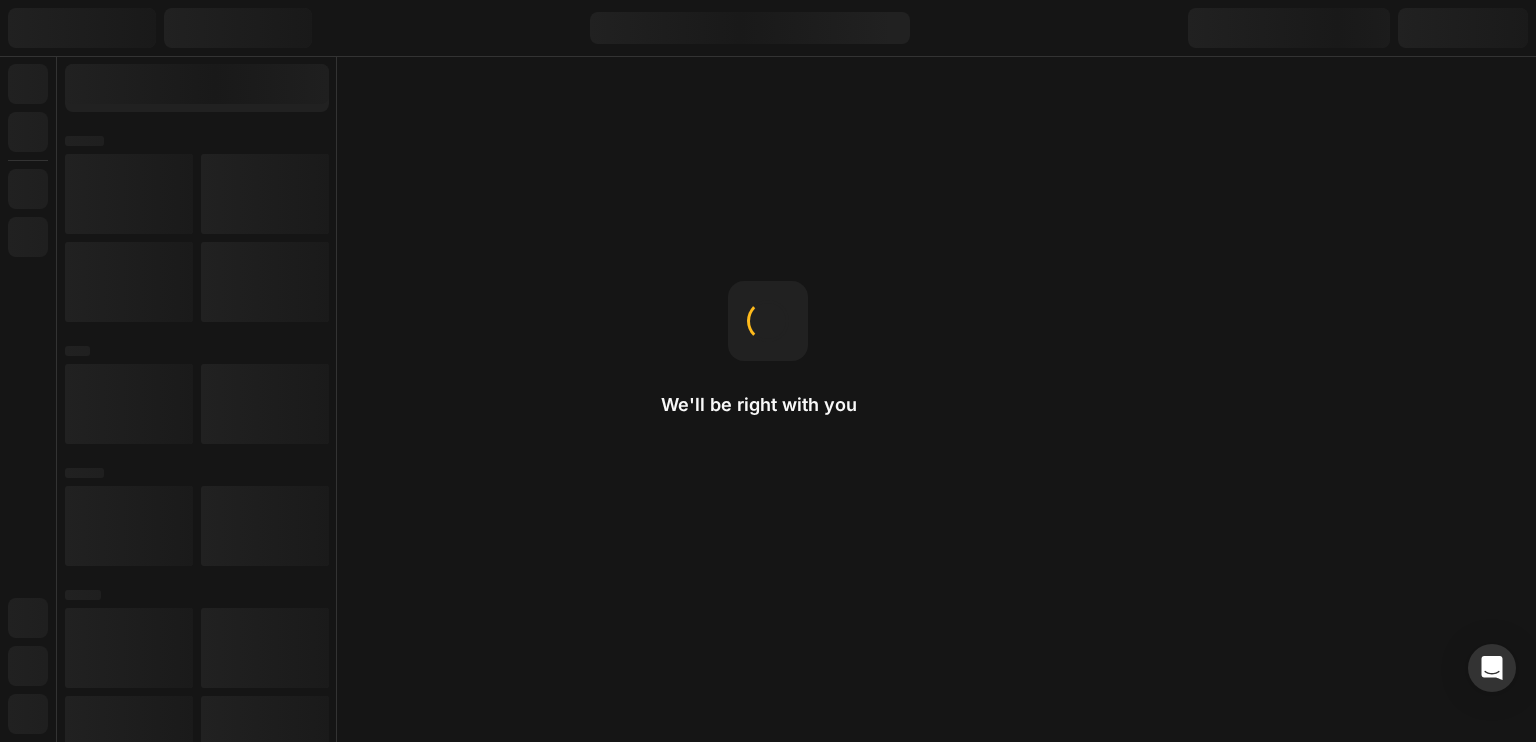 scroll, scrollTop: 0, scrollLeft: 0, axis: both 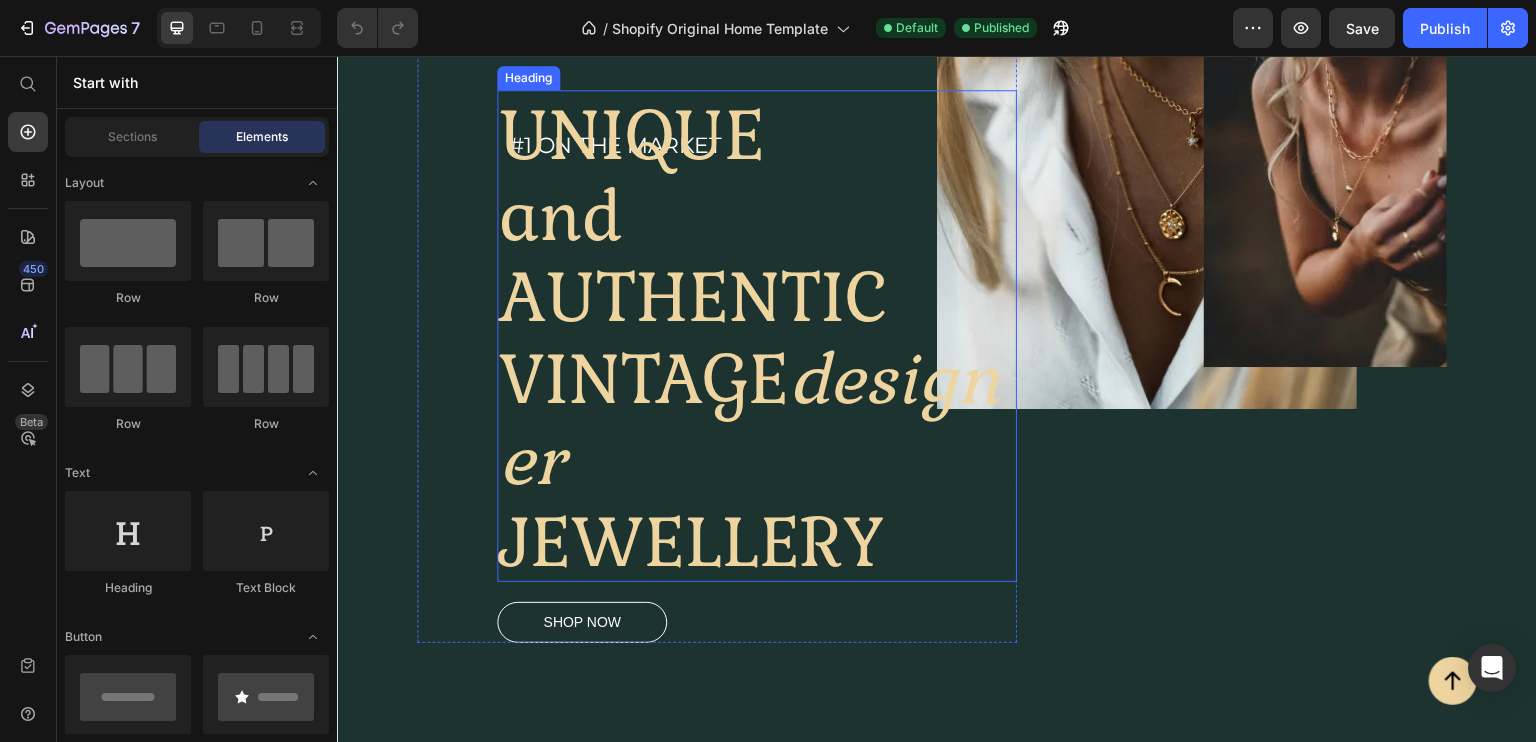 click on "UNIQUE  and AUTHENTIC VINTAGE  designer JEWELLERY" at bounding box center [757, 336] 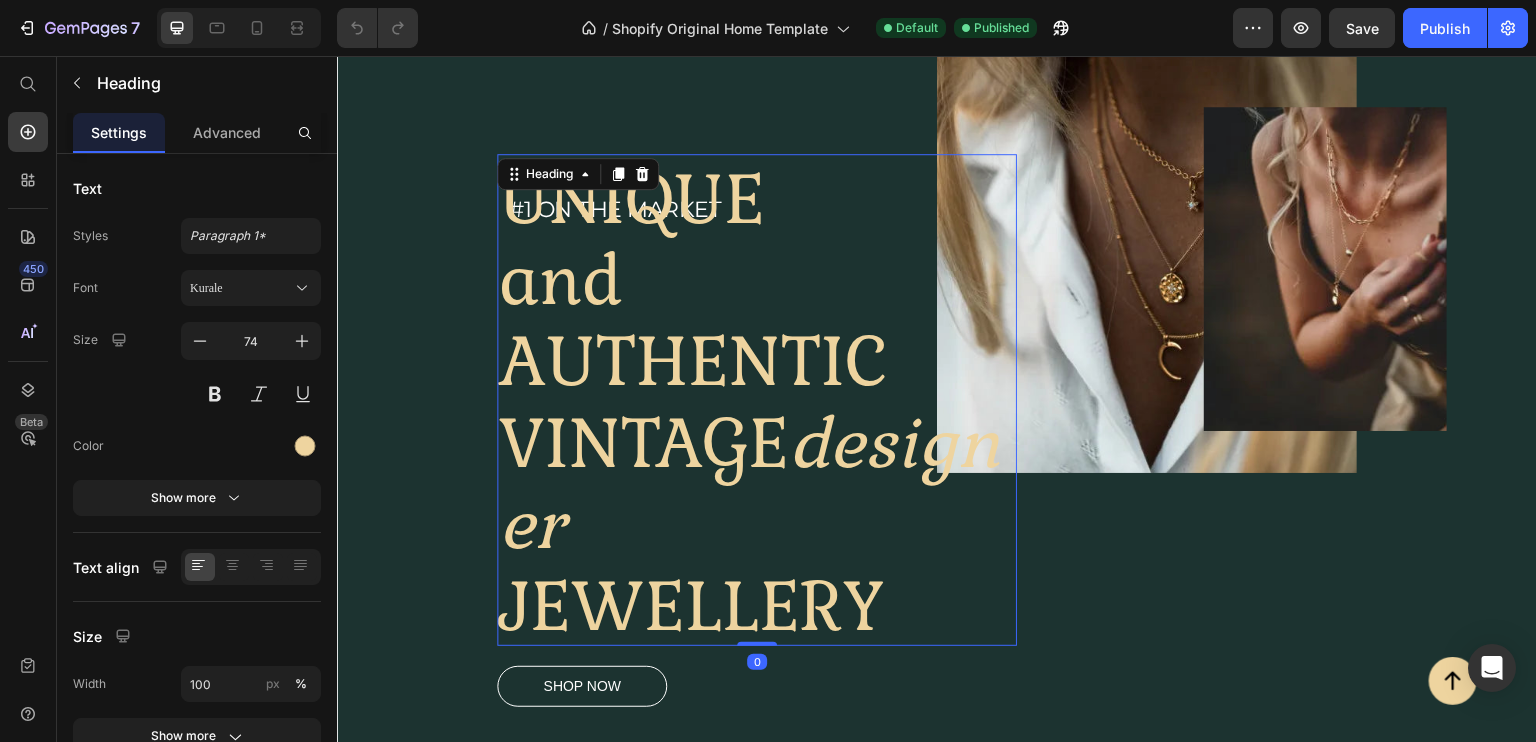 scroll, scrollTop: 0, scrollLeft: 0, axis: both 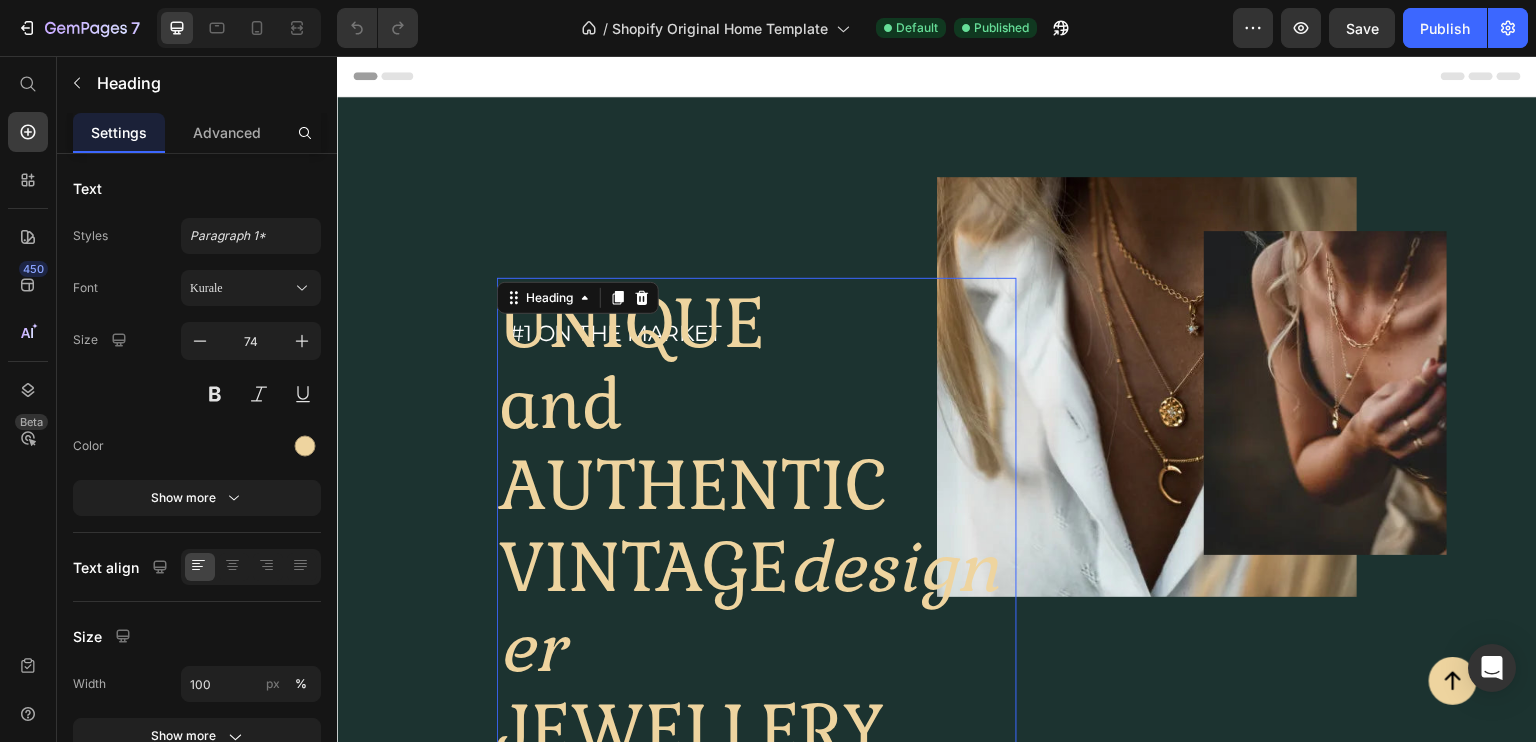 click on "#1 on the market Heading           UNIQUE  and AUTHENTIC VINTAGE  designer JEWELLERY Heading   0 Shop now Button" at bounding box center [717, 504] 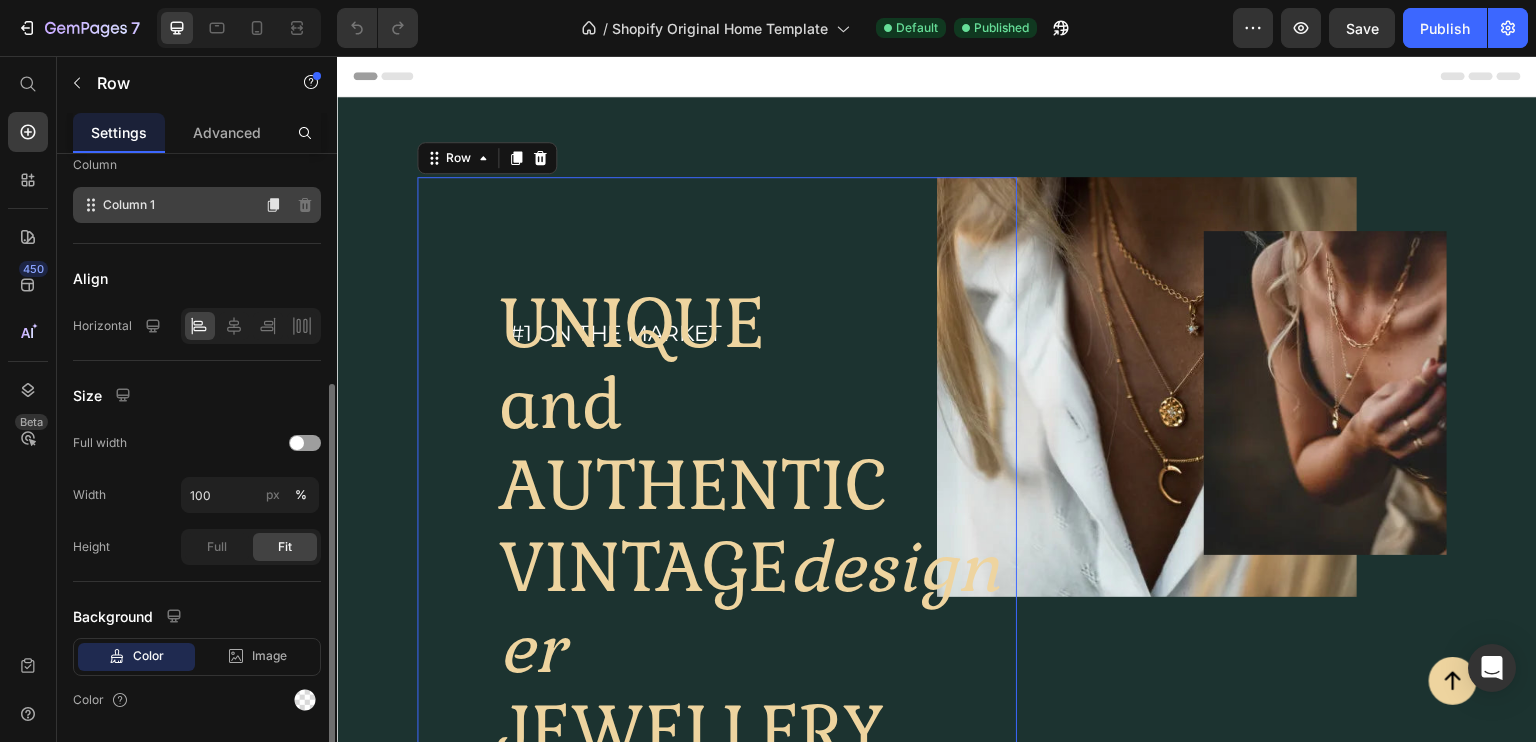 scroll, scrollTop: 335, scrollLeft: 0, axis: vertical 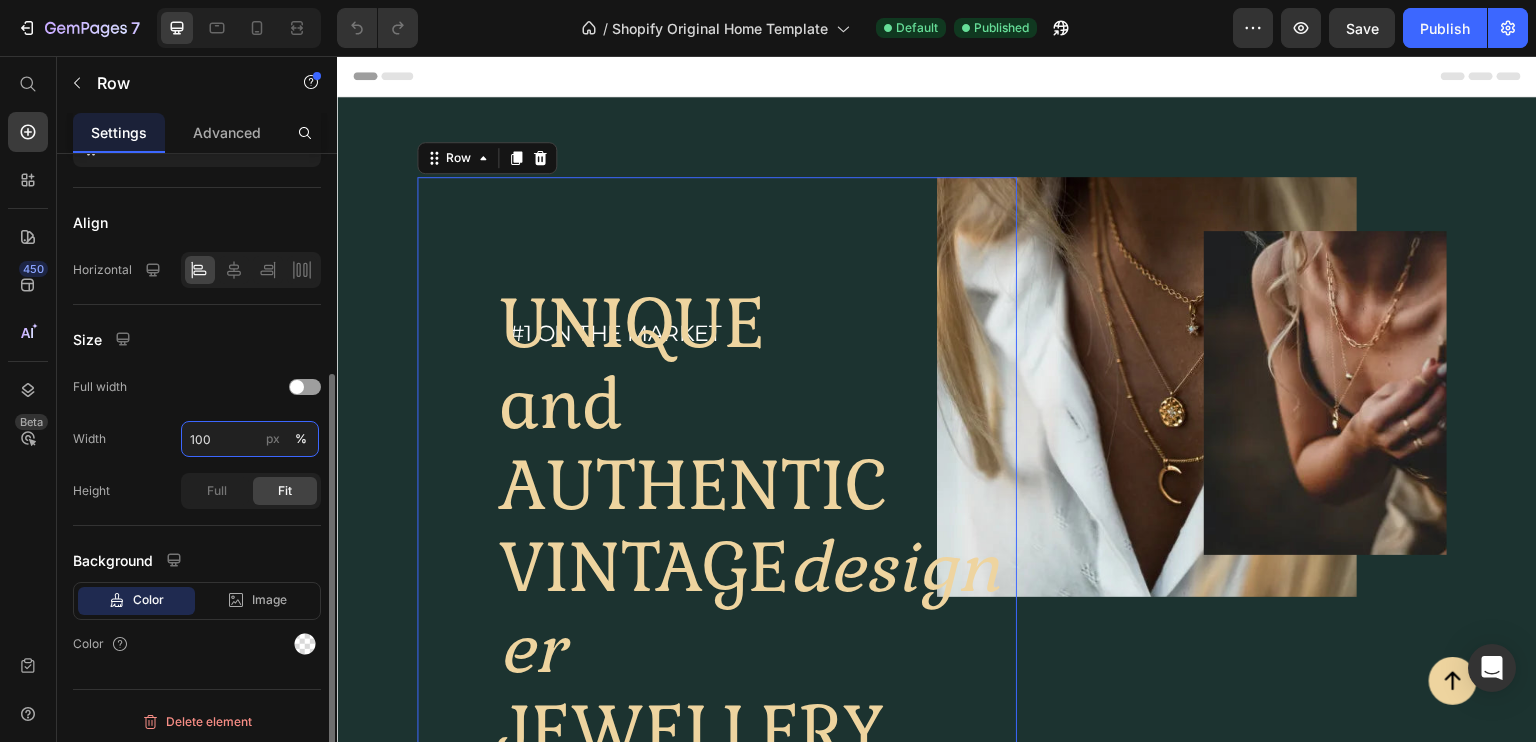 click on "100" at bounding box center [250, 439] 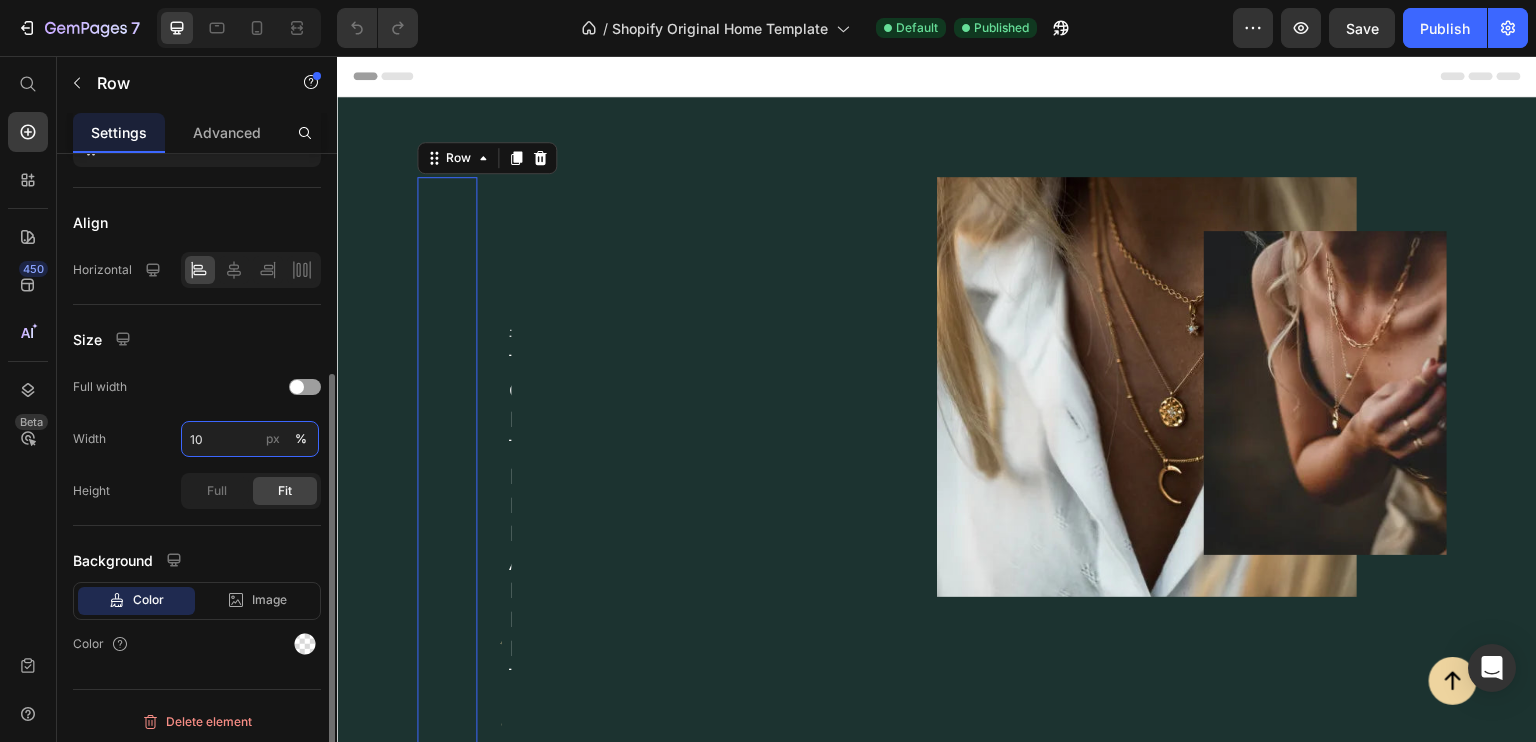 type on "100" 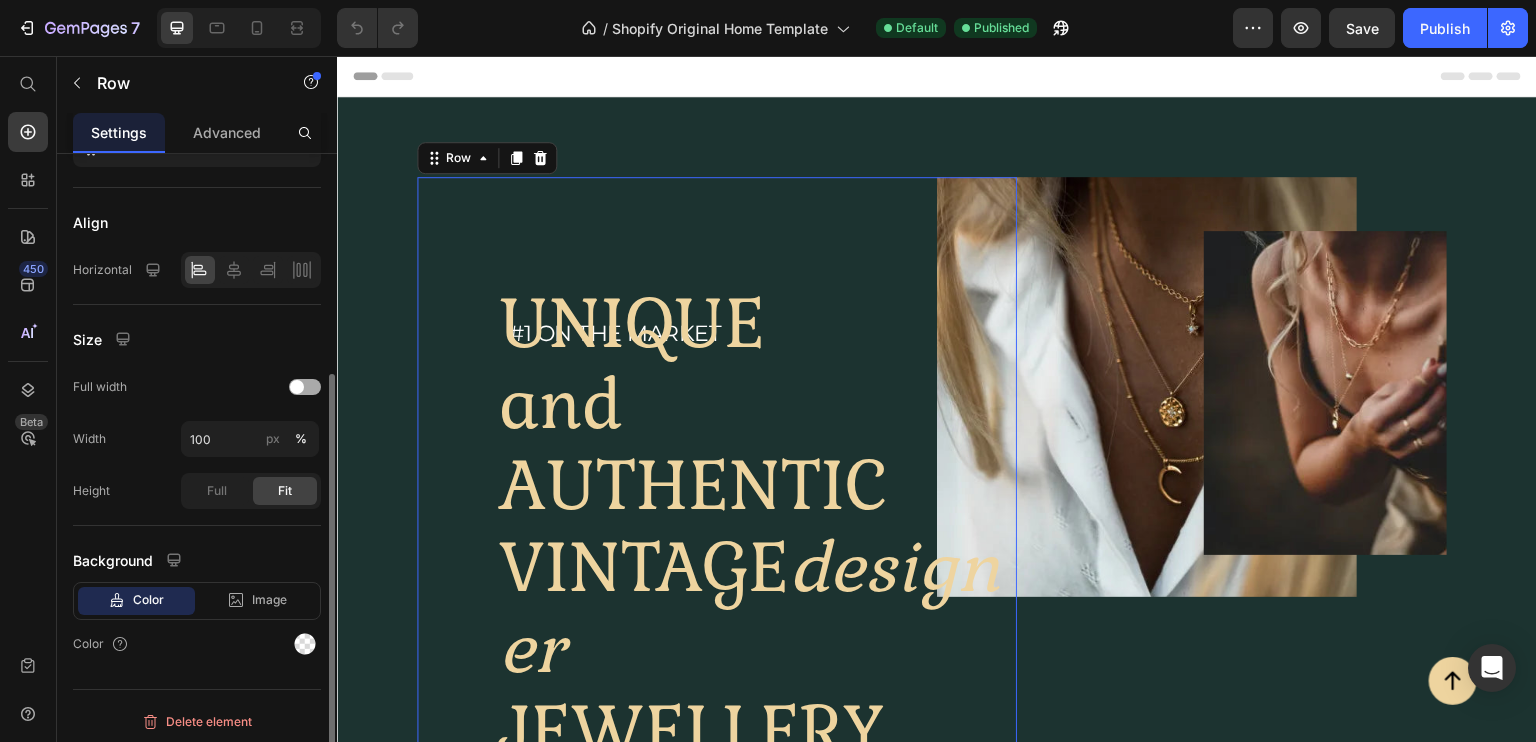click at bounding box center (297, 387) 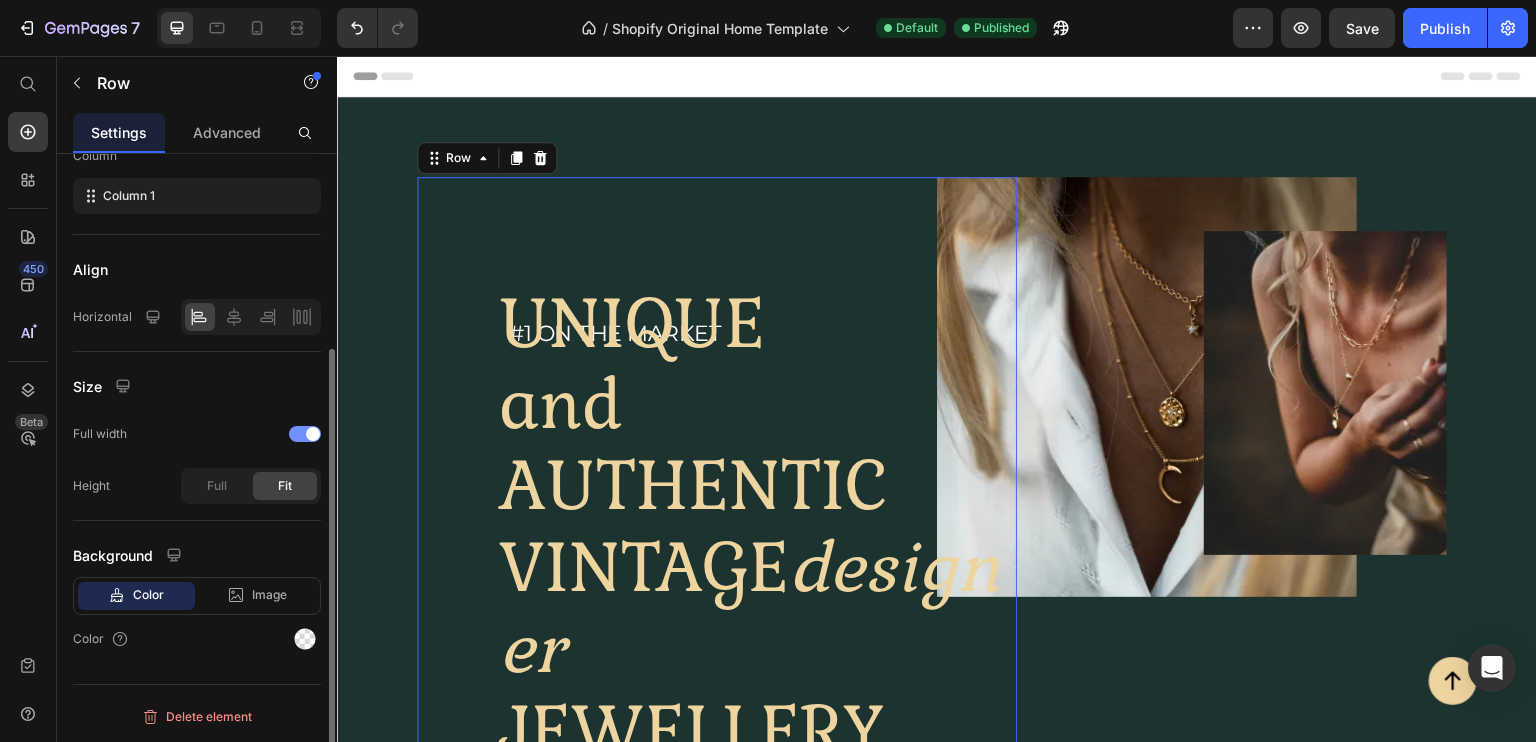 scroll, scrollTop: 285, scrollLeft: 0, axis: vertical 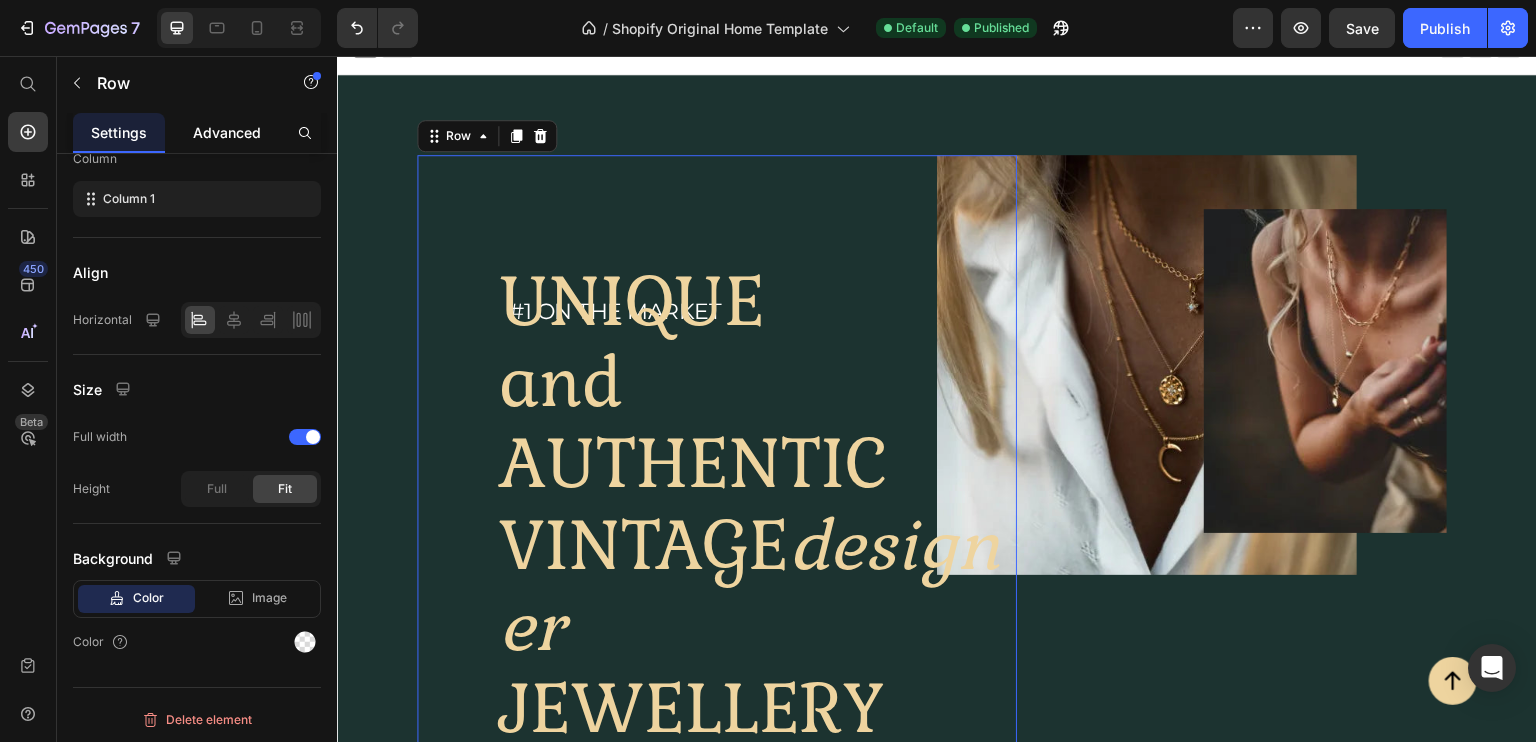 click on "Advanced" 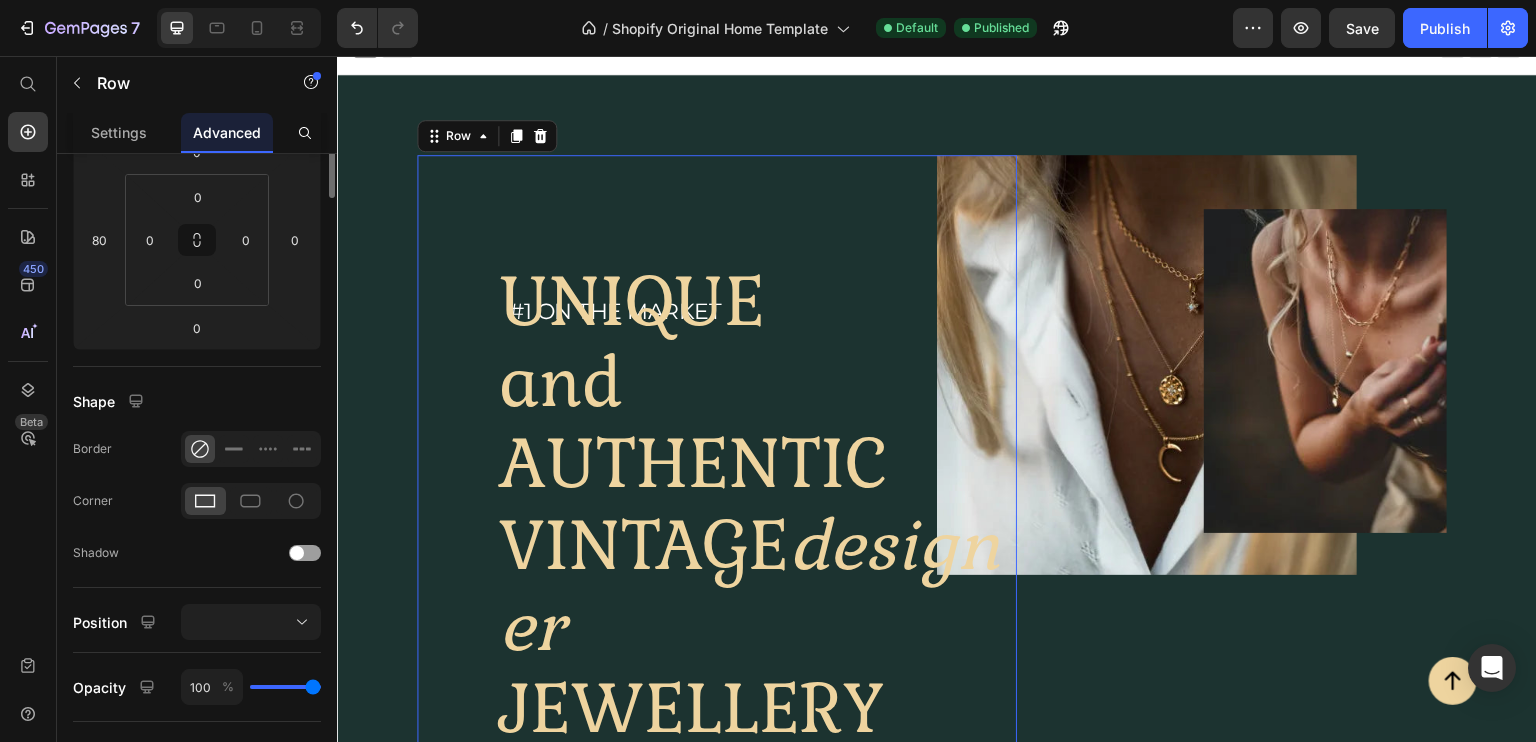 scroll, scrollTop: 0, scrollLeft: 0, axis: both 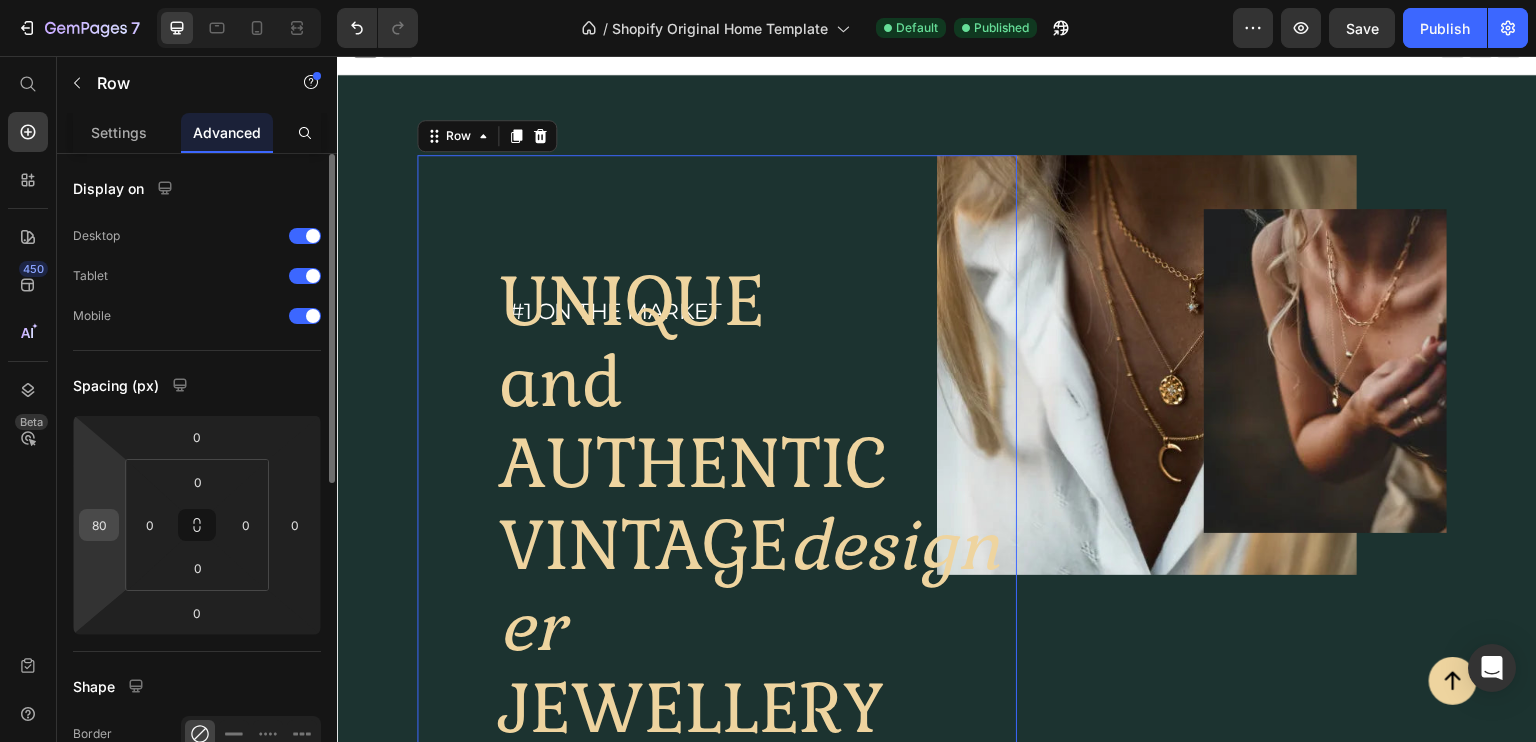 click on "80" at bounding box center (99, 525) 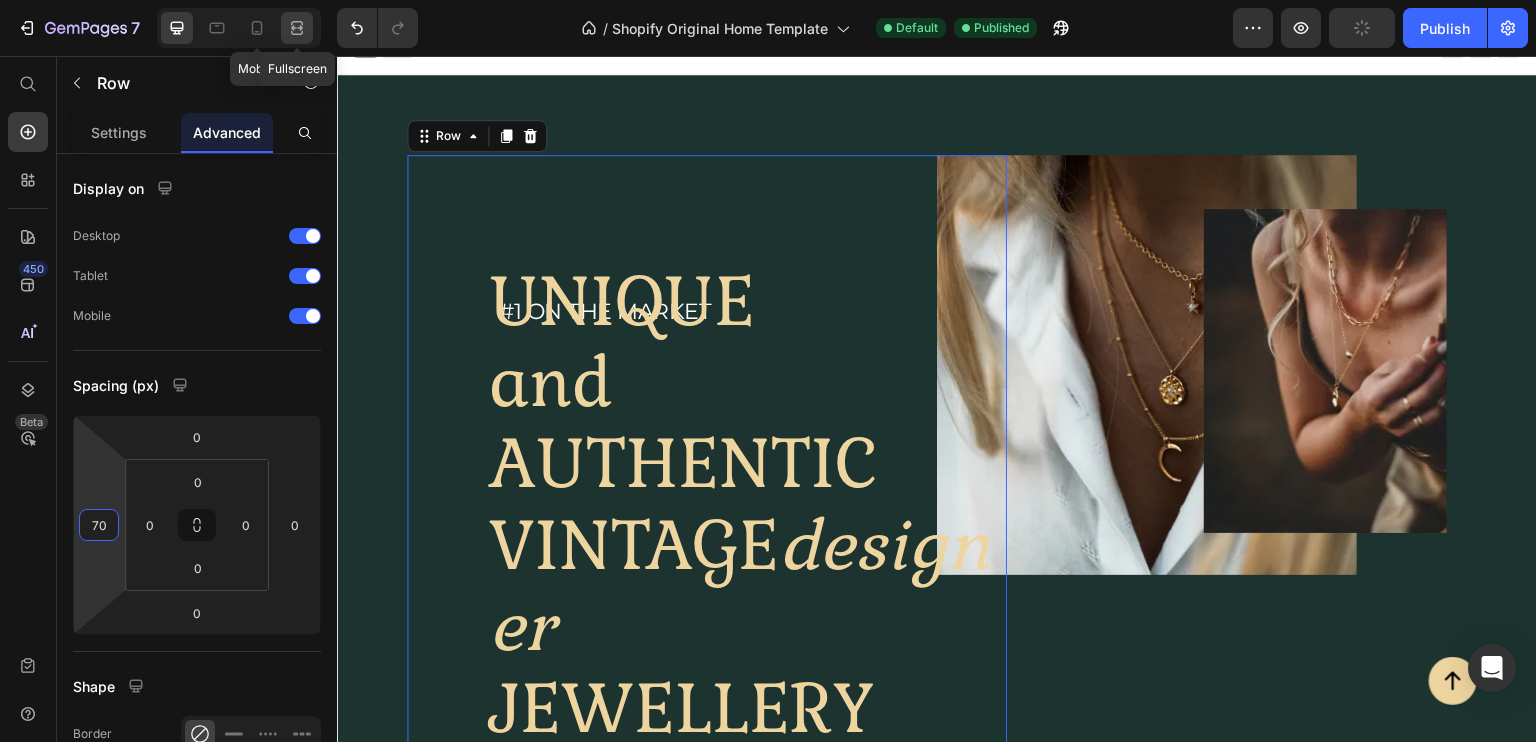 type on "70" 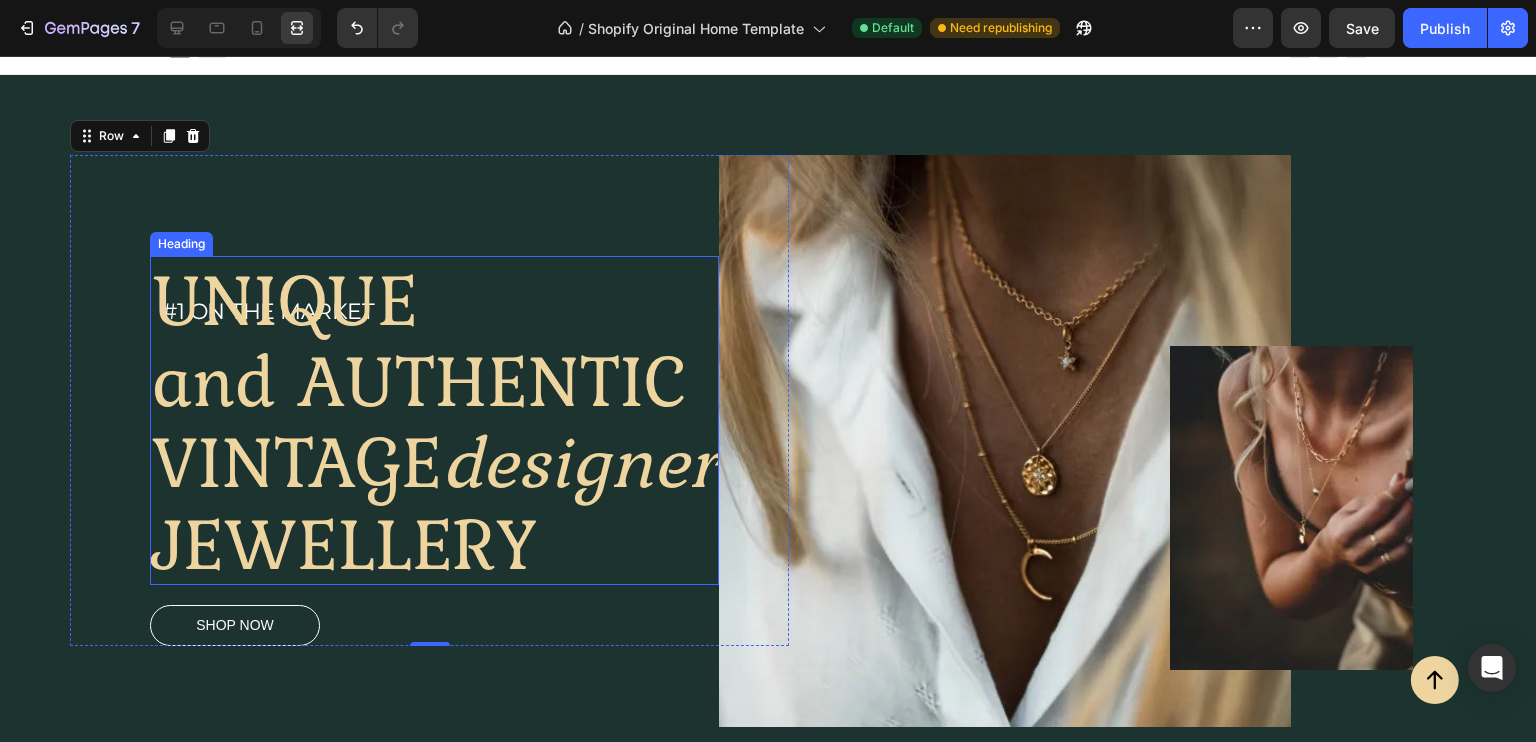 click on "designer" at bounding box center [579, 460] 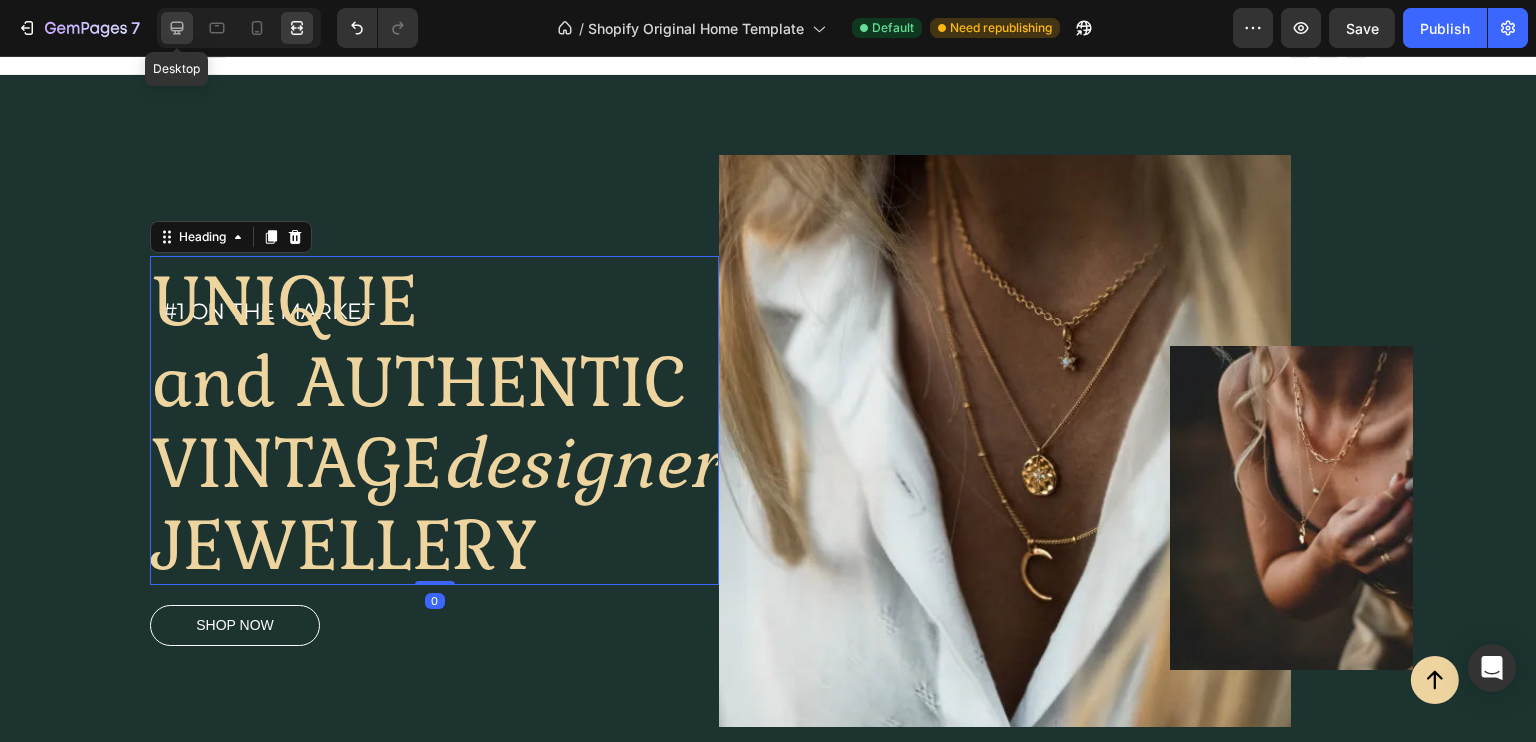 click 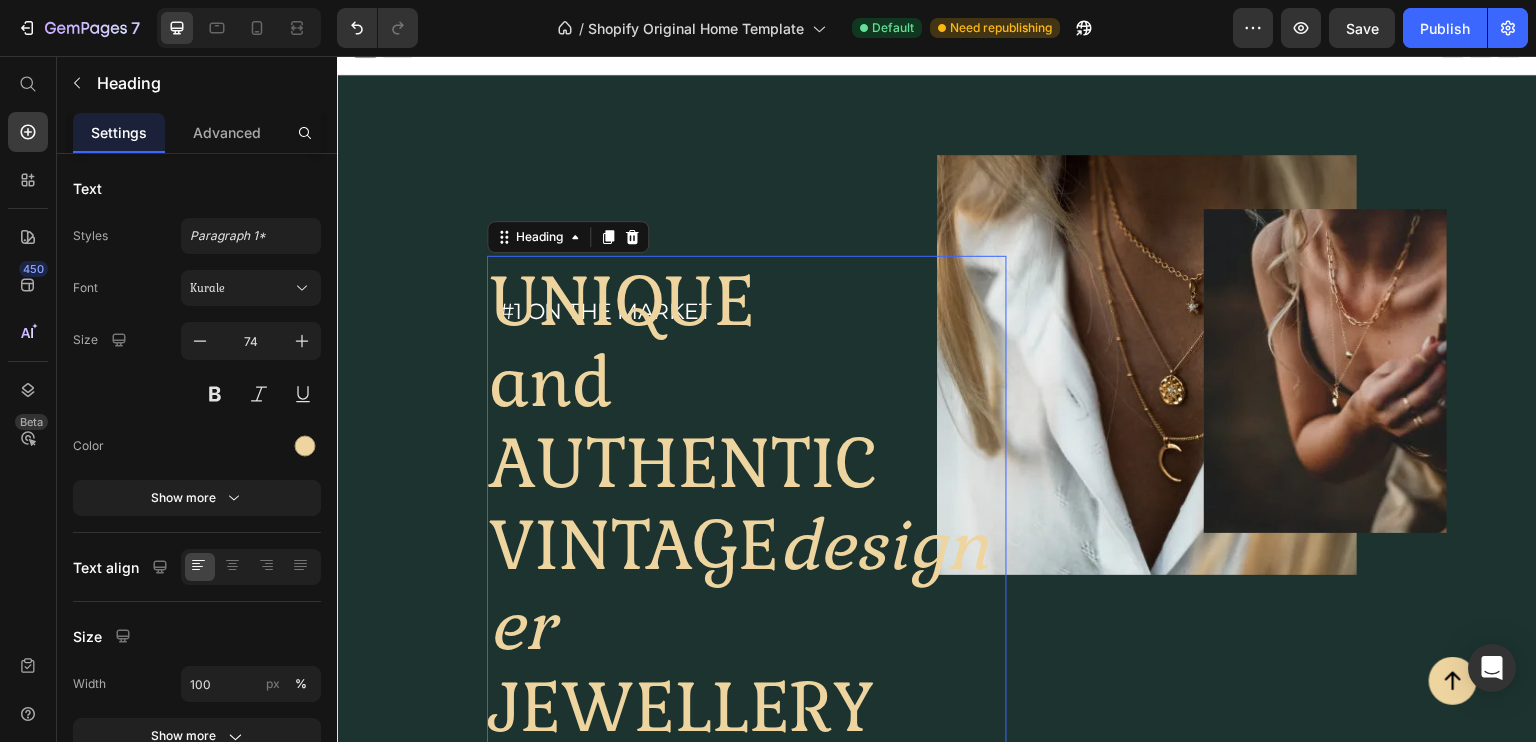click on "Settings Advanced" at bounding box center [197, 133] 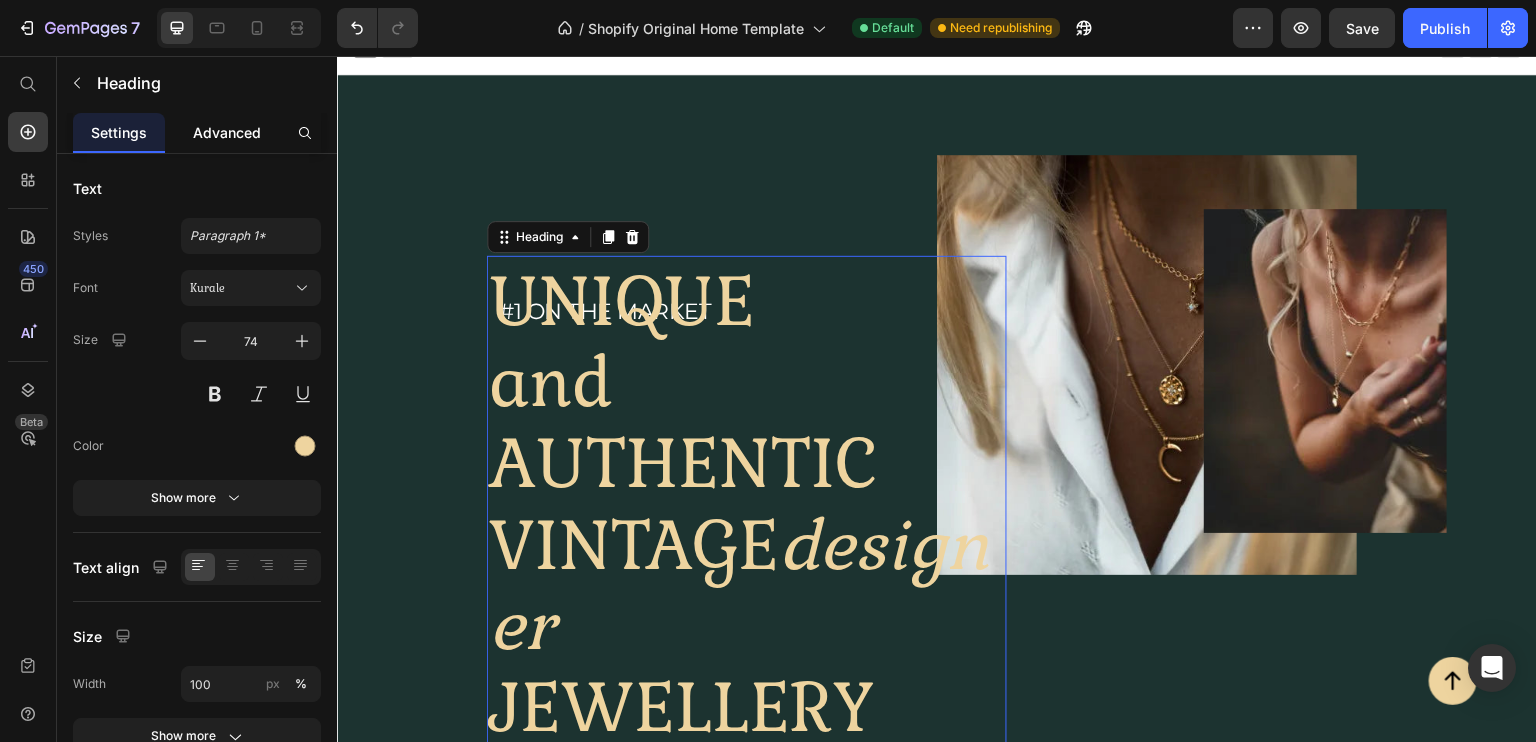 click on "Advanced" 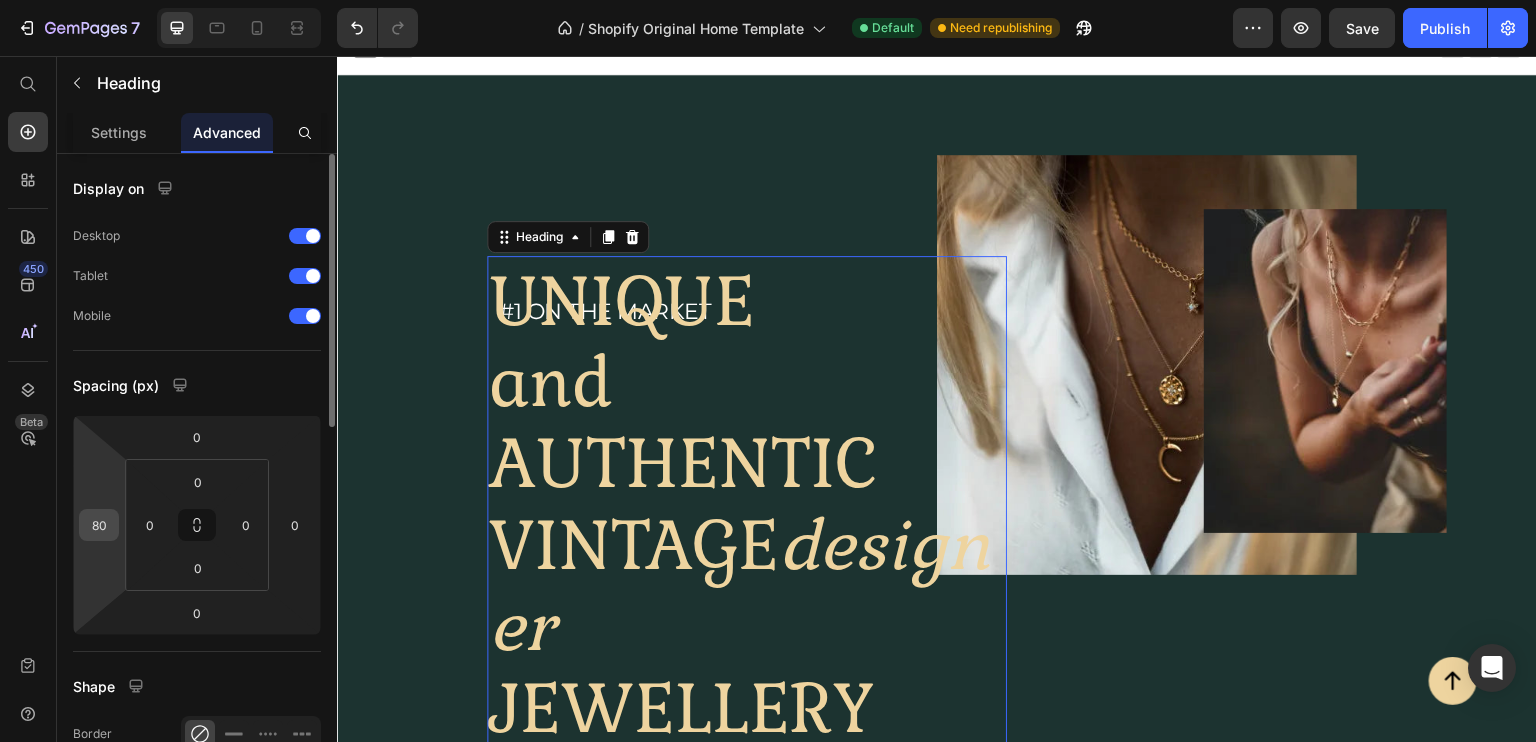 click on "80" at bounding box center (99, 525) 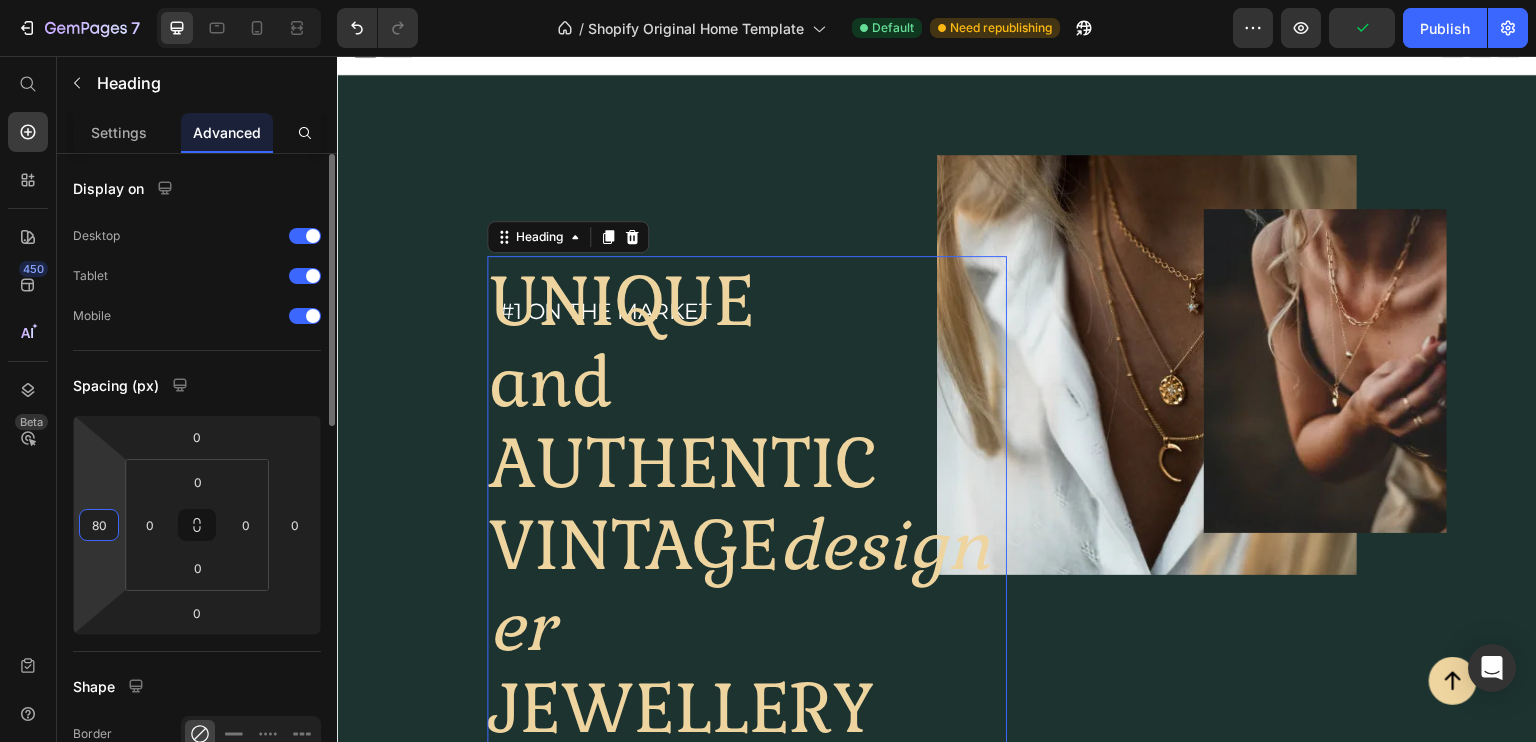 click on "80" at bounding box center (99, 525) 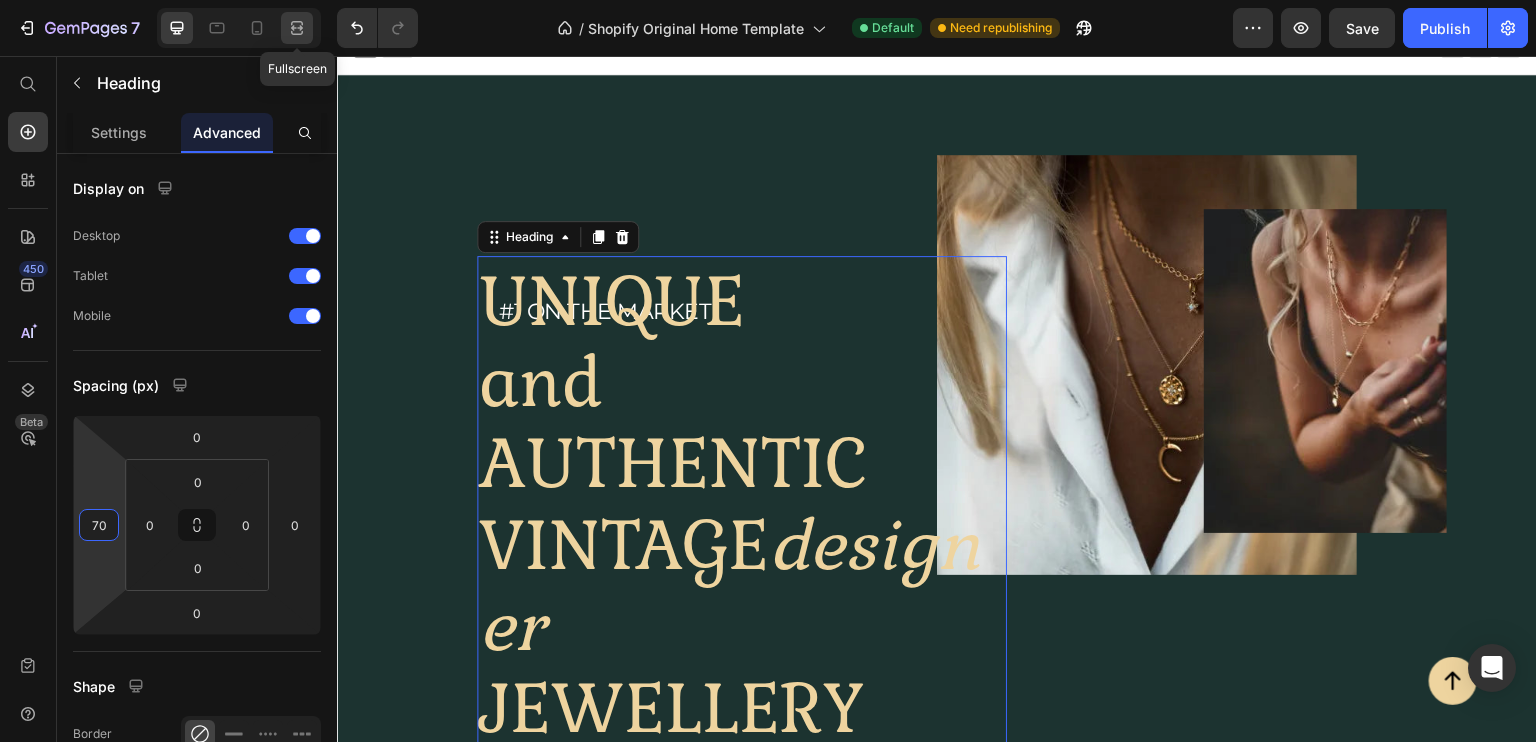 type on "70" 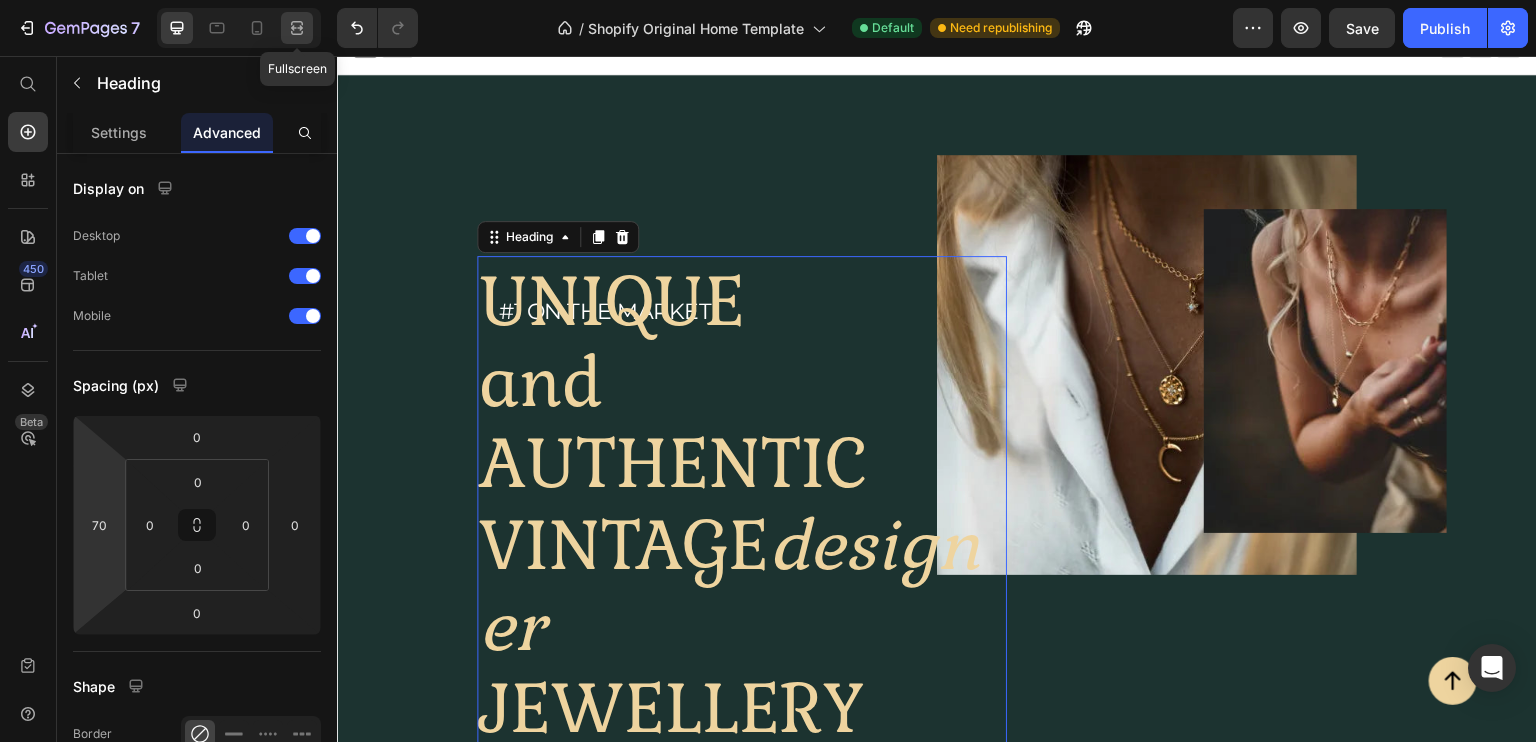 click 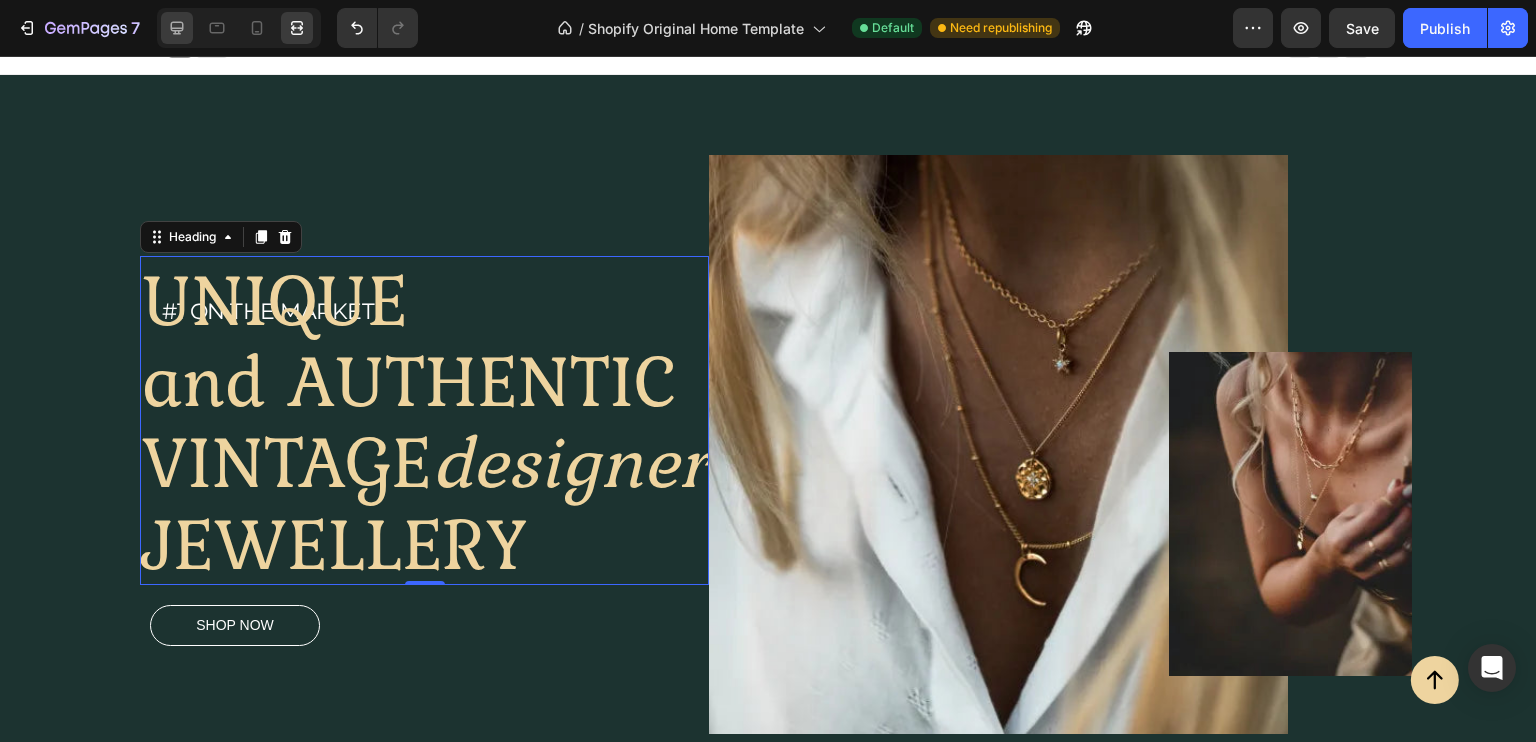 click 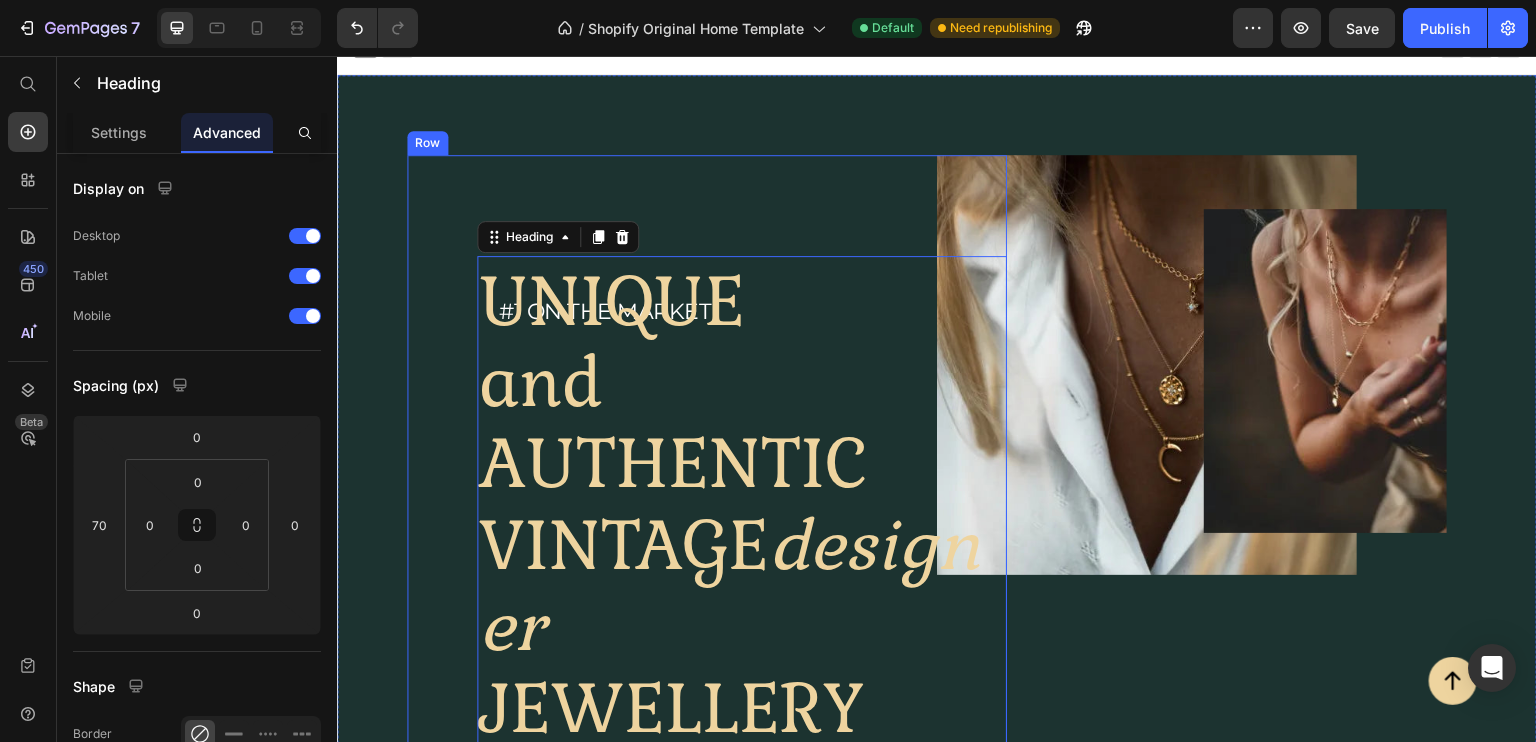 click on "#1 on the market Heading           UNIQUE  and AUTHENTIC VINTAGE  designer JEWELLERY Heading   0 Shop now Button" at bounding box center [707, 482] 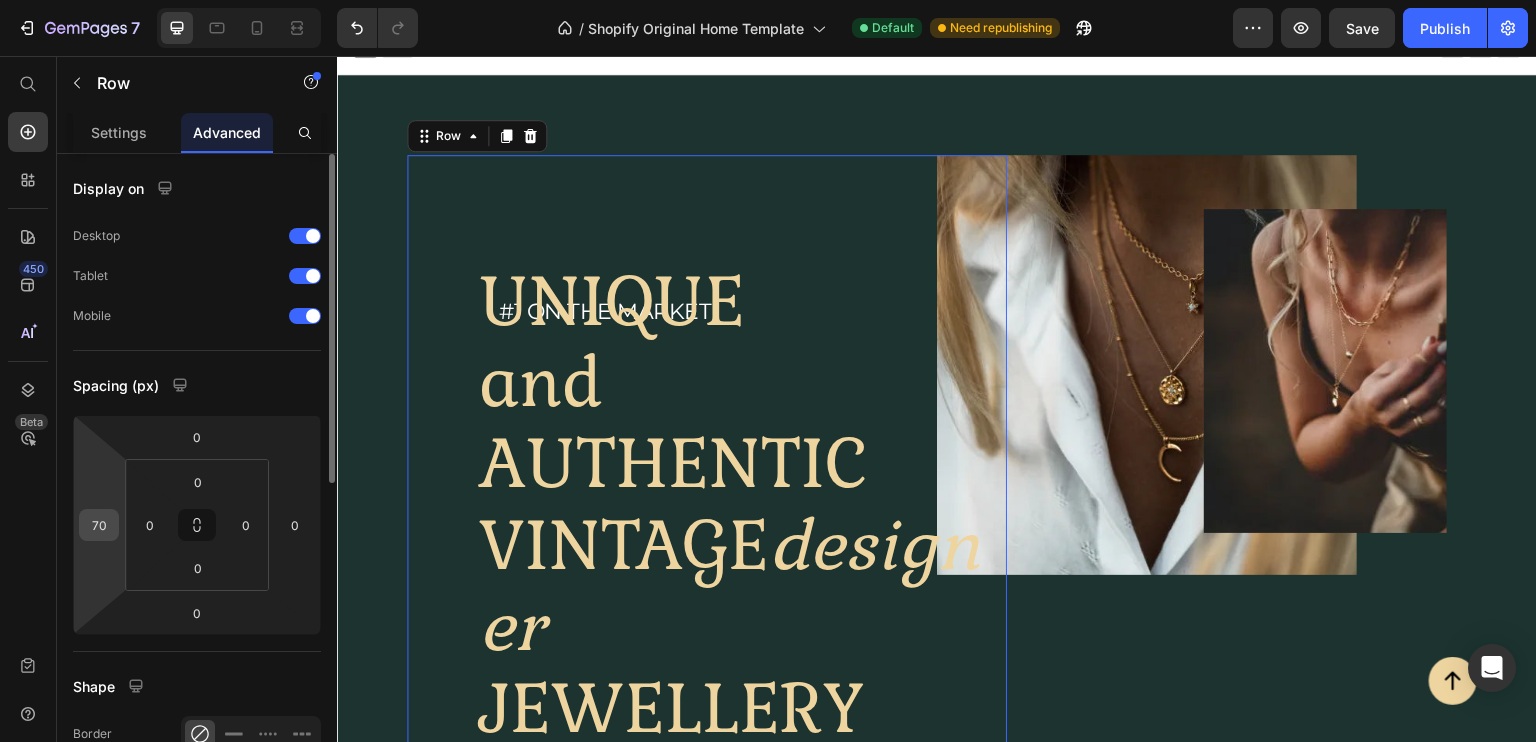 click on "70" at bounding box center [99, 525] 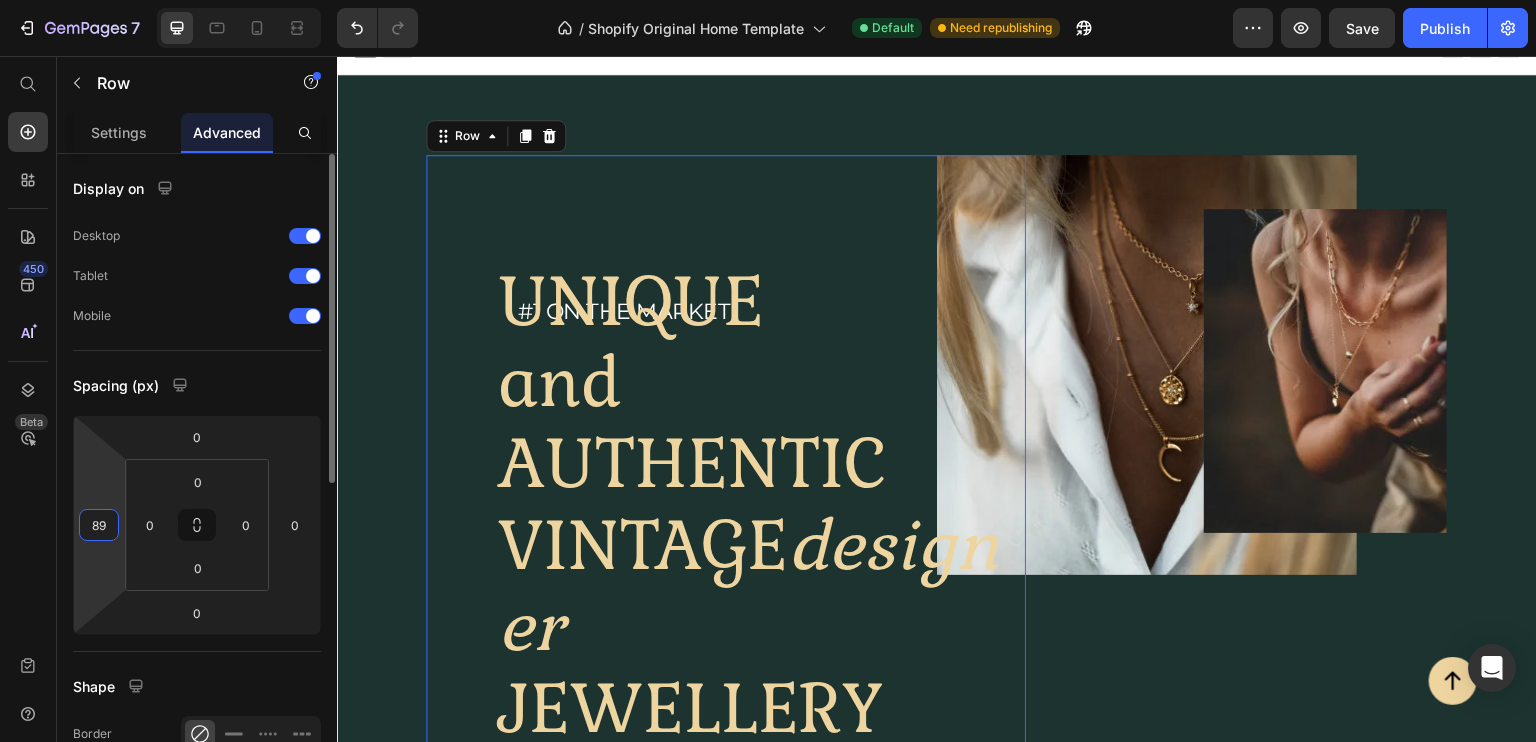 type on "8" 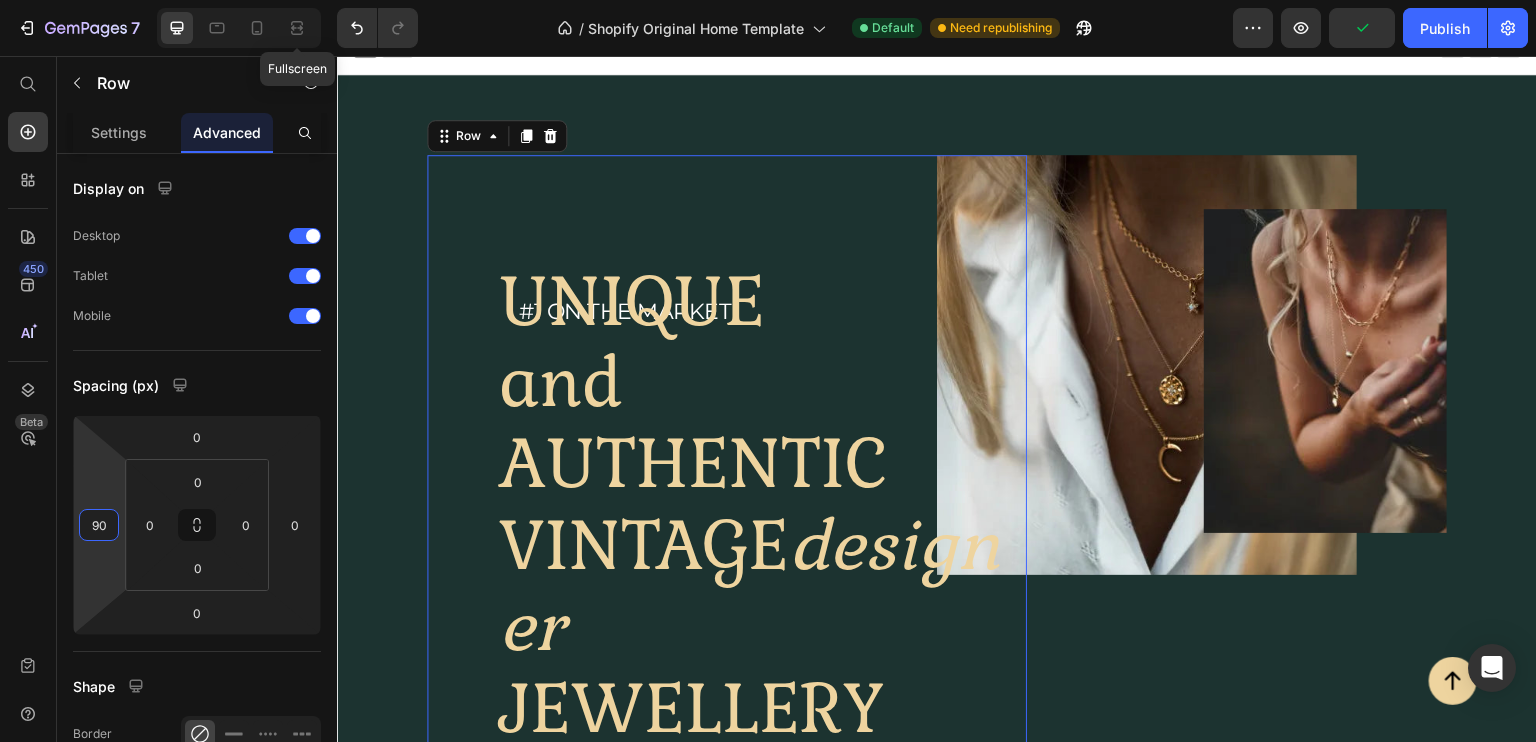 type on "90" 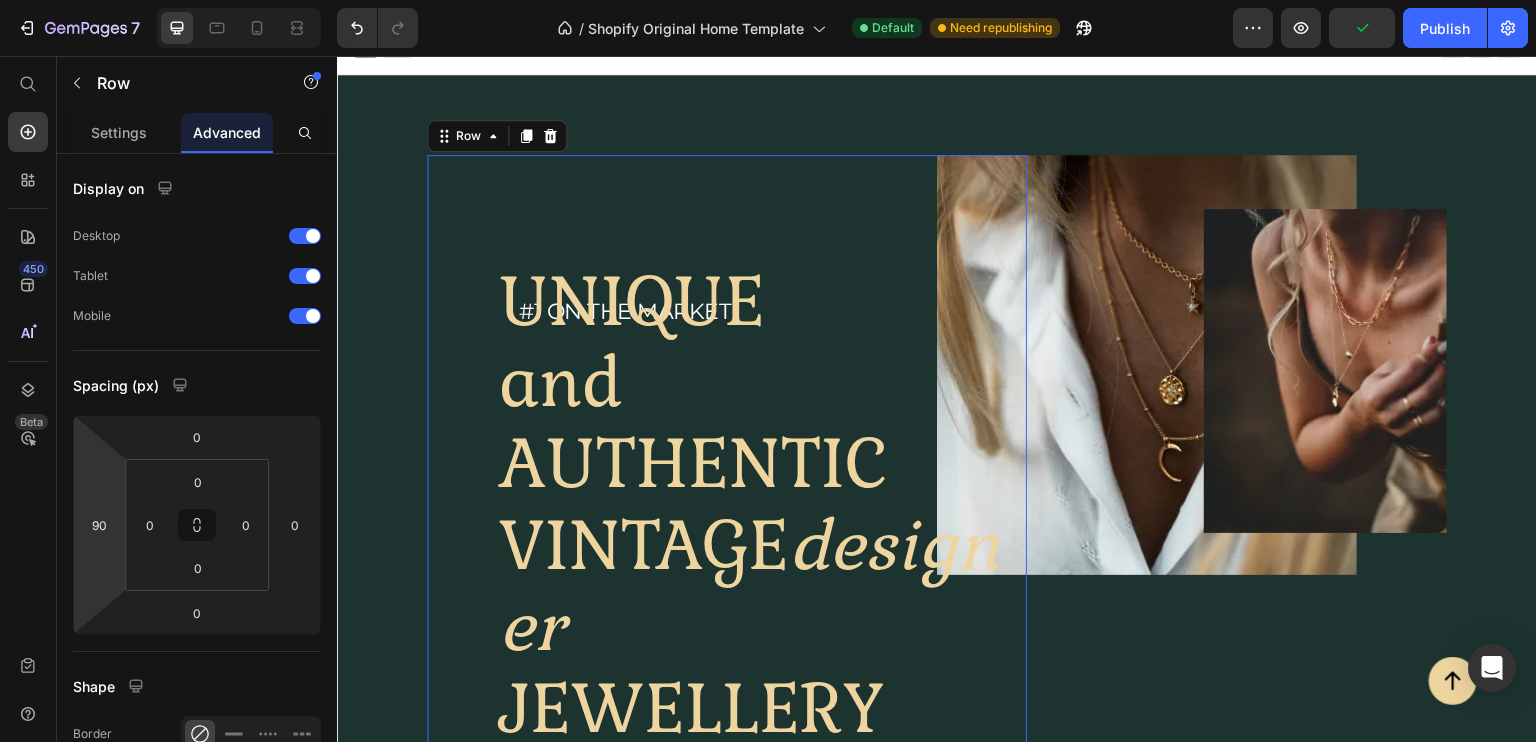 click at bounding box center (239, 28) 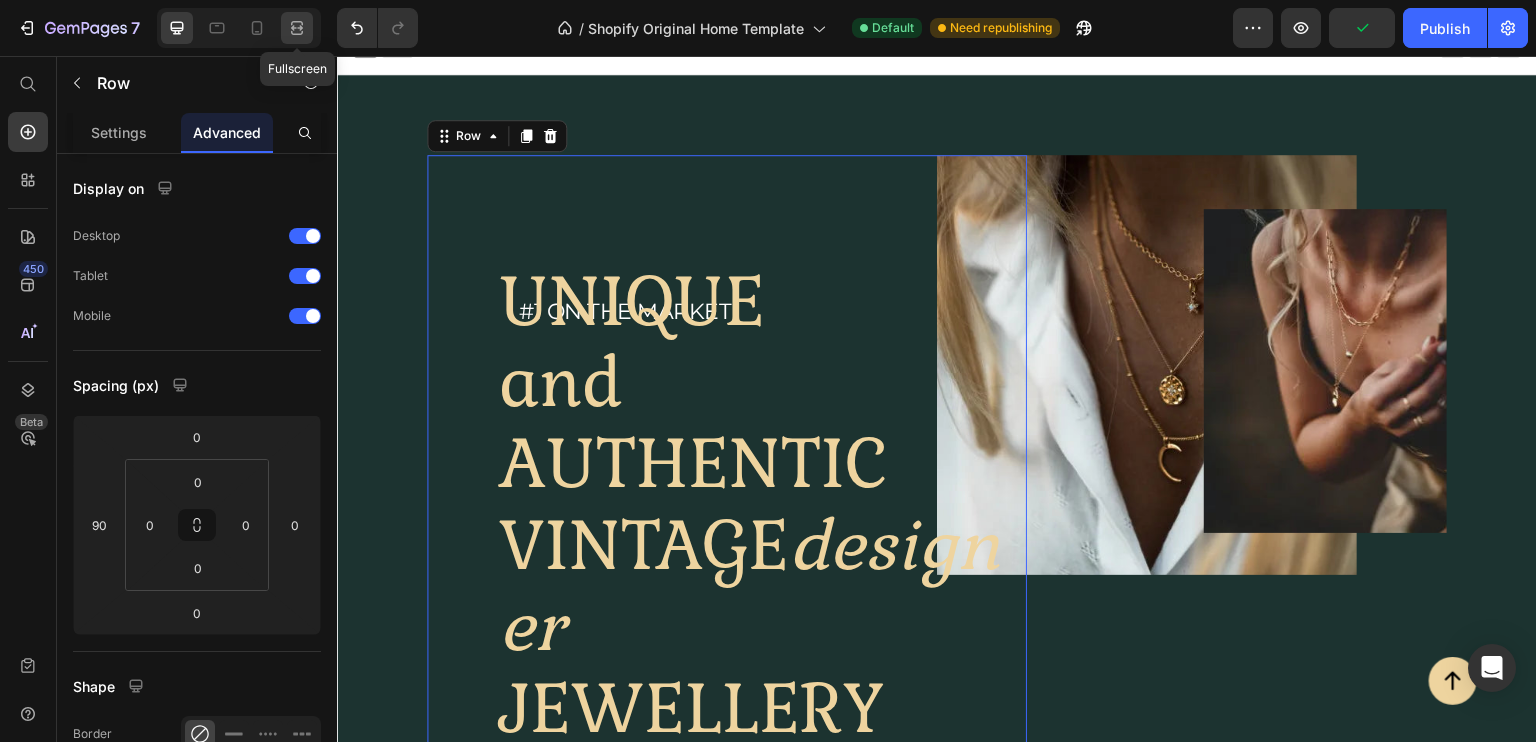 click 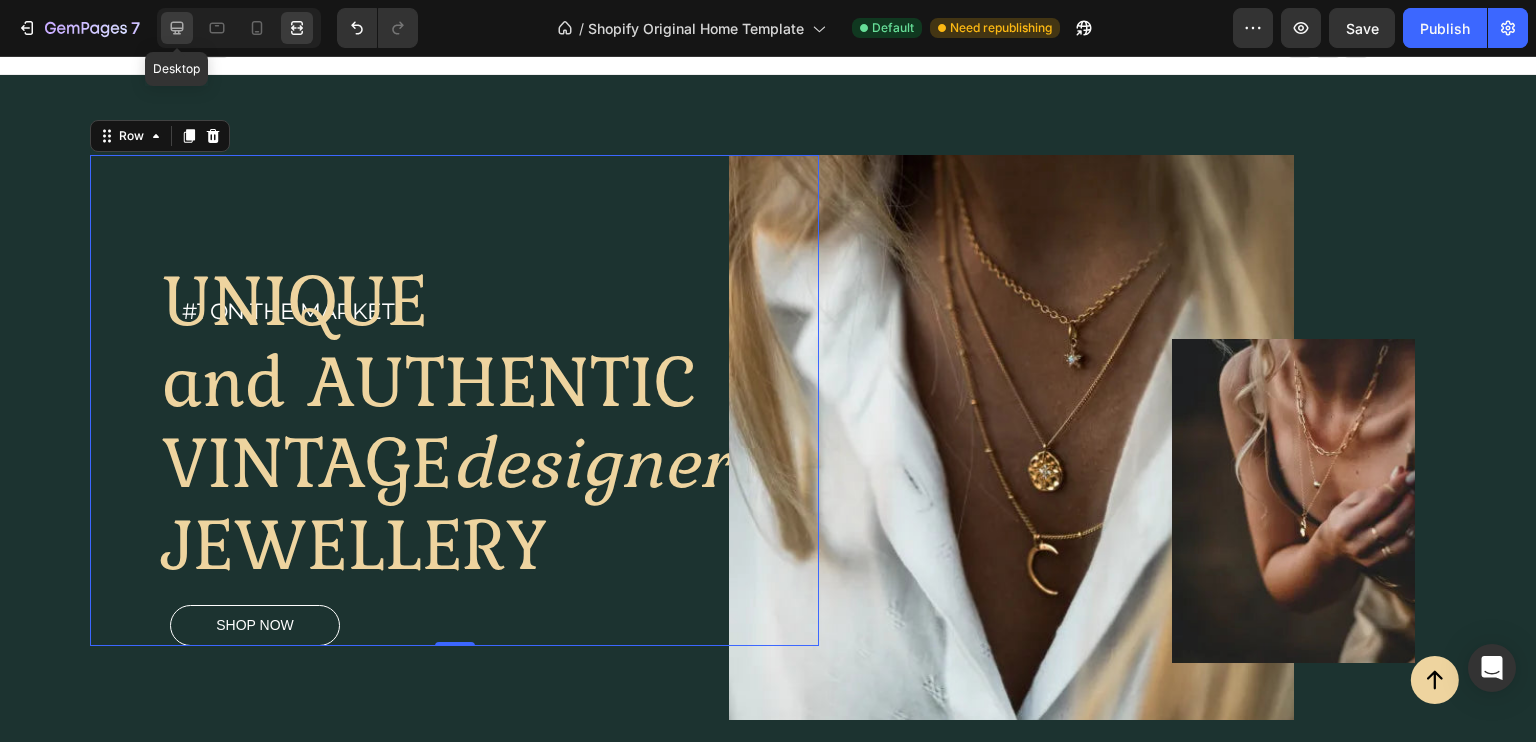 click 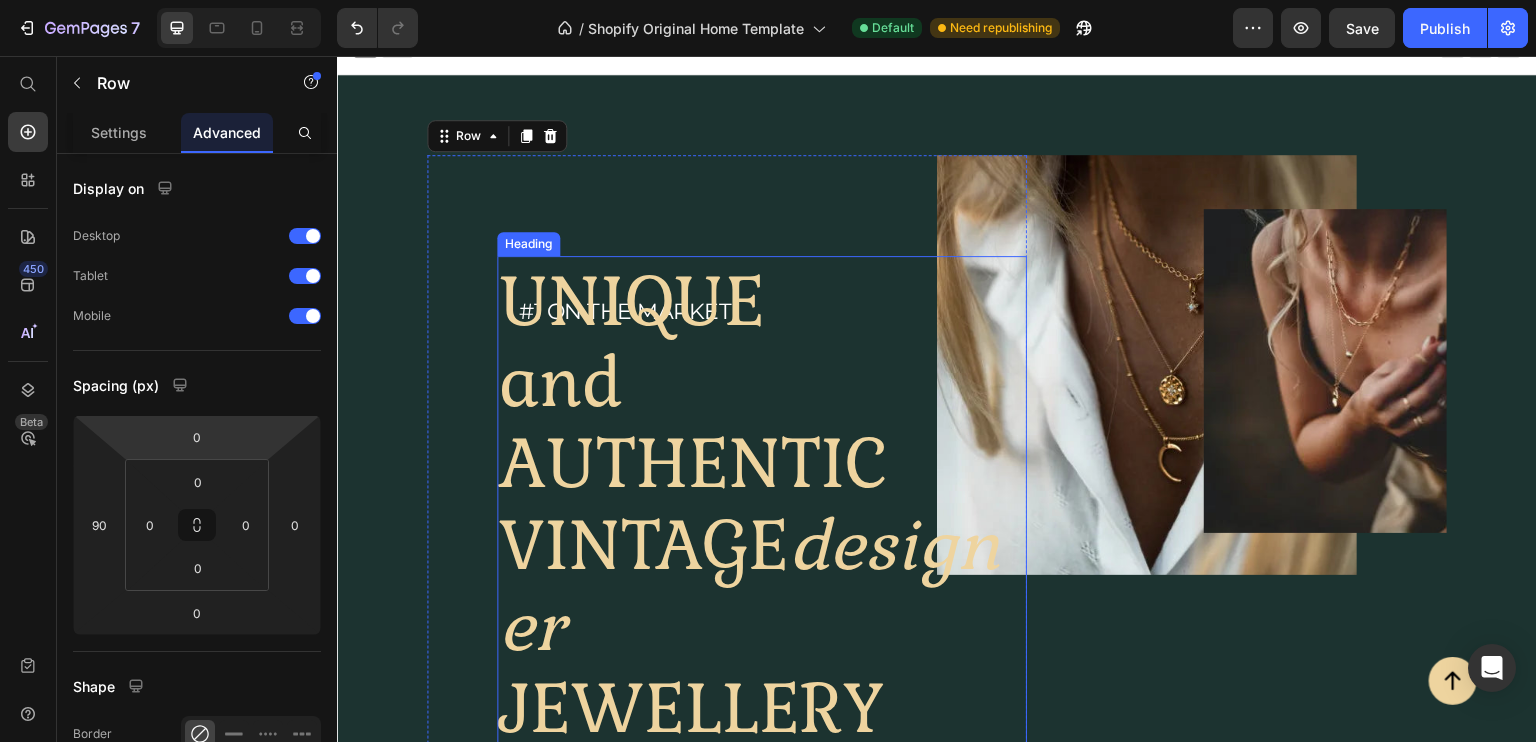 click on "UNIQUE  and AUTHENTIC VINTAGE  designer JEWELLERY" at bounding box center (762, 502) 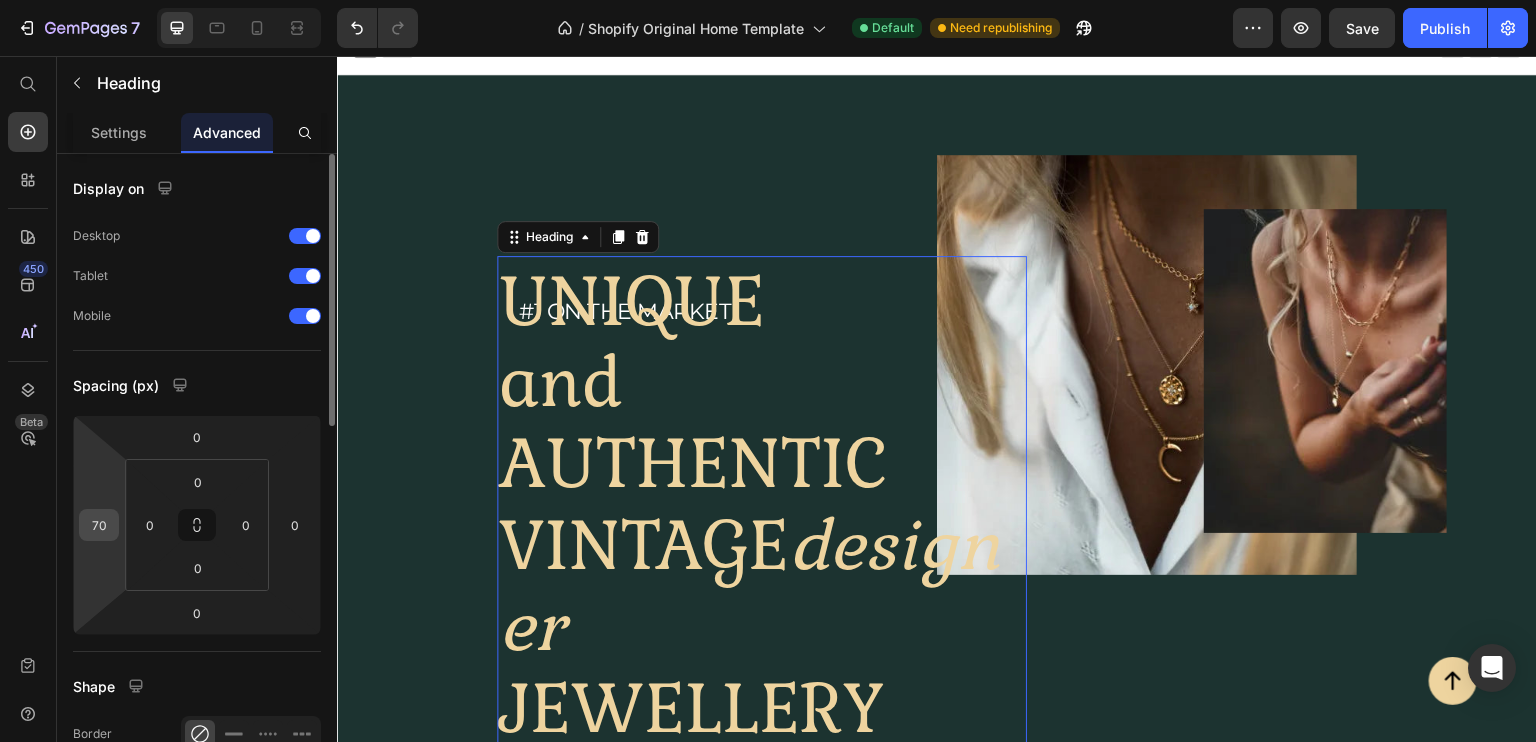 click on "70" at bounding box center (99, 525) 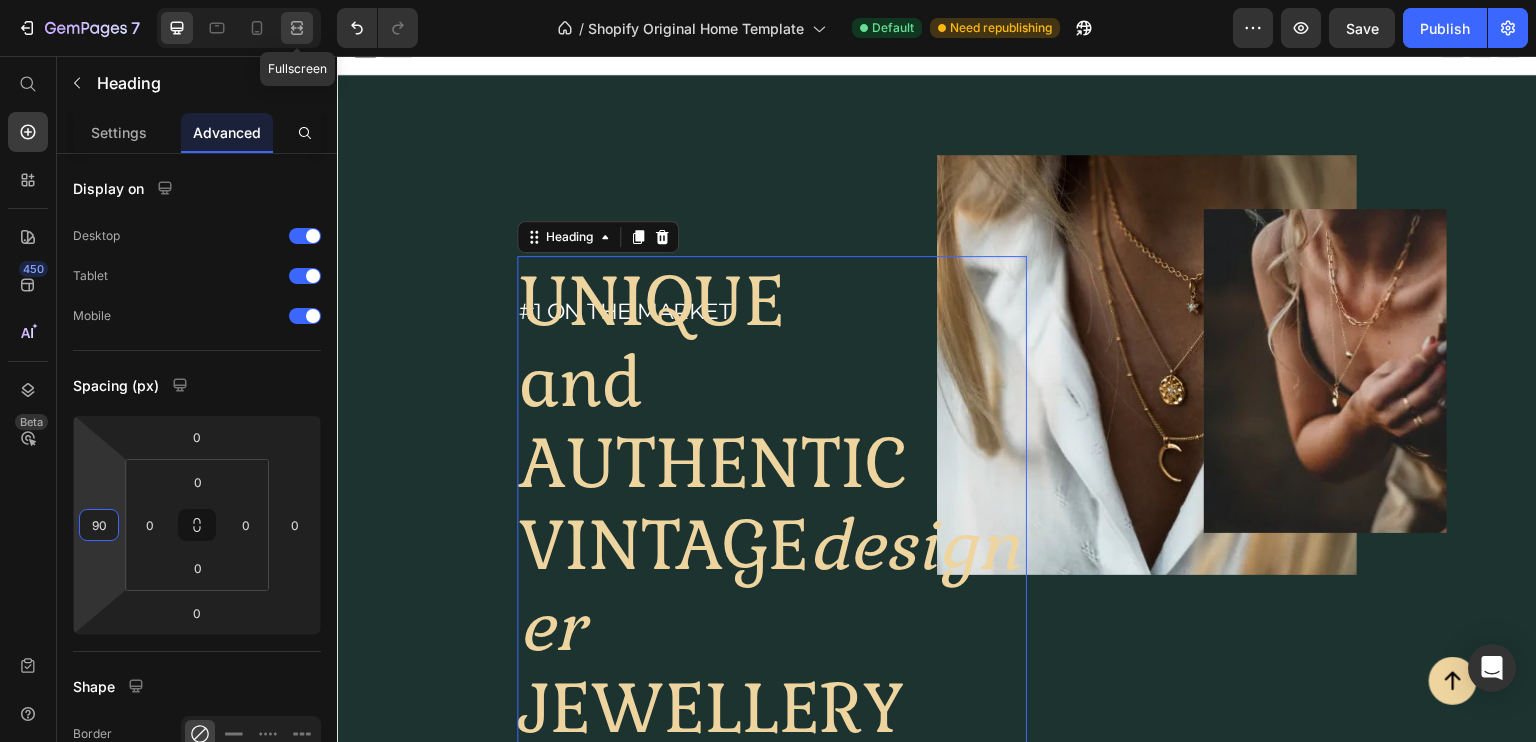 type on "90" 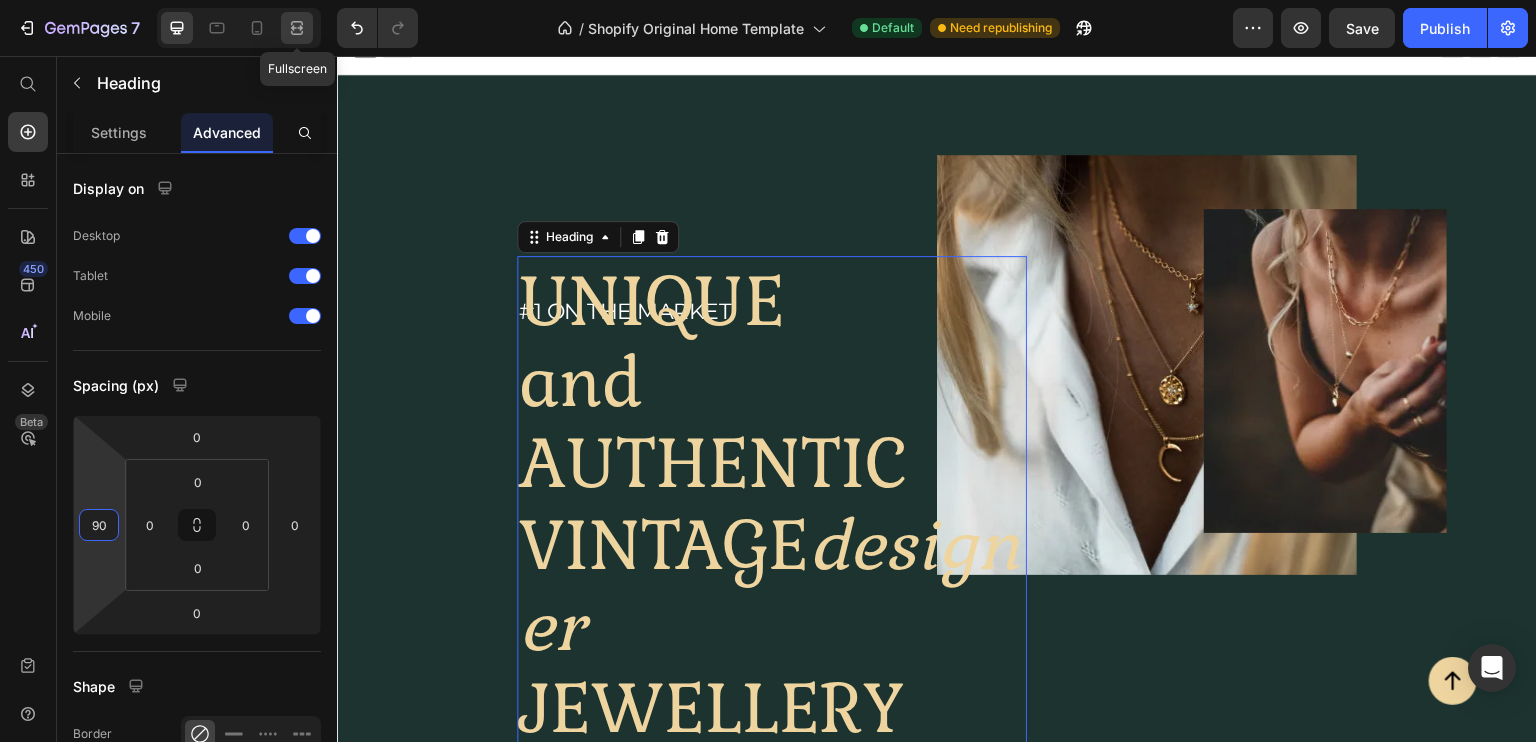 click 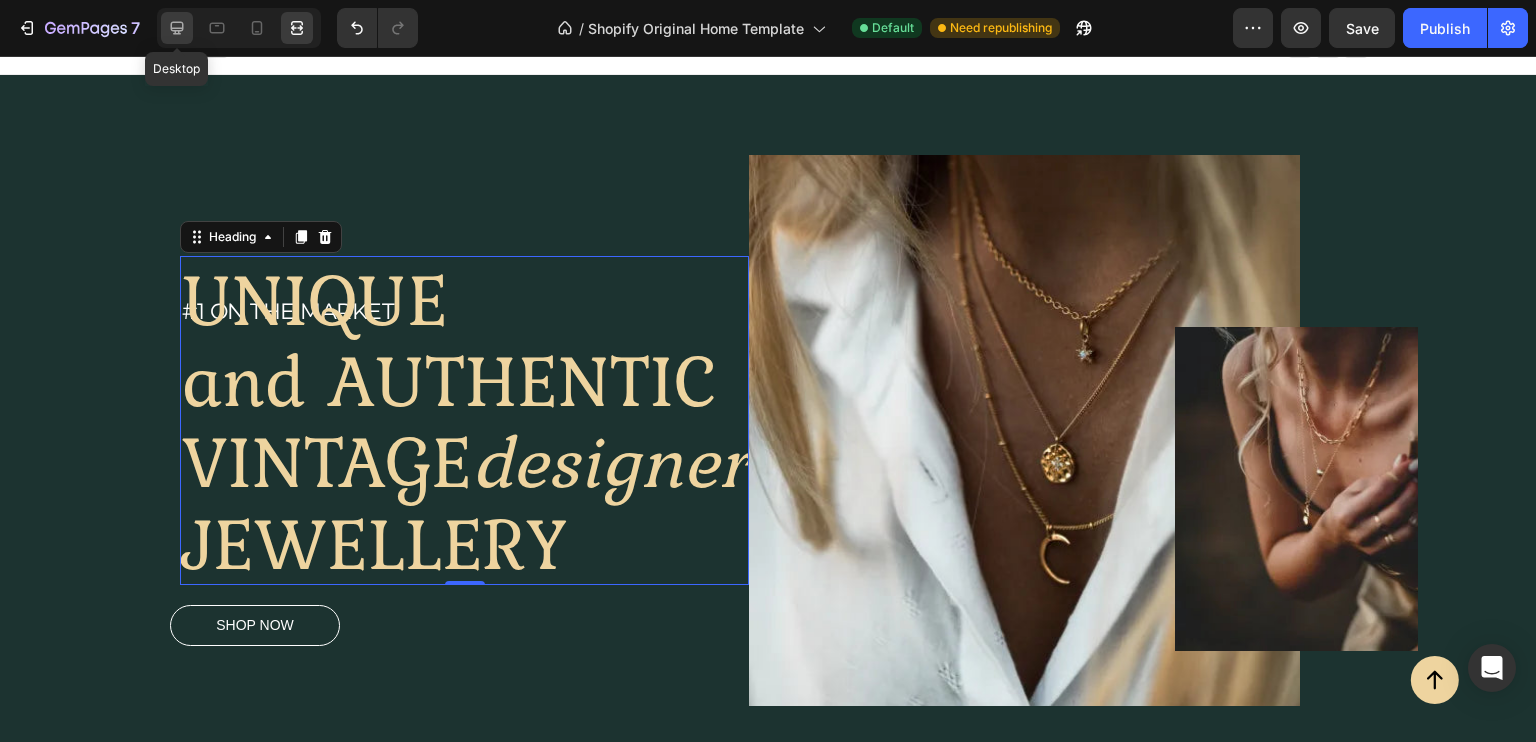 click 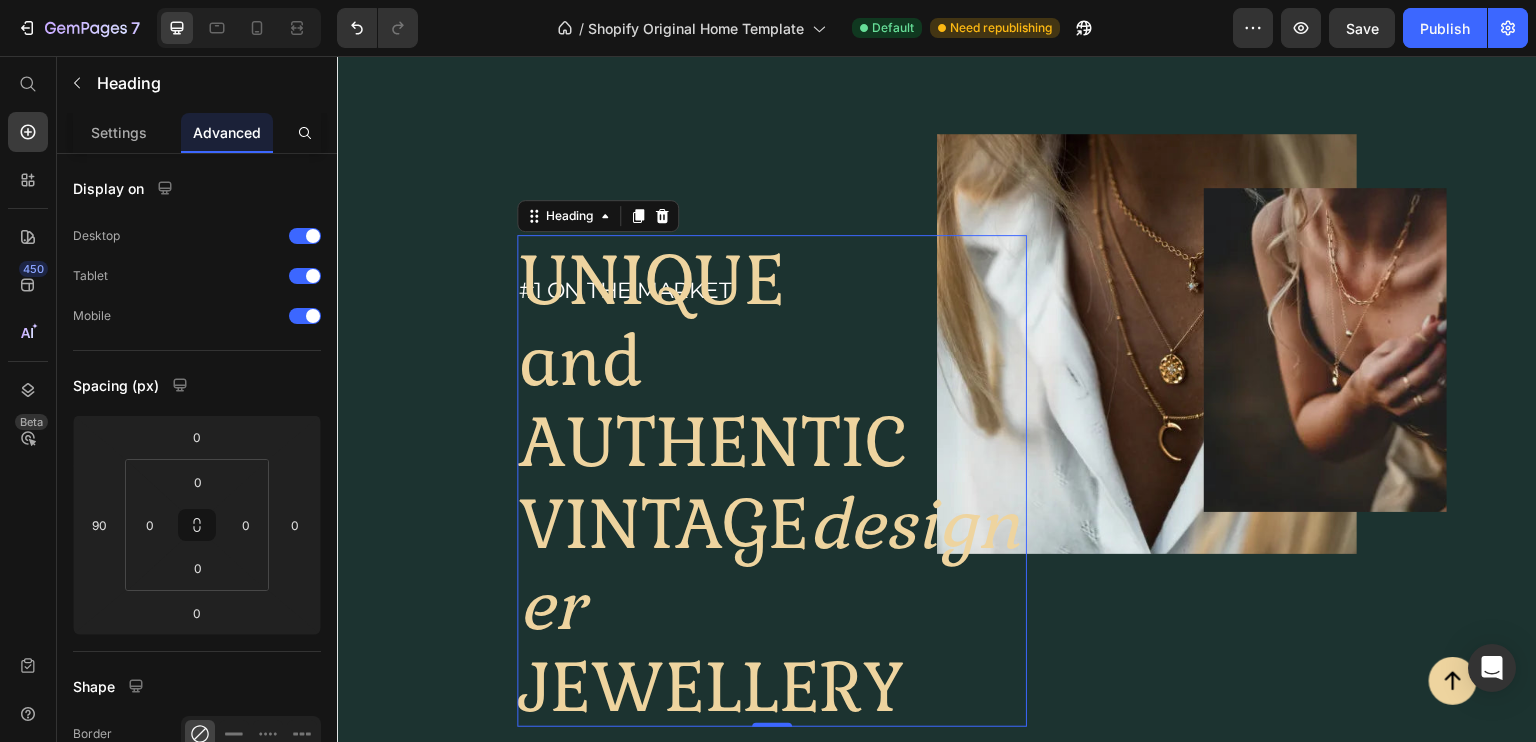 scroll, scrollTop: 44, scrollLeft: 0, axis: vertical 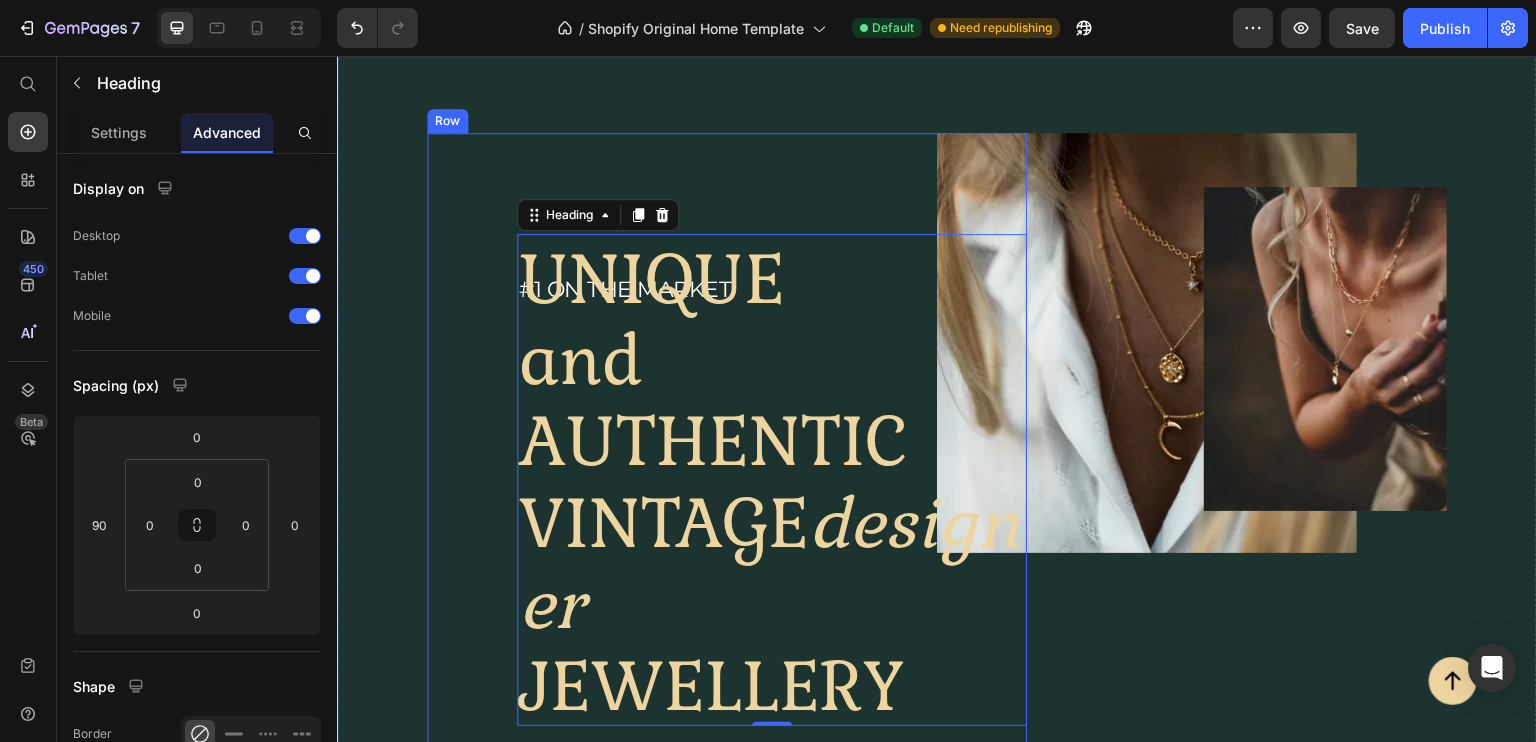 click on "#1 on the market Heading           UNIQUE  and AUTHENTIC VINTAGE  designer JEWELLERY Heading   0 Shop now Button" at bounding box center (727, 460) 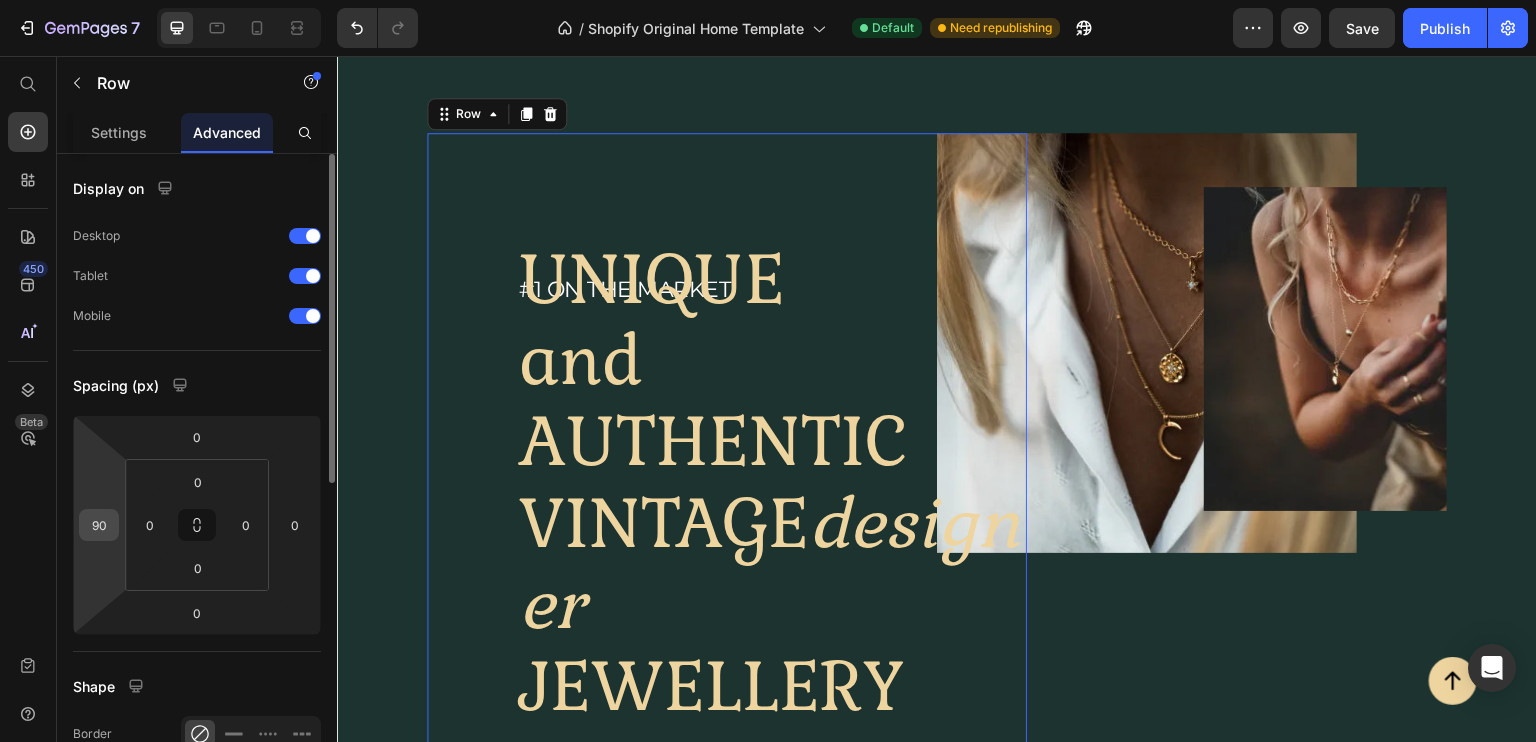 click on "90" at bounding box center (99, 525) 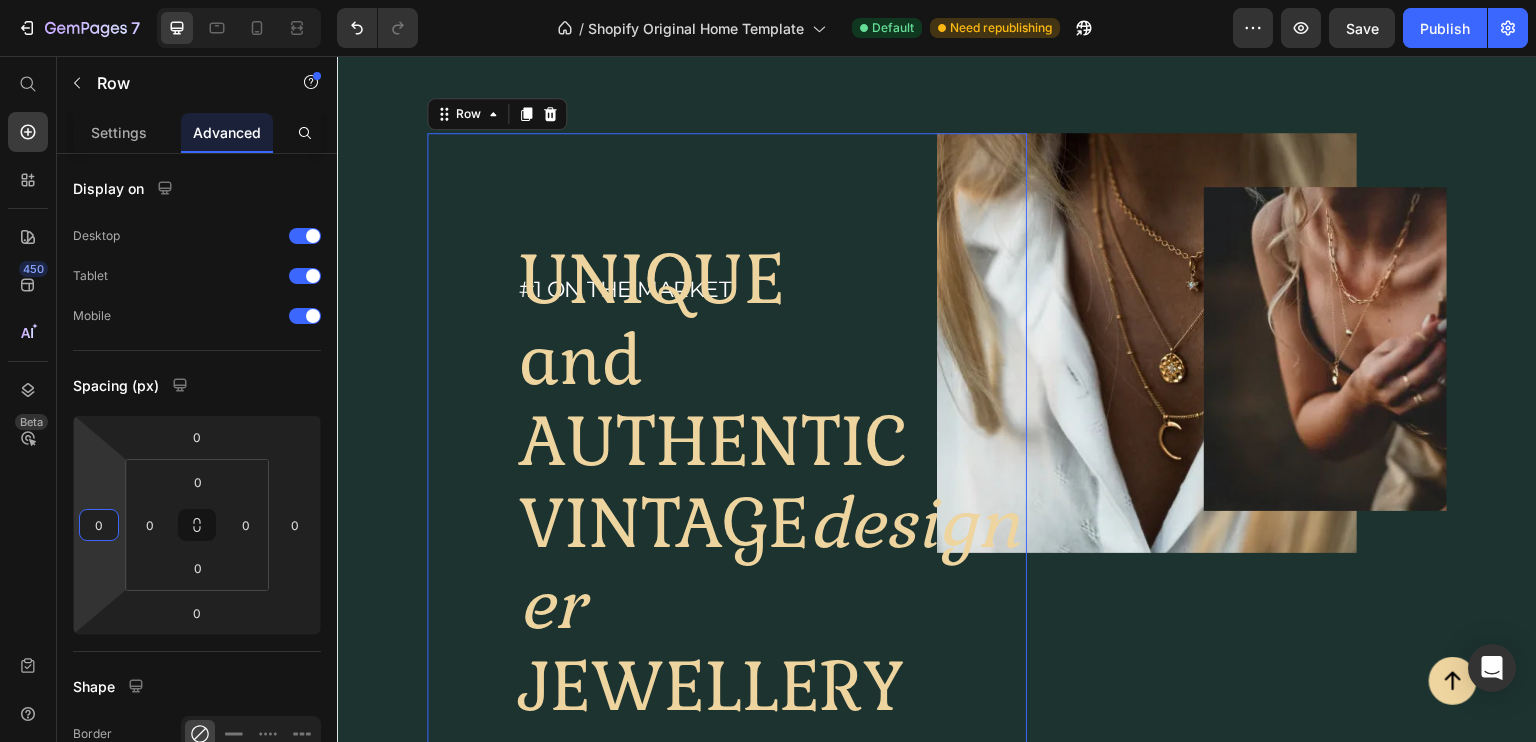 type on "0" 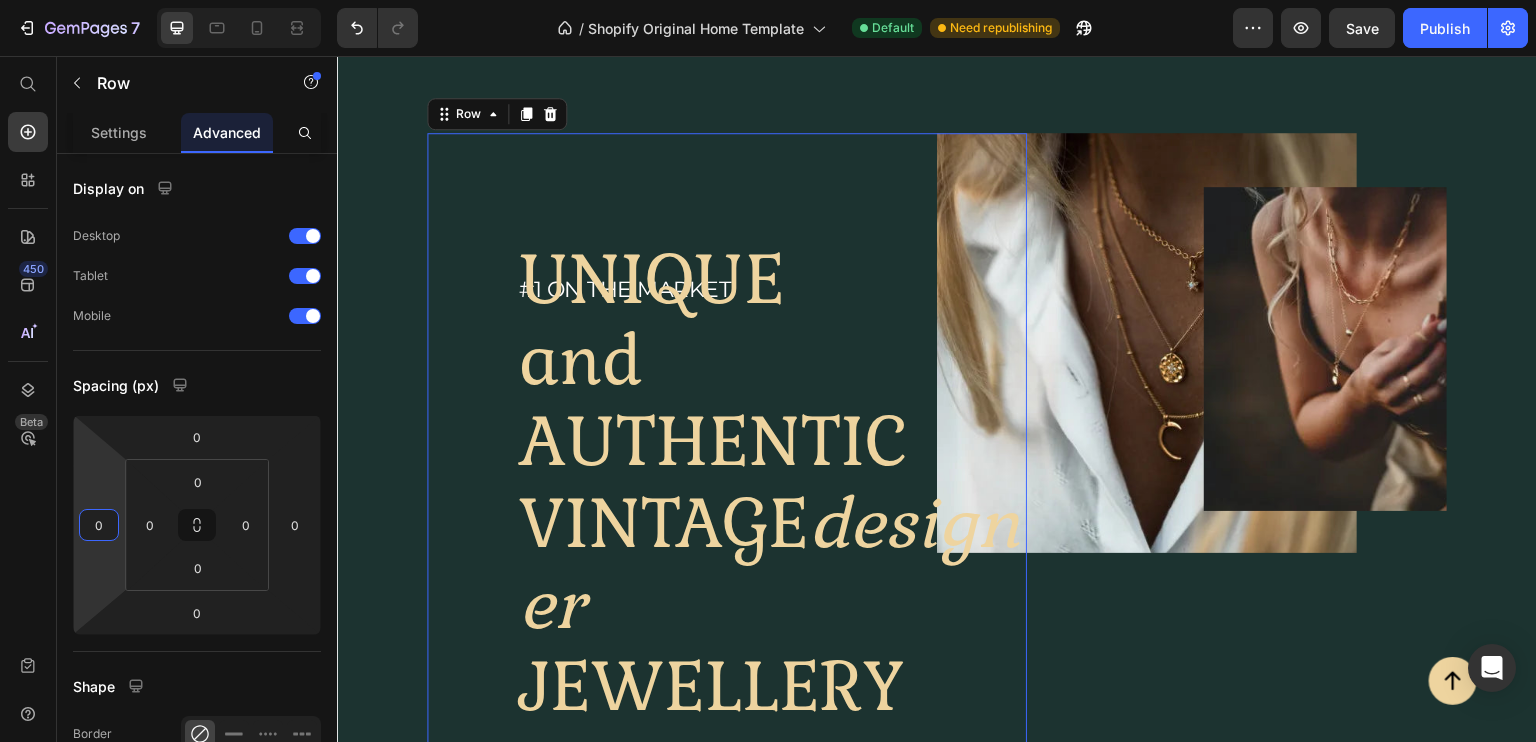 click on "#1 on the market Heading           UNIQUE  and AUTHENTIC VINTAGE  designer JEWELLERY Heading Shop now Button" at bounding box center (727, 460) 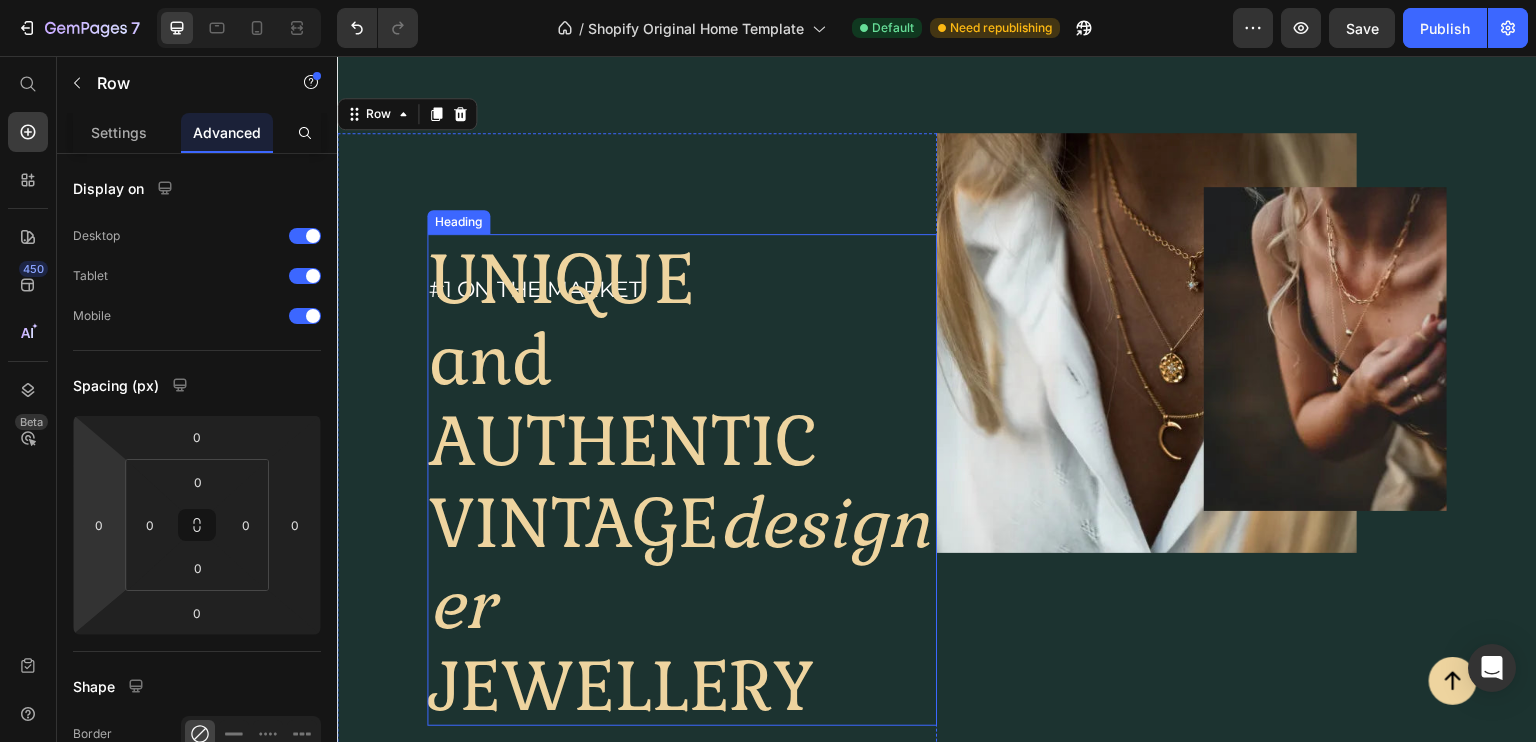 click on "UNIQUE  and AUTHENTIC VINTAGE  designer JEWELLERY" at bounding box center [682, 480] 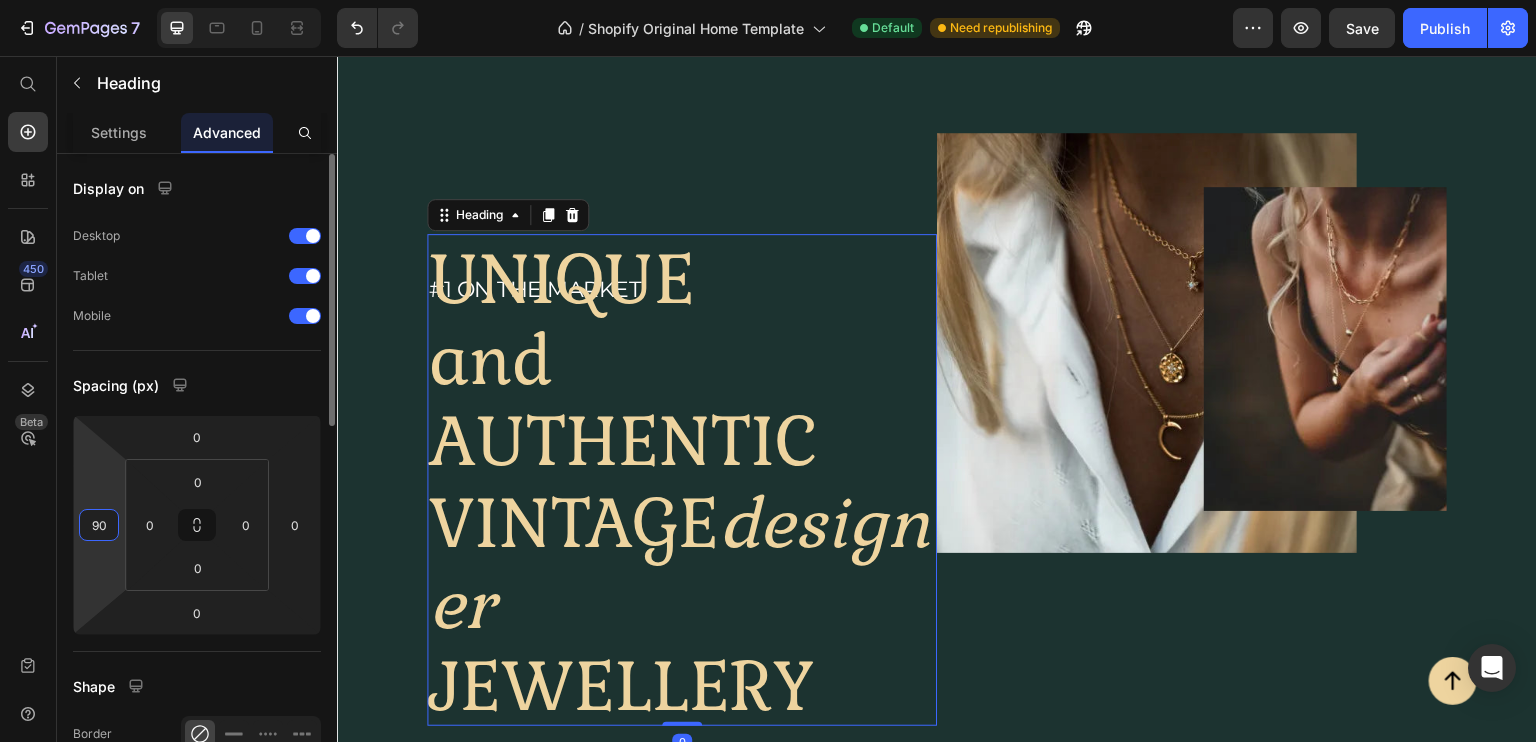 click on "90" at bounding box center [99, 525] 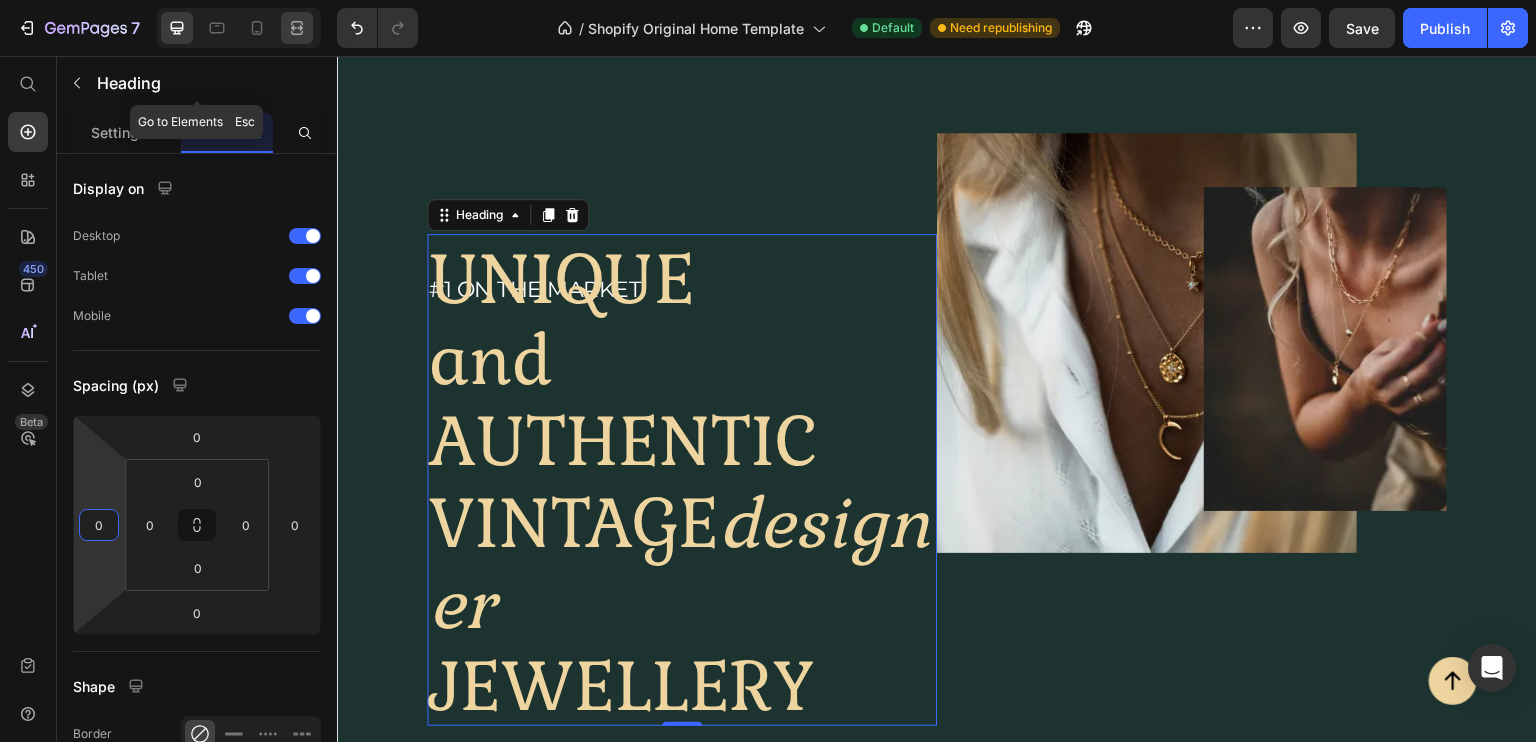 type on "0" 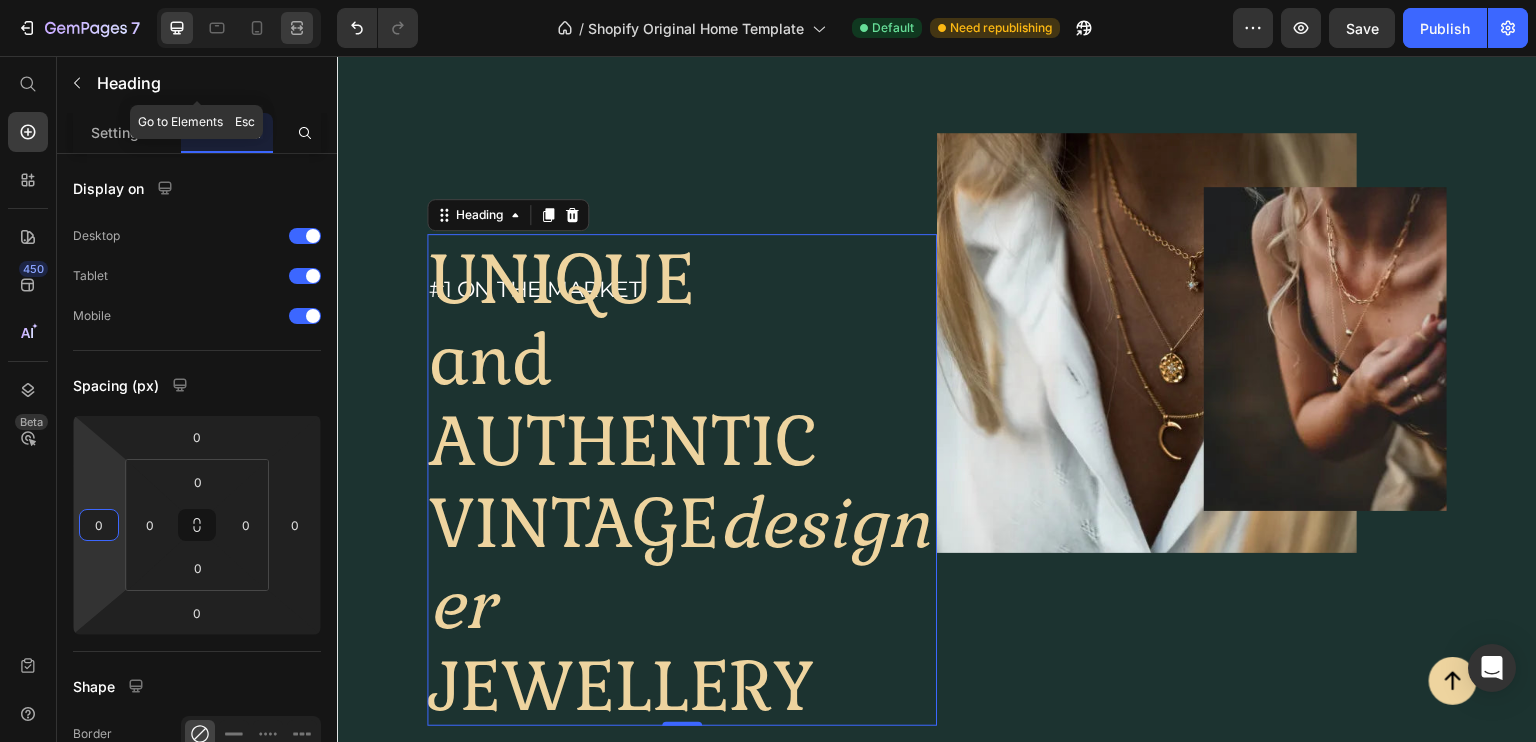click 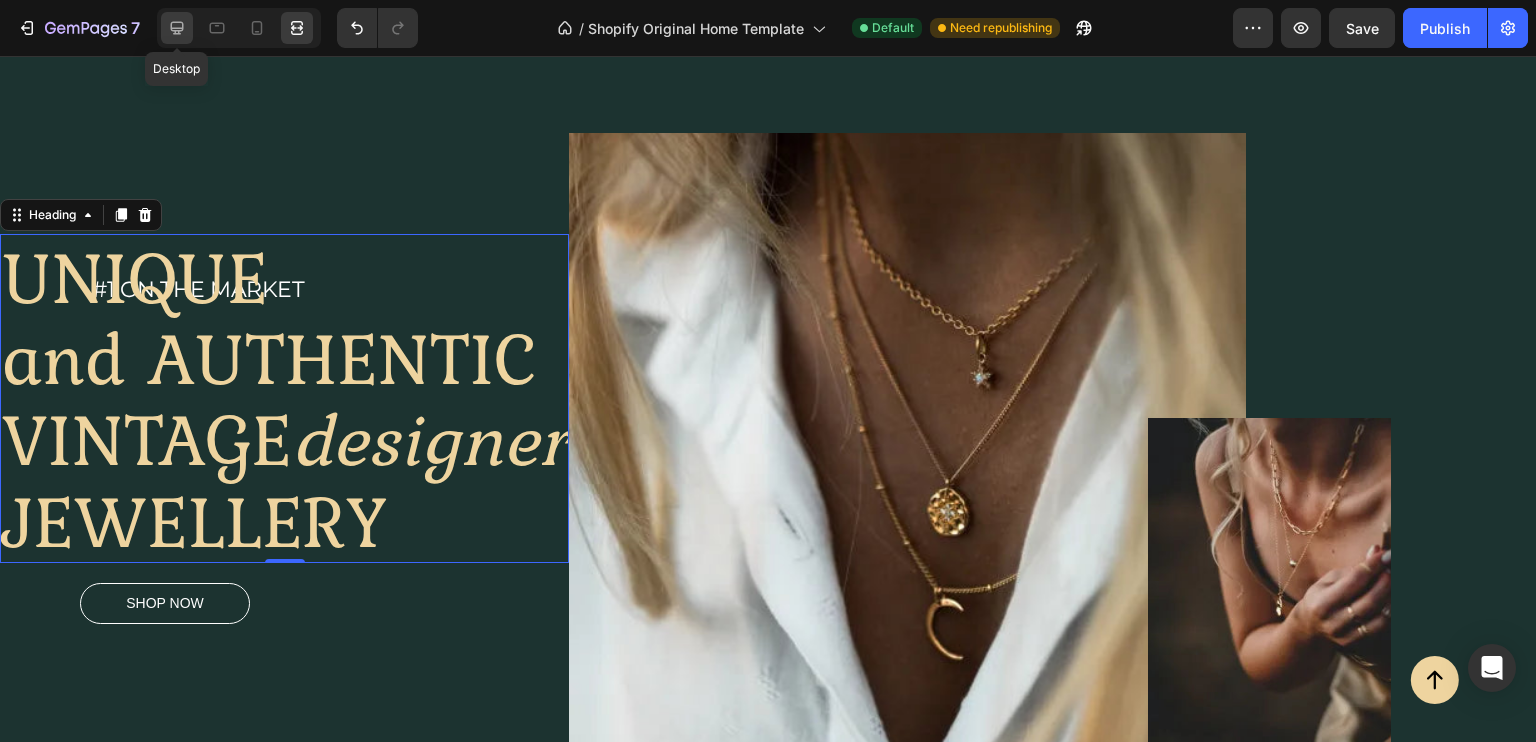 click 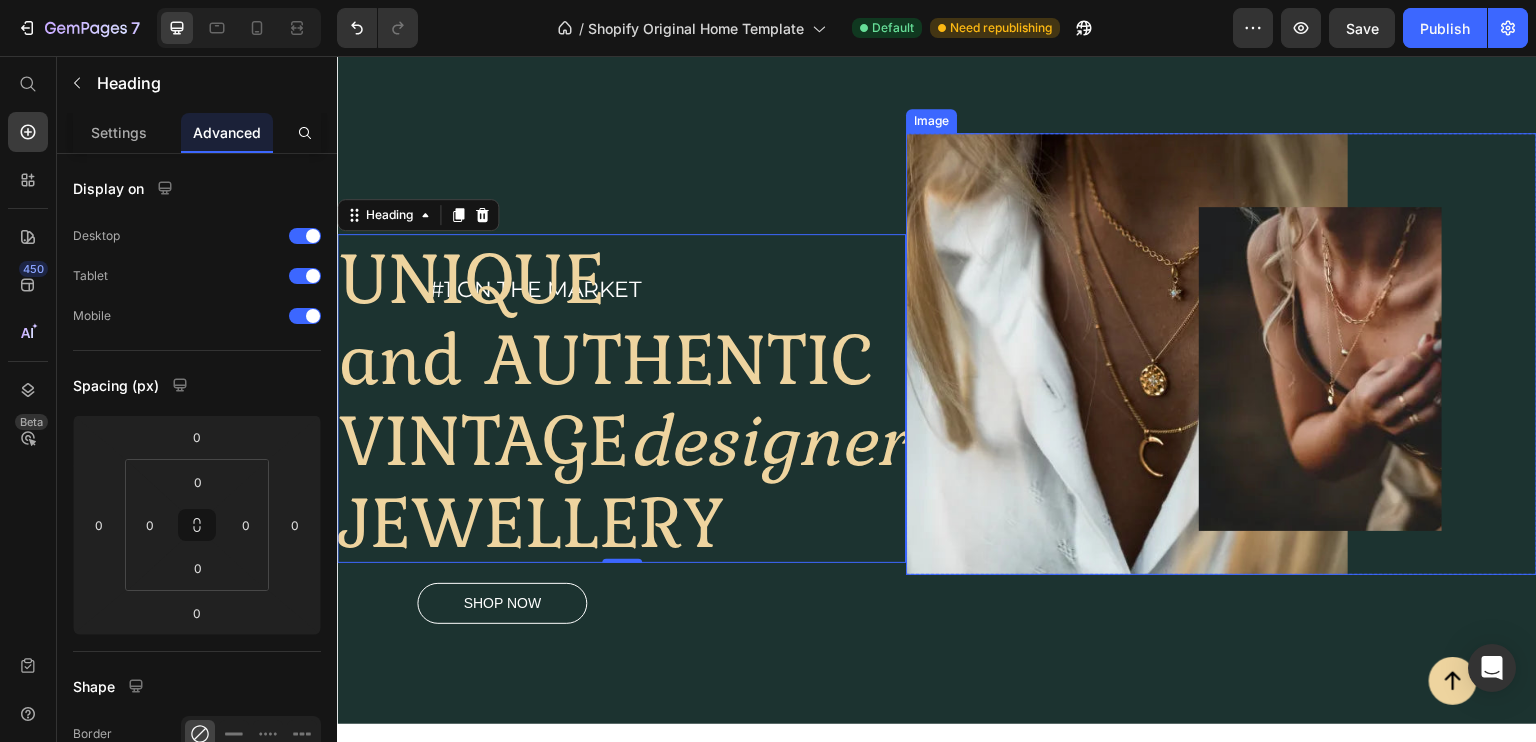 click at bounding box center (1221, 354) 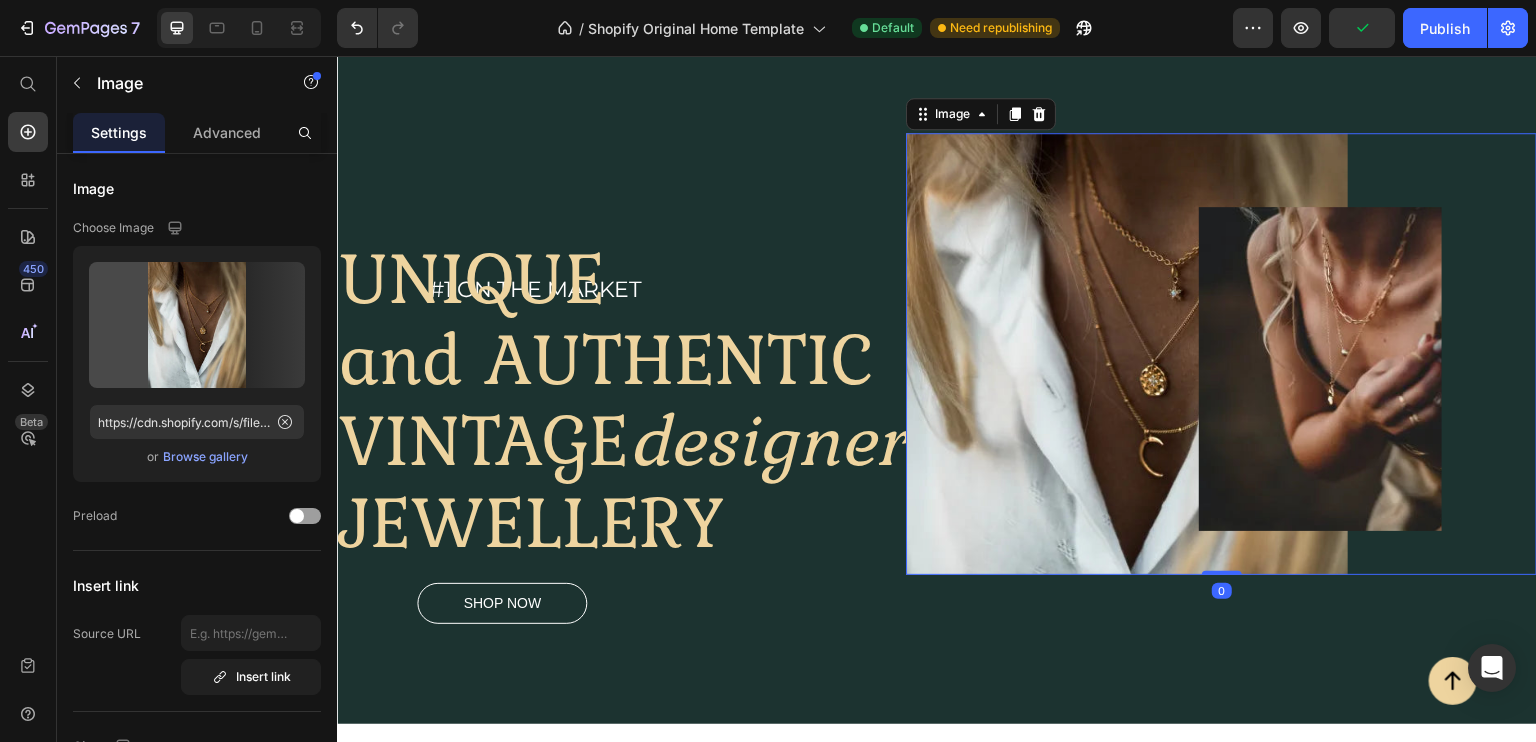 scroll, scrollTop: 0, scrollLeft: 0, axis: both 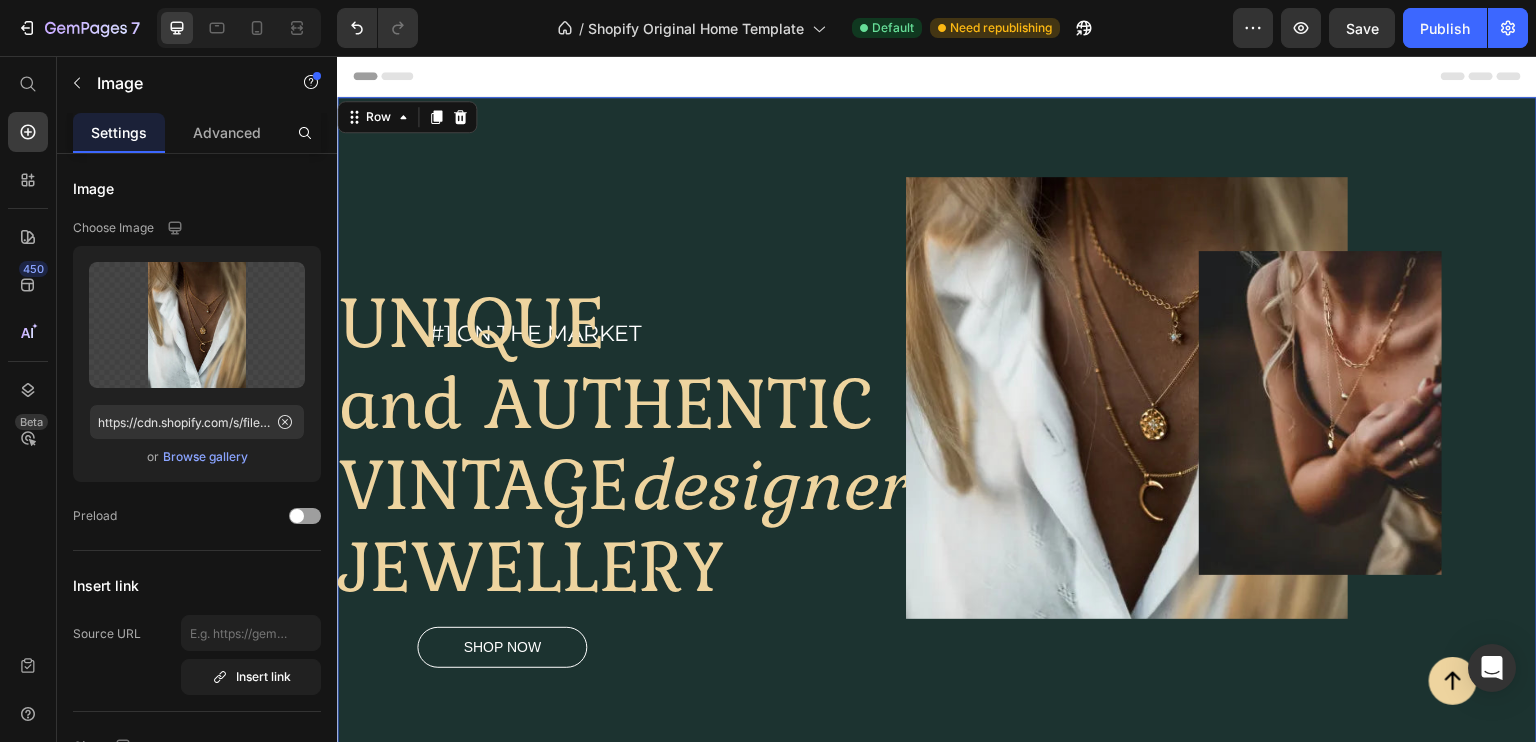 click on "Image Image Row" at bounding box center [1221, 422] 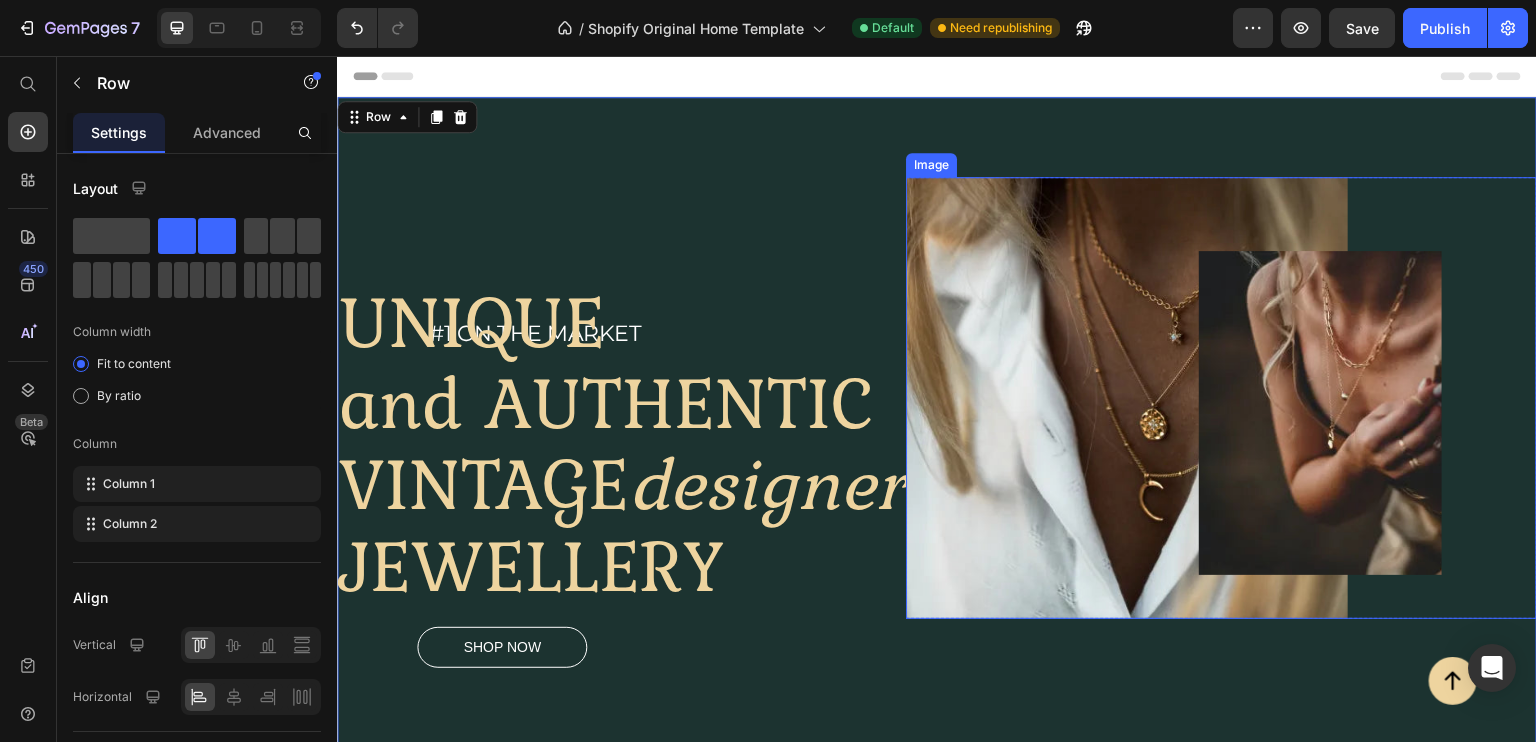 click at bounding box center [1221, 398] 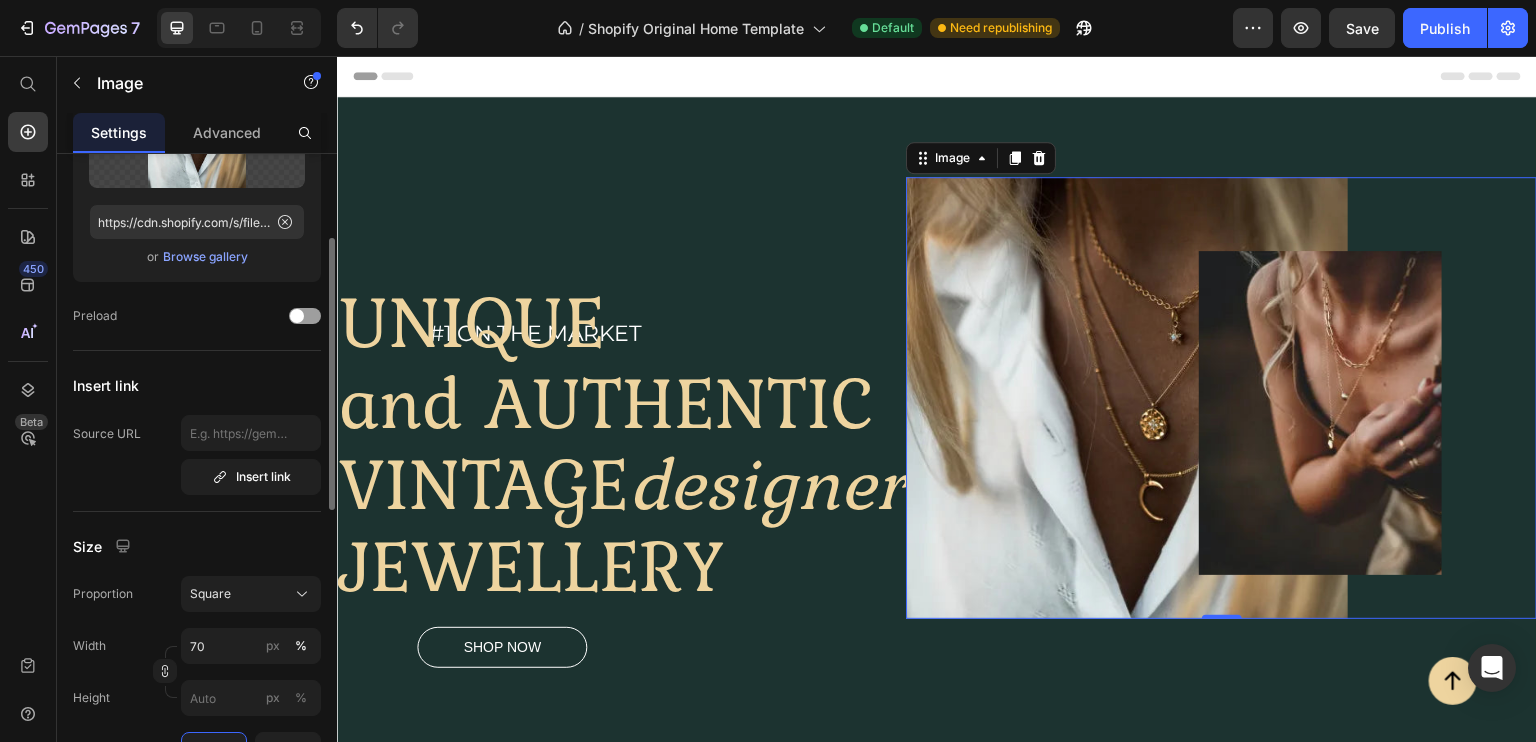 scroll, scrollTop: 278, scrollLeft: 0, axis: vertical 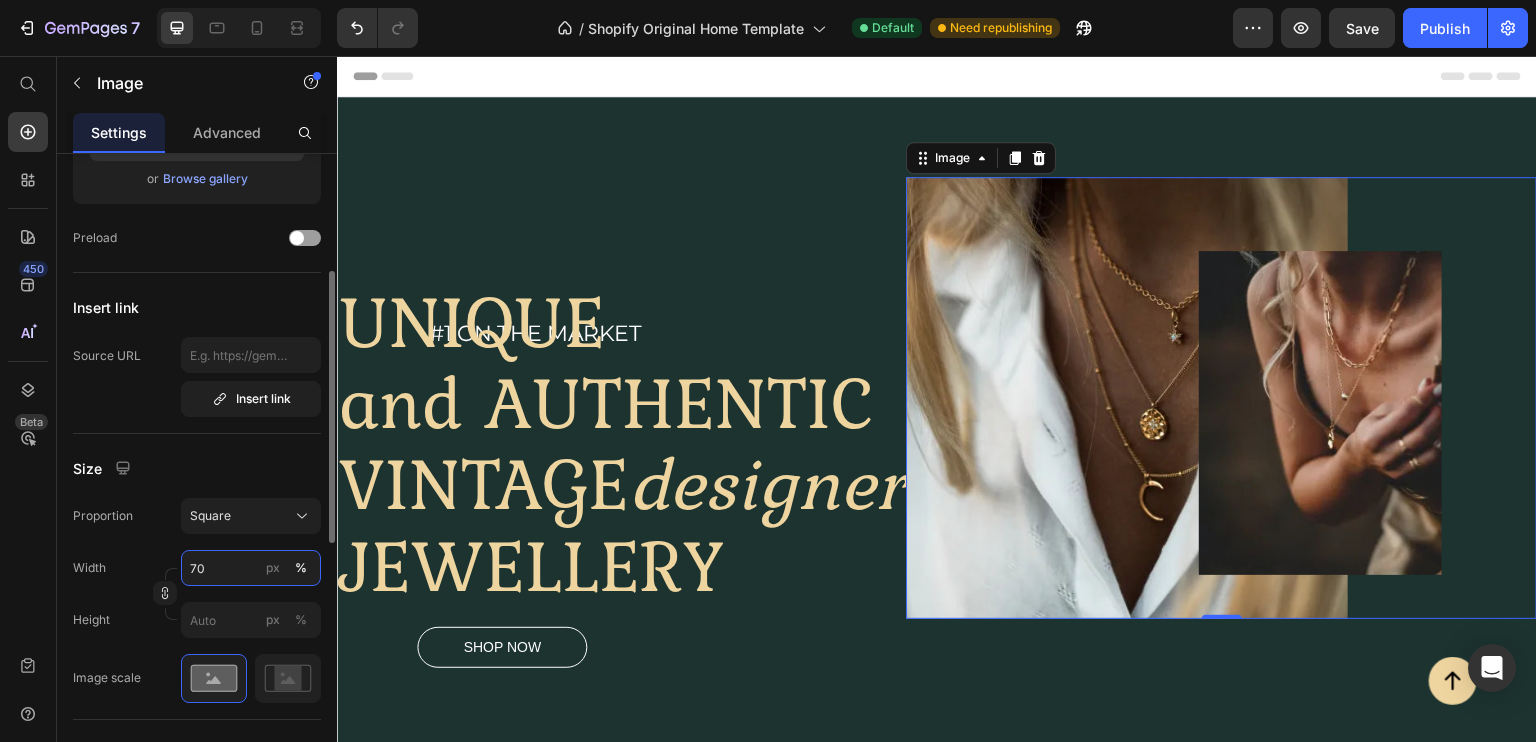 click on "70" at bounding box center (251, 568) 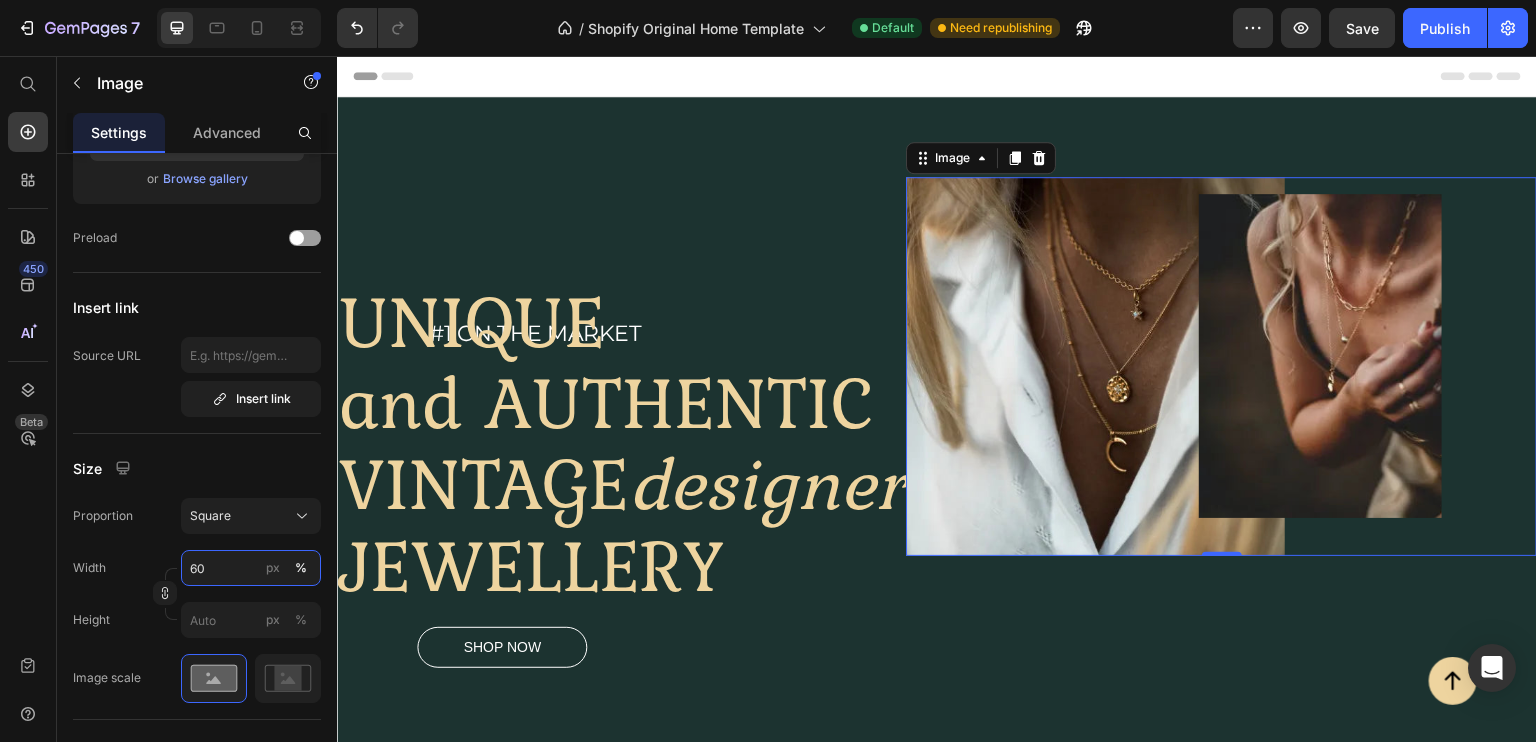 type on "60" 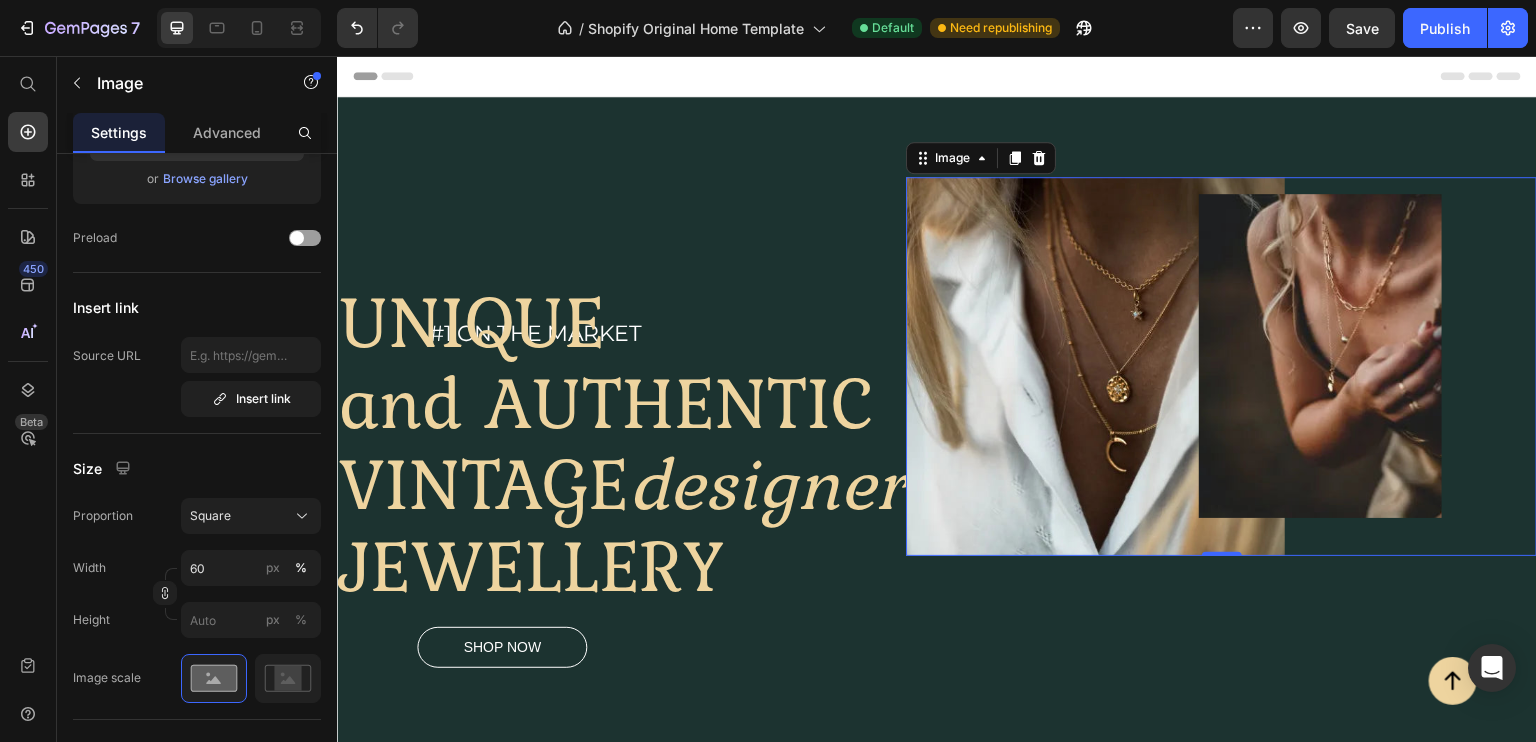 click at bounding box center [239, 28] 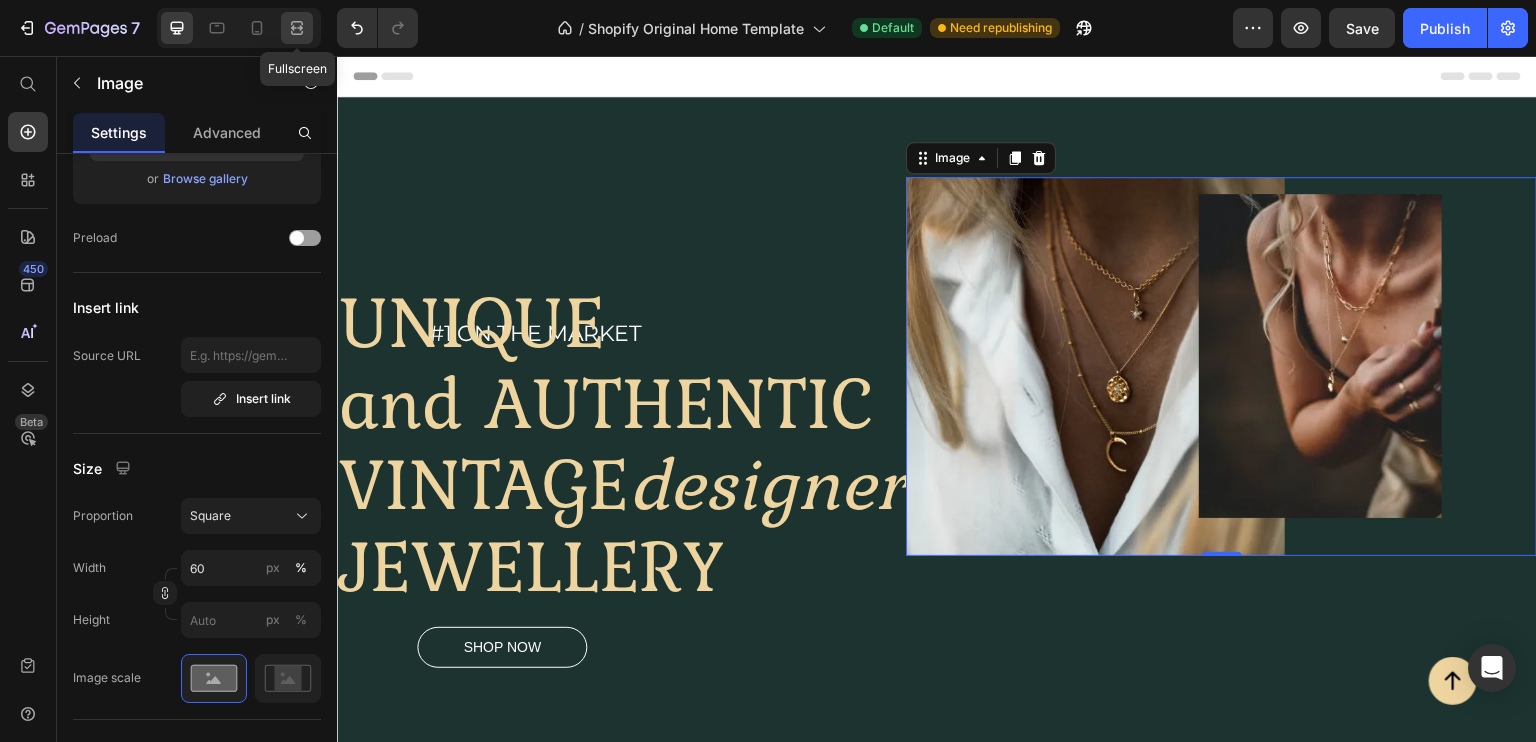 click 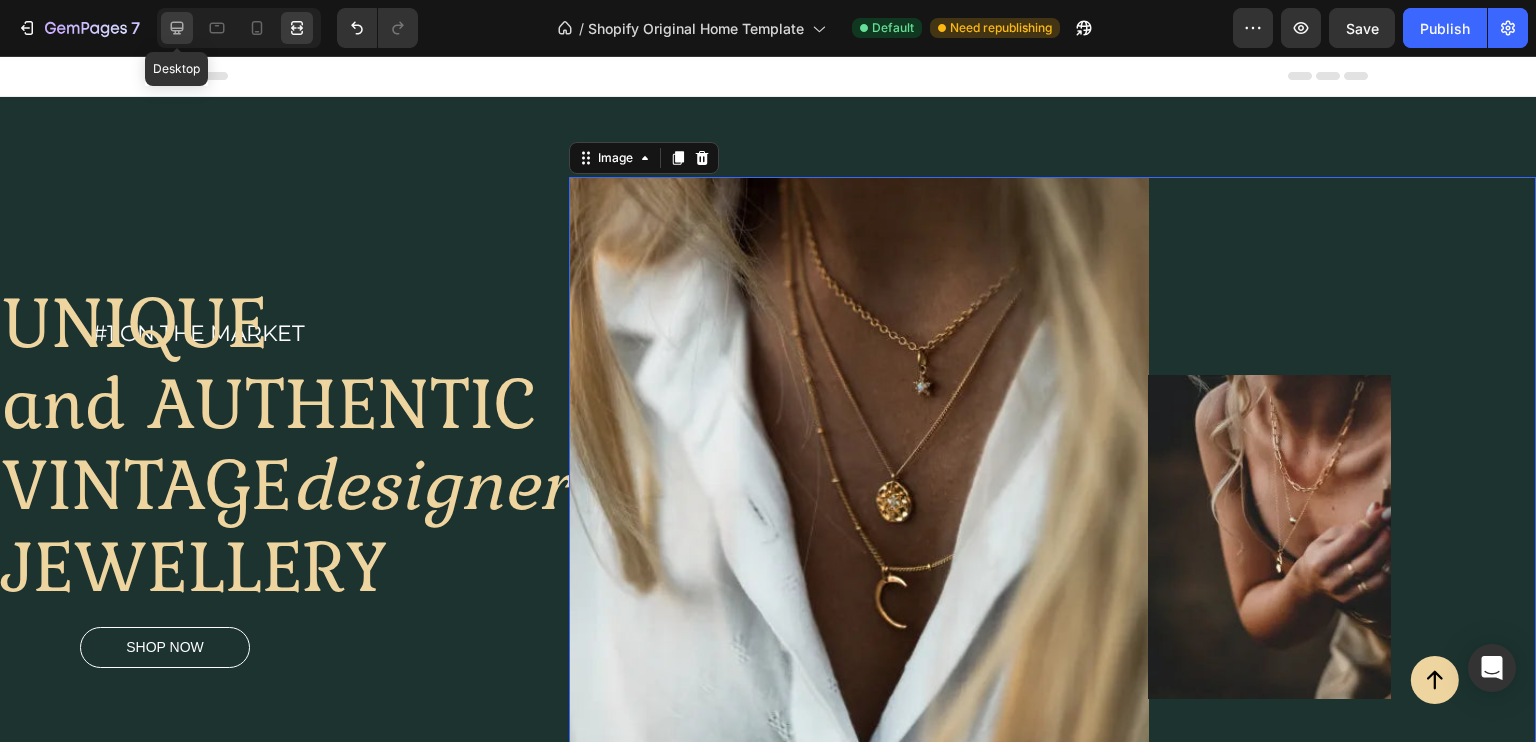 click 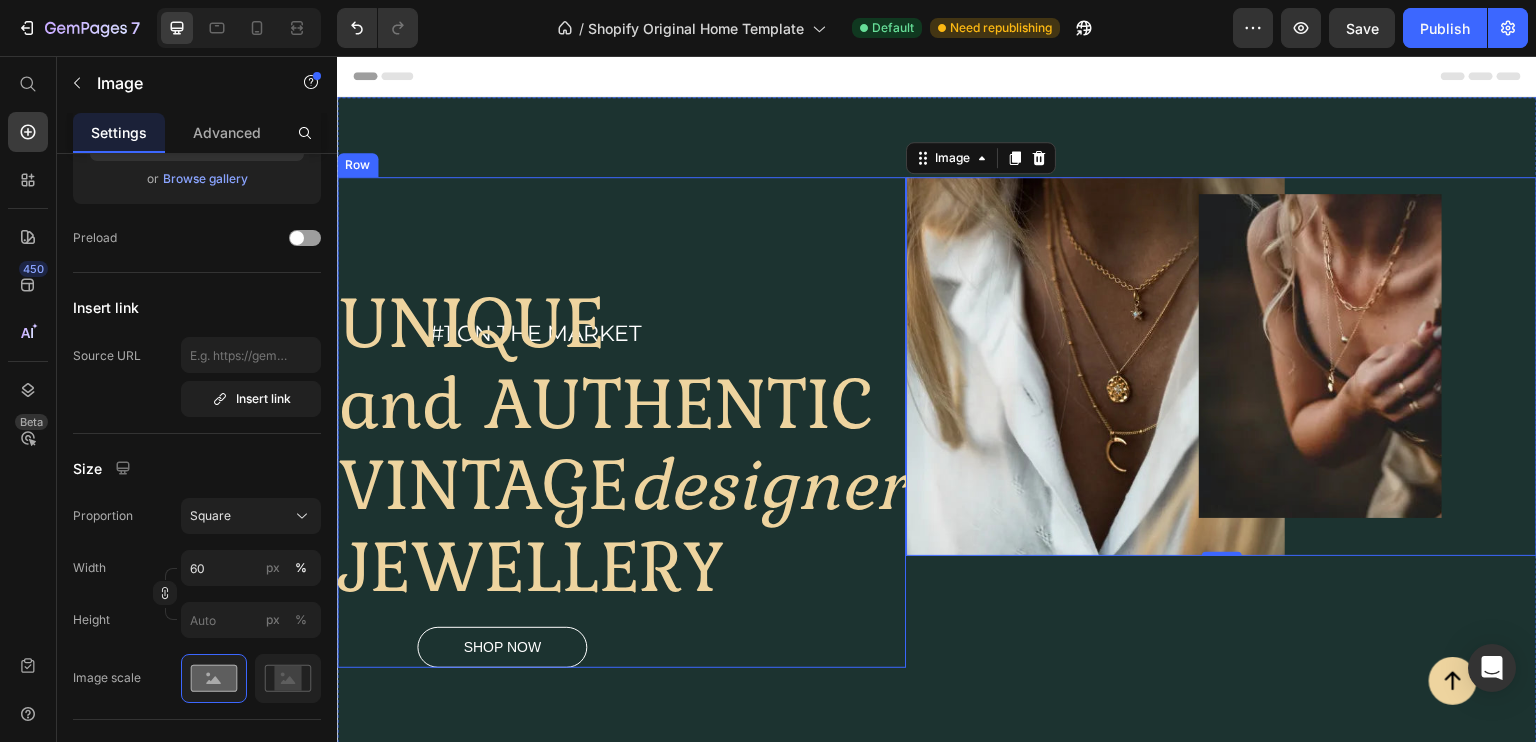 click on "#1 on the market Heading           UNIQUE  and AUTHENTIC VINTAGE  designer JEWELLERY Heading Shop now Button" at bounding box center [621, 422] 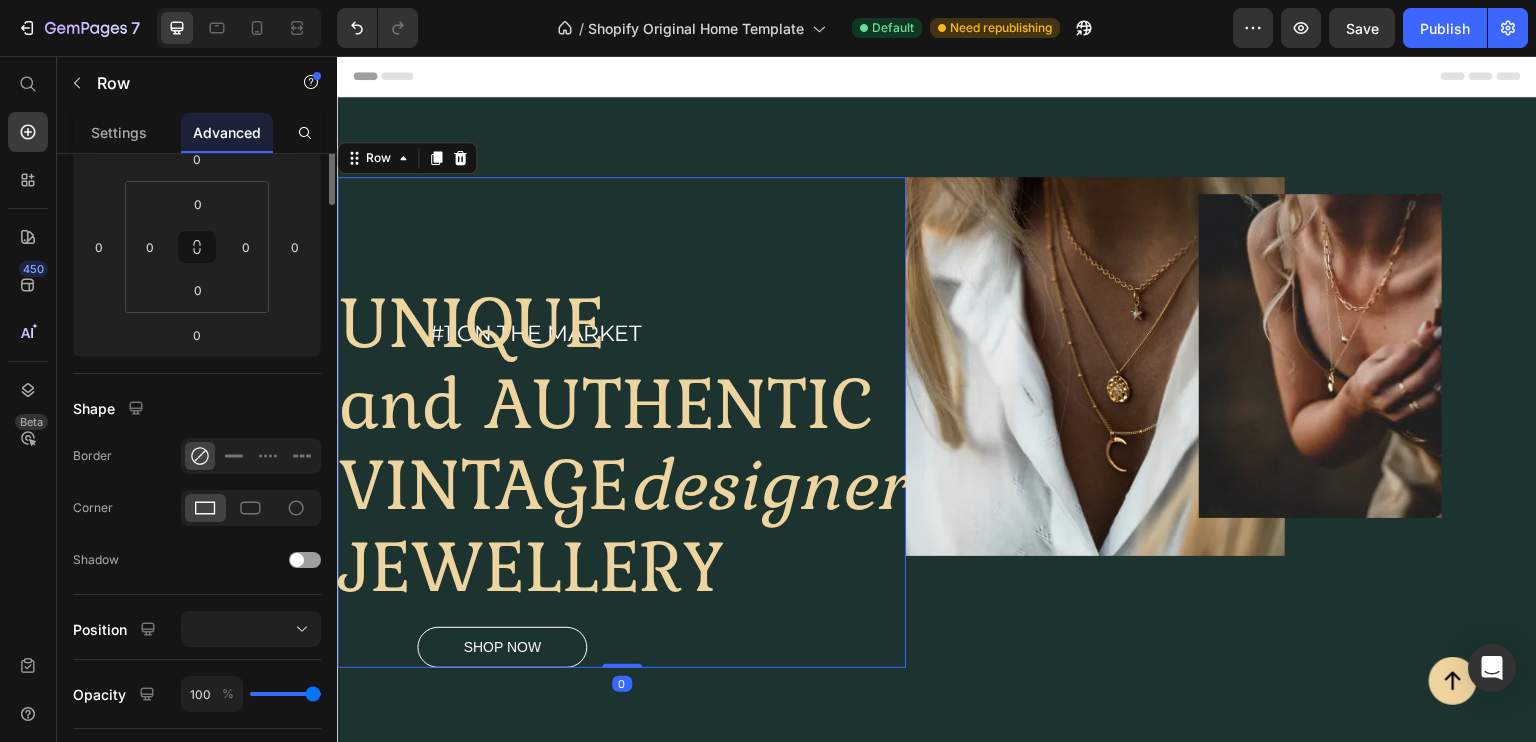scroll, scrollTop: 0, scrollLeft: 0, axis: both 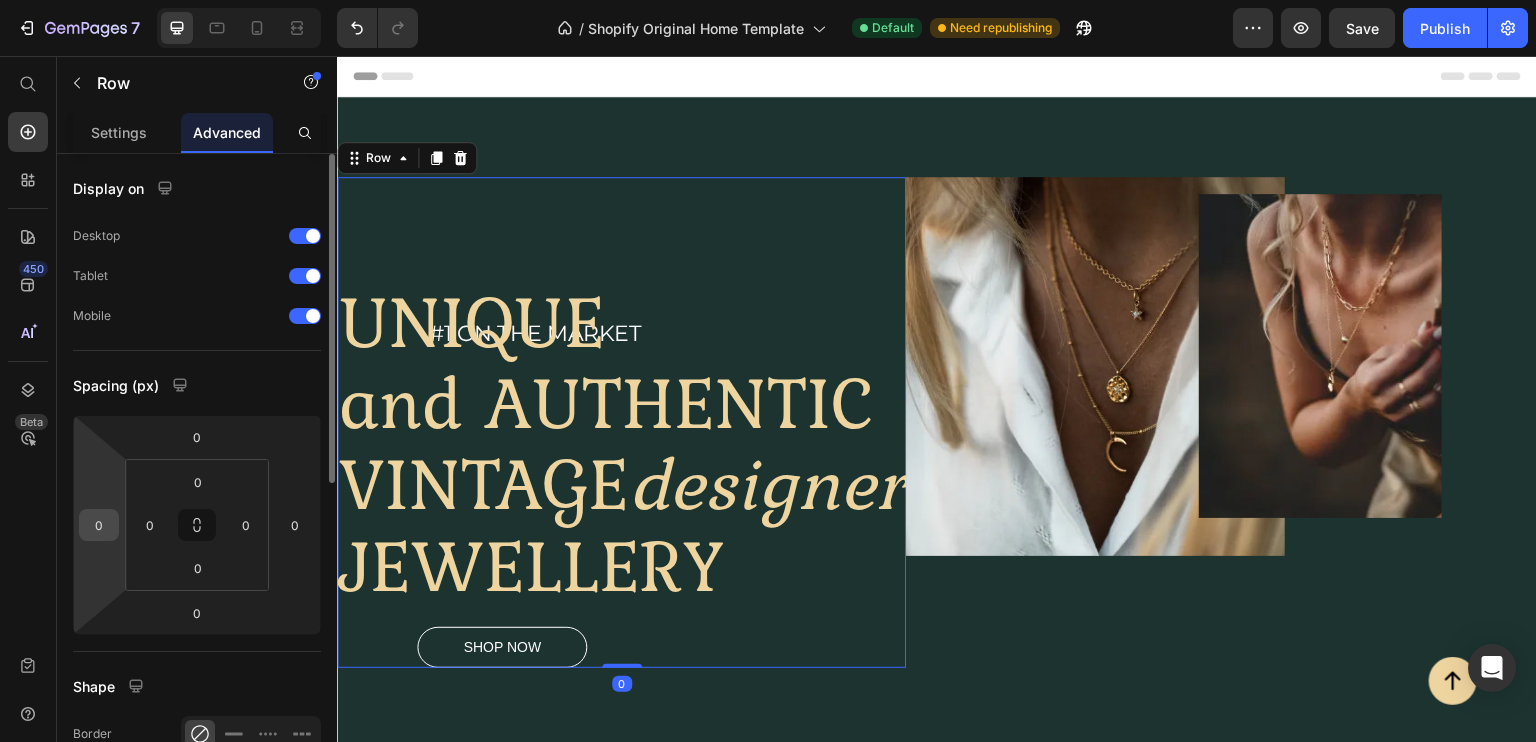 click on "0" at bounding box center [99, 525] 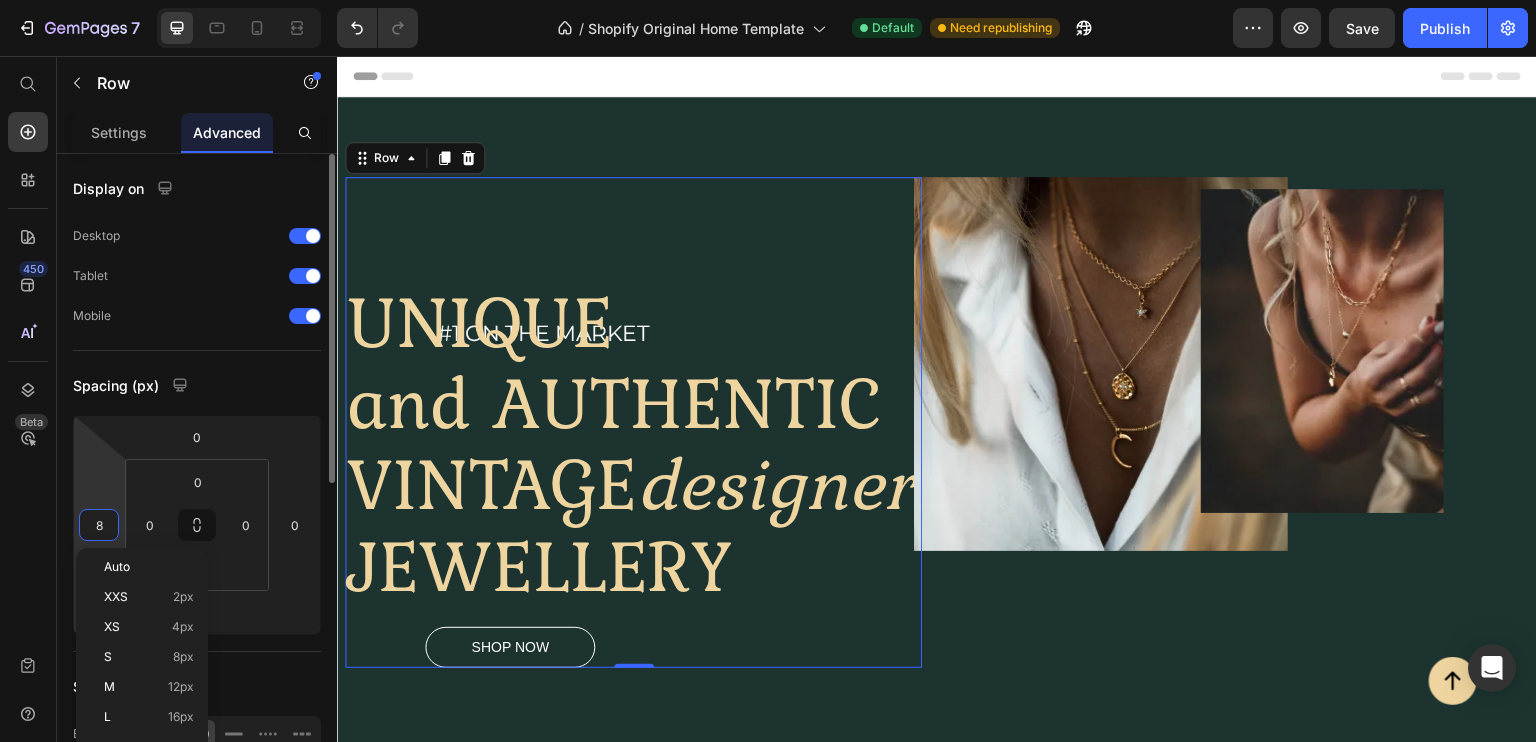type on "80" 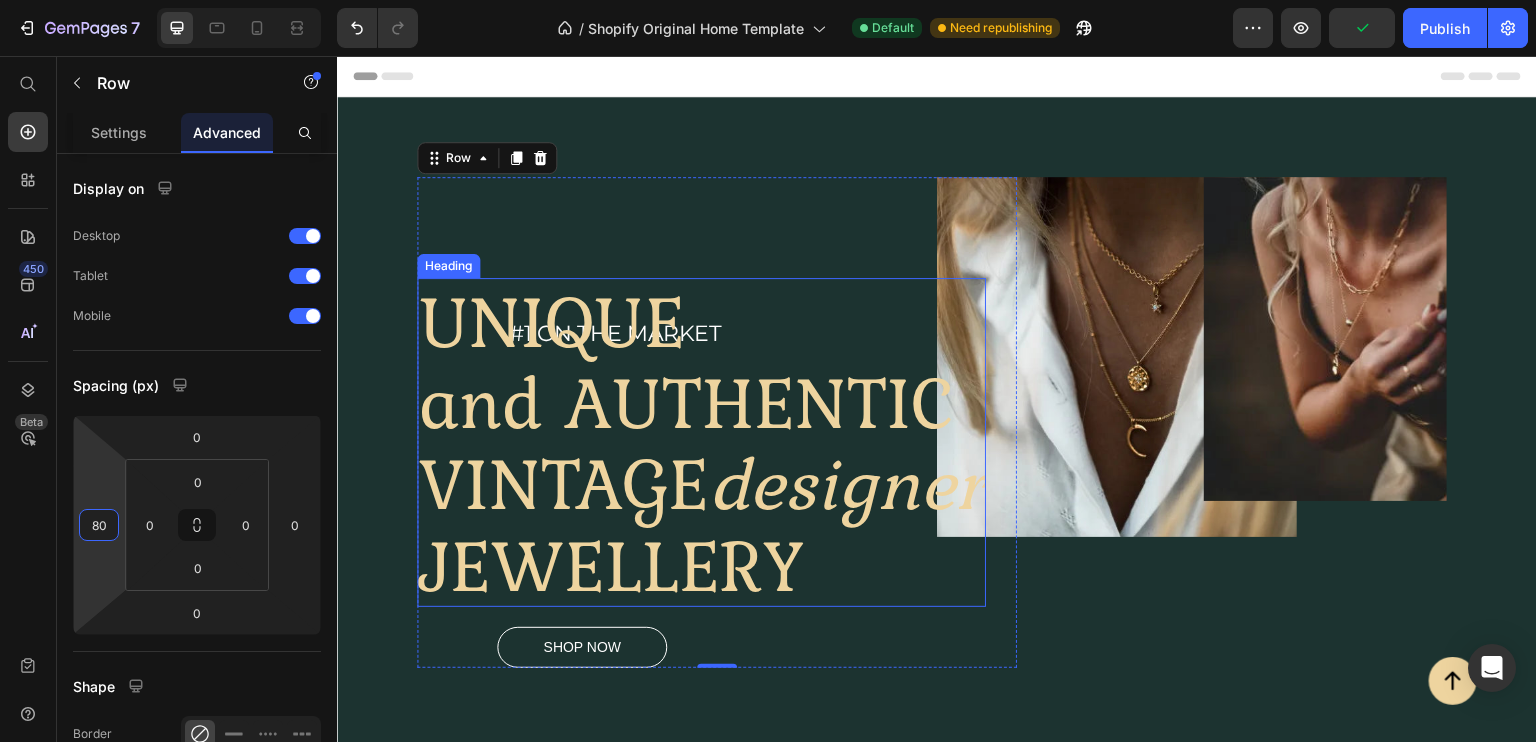 click on "UNIQUE  and AUTHENTIC VINTAGE  designer JEWELLERY" at bounding box center [701, 443] 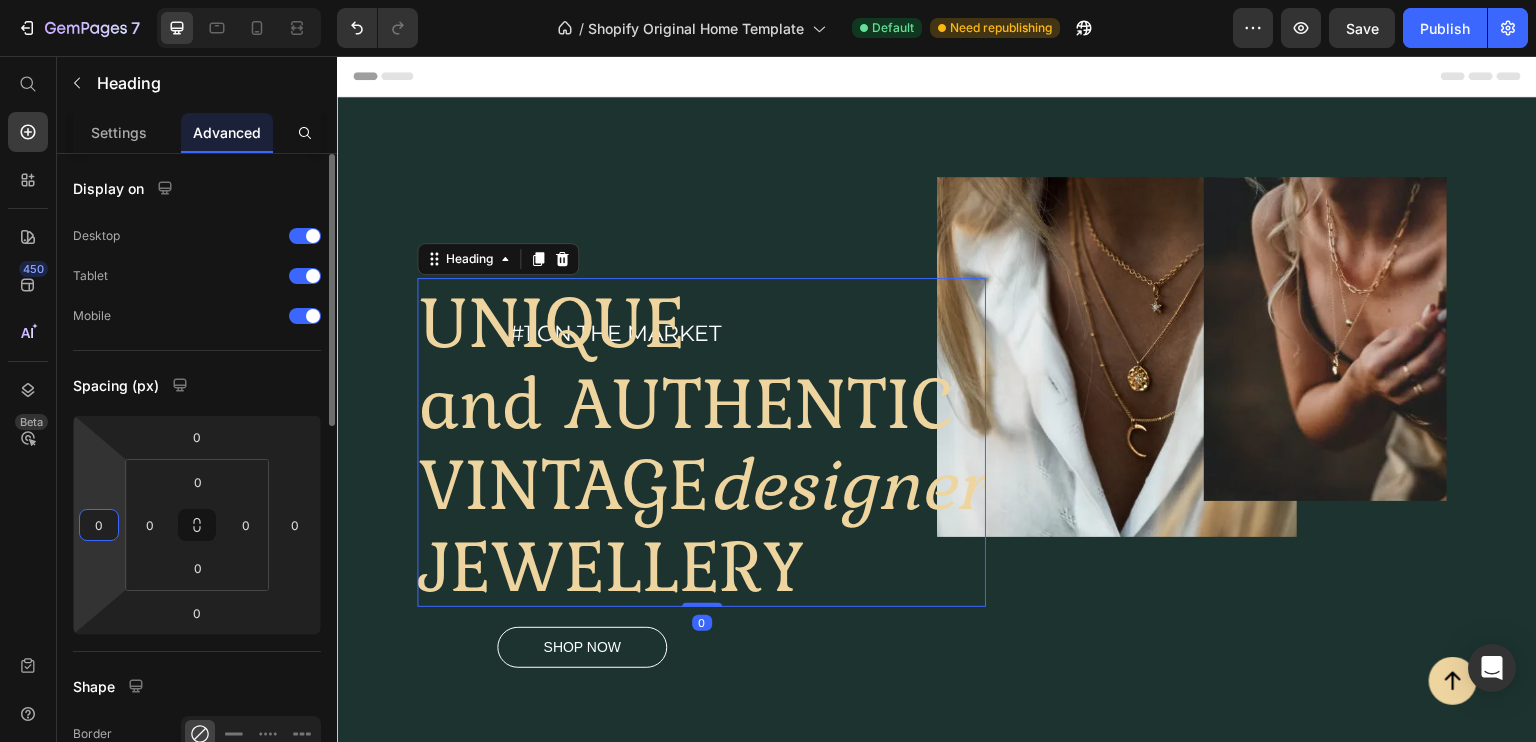 click on "0" at bounding box center (99, 525) 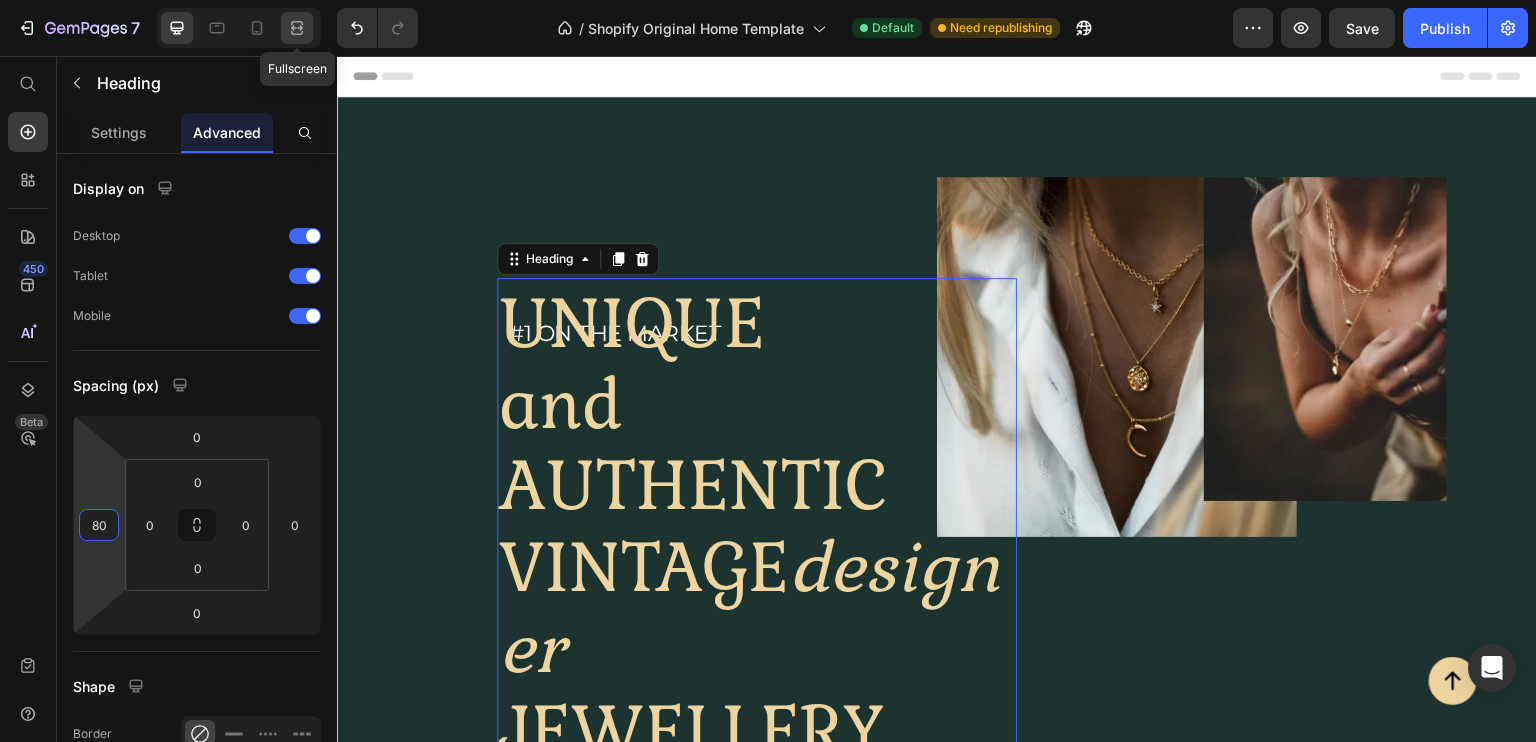 type on "80" 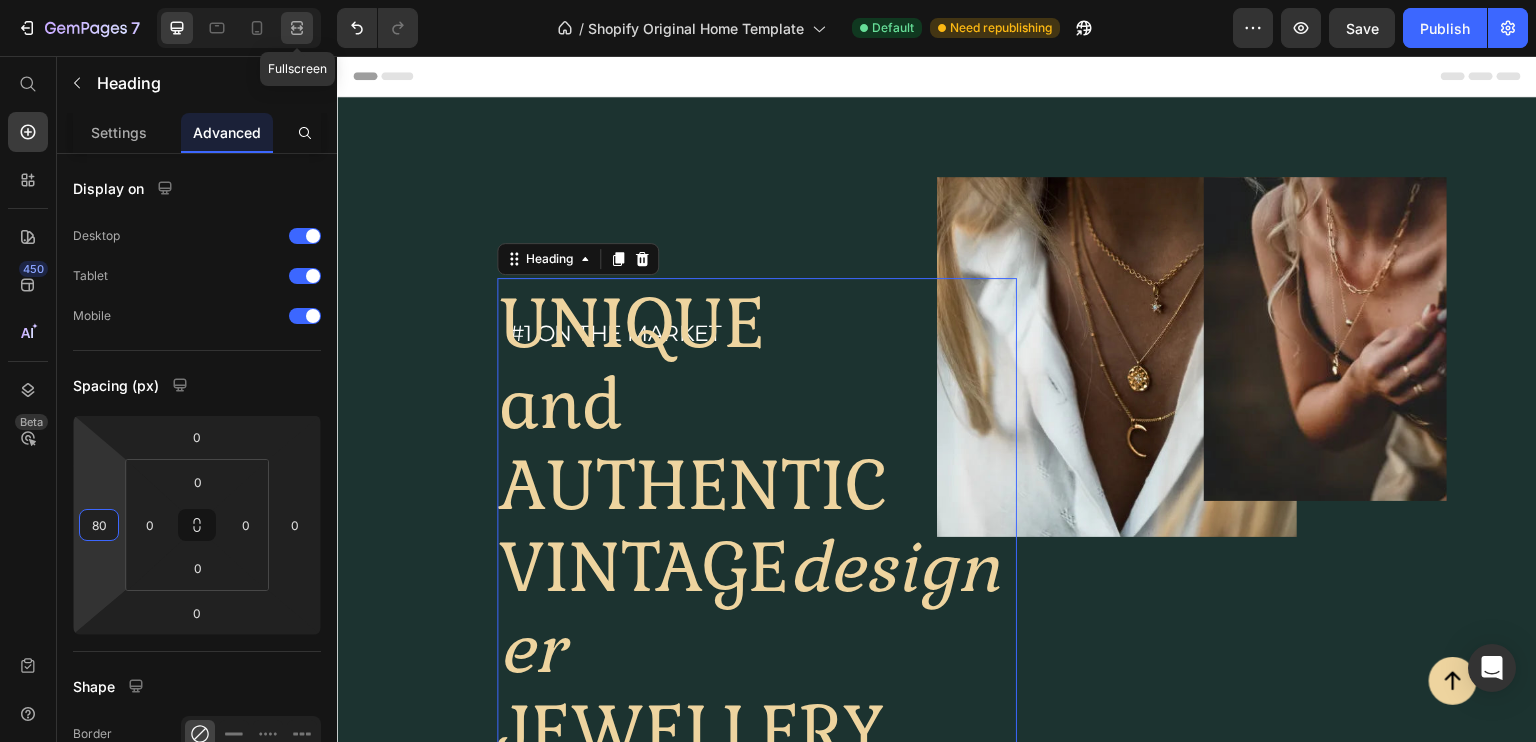 click 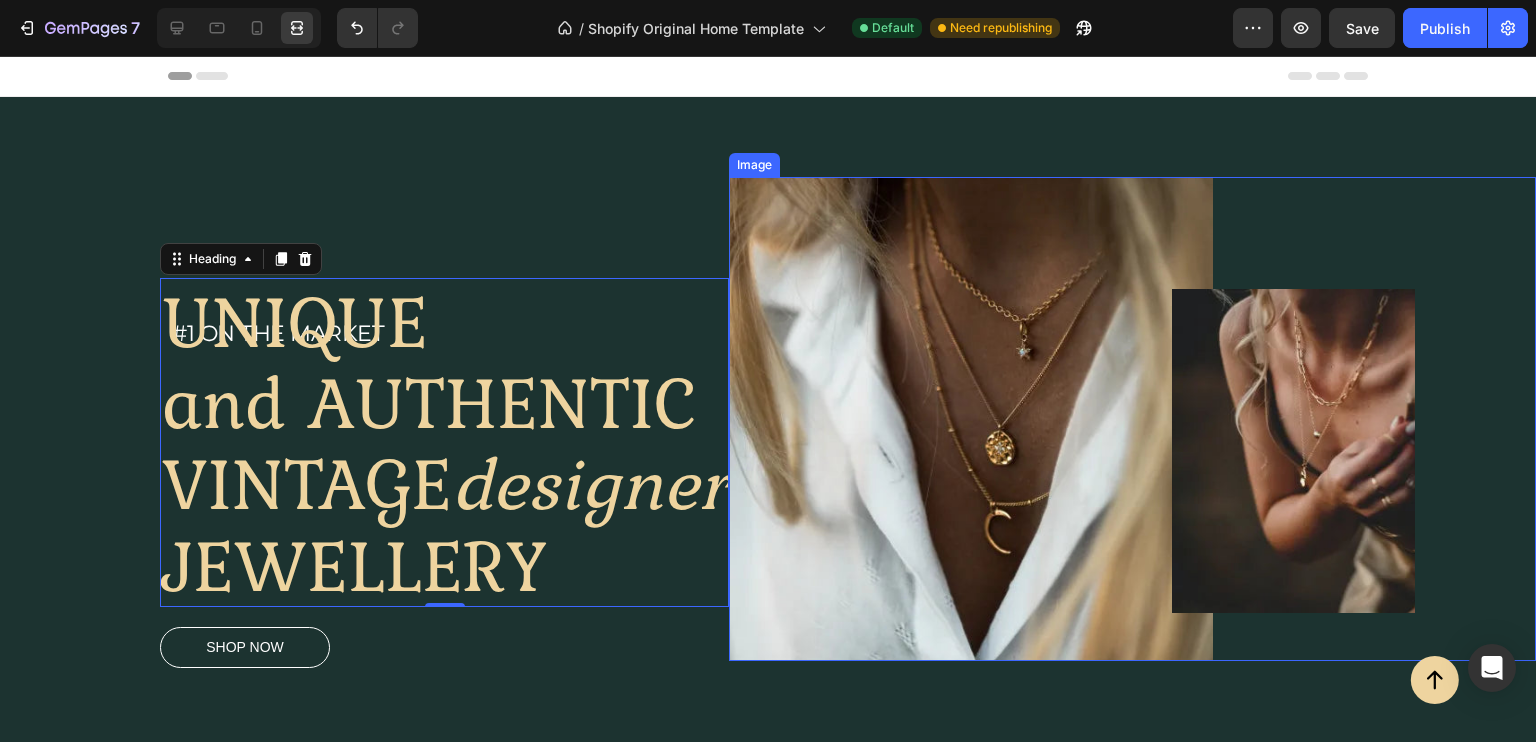 click at bounding box center (1132, 419) 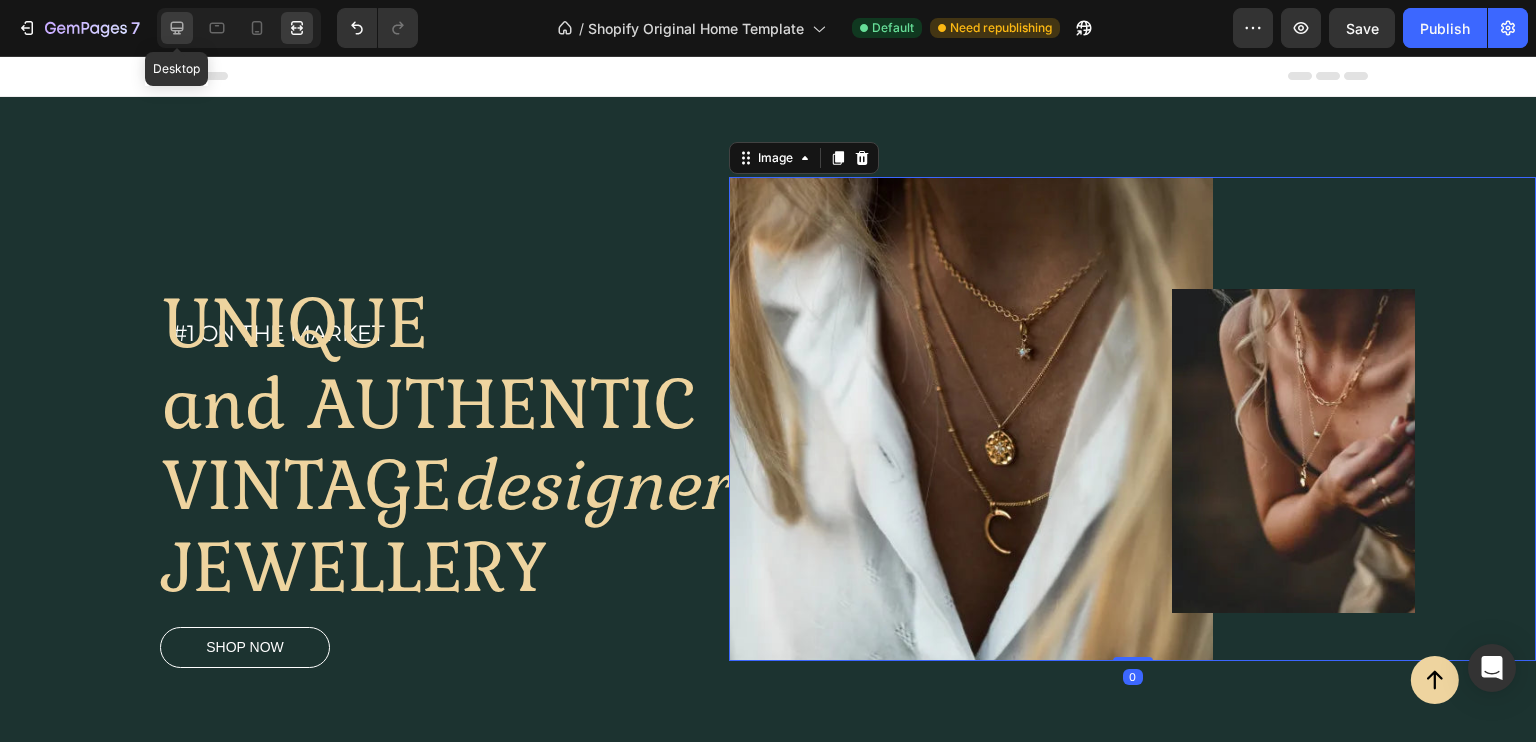click 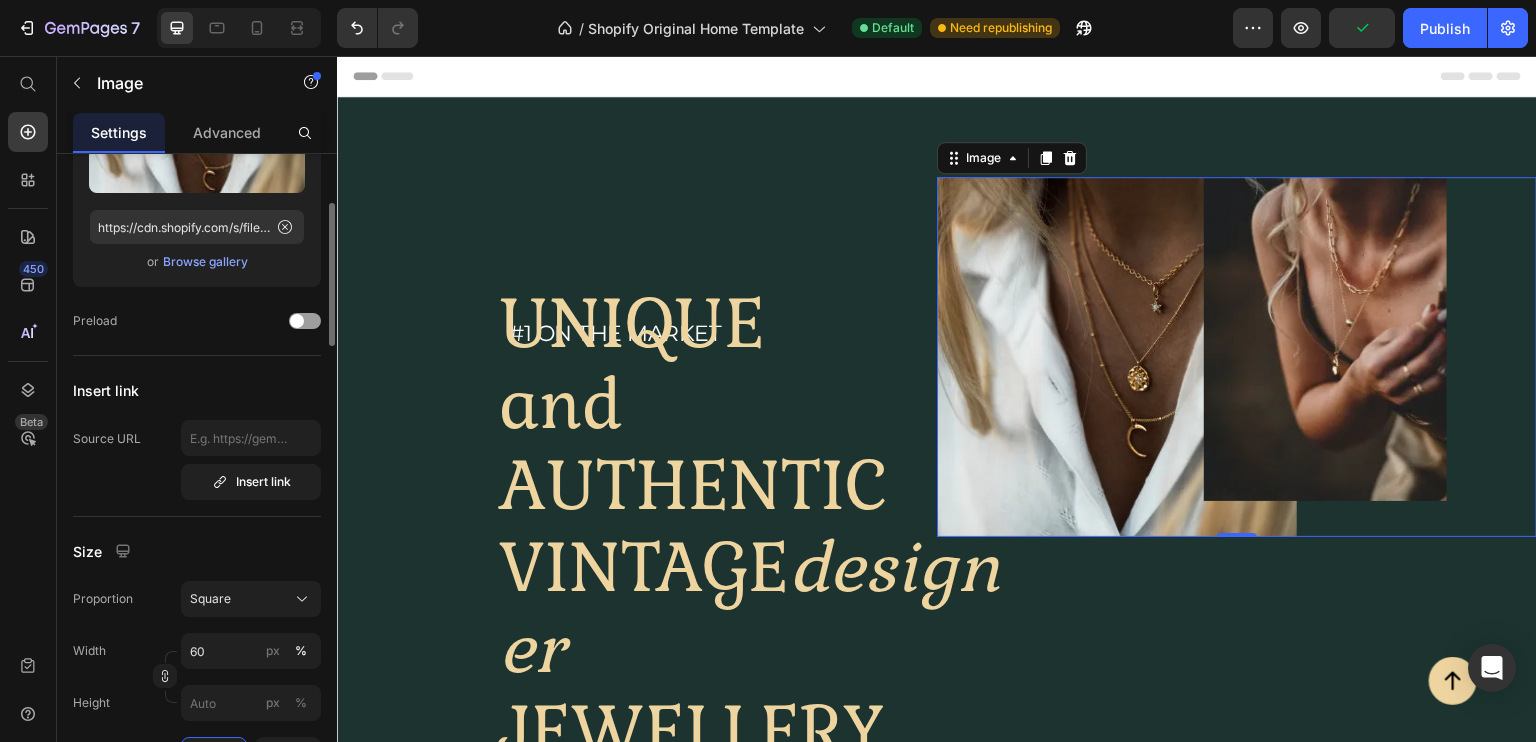 scroll, scrollTop: 206, scrollLeft: 0, axis: vertical 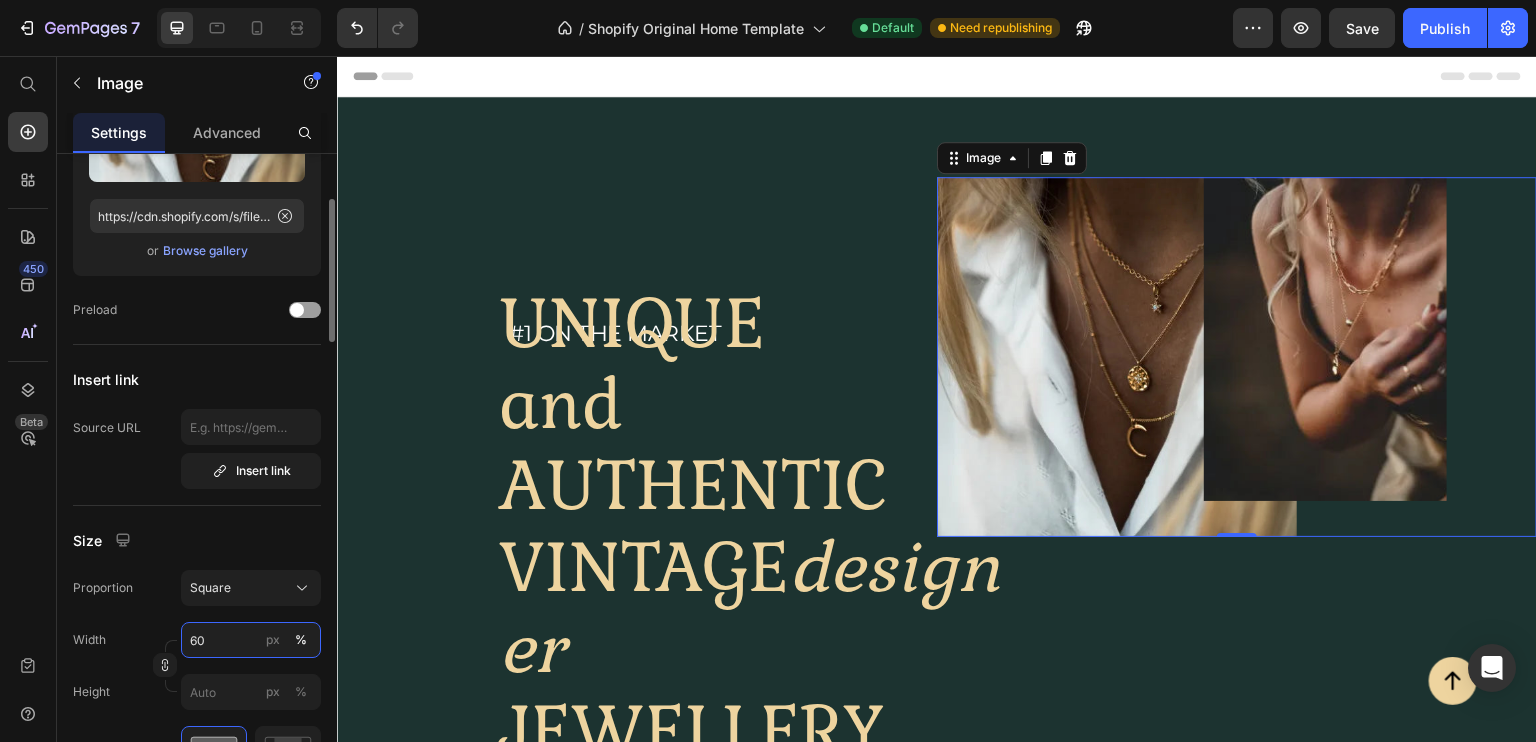 click on "60" at bounding box center (251, 640) 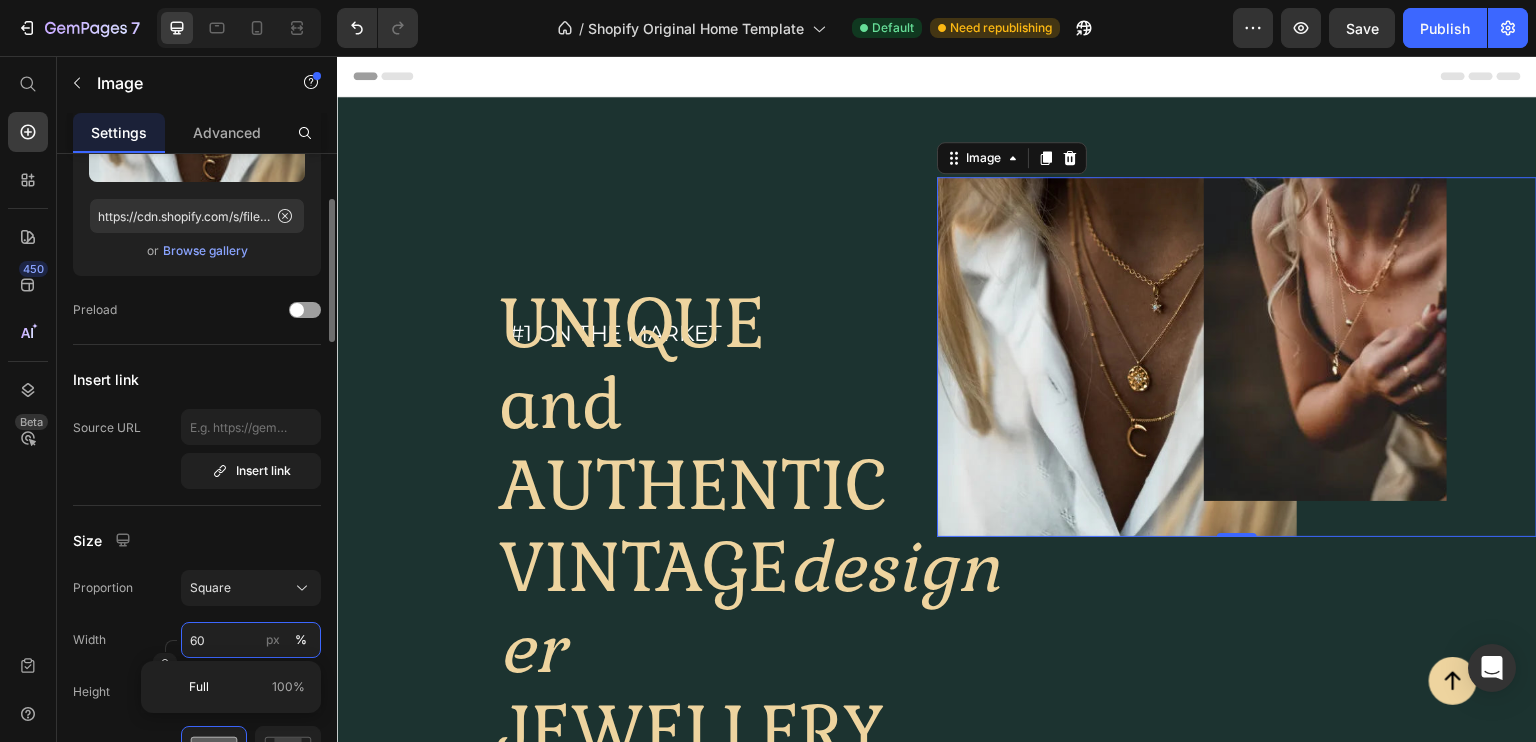 click on "60" at bounding box center (251, 640) 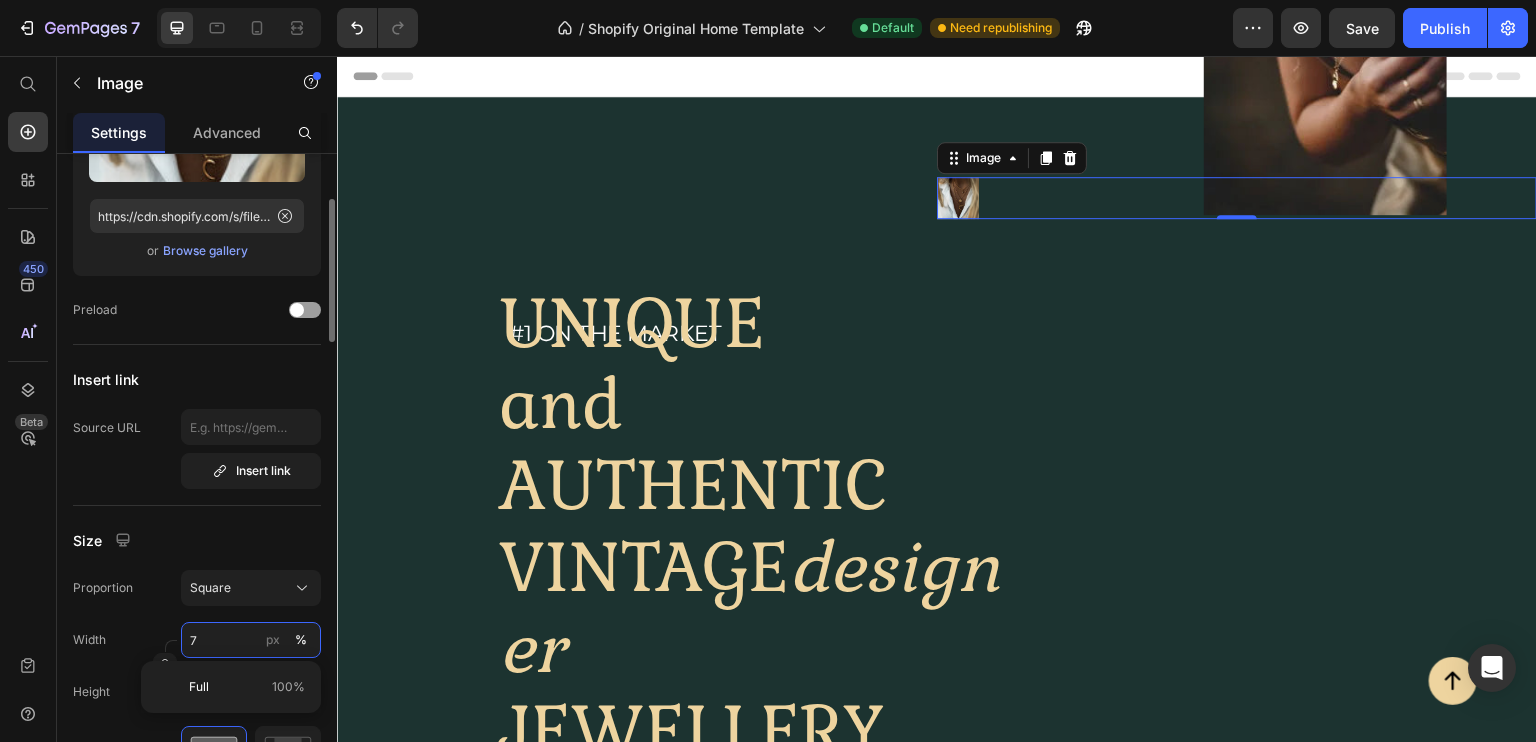 type on "70" 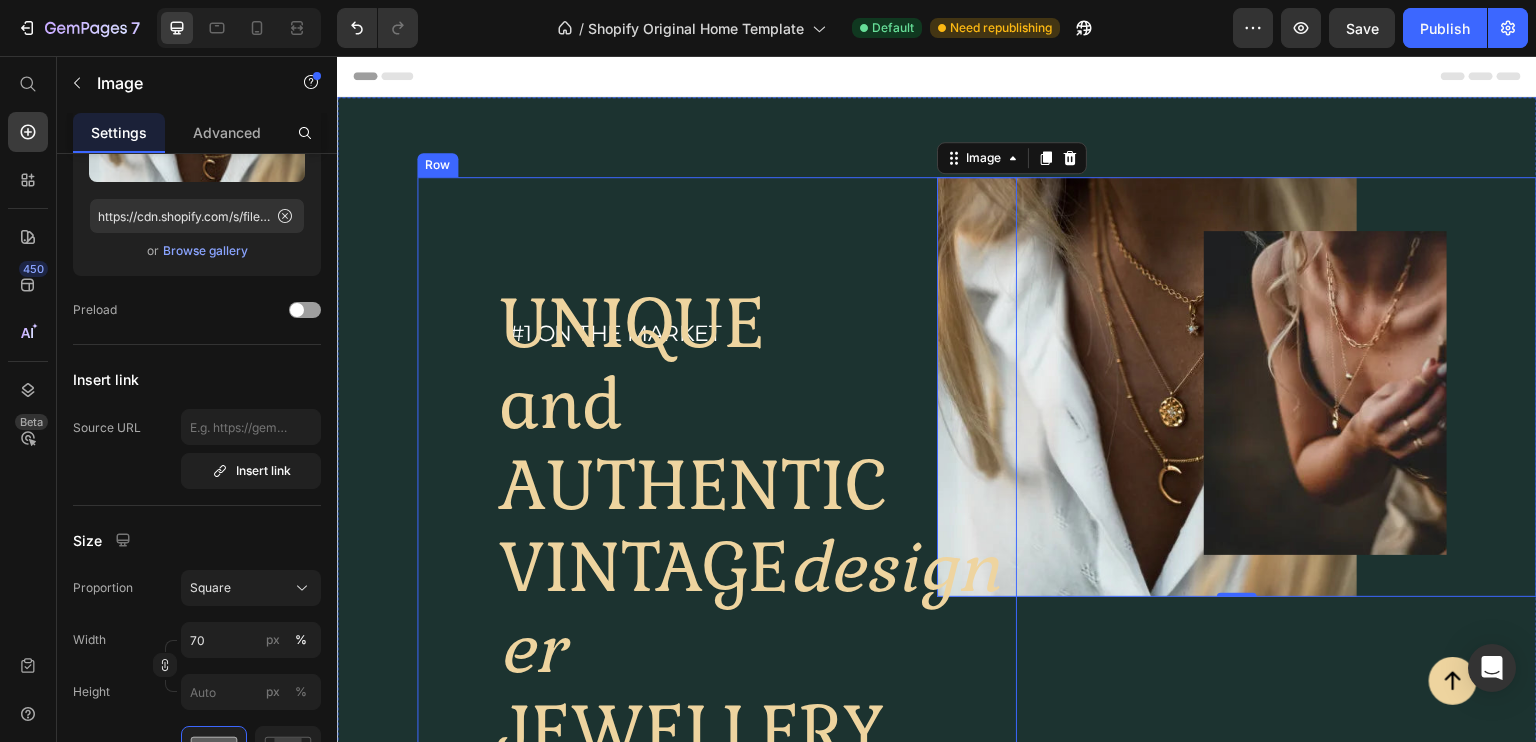 click on "#1 on the market Heading           UNIQUE  and AUTHENTIC VINTAGE  designer JEWELLERY Heading Shop now Button" at bounding box center (717, 504) 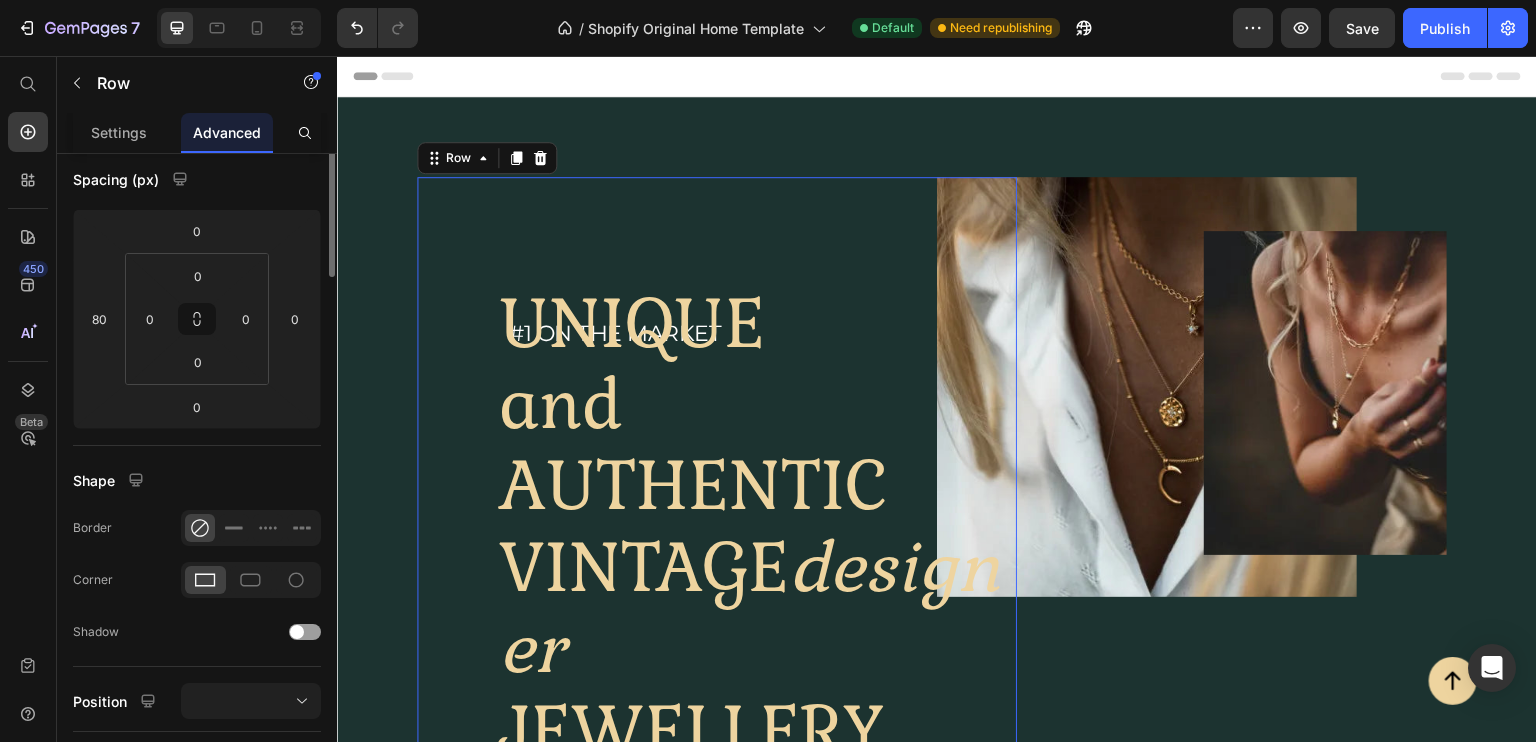 scroll, scrollTop: 0, scrollLeft: 0, axis: both 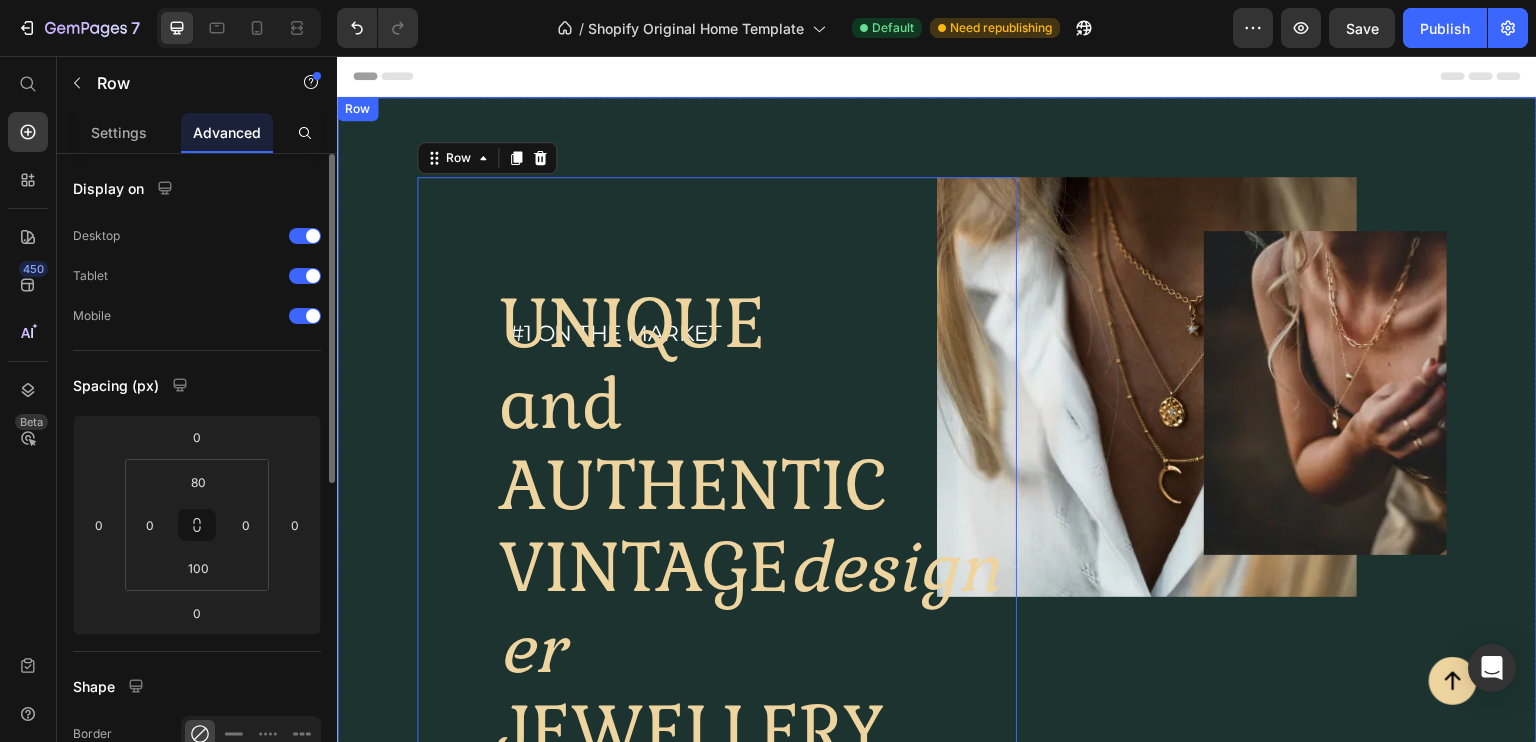 click on "#1 on the market Heading           UNIQUE  and AUTHENTIC VINTAGE  designer JEWELLERY Heading Shop now Button Row   0 Image Image Row Row" at bounding box center (937, 514) 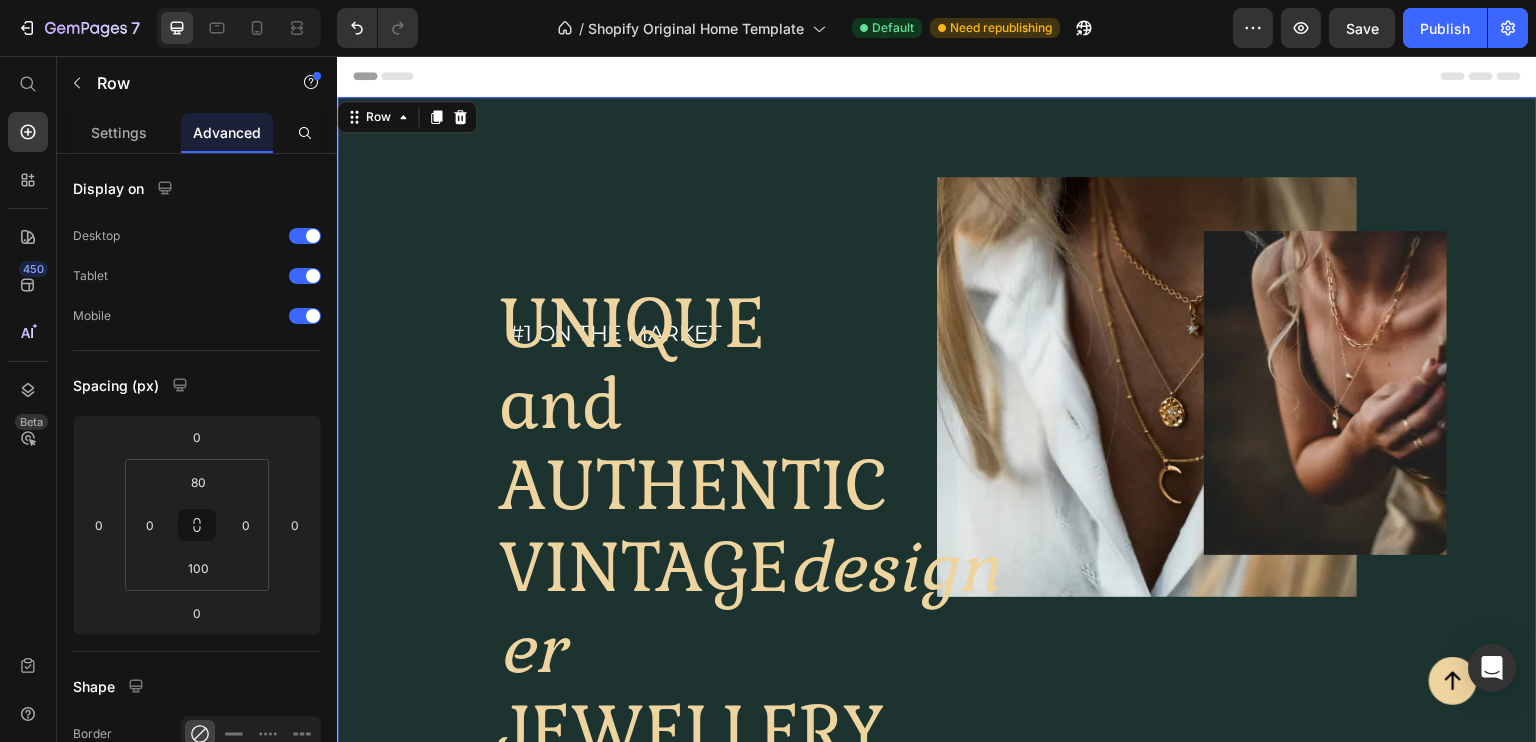 click on "#1 on the market Heading           UNIQUE  and AUTHENTIC VINTAGE  designer JEWELLERY Heading Shop now Button Row Image Image Row Row   0" at bounding box center [937, 514] 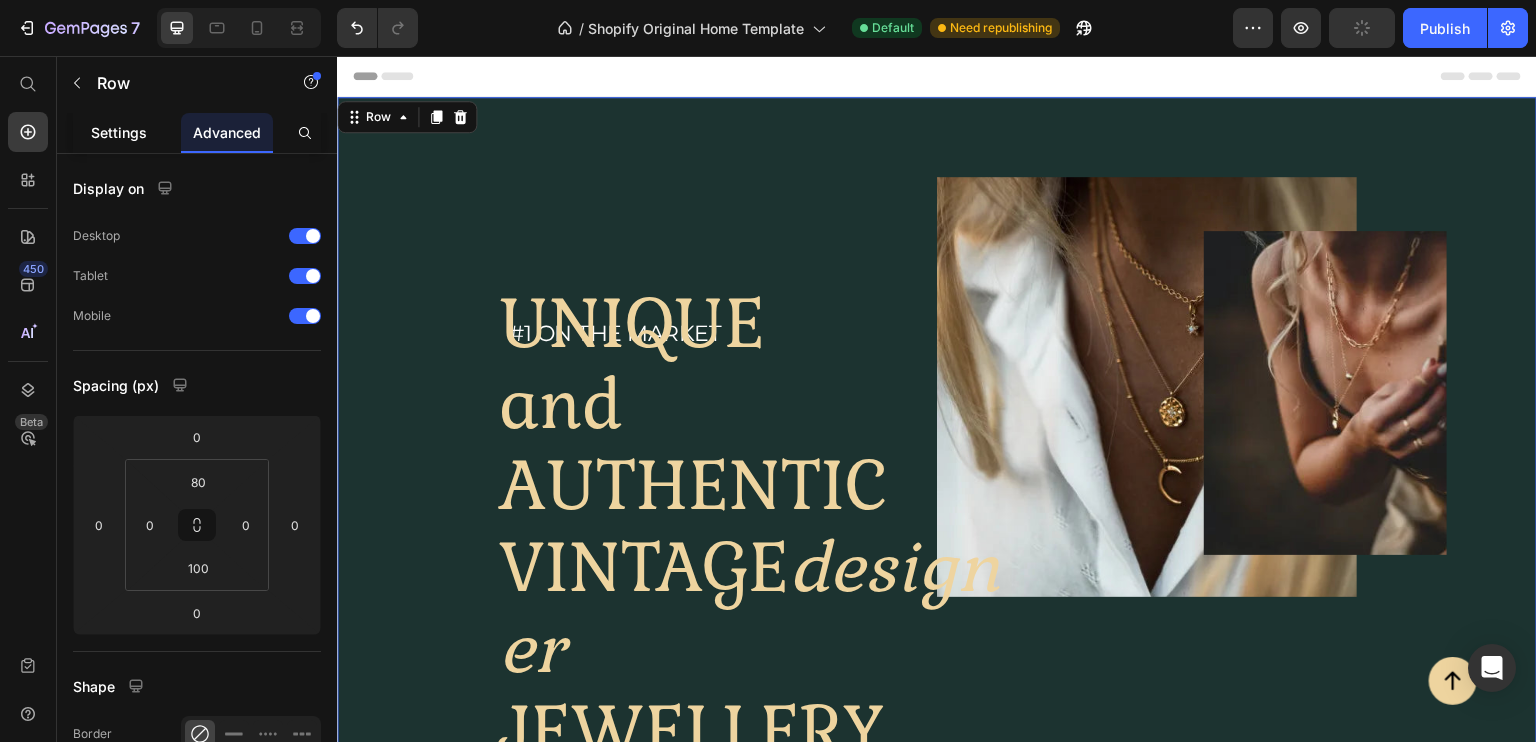 click on "Settings" at bounding box center [119, 132] 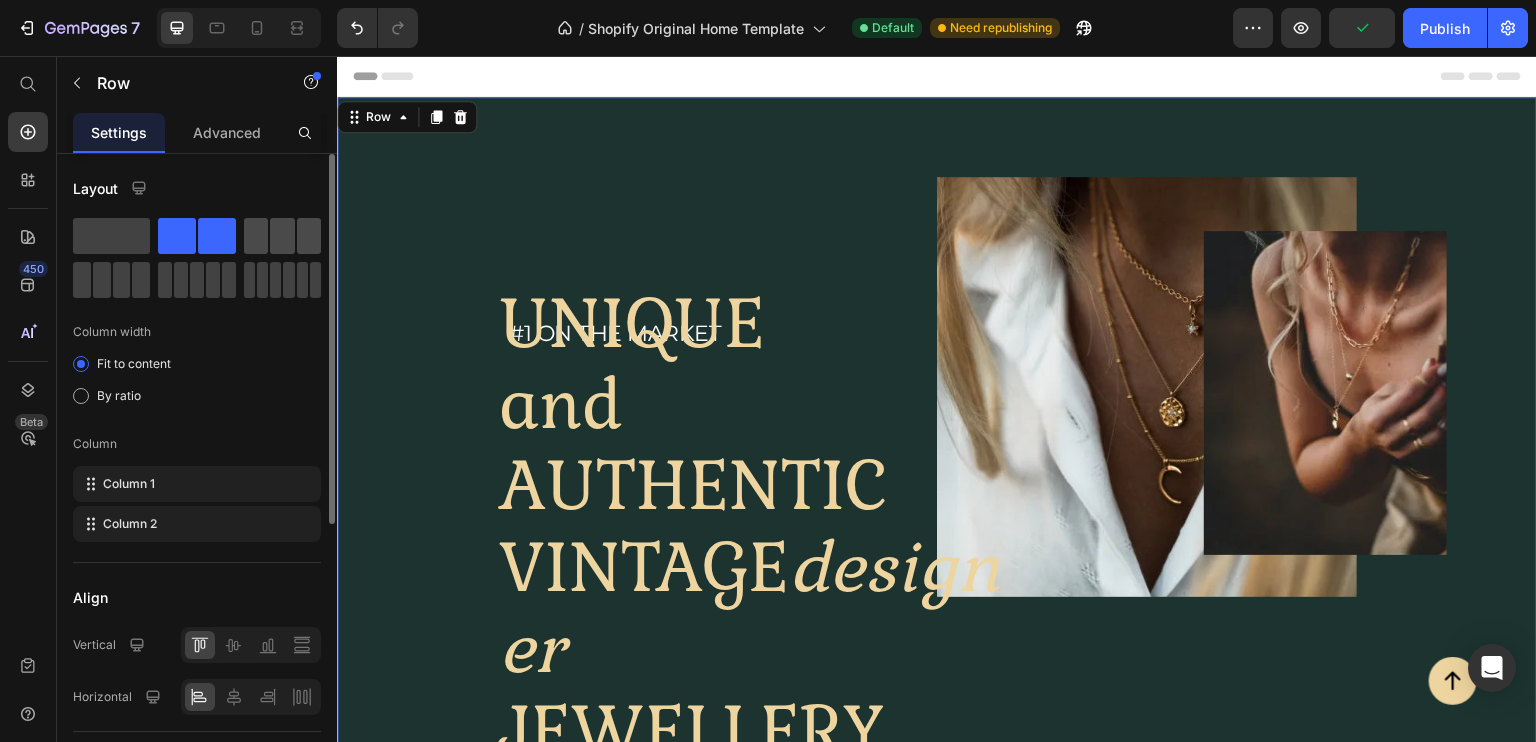 click 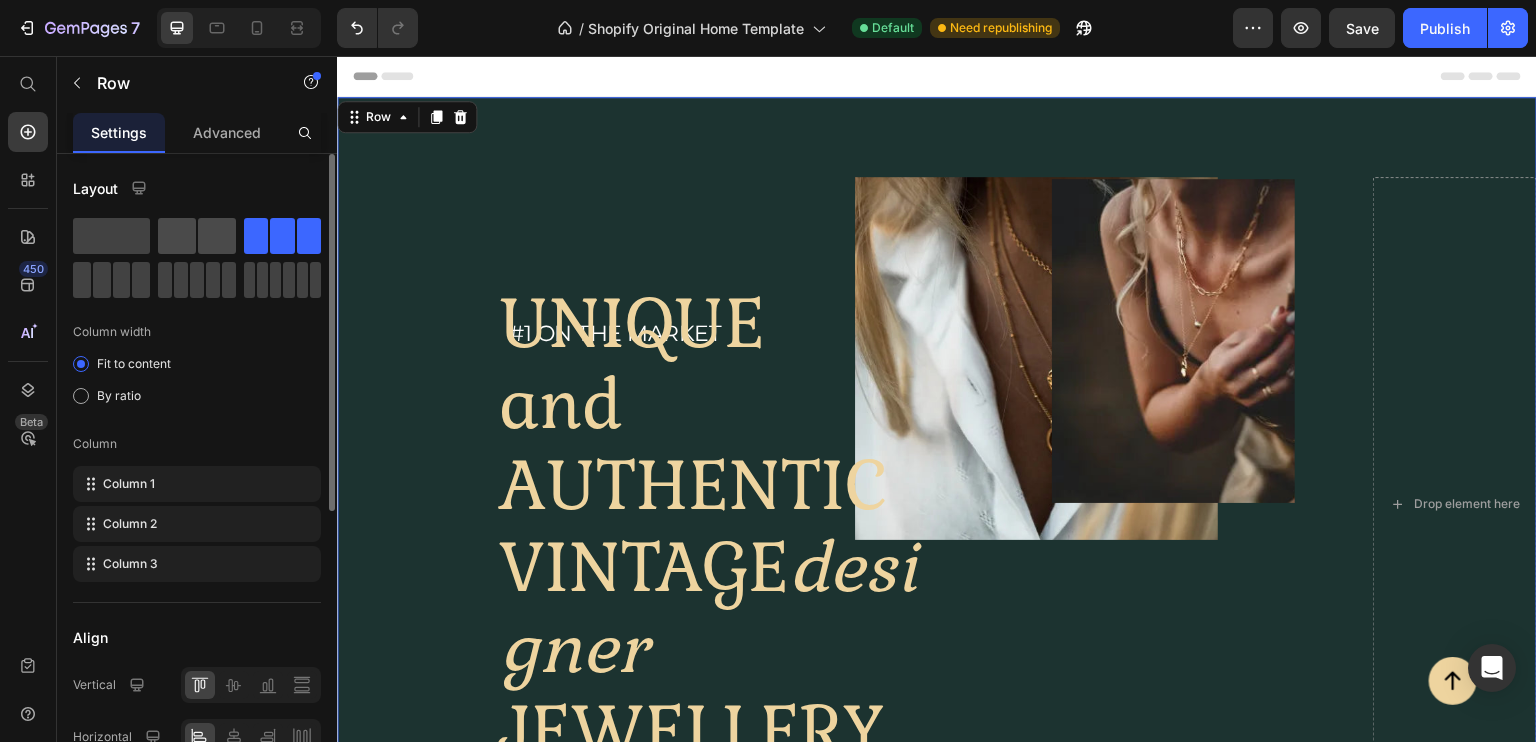 click 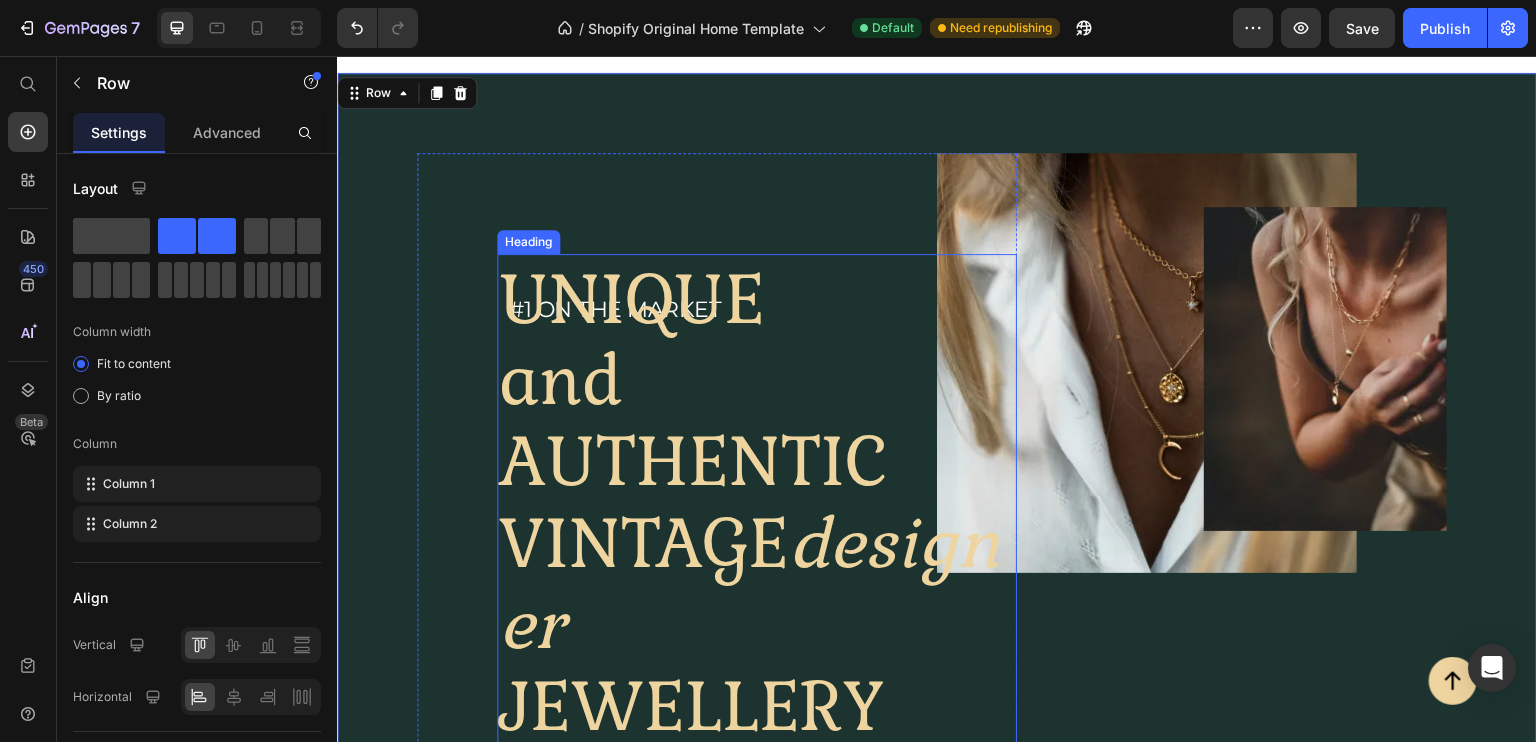 scroll, scrollTop: 0, scrollLeft: 0, axis: both 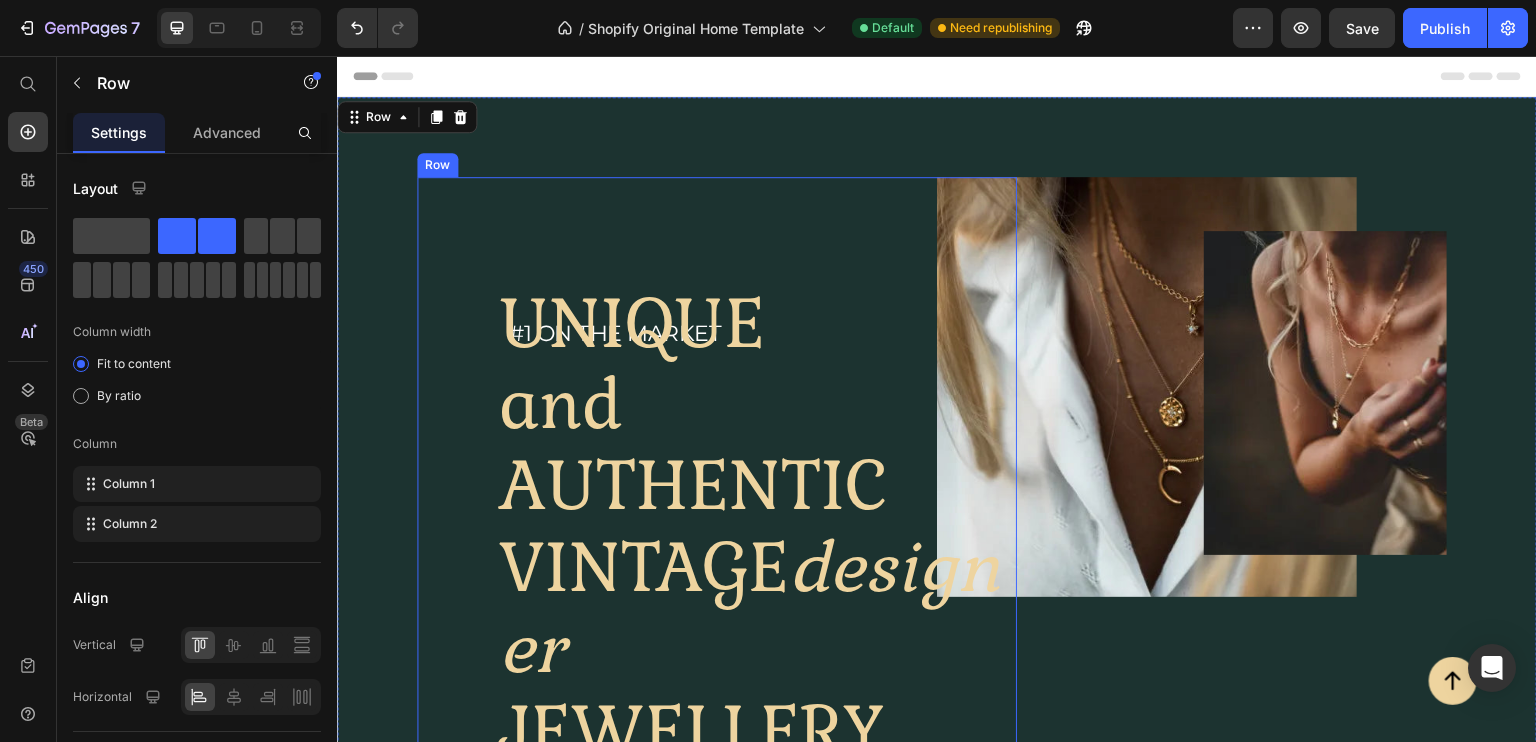 click on "#1 on the market Heading           UNIQUE  and AUTHENTIC VINTAGE  designer JEWELLERY Heading Shop now Button" at bounding box center [717, 504] 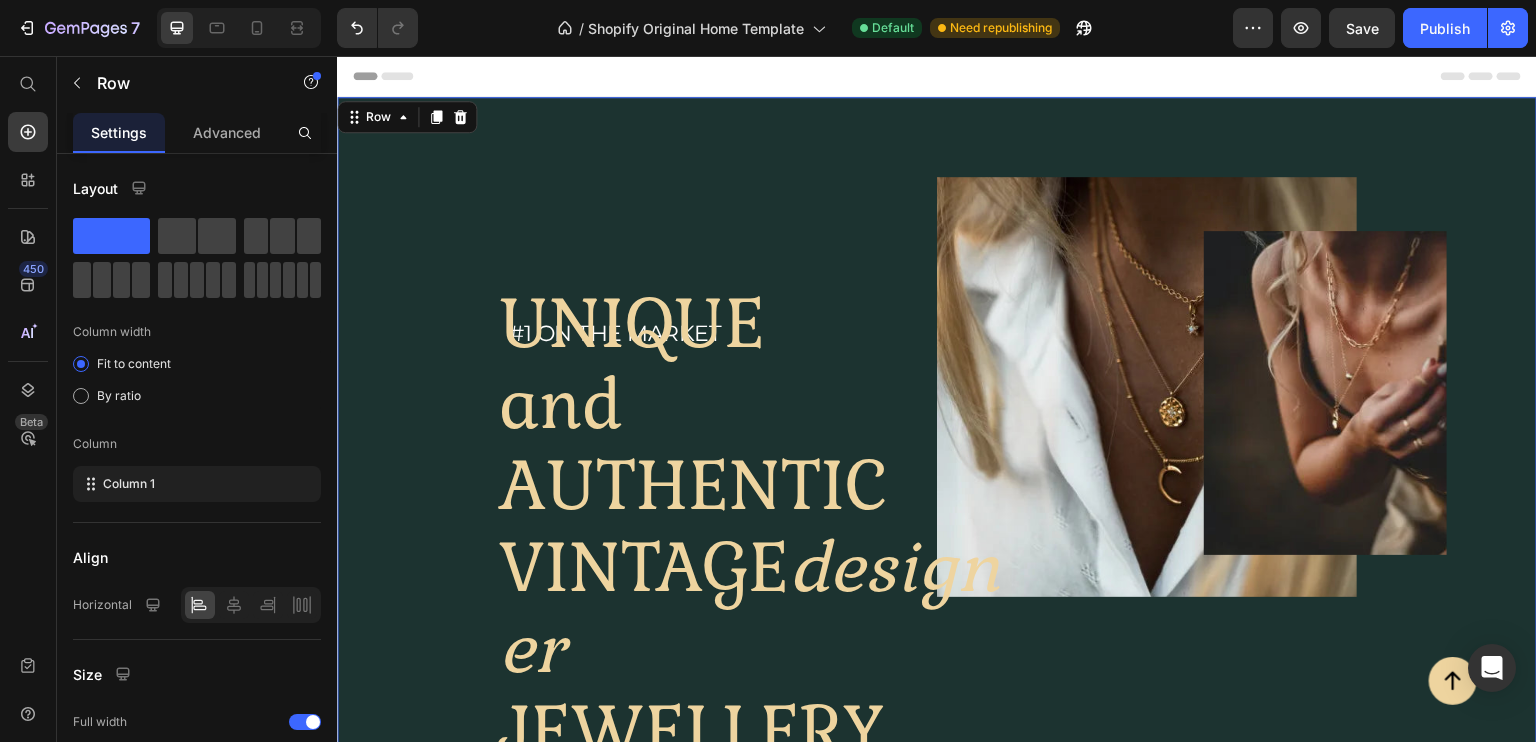 click on "#1 on the market Heading           UNIQUE  and AUTHENTIC VINTAGE  designer JEWELLERY Heading Shop now Button Row Image Image Row Row   0" at bounding box center (937, 514) 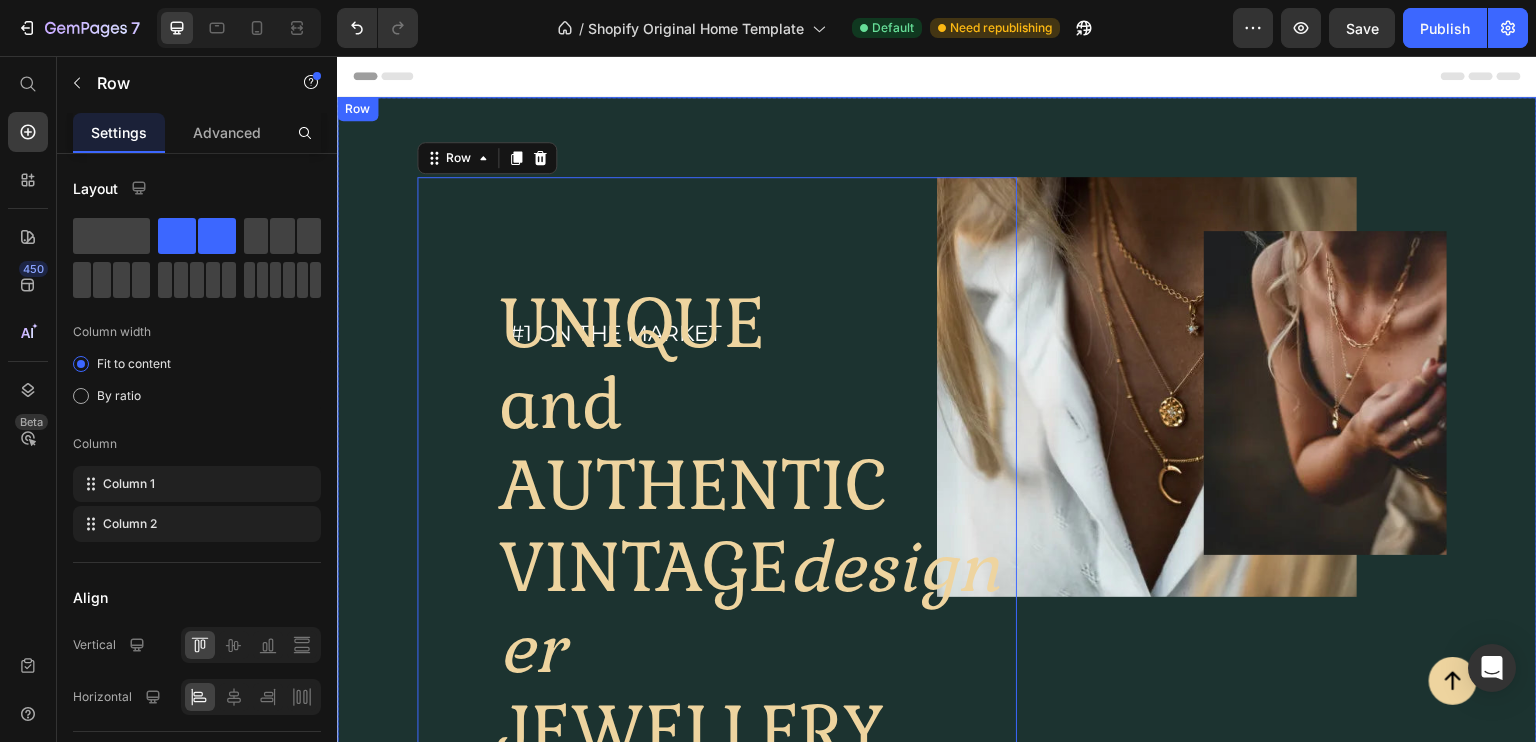 click on "#1 on the market Heading           UNIQUE  and AUTHENTIC VINTAGE  designer JEWELLERY Heading Shop now Button Row   0 Image Image Row Row" at bounding box center (937, 514) 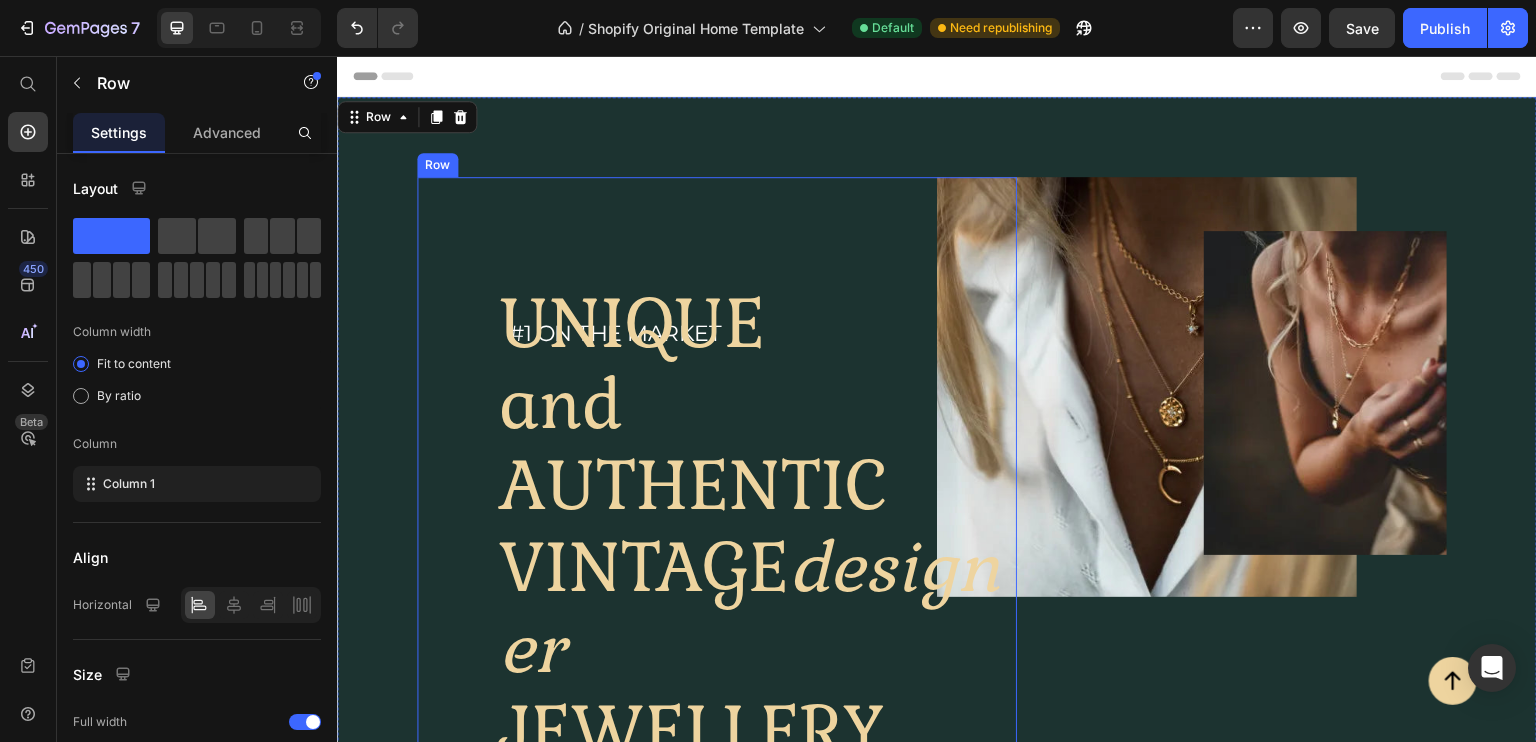 click on "#1 on the market Heading           UNIQUE  and AUTHENTIC VINTAGE  designer JEWELLERY Heading Shop now Button" at bounding box center [717, 504] 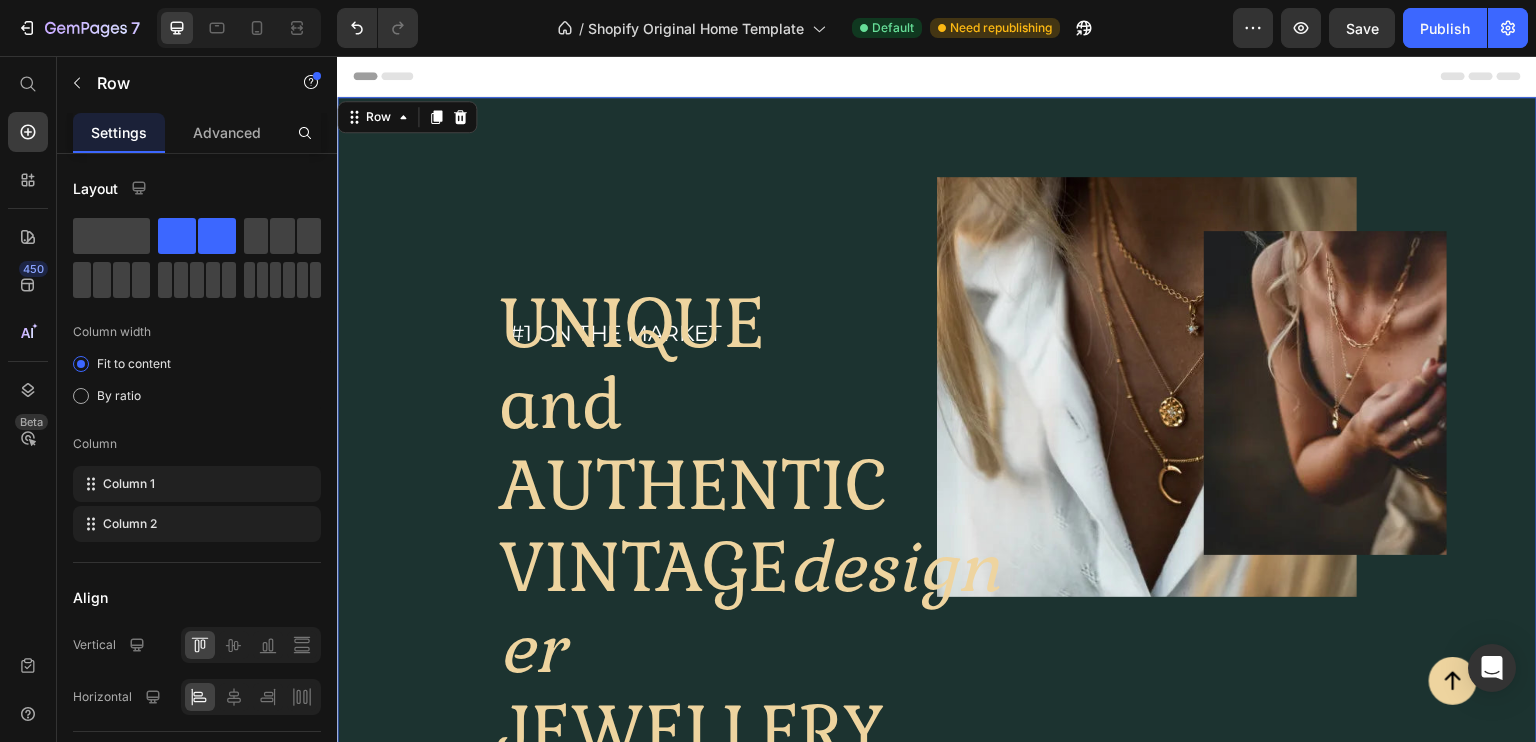 click on "#1 on the market Heading           UNIQUE  and AUTHENTIC VINTAGE  designer JEWELLERY Heading Shop now Button Row Image Image Row Row   0" at bounding box center [937, 514] 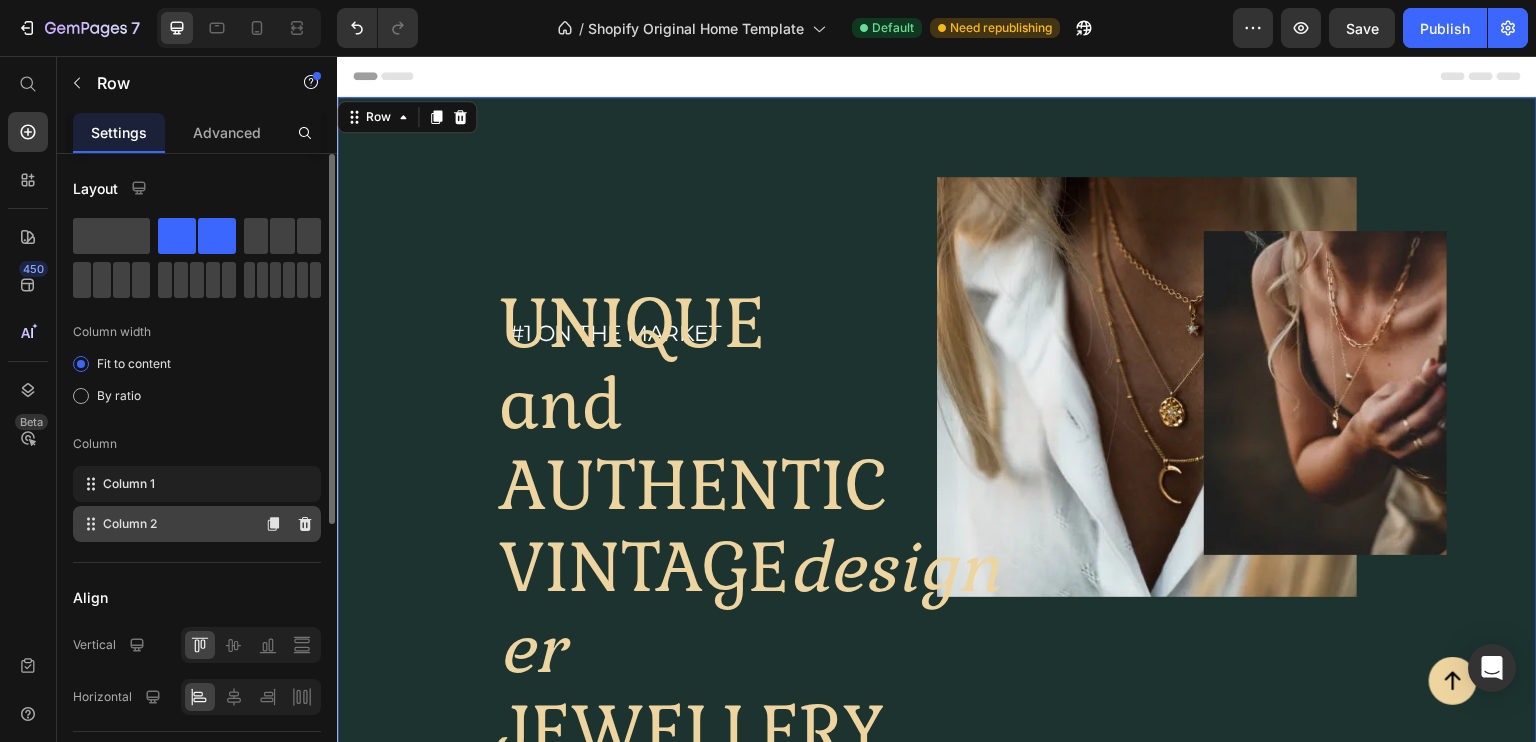 click on "Column 2" 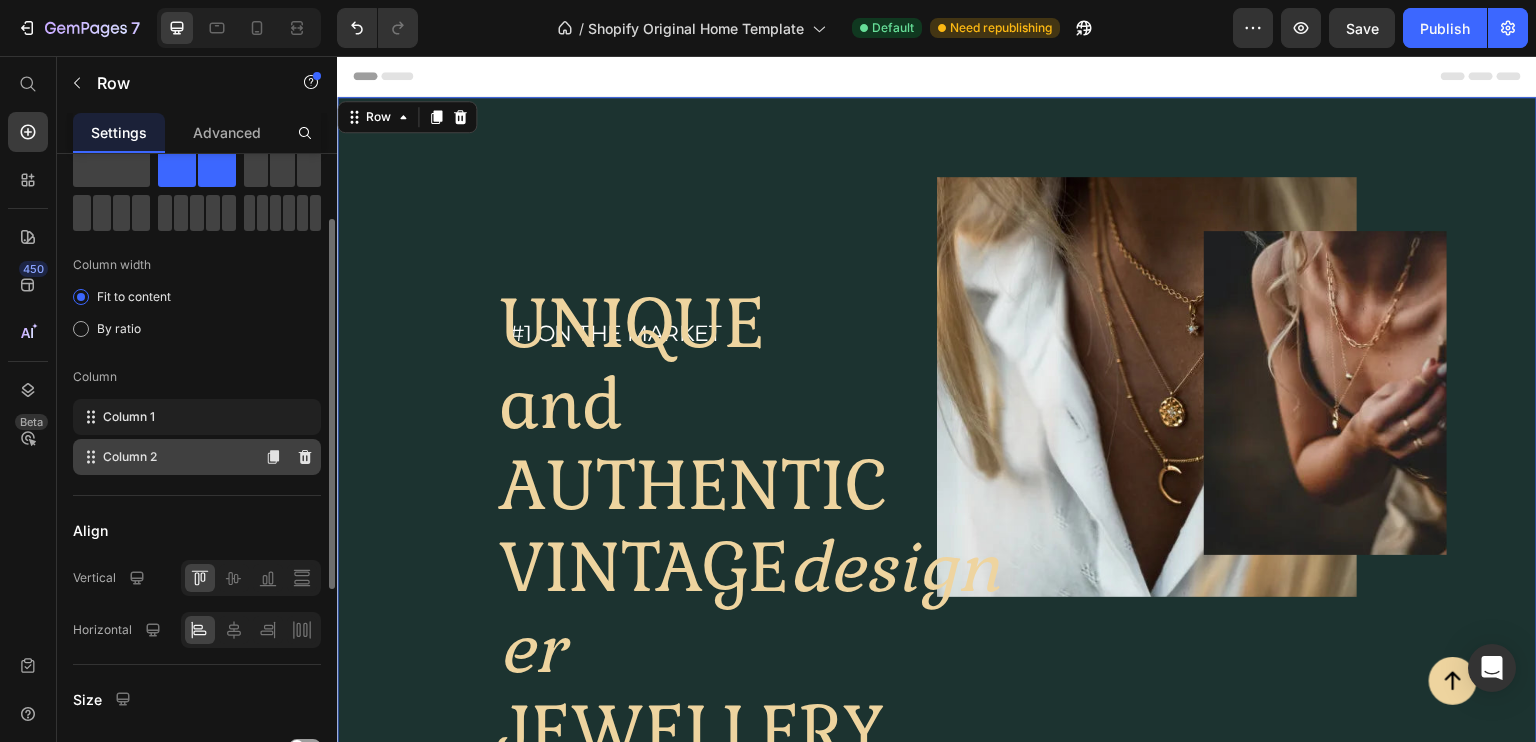 scroll, scrollTop: 84, scrollLeft: 0, axis: vertical 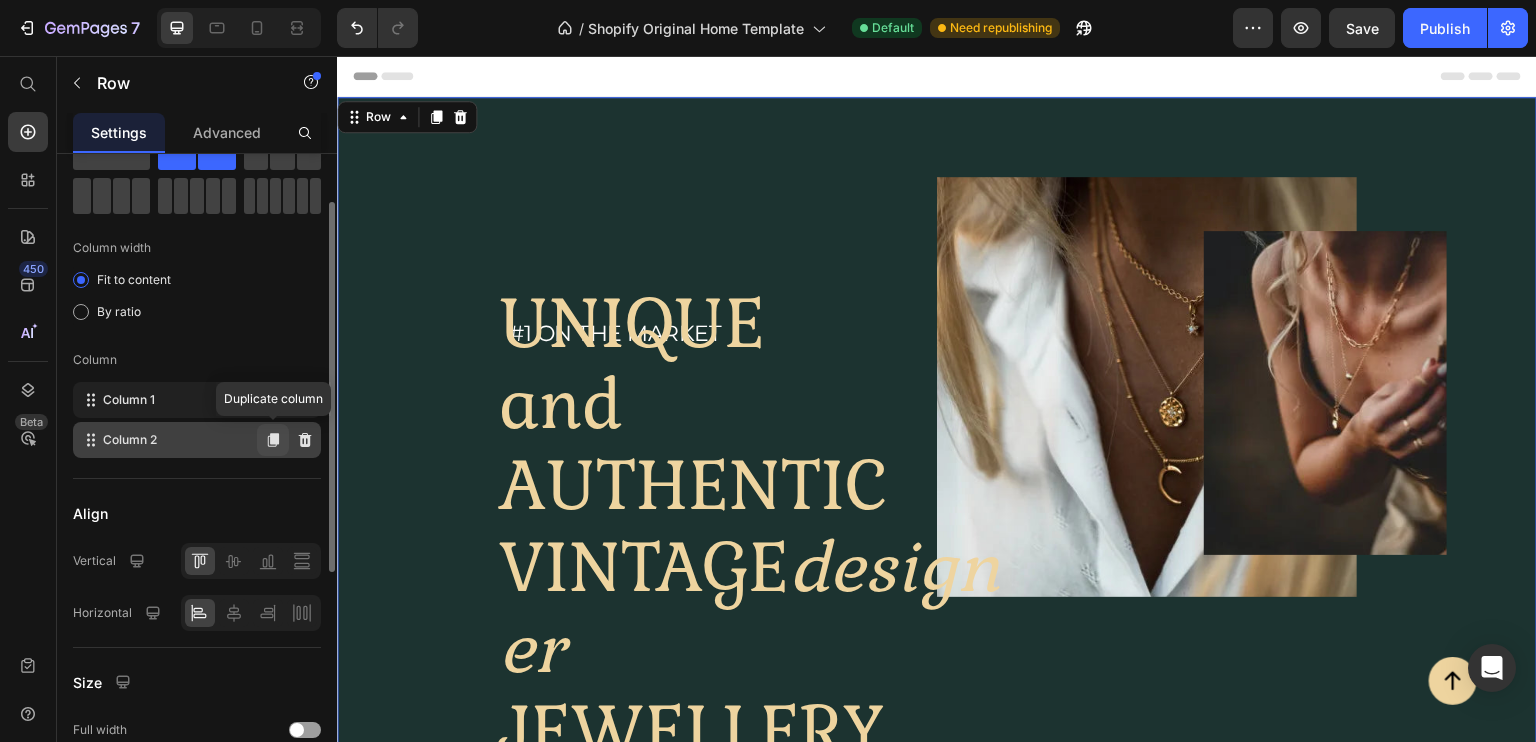 click 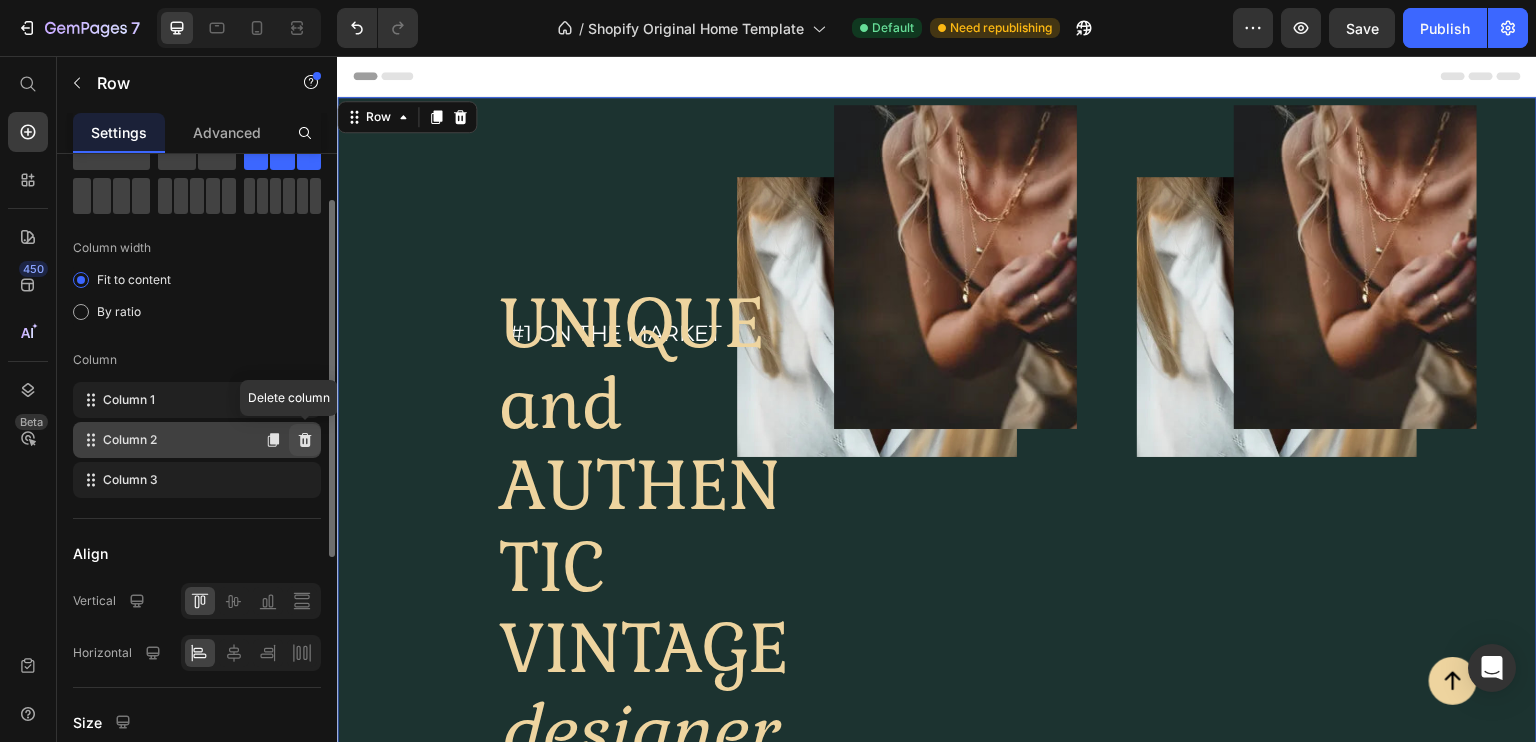 click 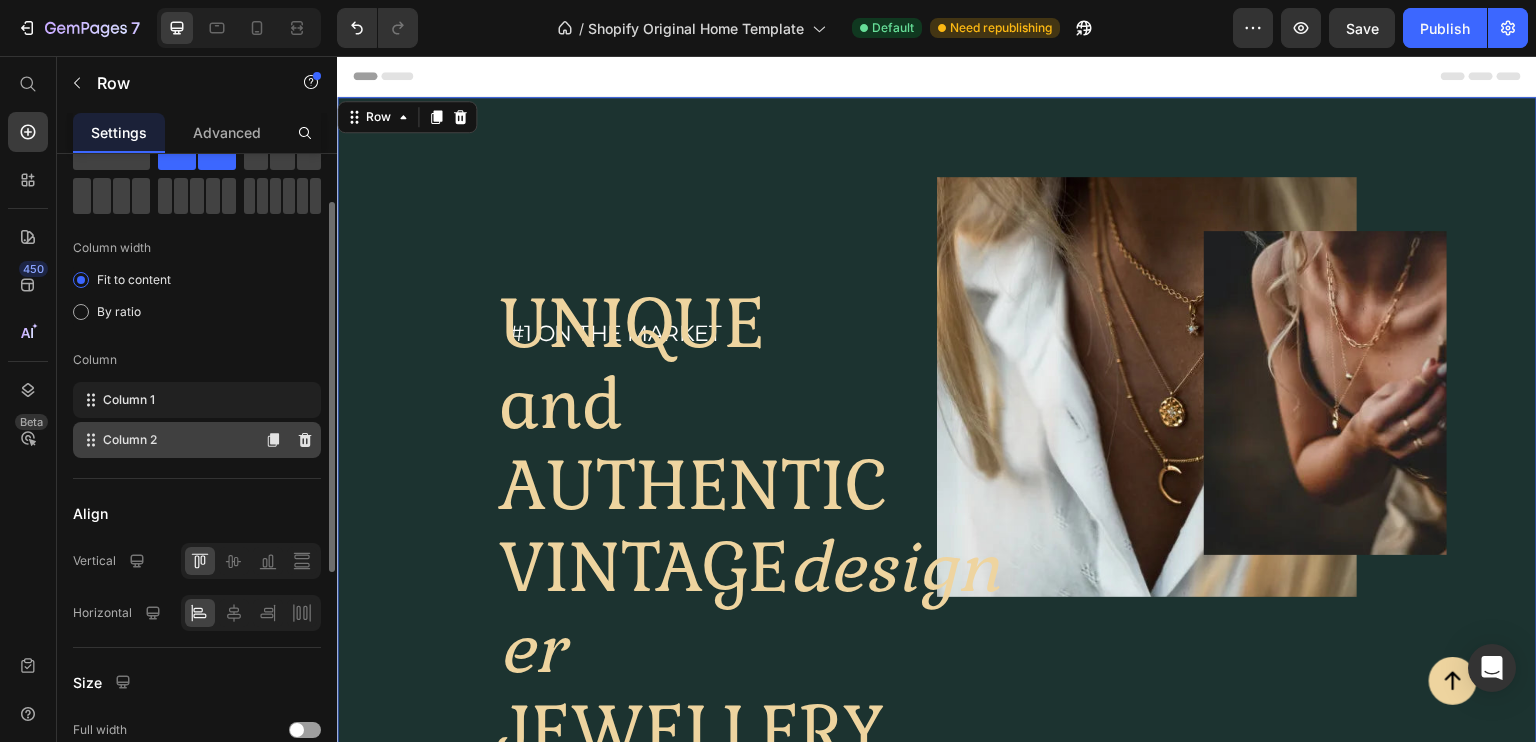 click 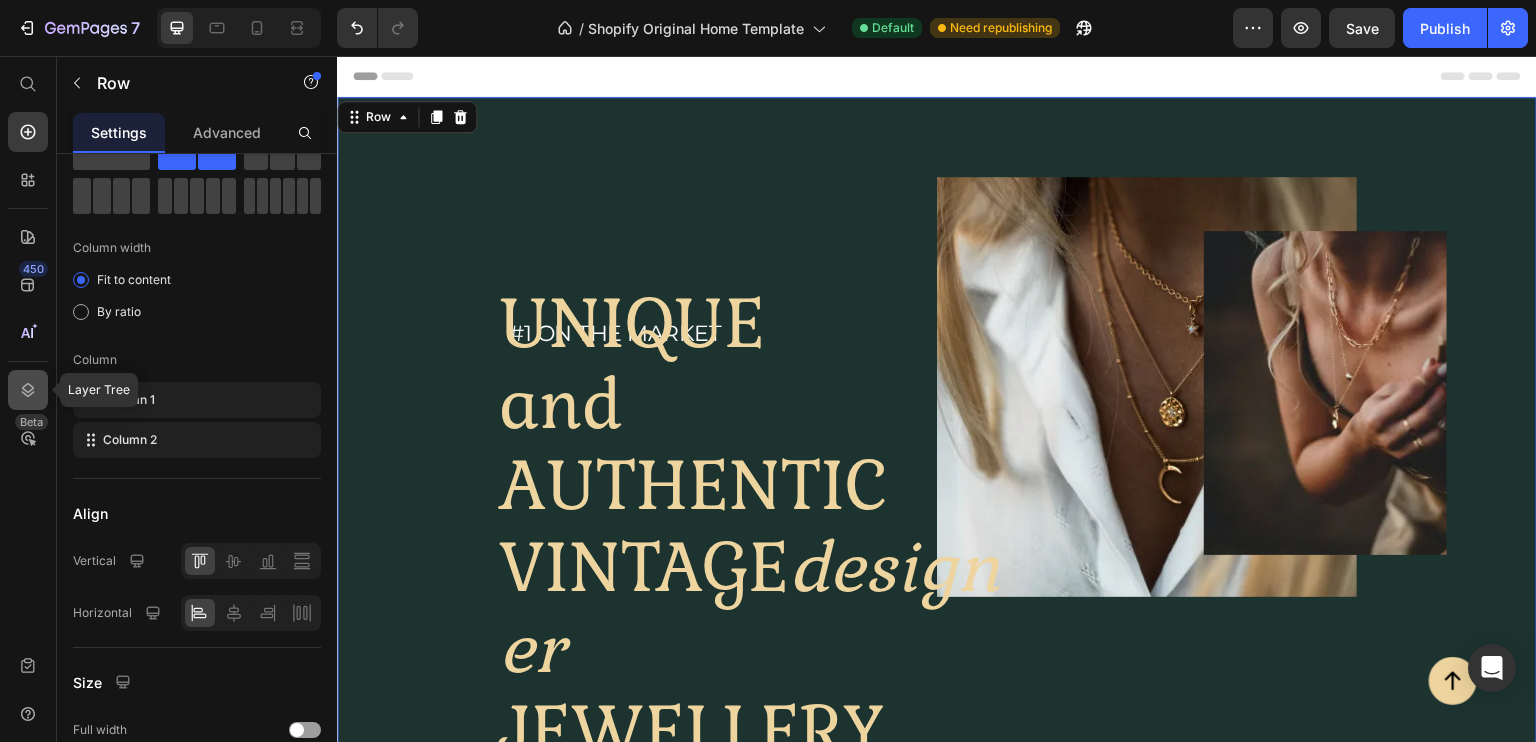 click 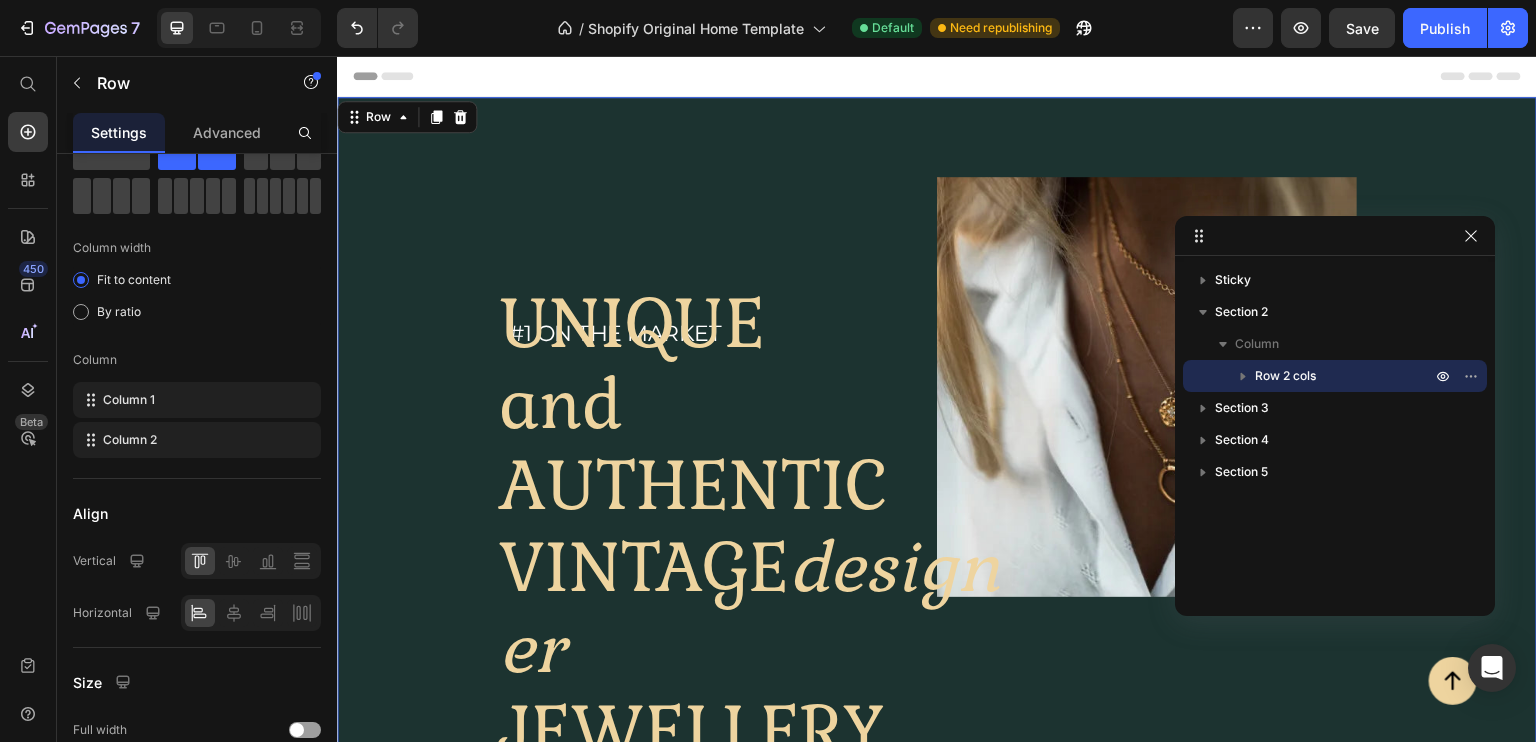 drag, startPoint x: 1303, startPoint y: 559, endPoint x: 1334, endPoint y: 225, distance: 335.43555 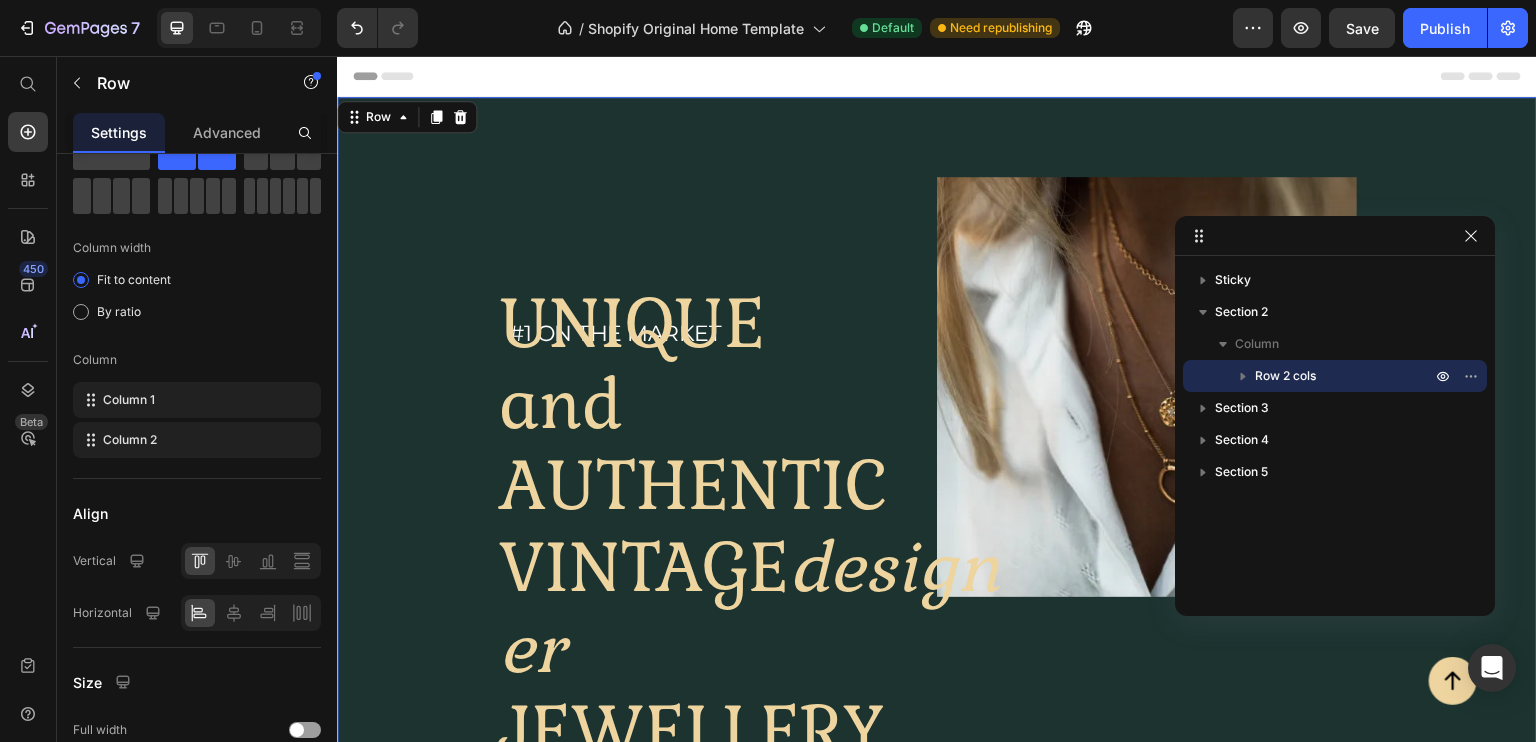 click 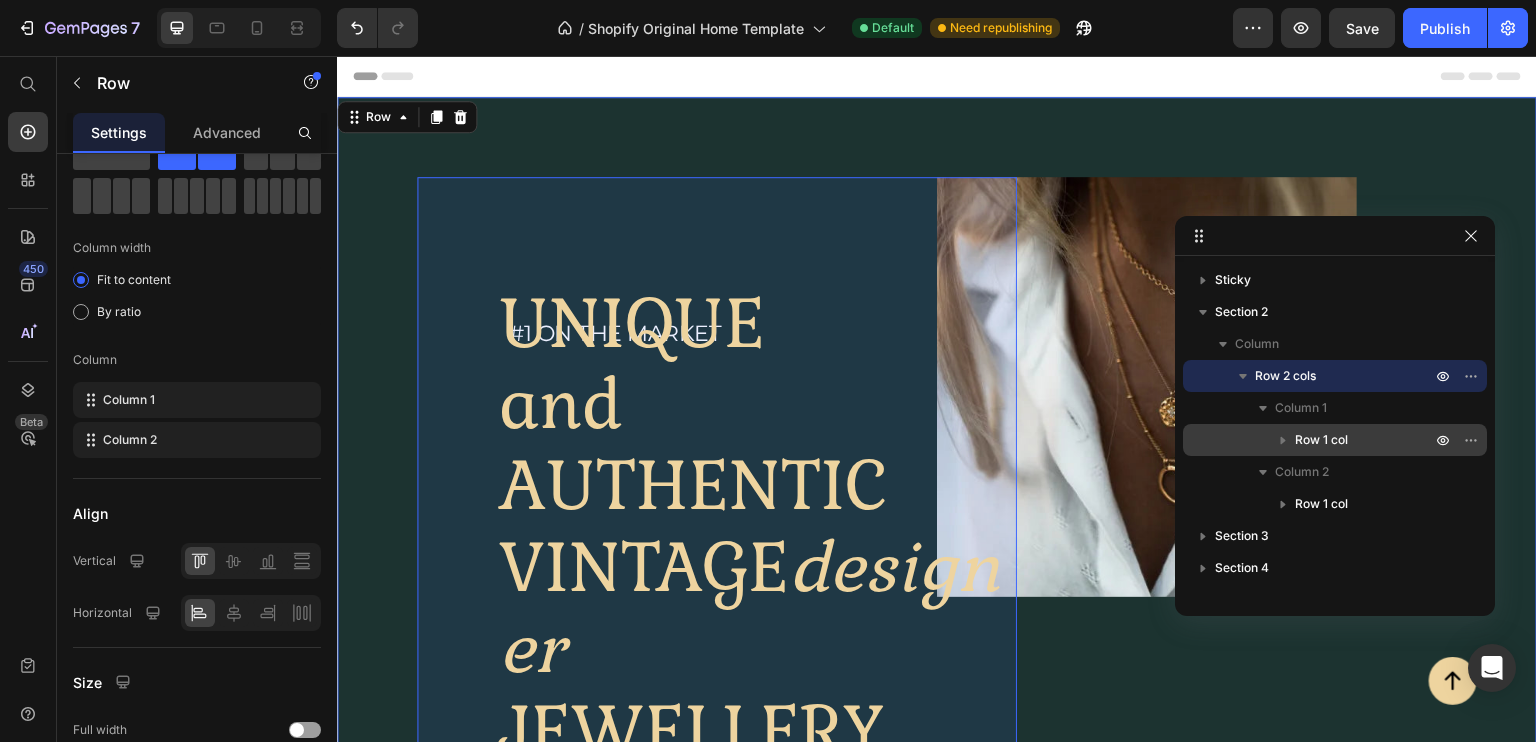 click on "Row 1 col" at bounding box center (1335, 440) 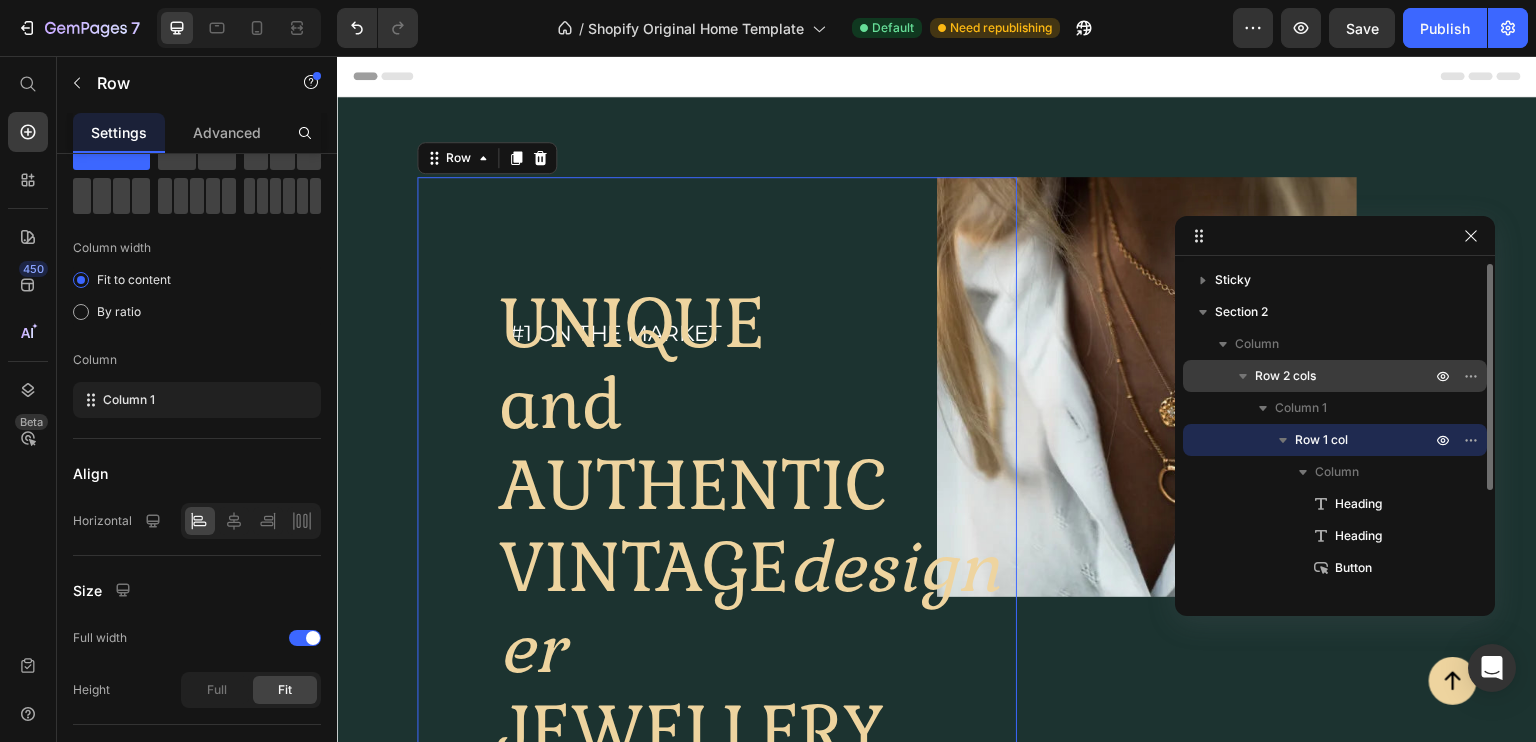 click 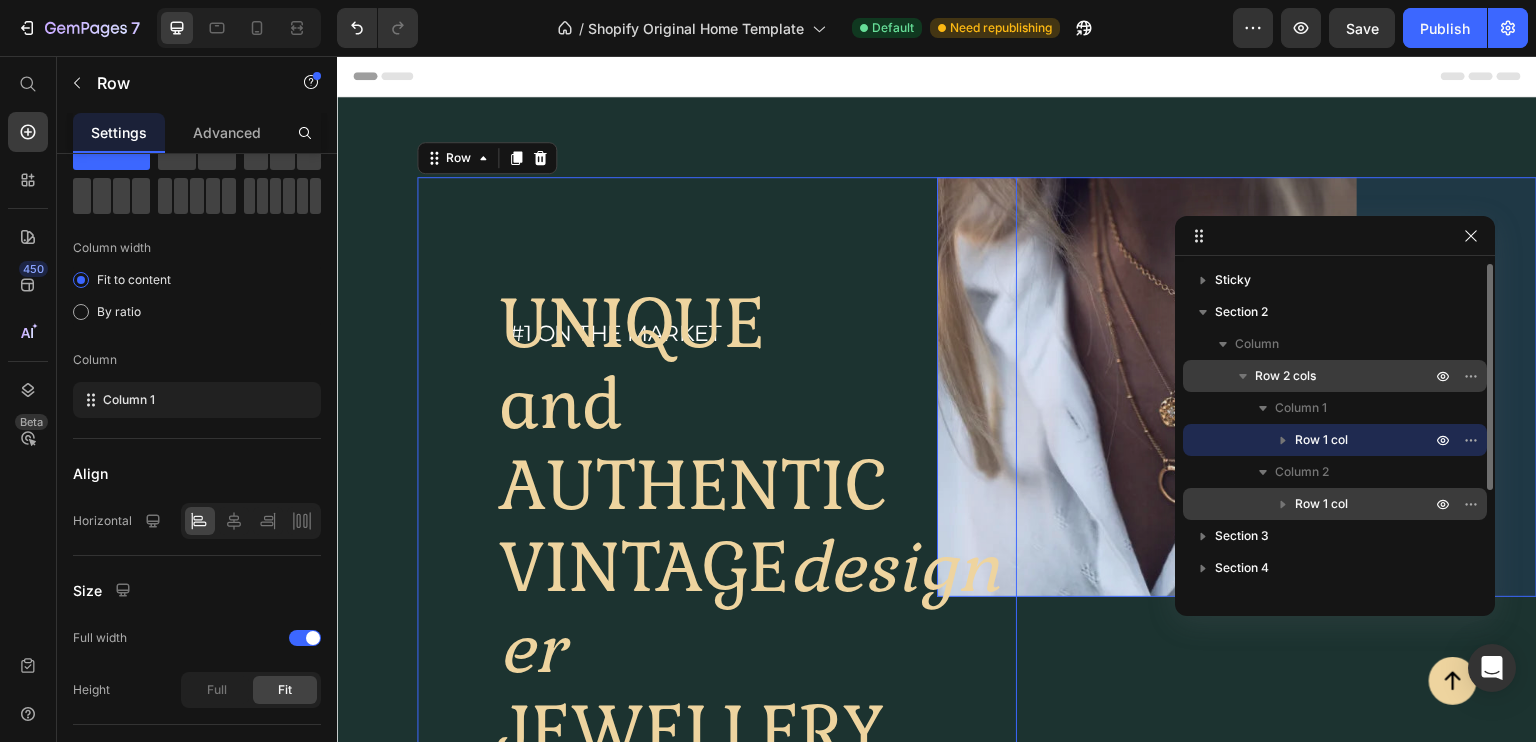 click on "Row 1 col" at bounding box center (1321, 504) 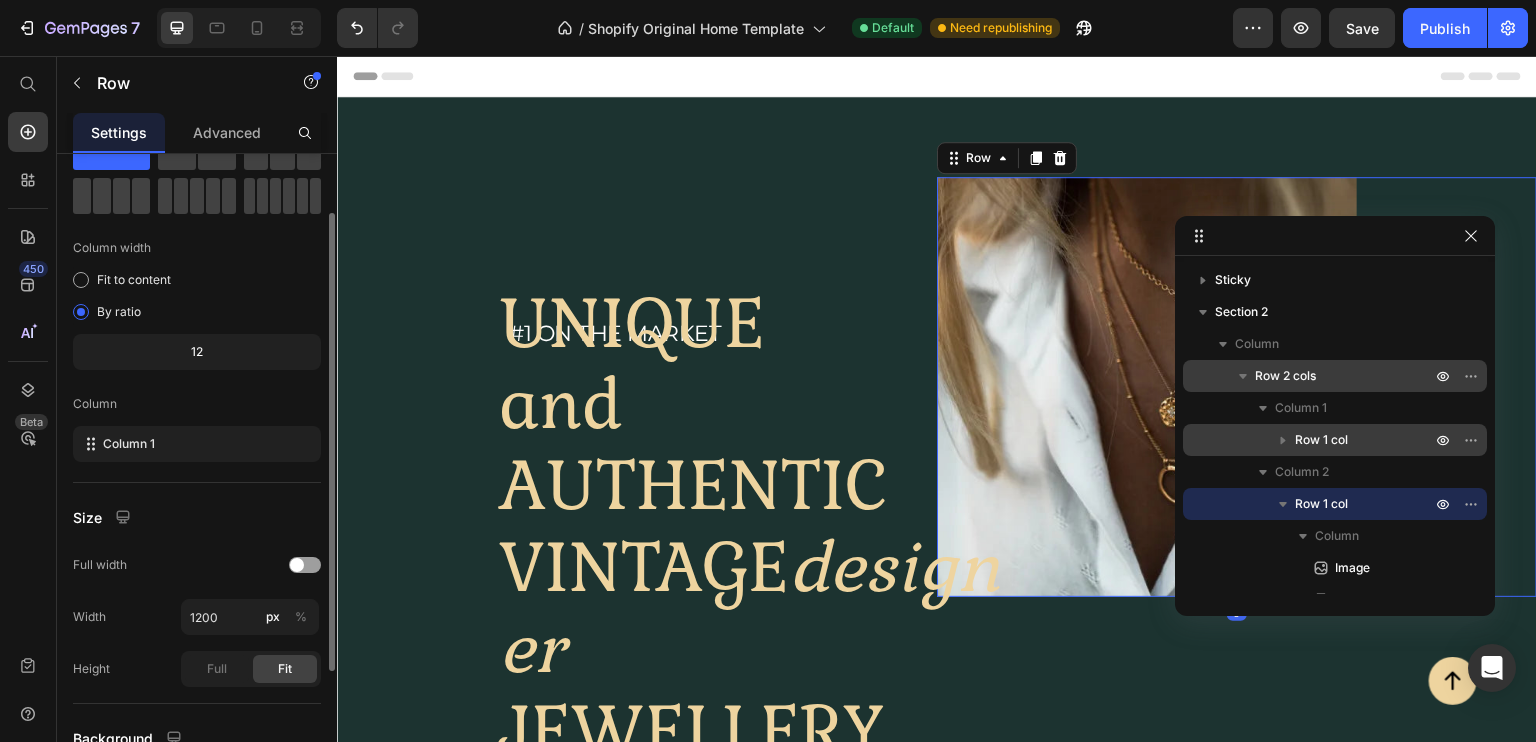 click on "12" 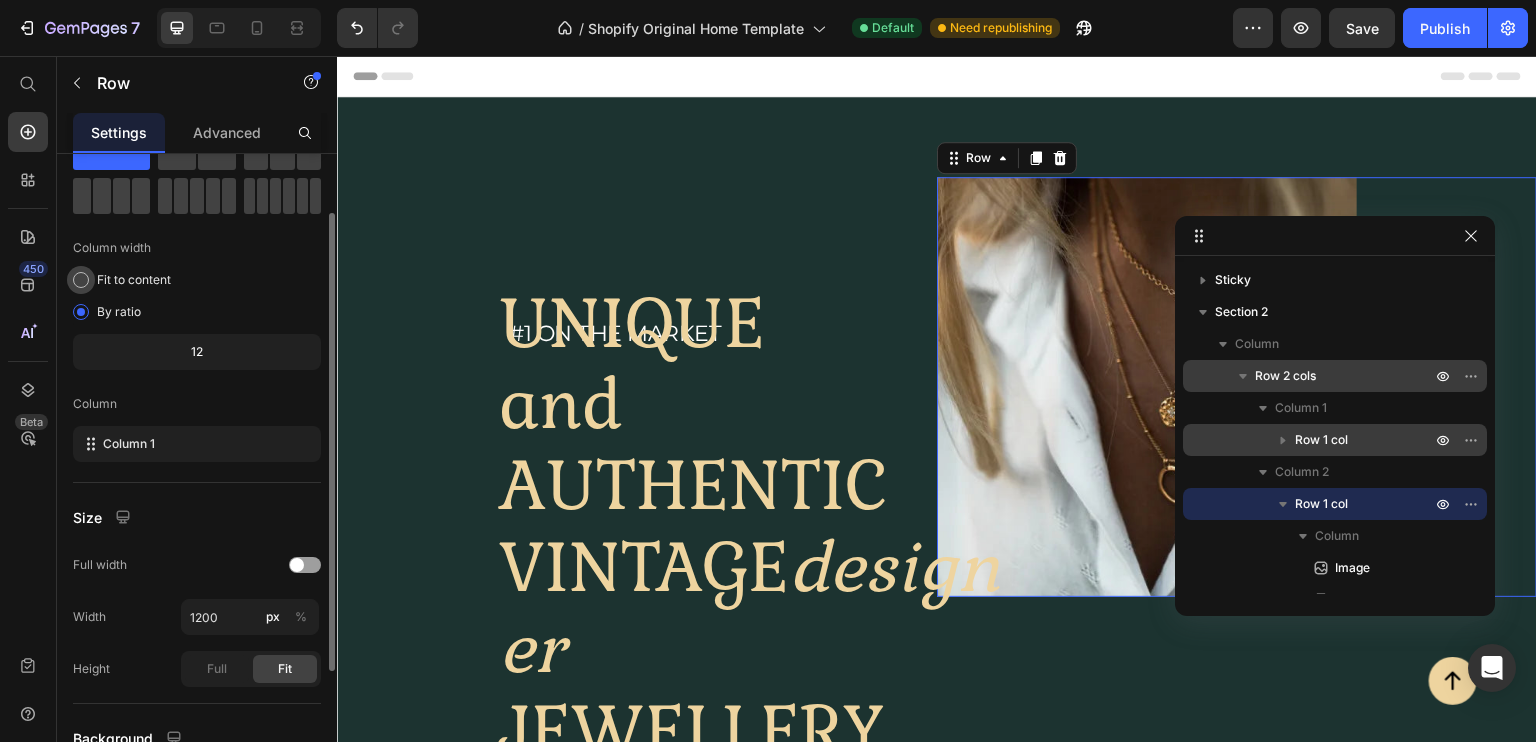 click on "Fit to content" 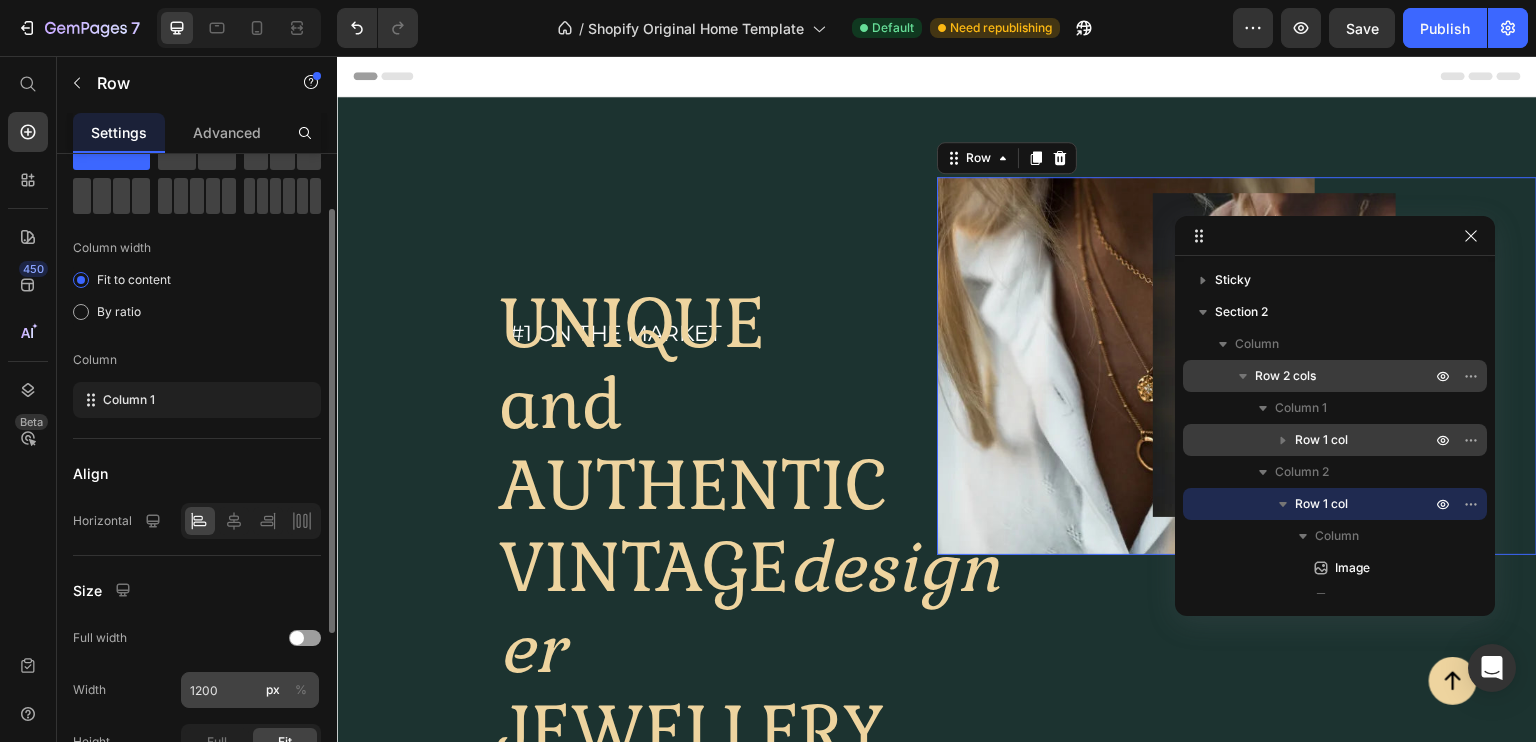 click on "%" at bounding box center [301, 690] 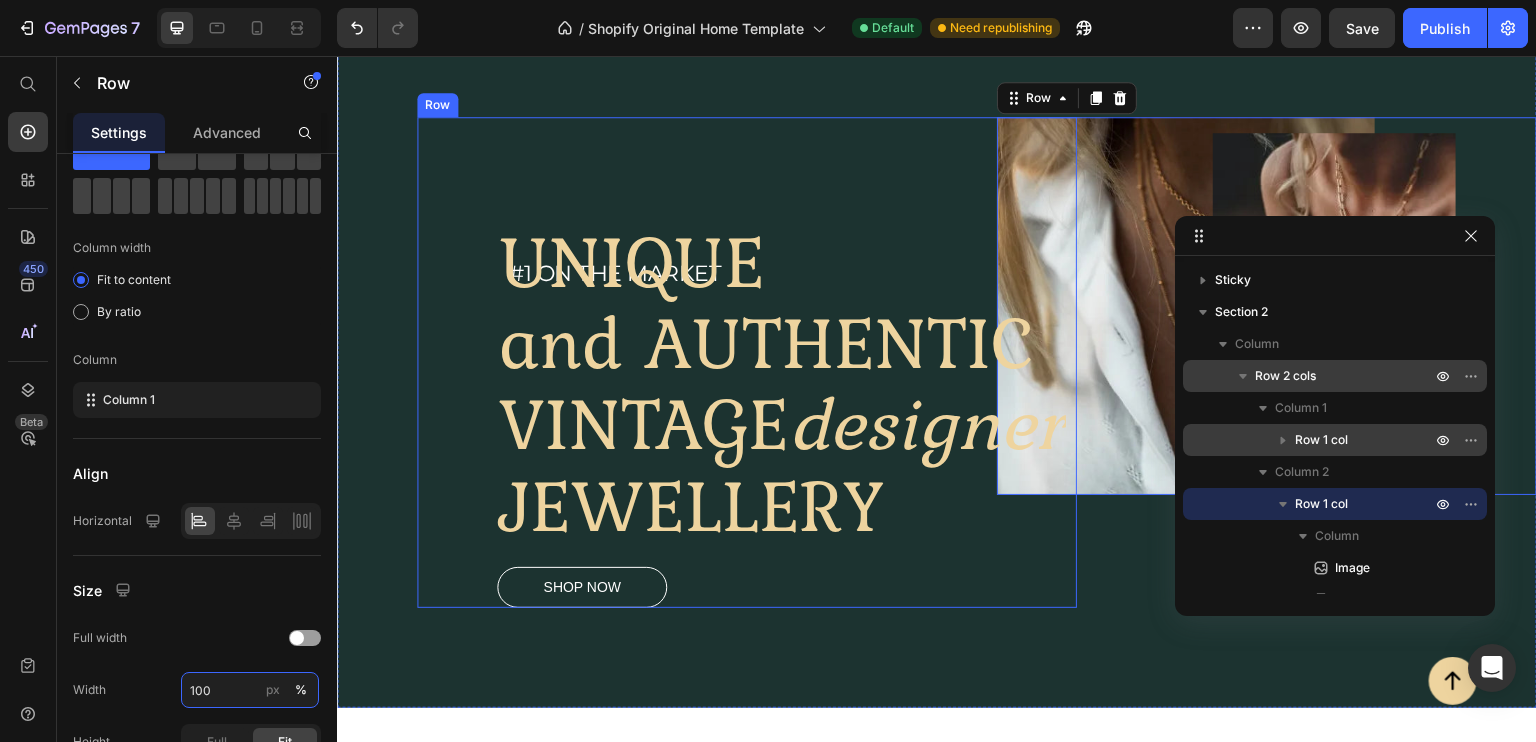 scroll, scrollTop: 88, scrollLeft: 0, axis: vertical 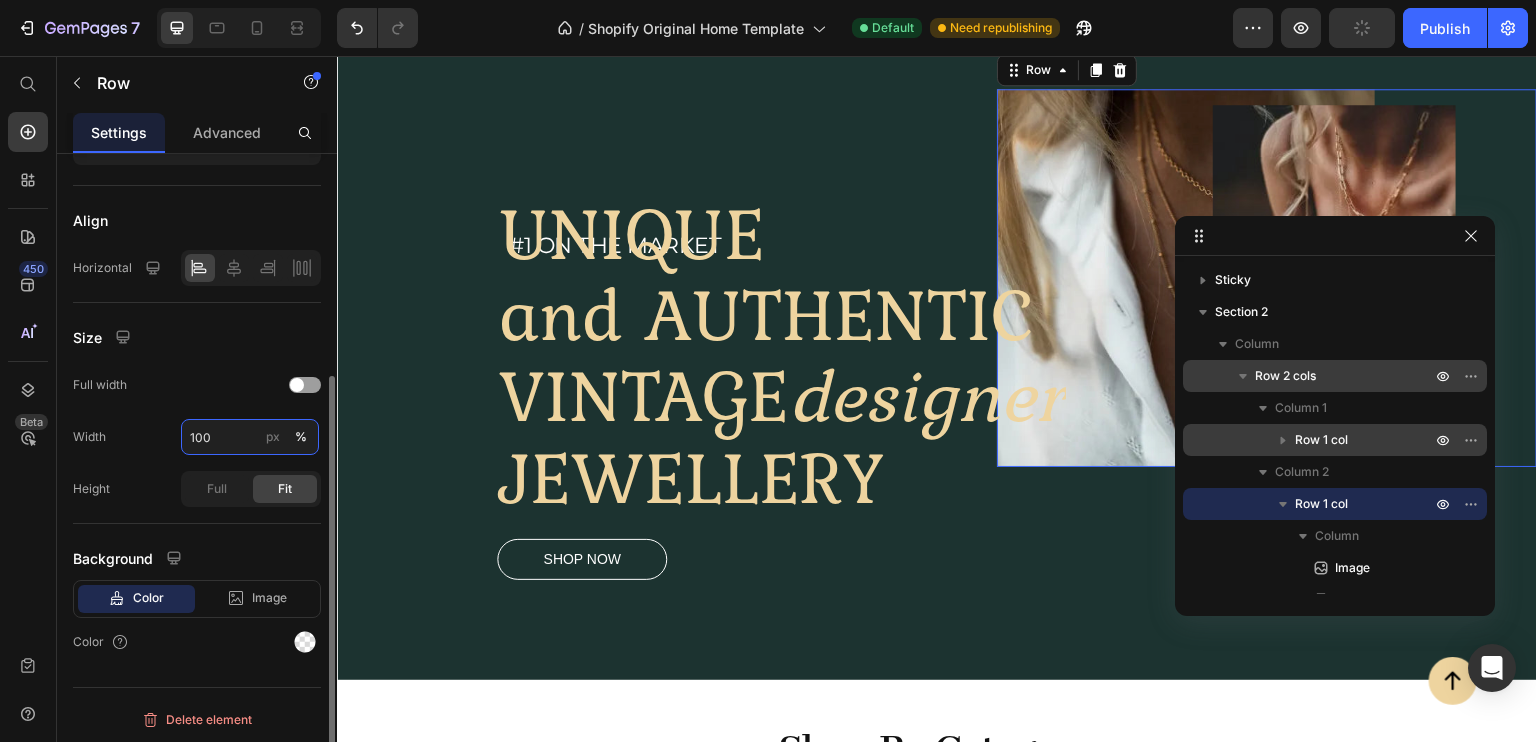 type on "1200" 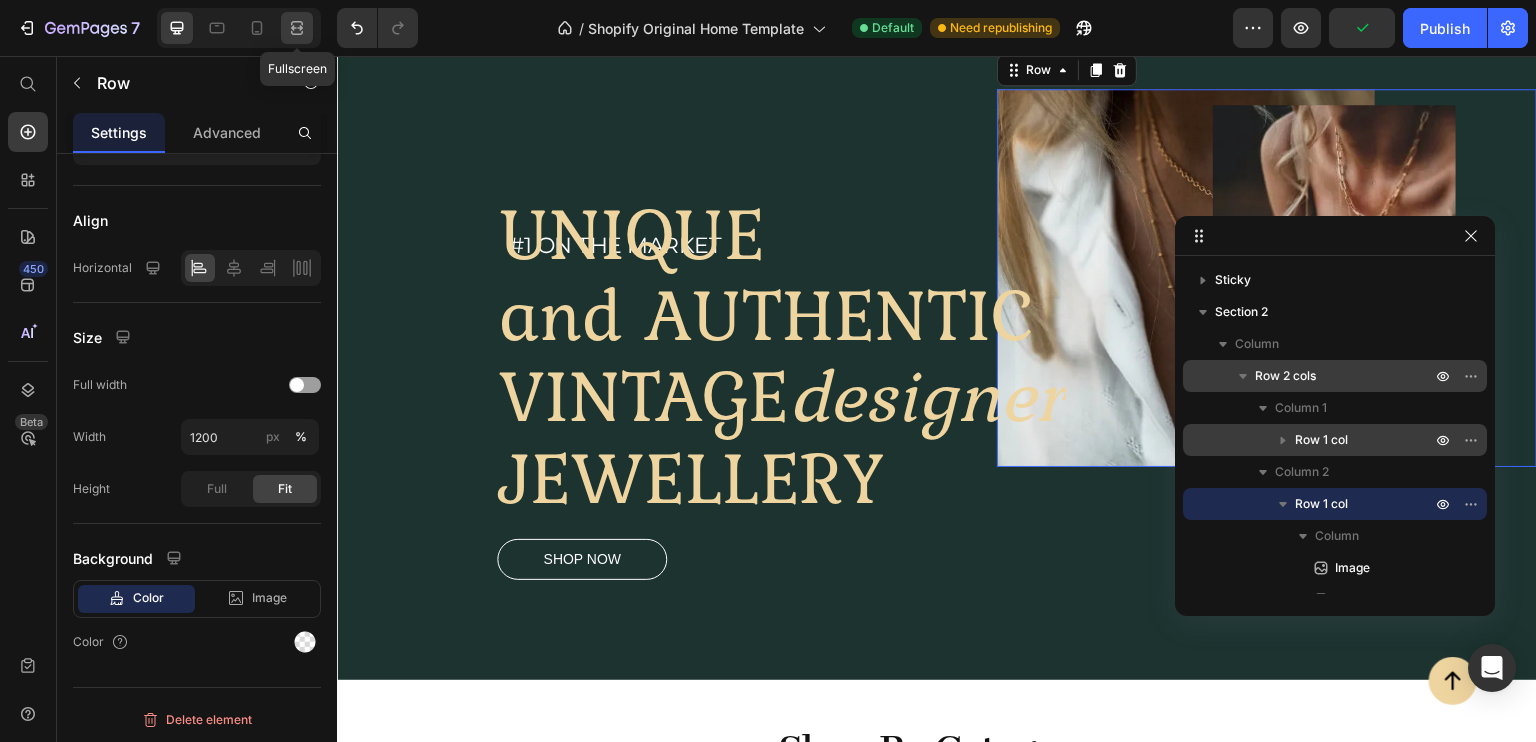 click 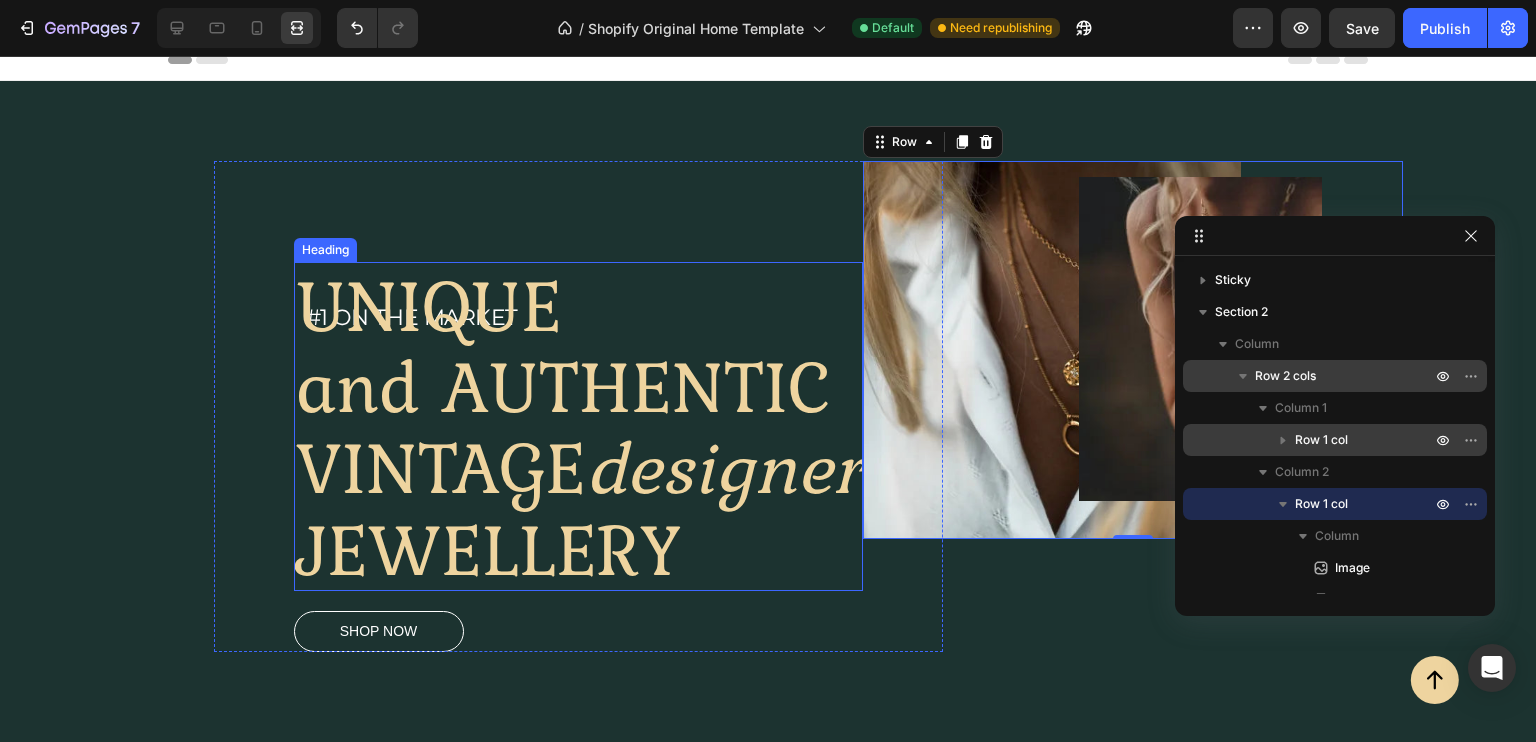scroll, scrollTop: 0, scrollLeft: 0, axis: both 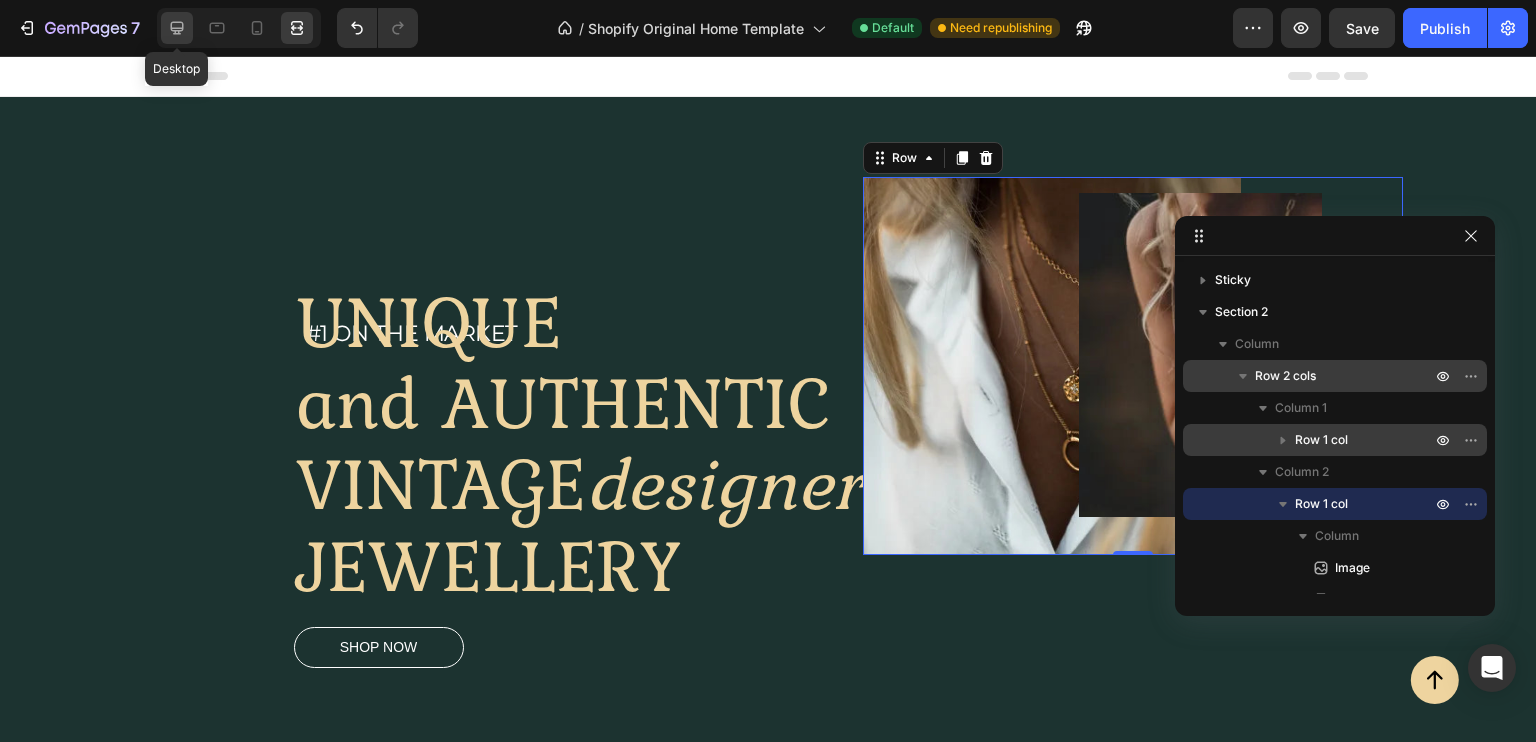 click 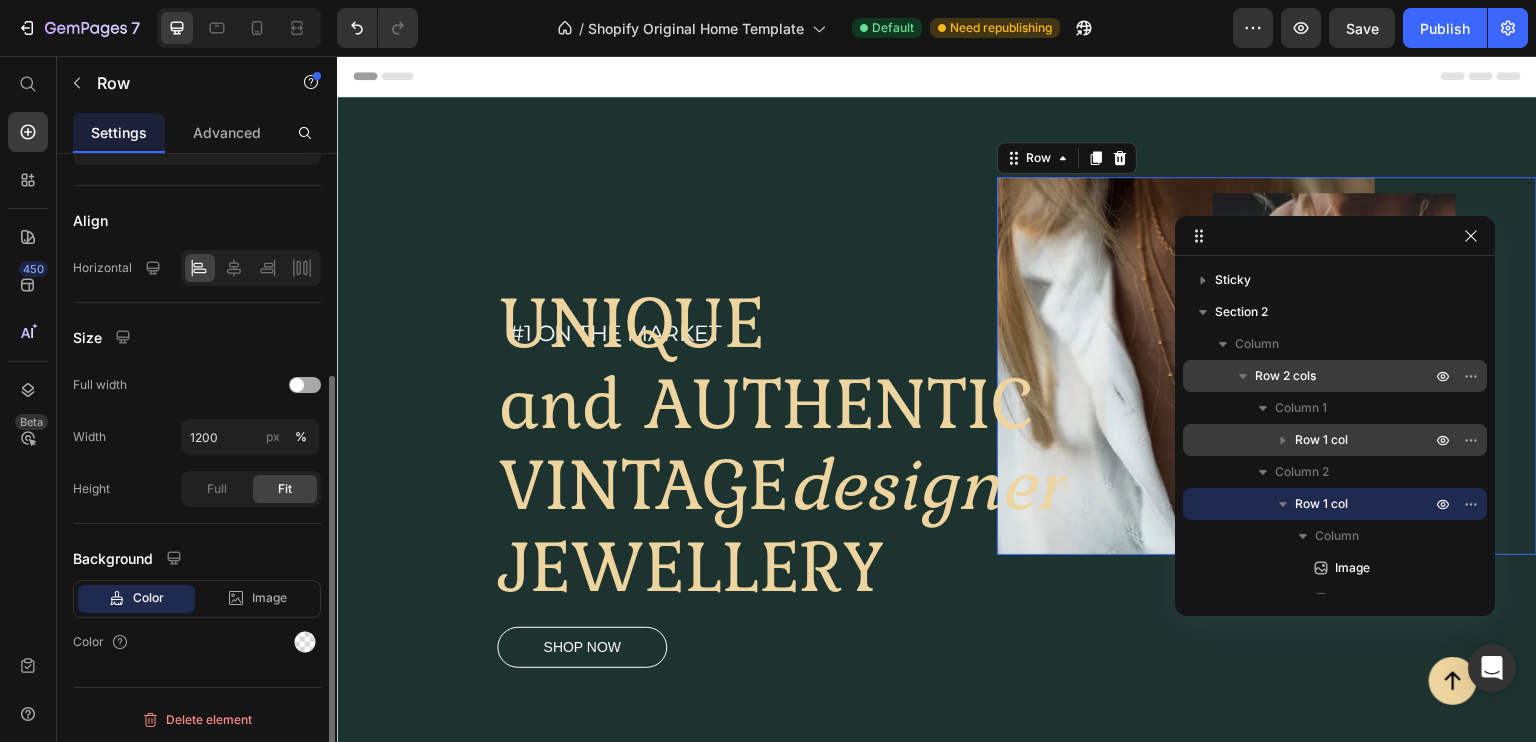 click at bounding box center (305, 385) 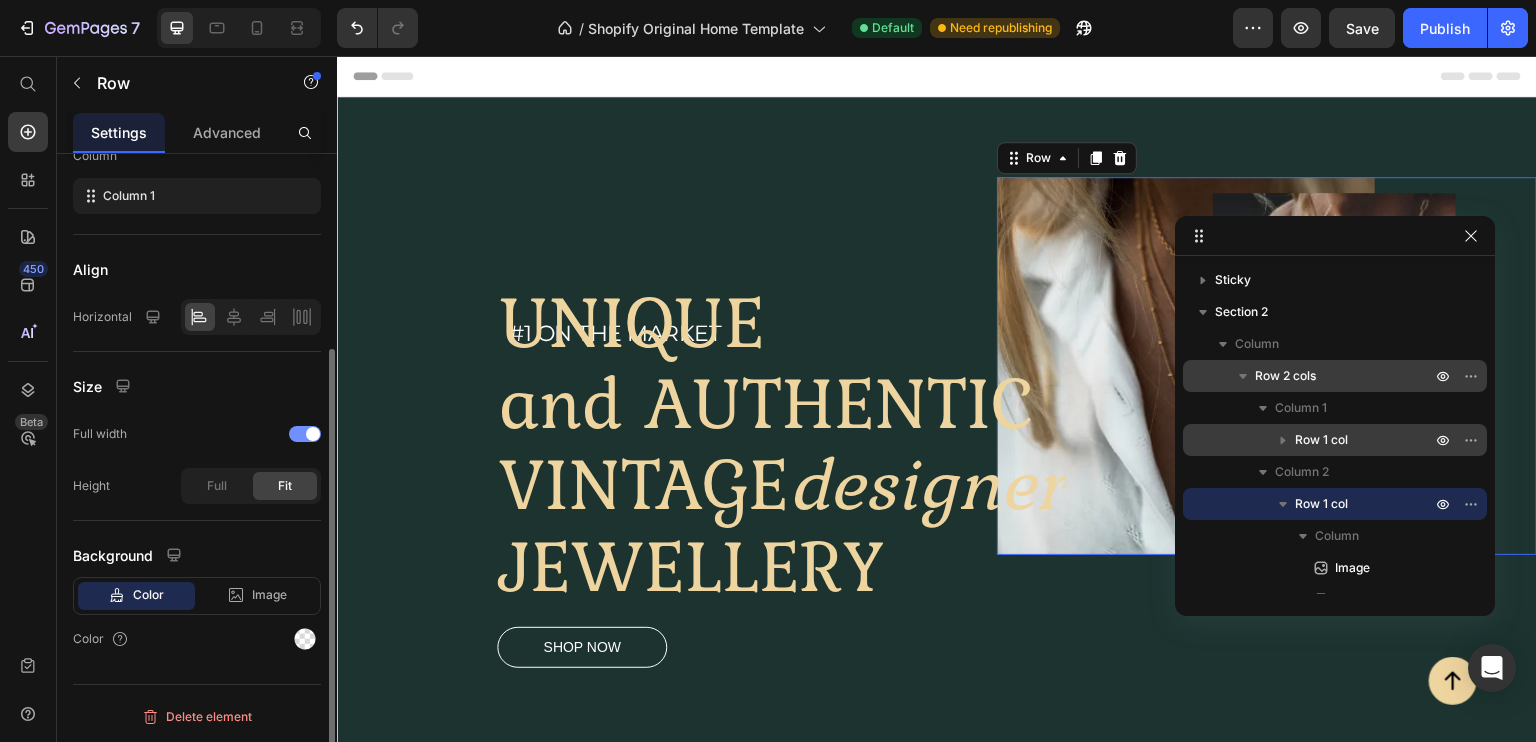 scroll, scrollTop: 285, scrollLeft: 0, axis: vertical 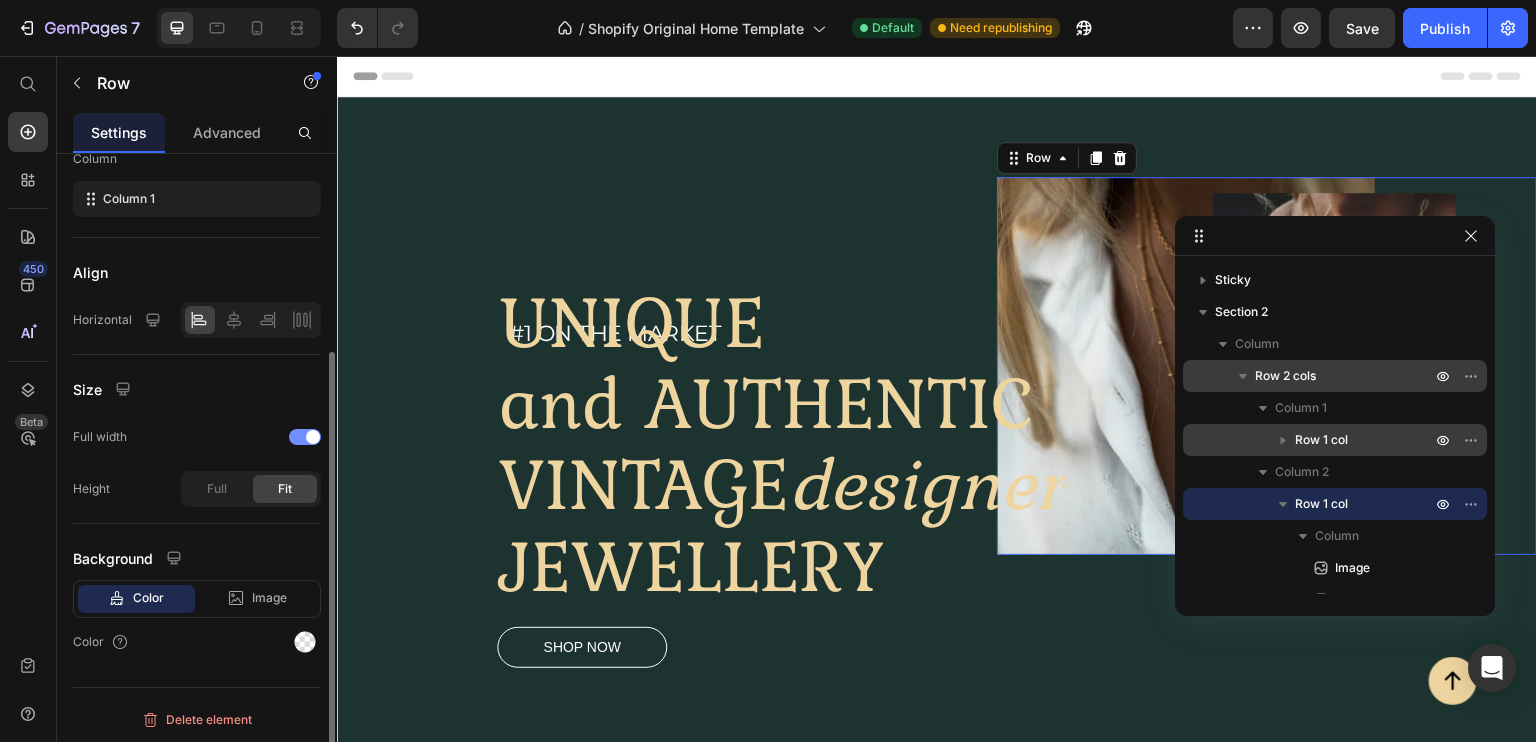click on "Full width" 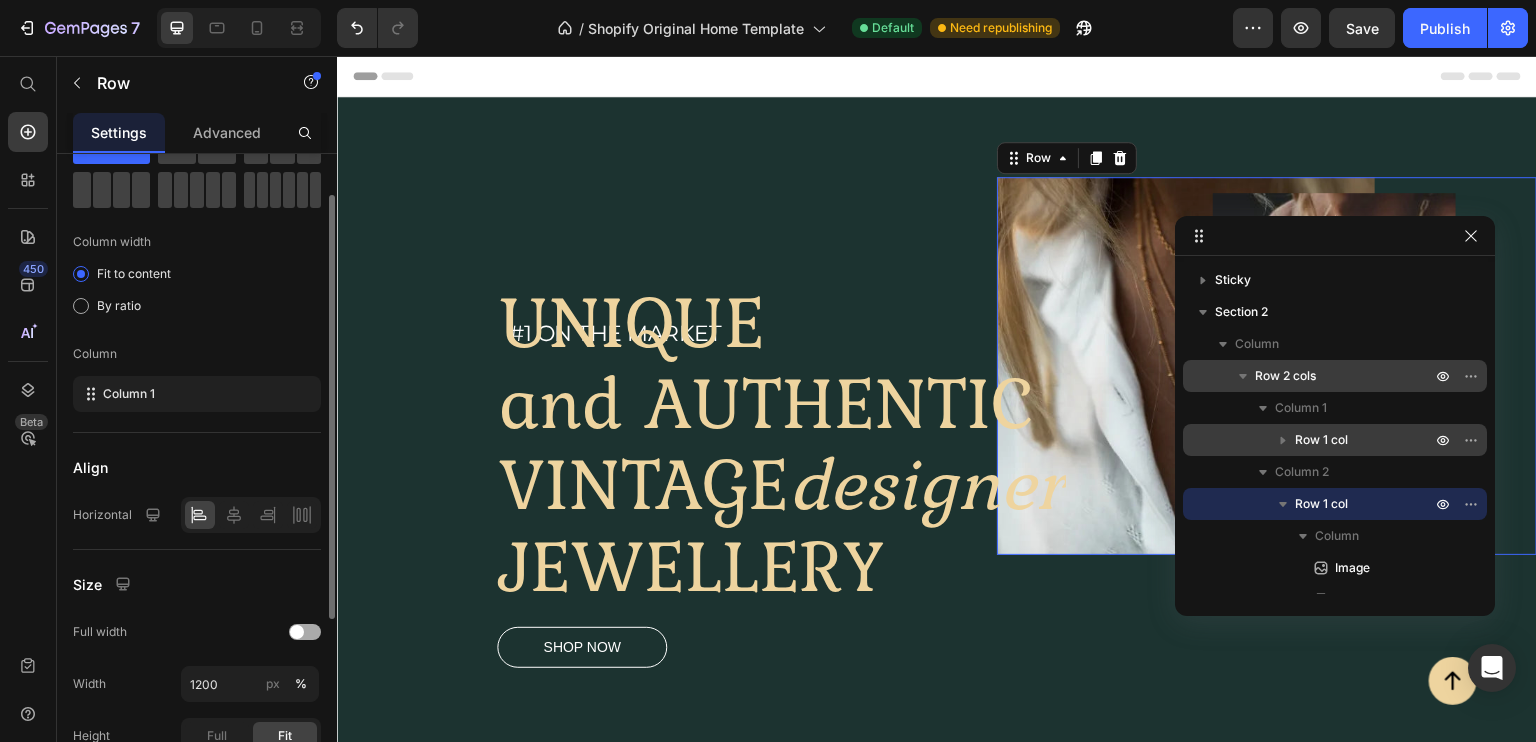 scroll, scrollTop: 79, scrollLeft: 0, axis: vertical 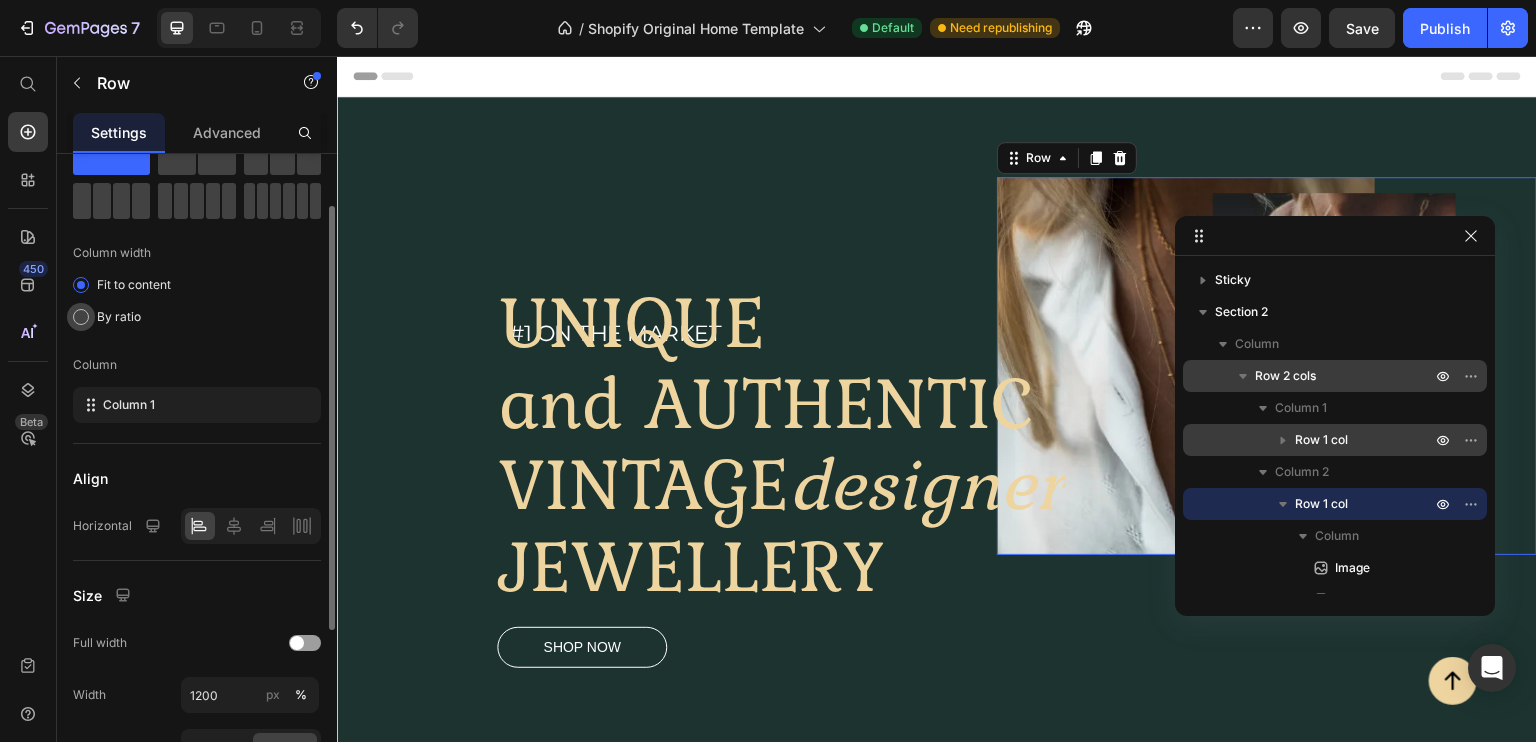 click on "By ratio" at bounding box center (119, 317) 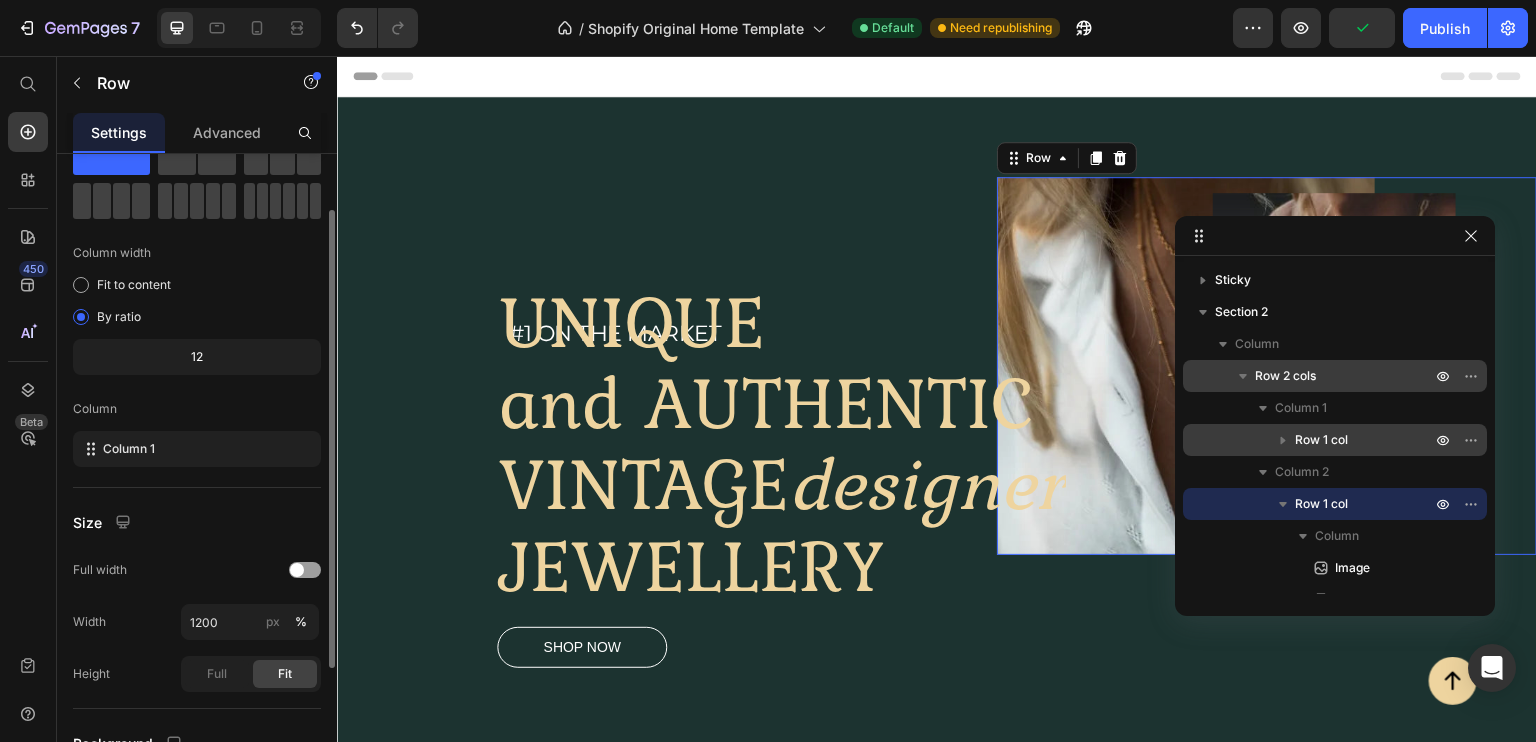click on "12" 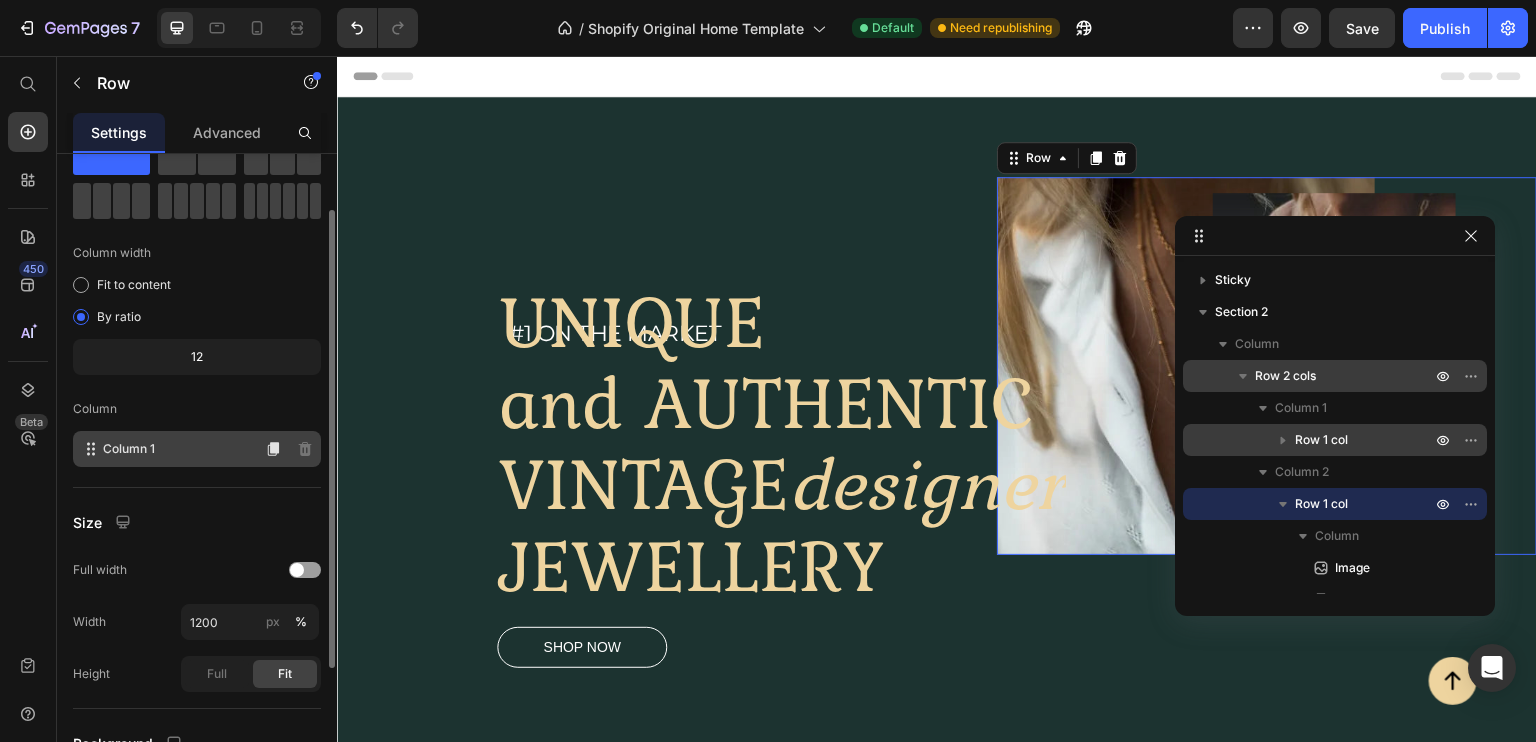 scroll, scrollTop: 0, scrollLeft: 0, axis: both 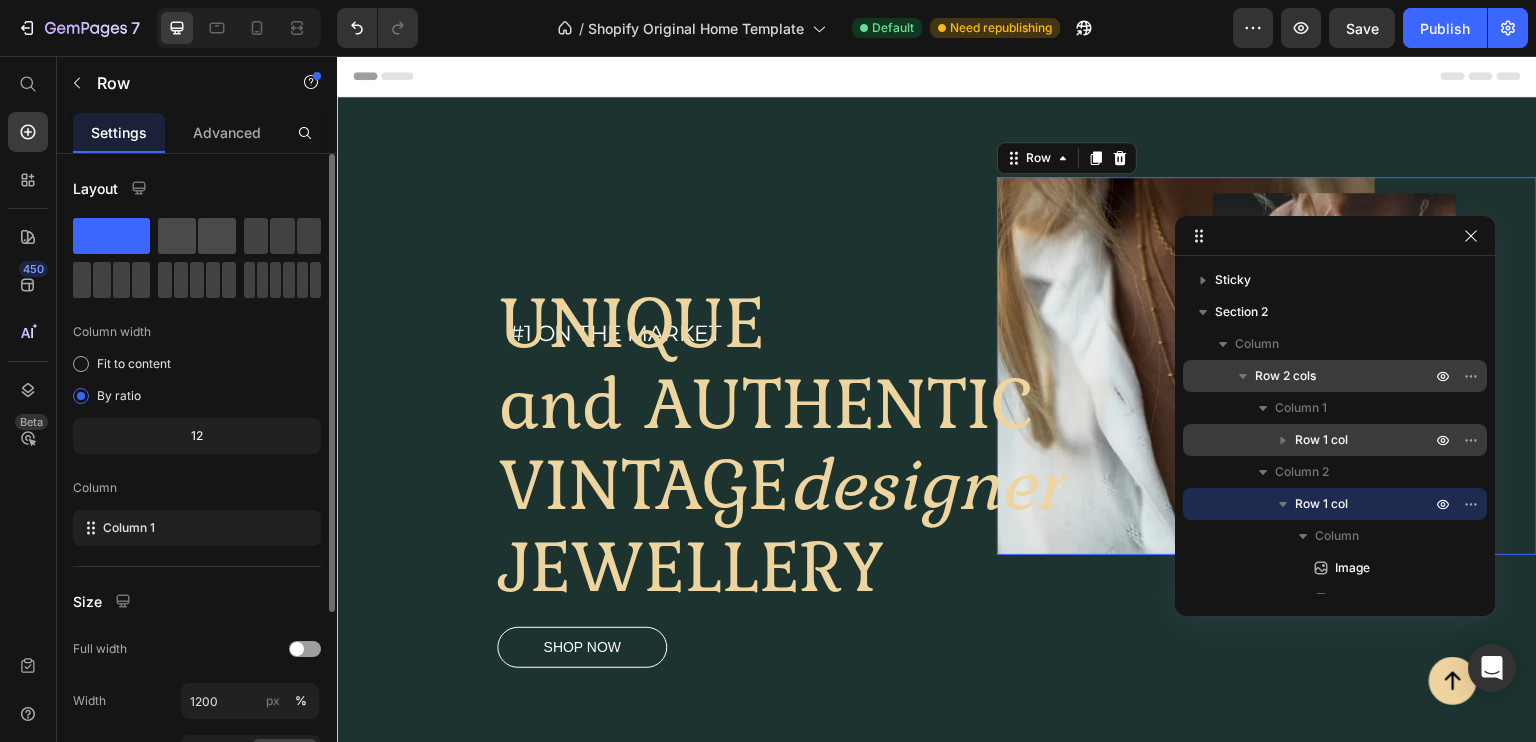 click 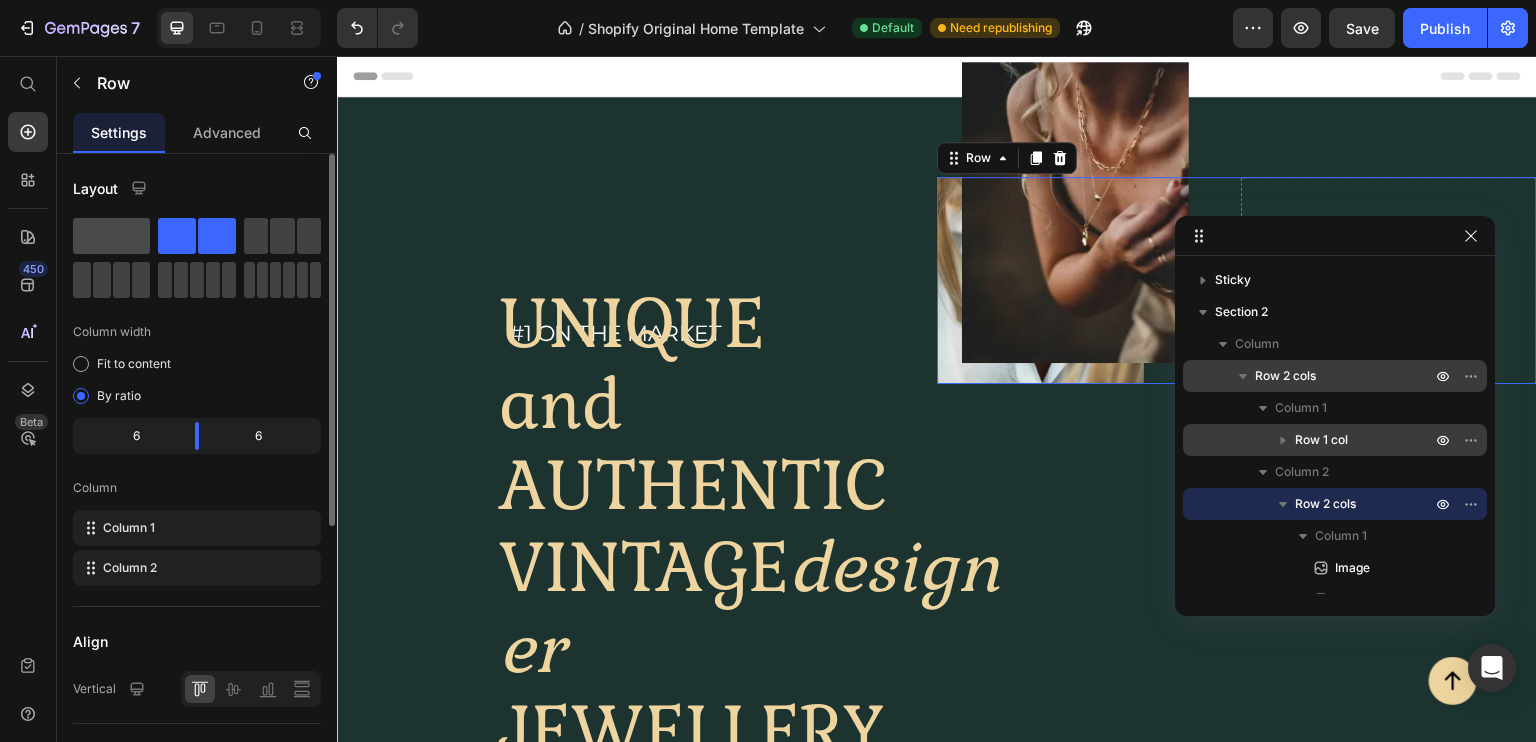 click 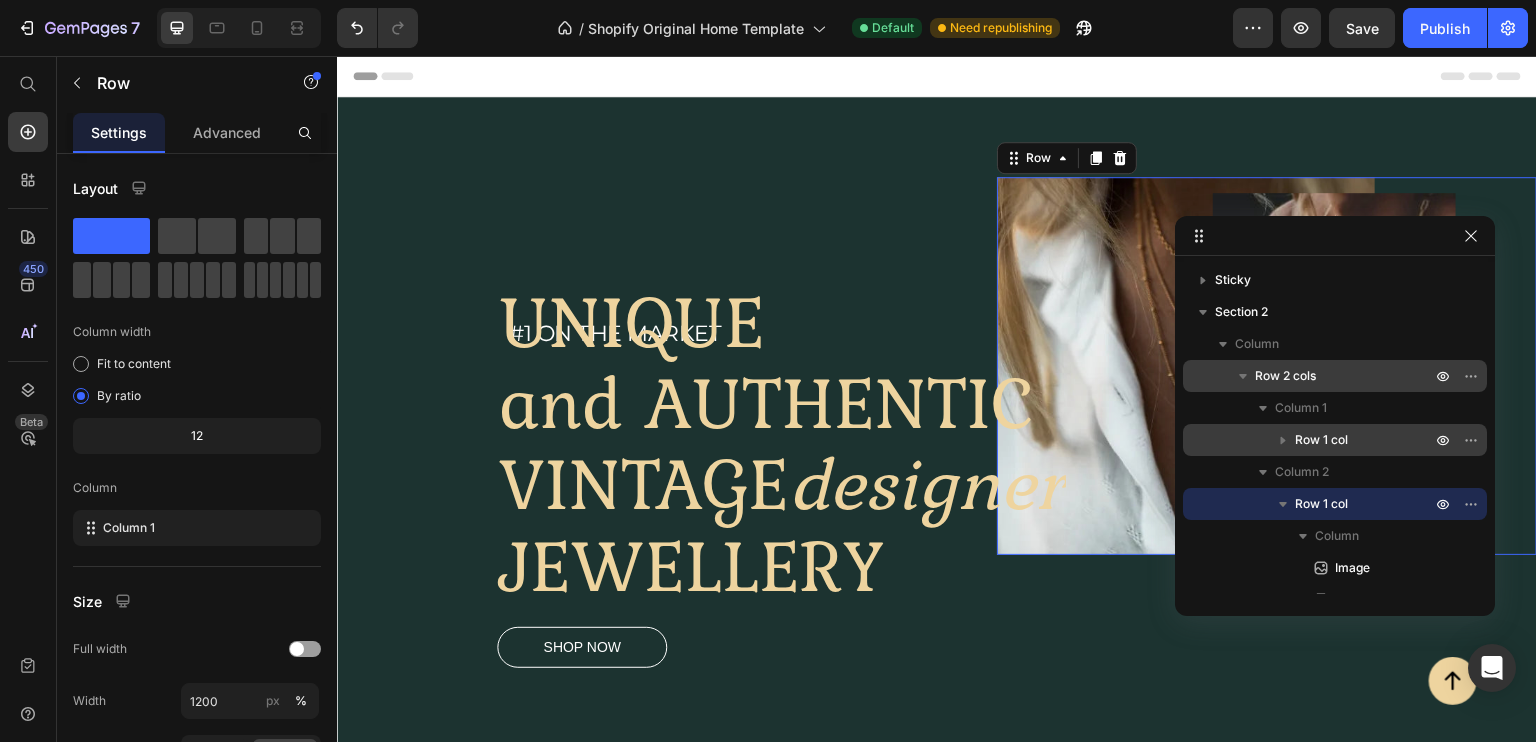 click on "7   /  Shopify Original Home Template Default Need republishing Preview  Save   Publish" 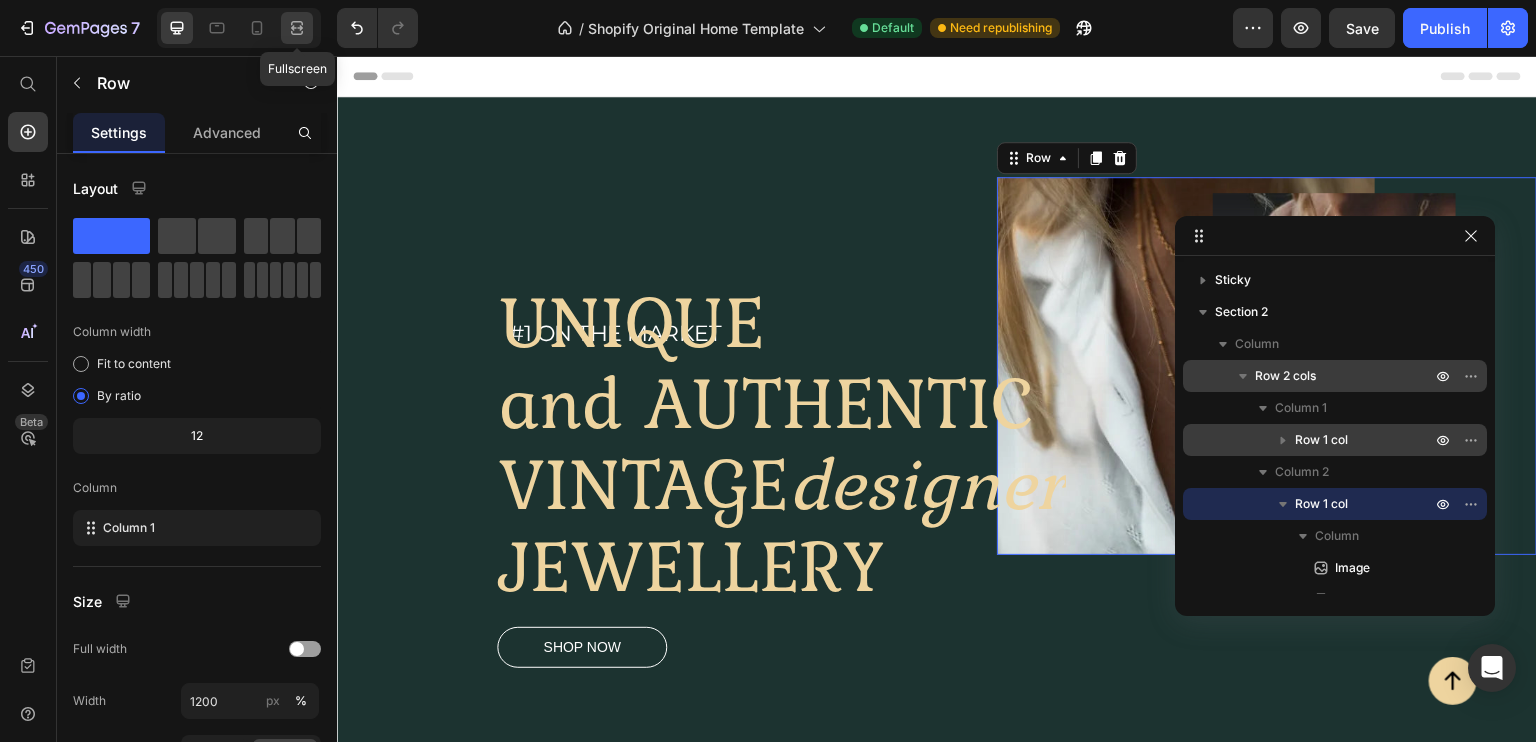 click 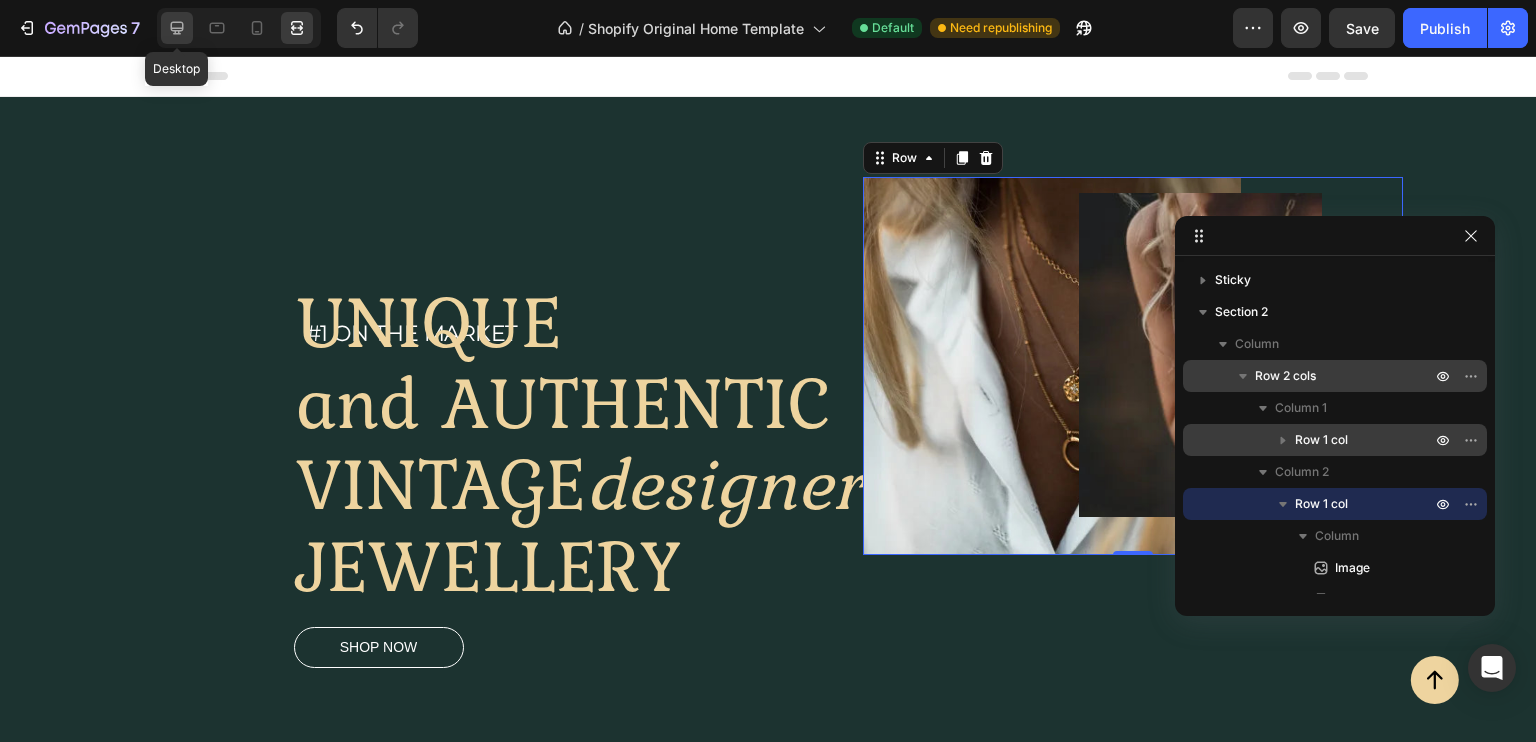 click 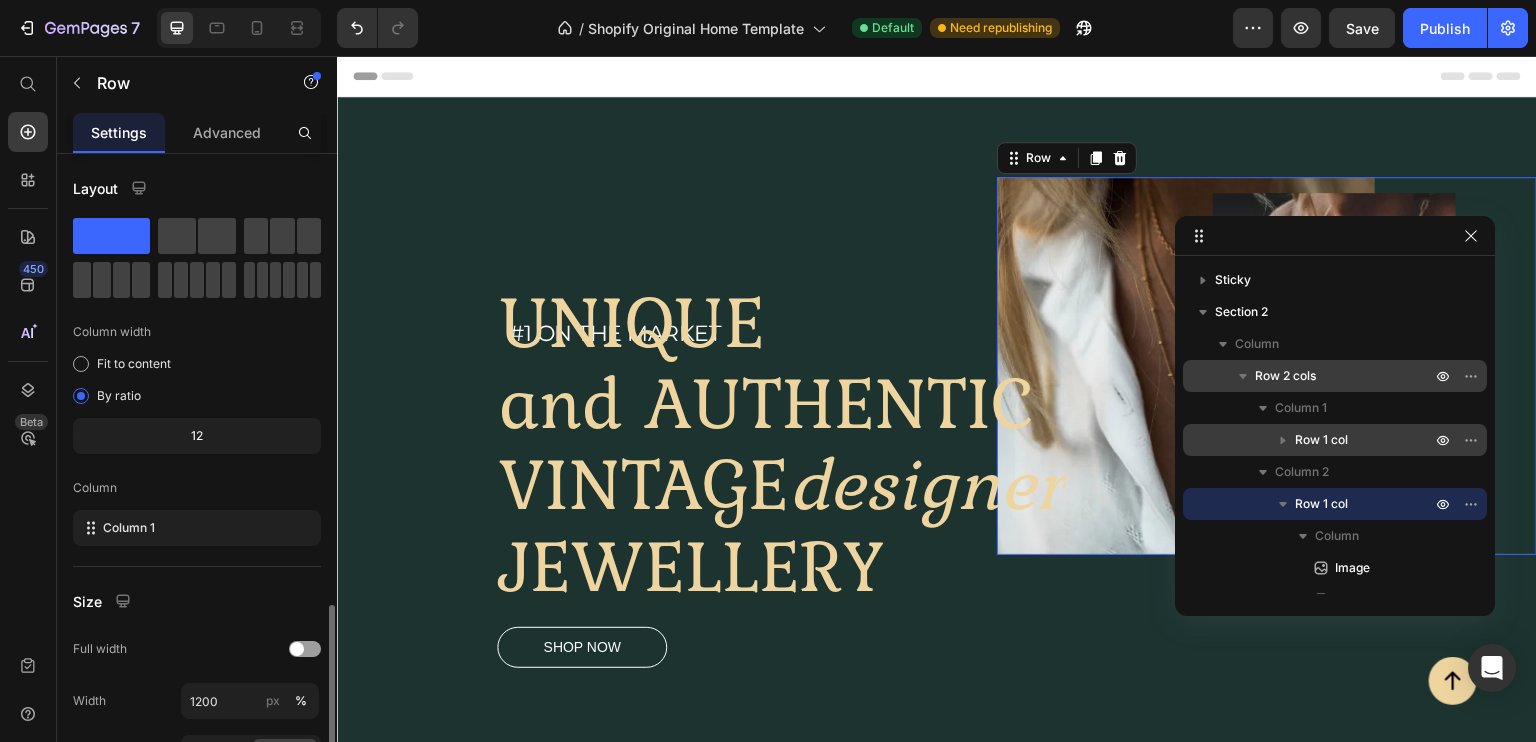 scroll, scrollTop: 264, scrollLeft: 0, axis: vertical 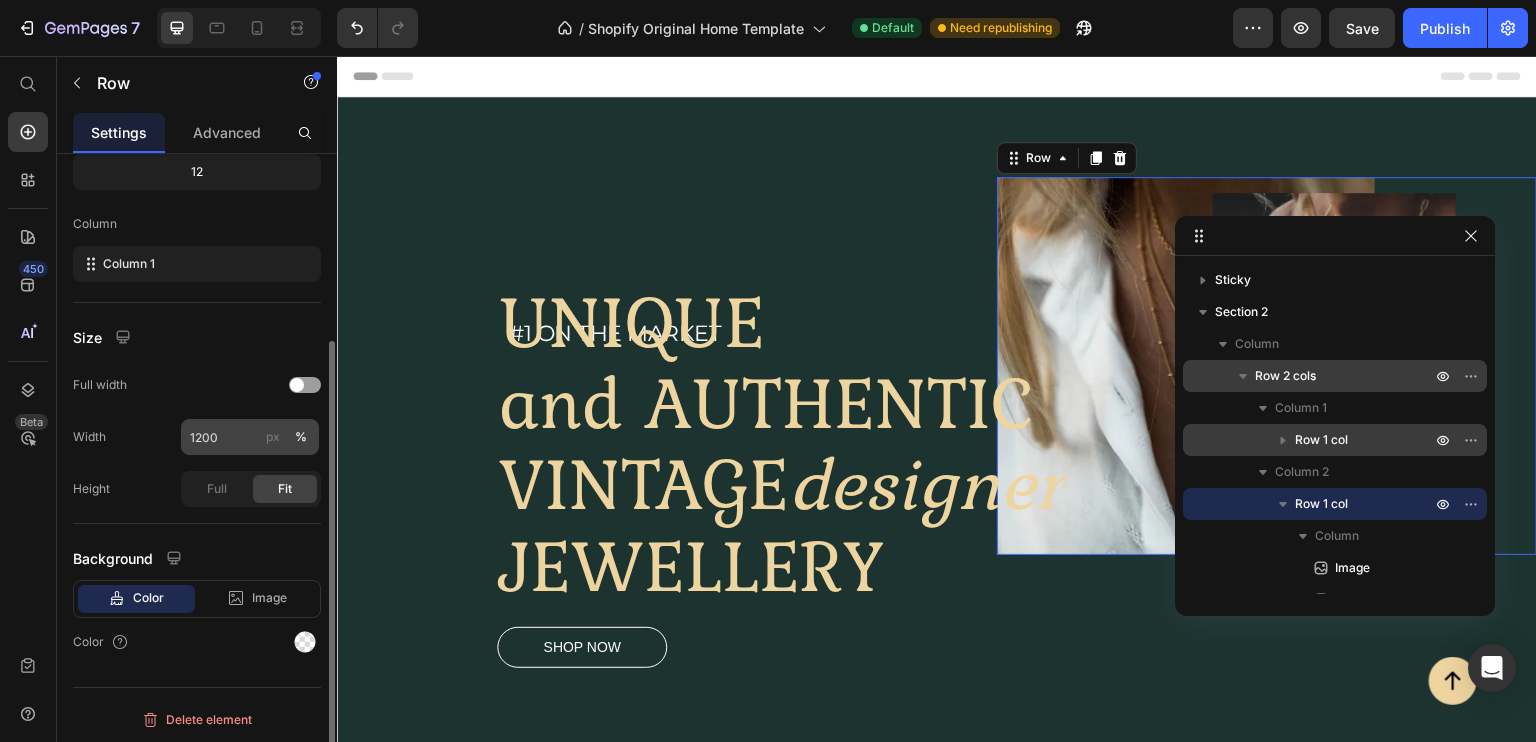 click on "px" at bounding box center [273, 437] 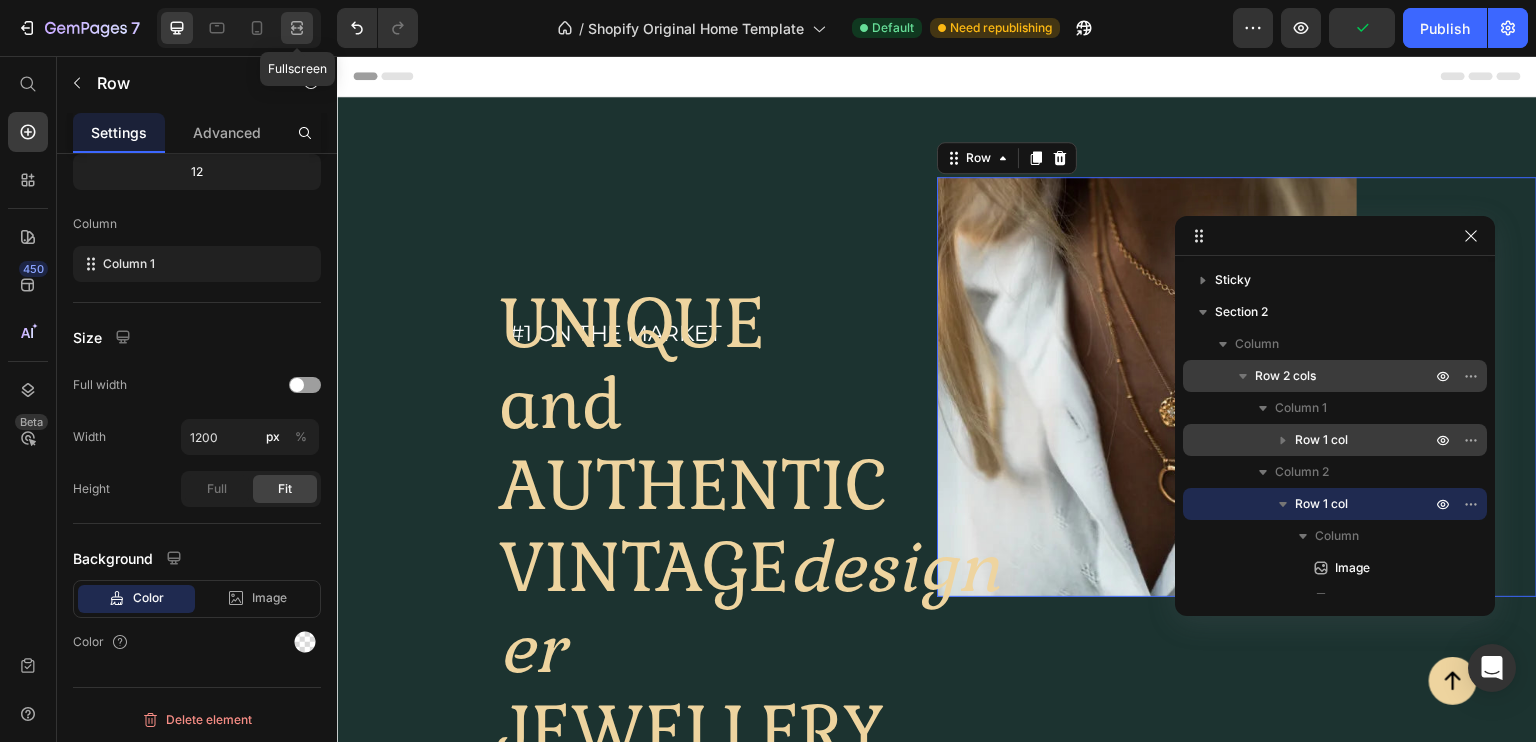 click 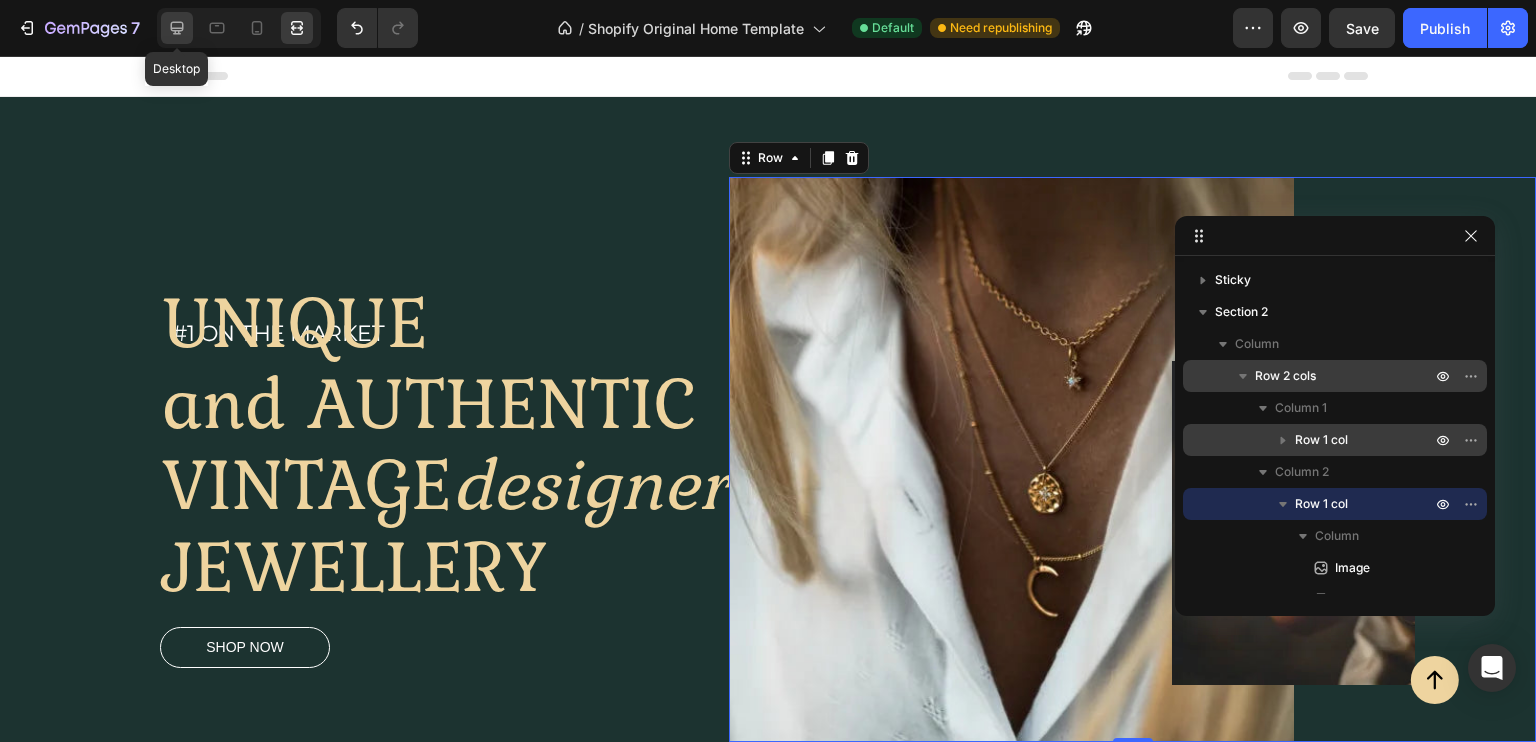 click 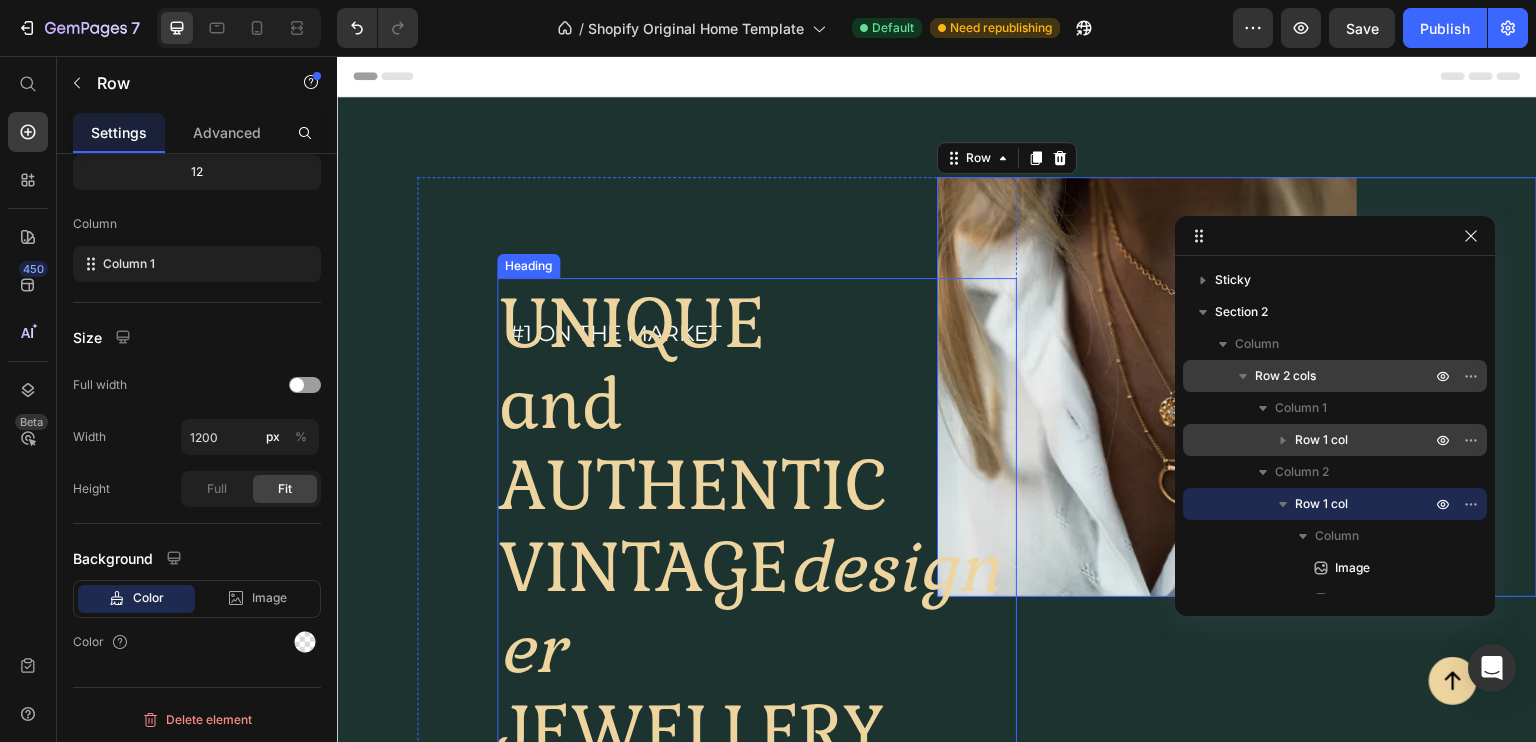 click on "UNIQUE  and AUTHENTIC VINTAGE  designer JEWELLERY" at bounding box center (757, 524) 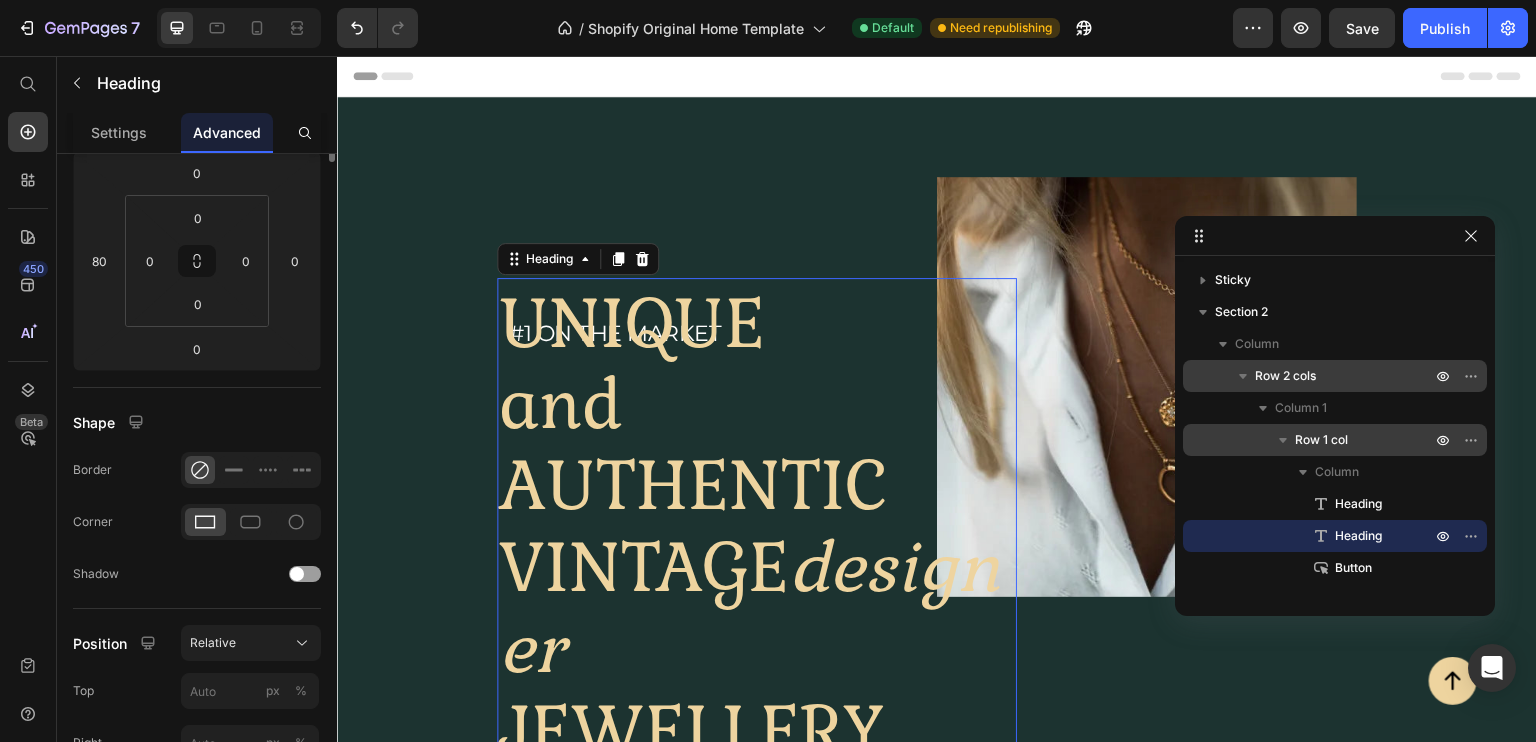 scroll, scrollTop: 0, scrollLeft: 0, axis: both 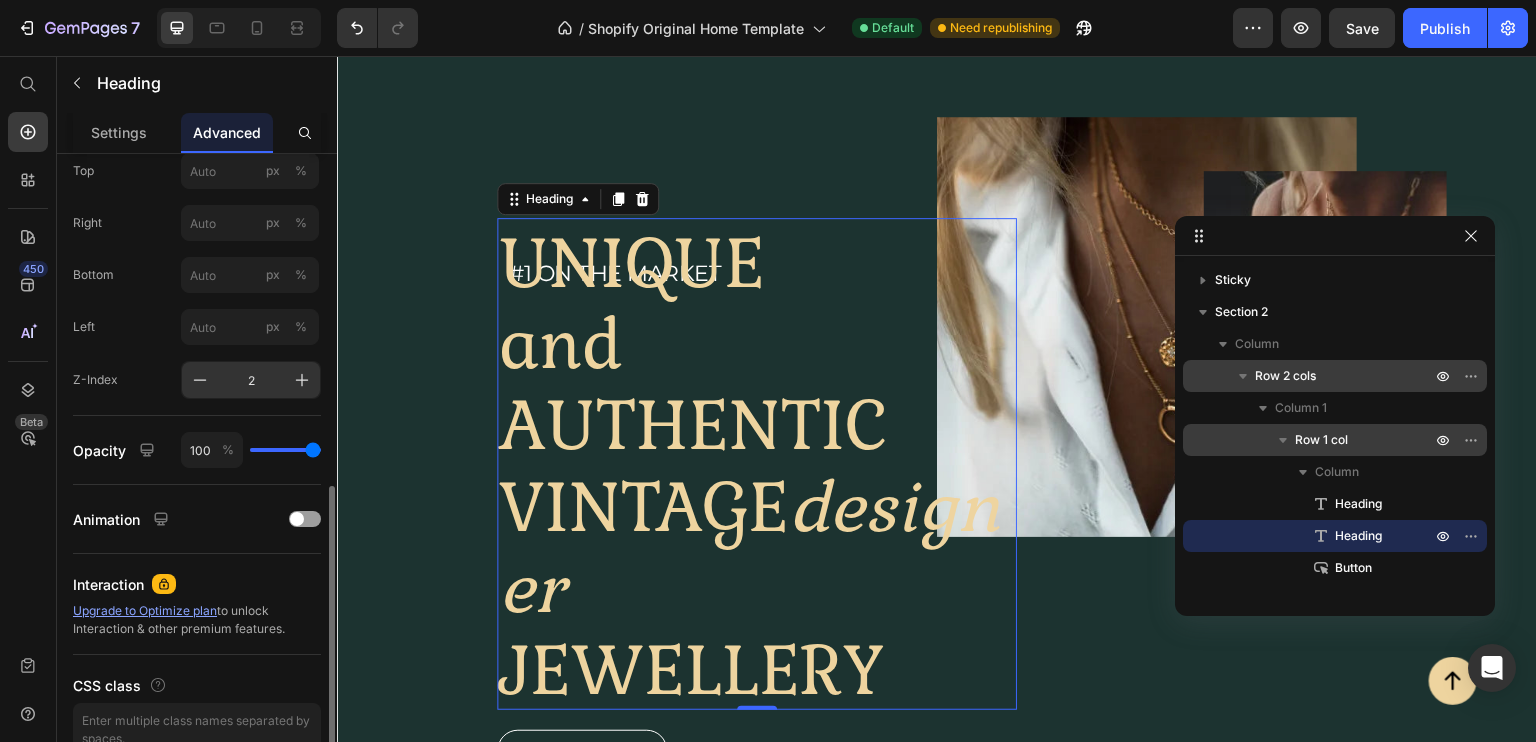 click on "2" 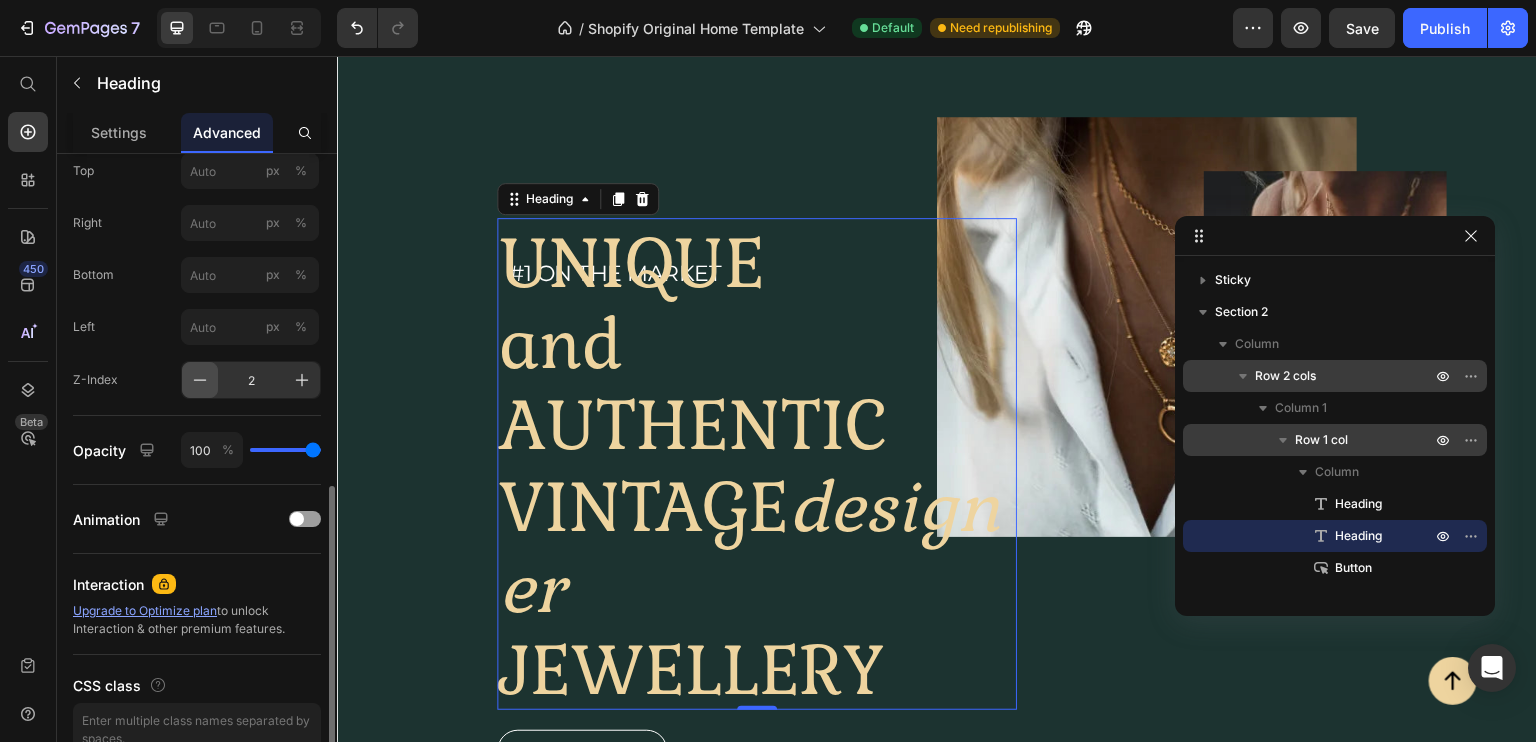 click at bounding box center [200, 380] 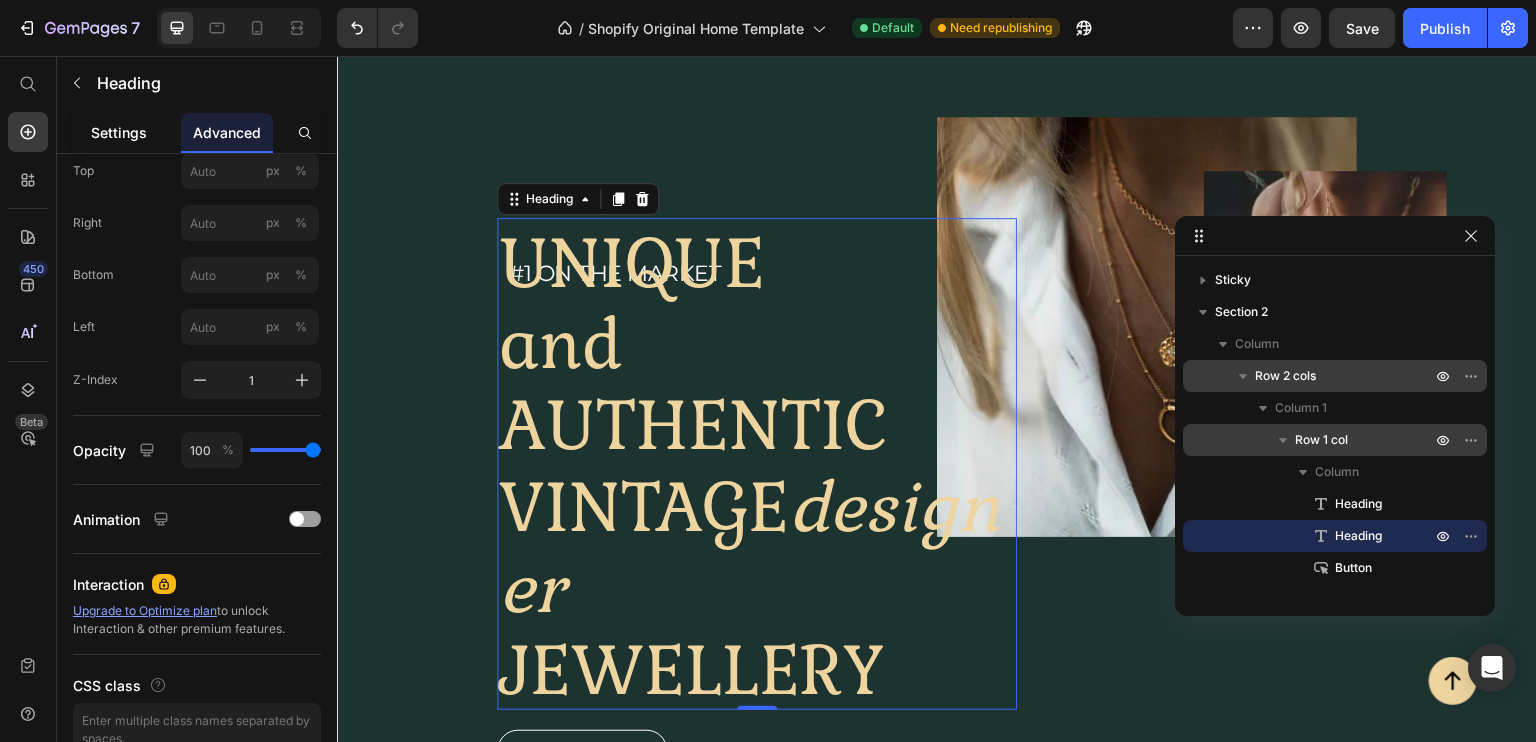 click on "Settings" at bounding box center (119, 132) 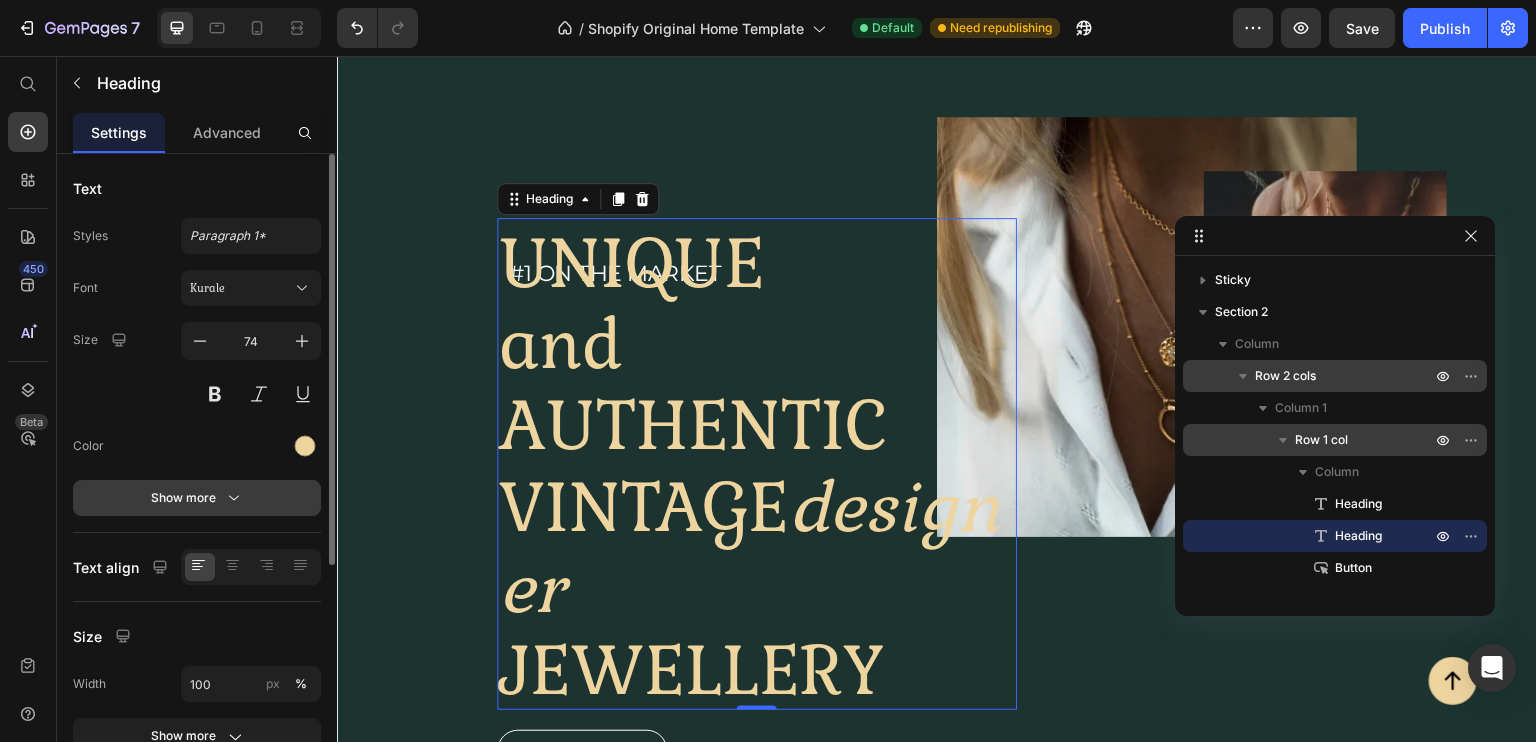 scroll, scrollTop: 67, scrollLeft: 0, axis: vertical 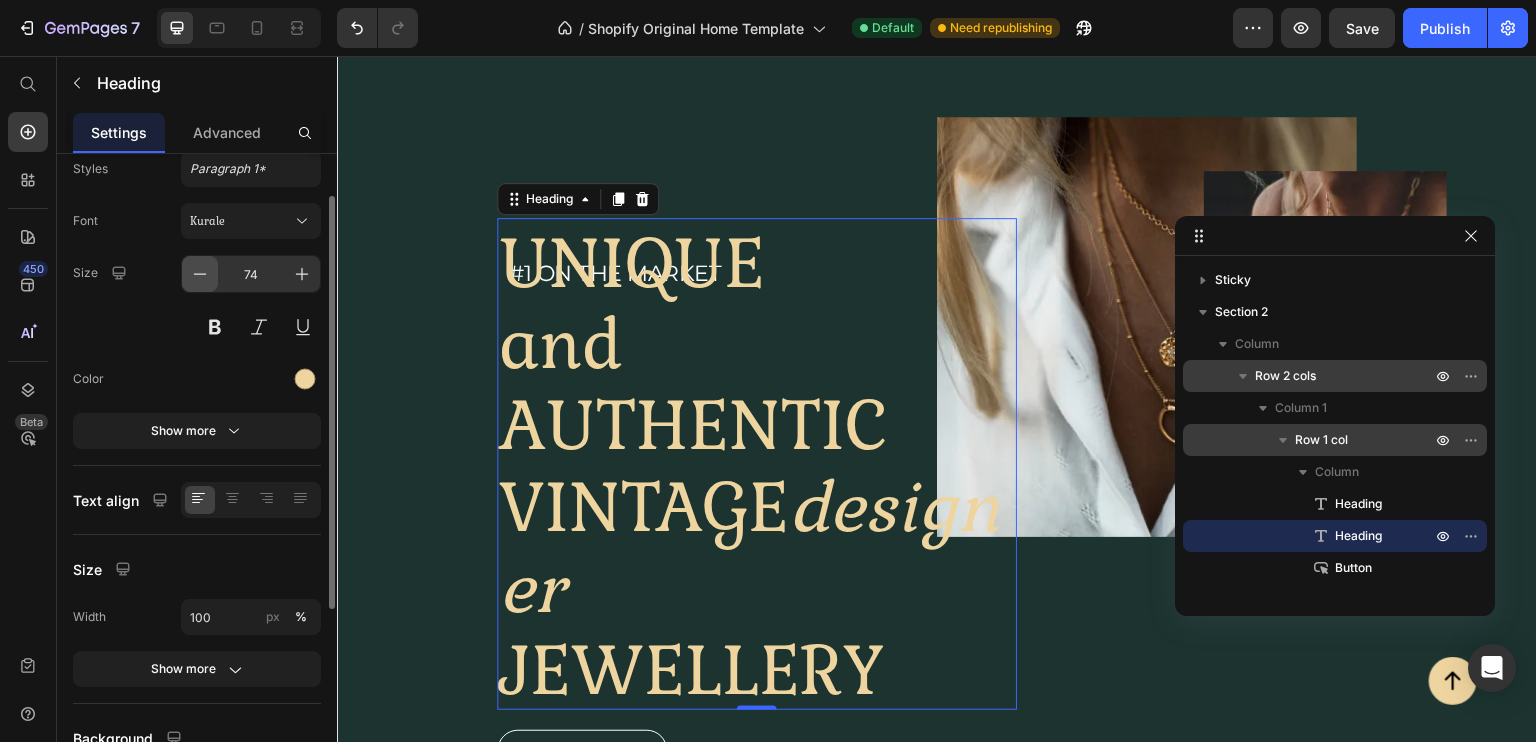 click 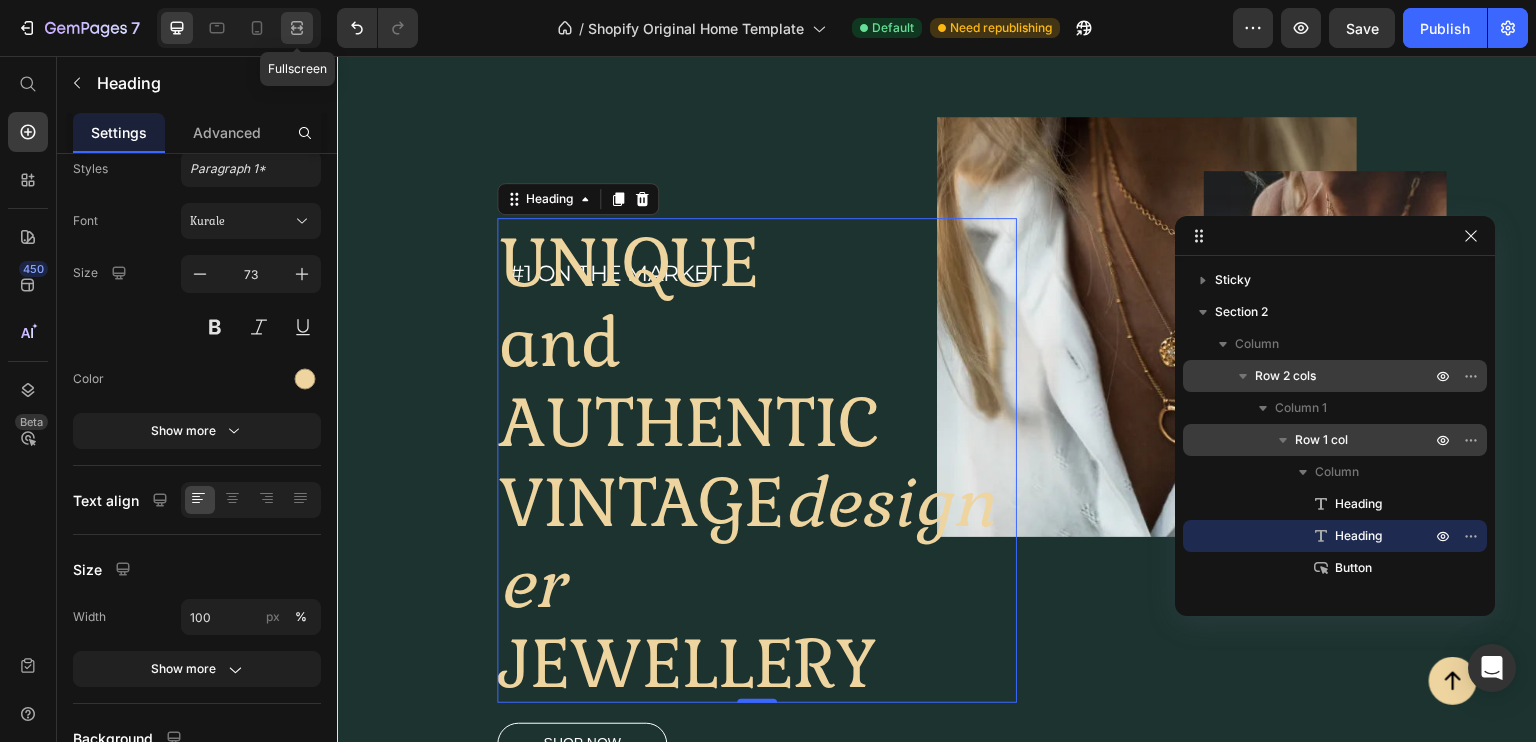 click 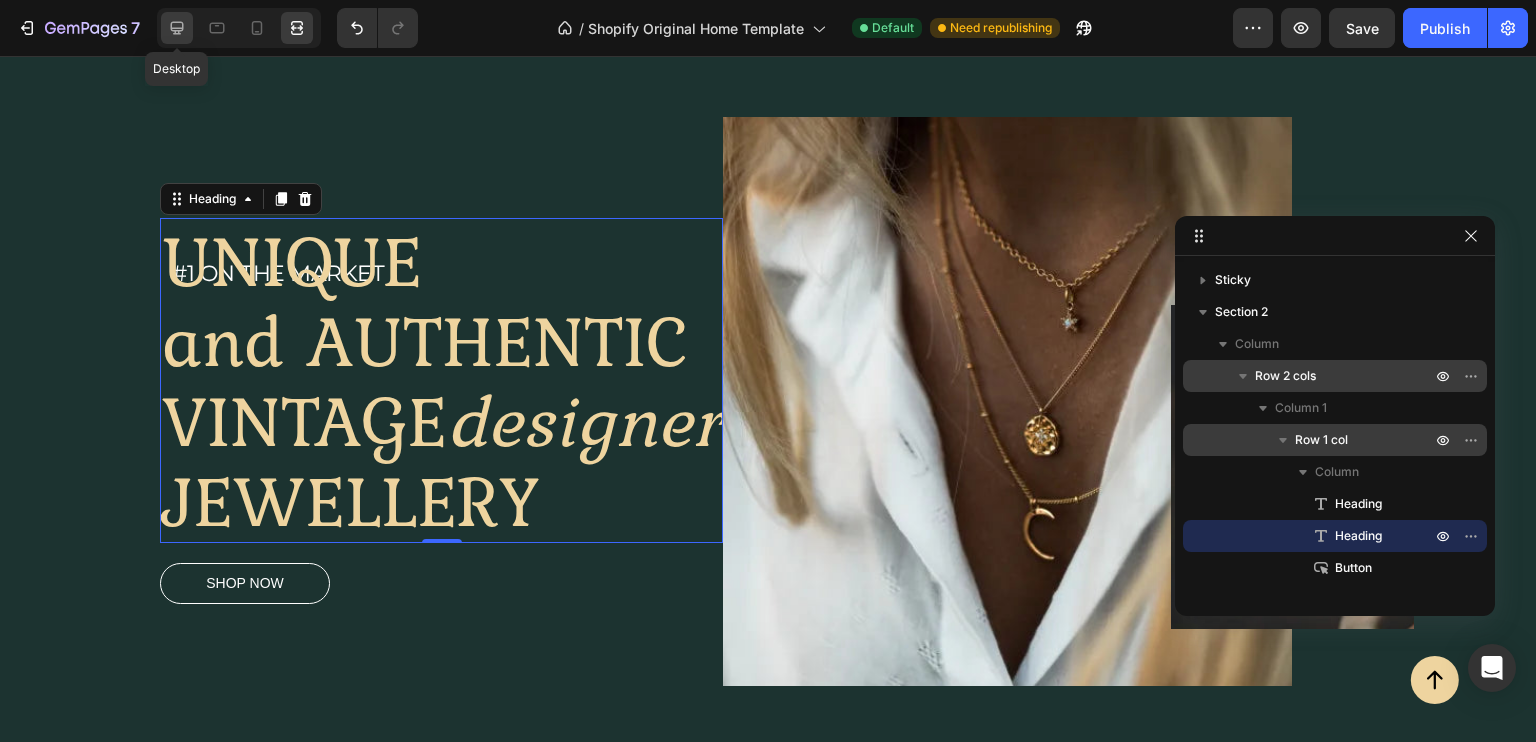 click 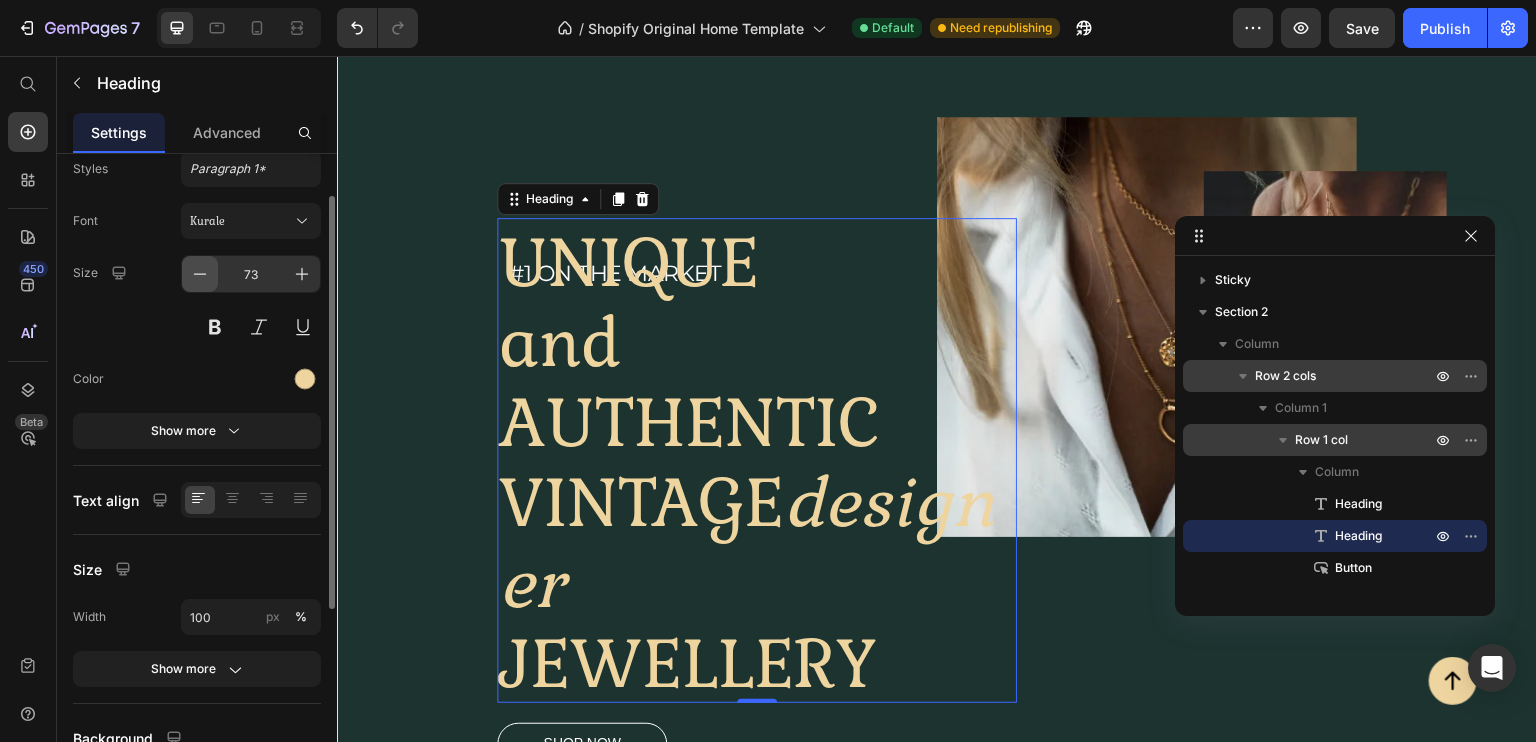 click 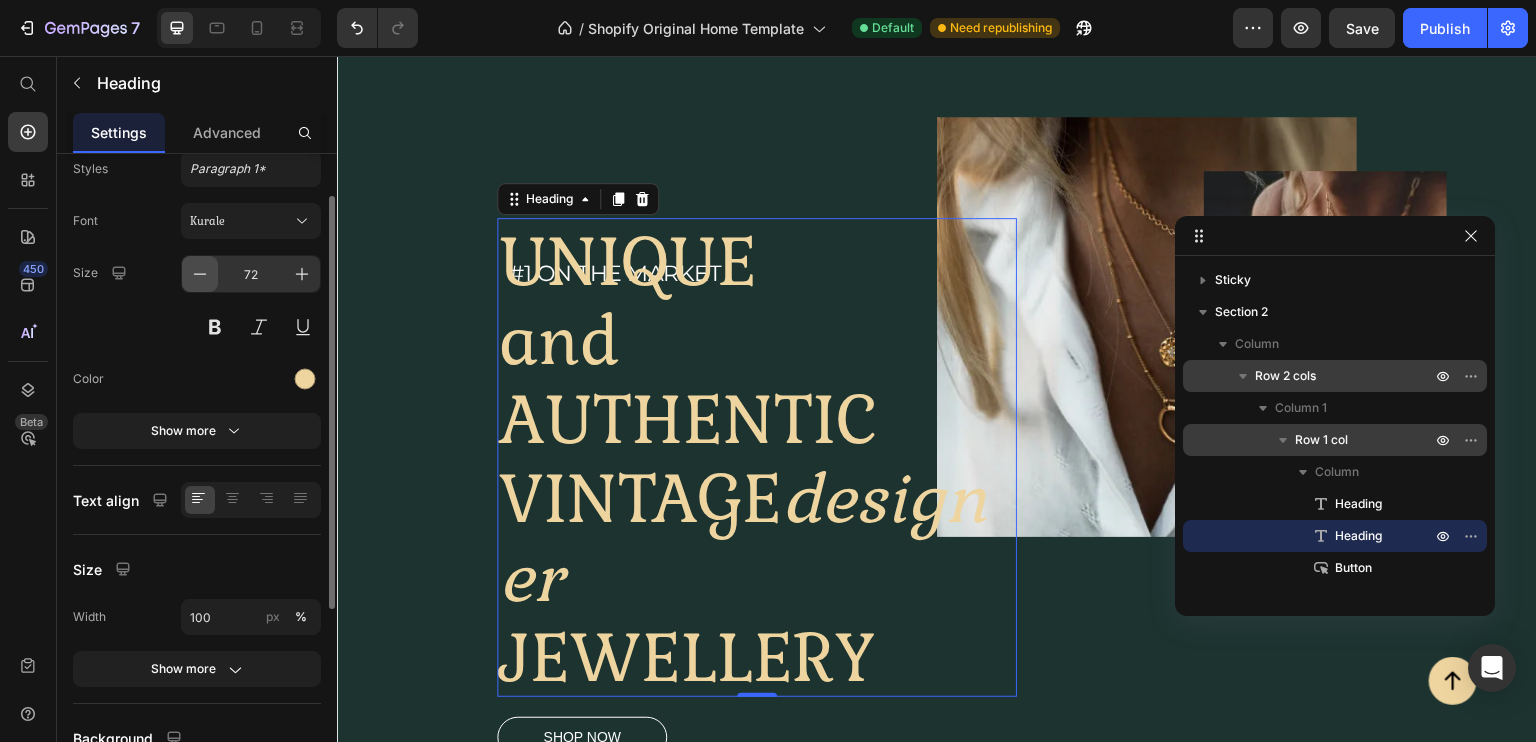 click 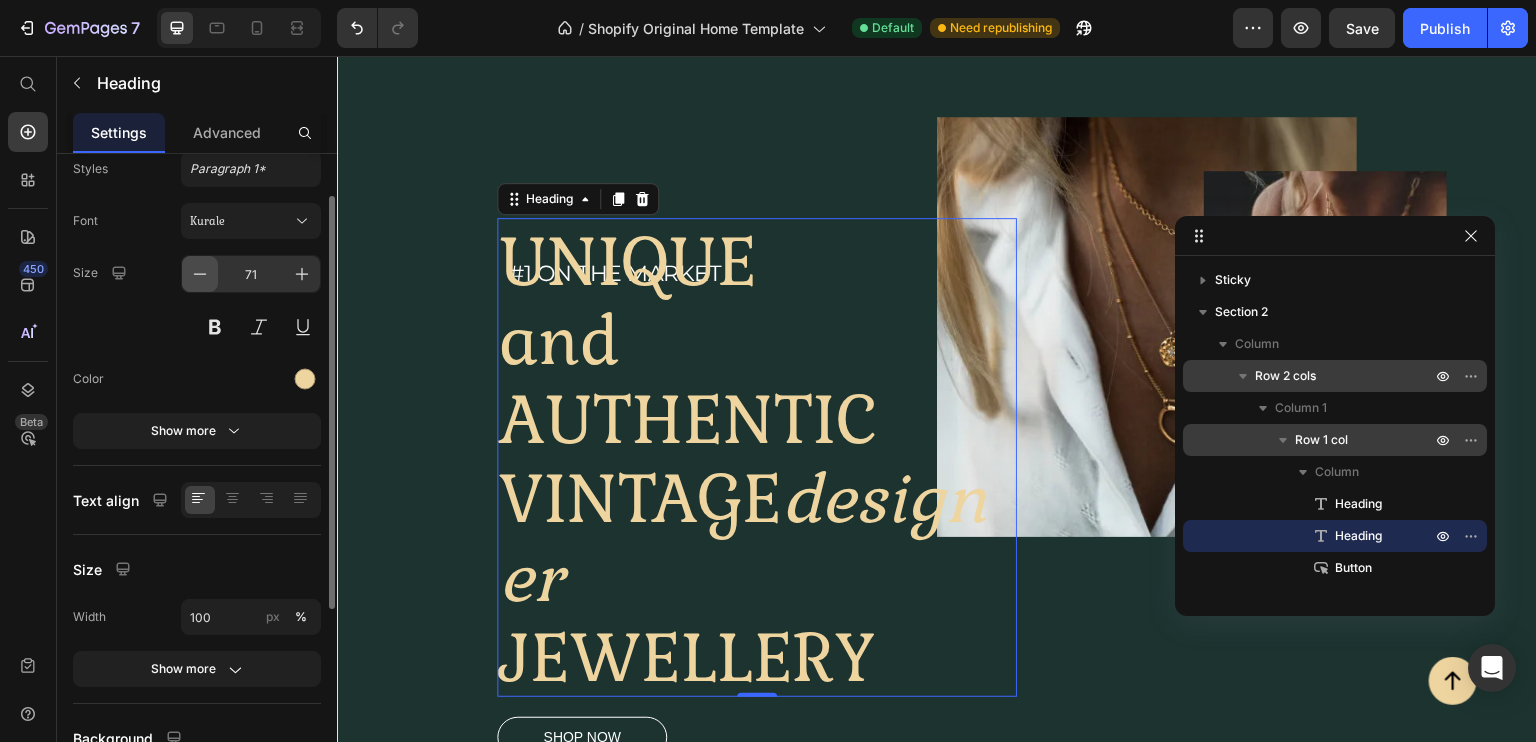 click 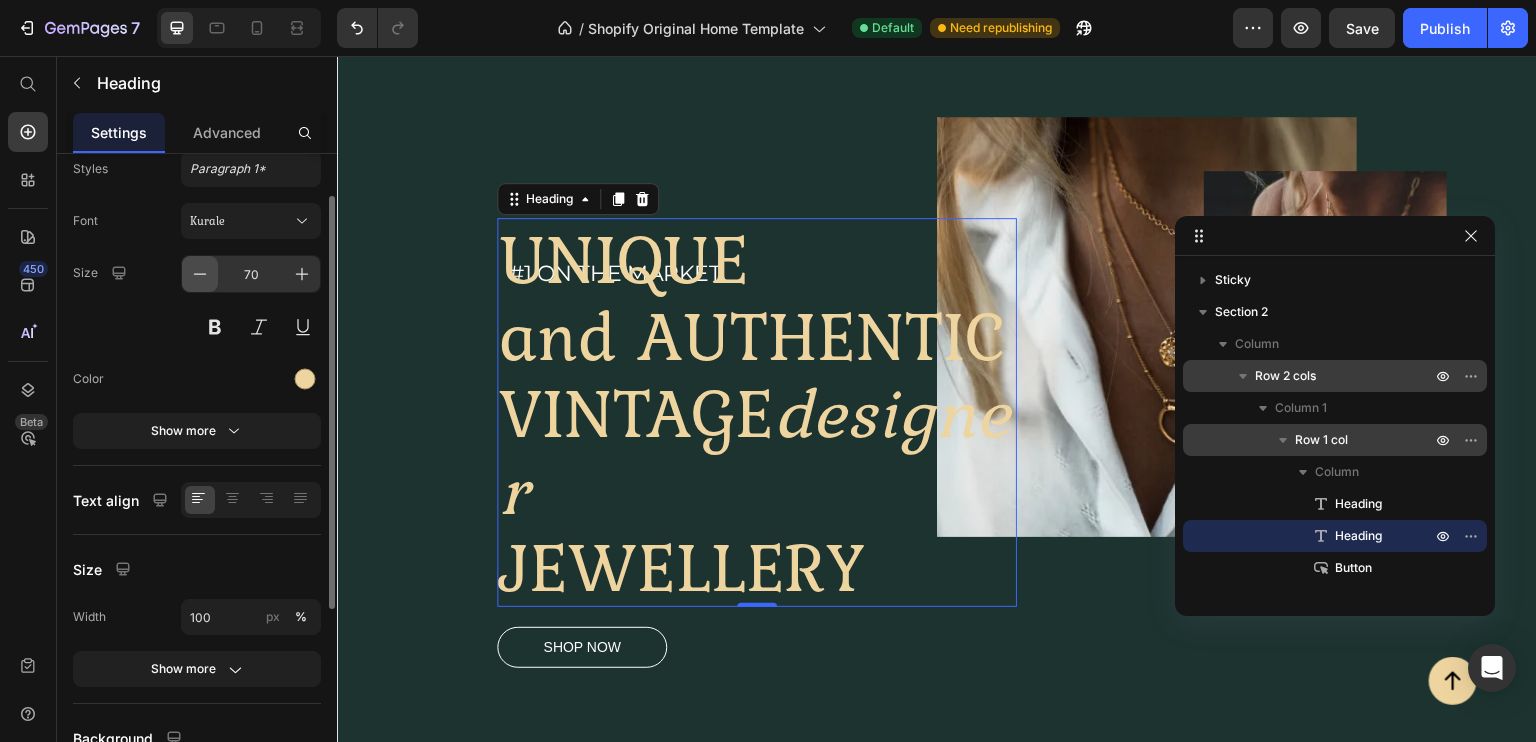 click 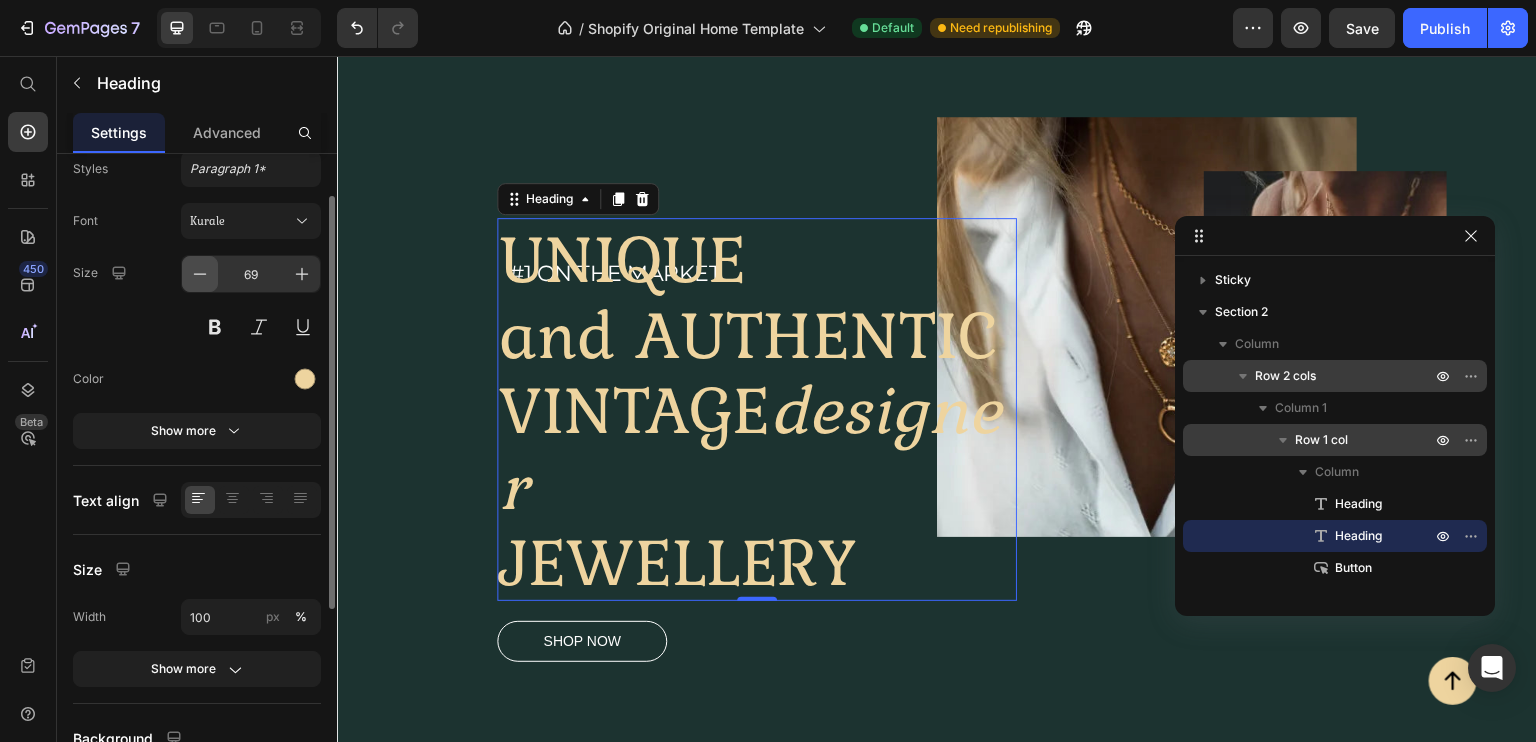 click 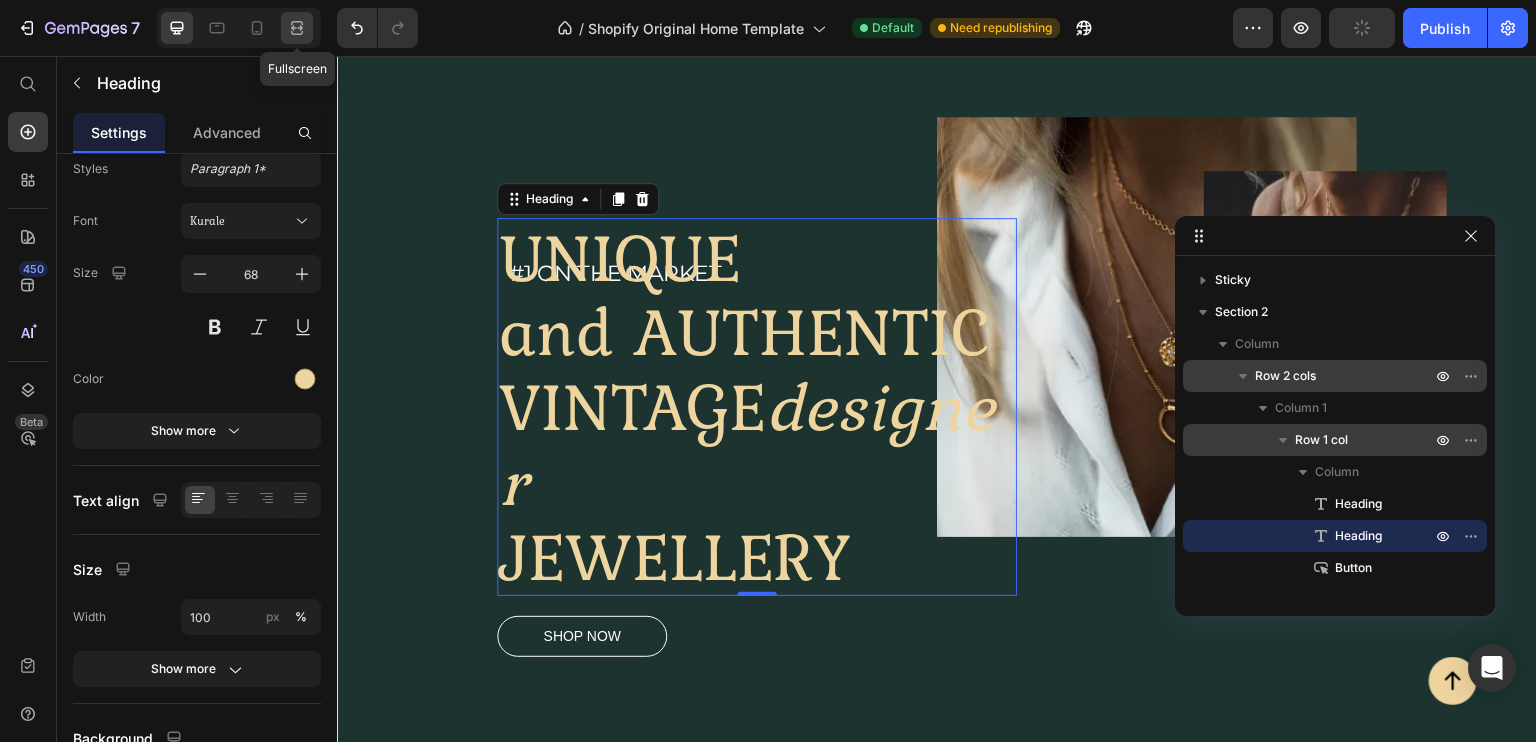 click 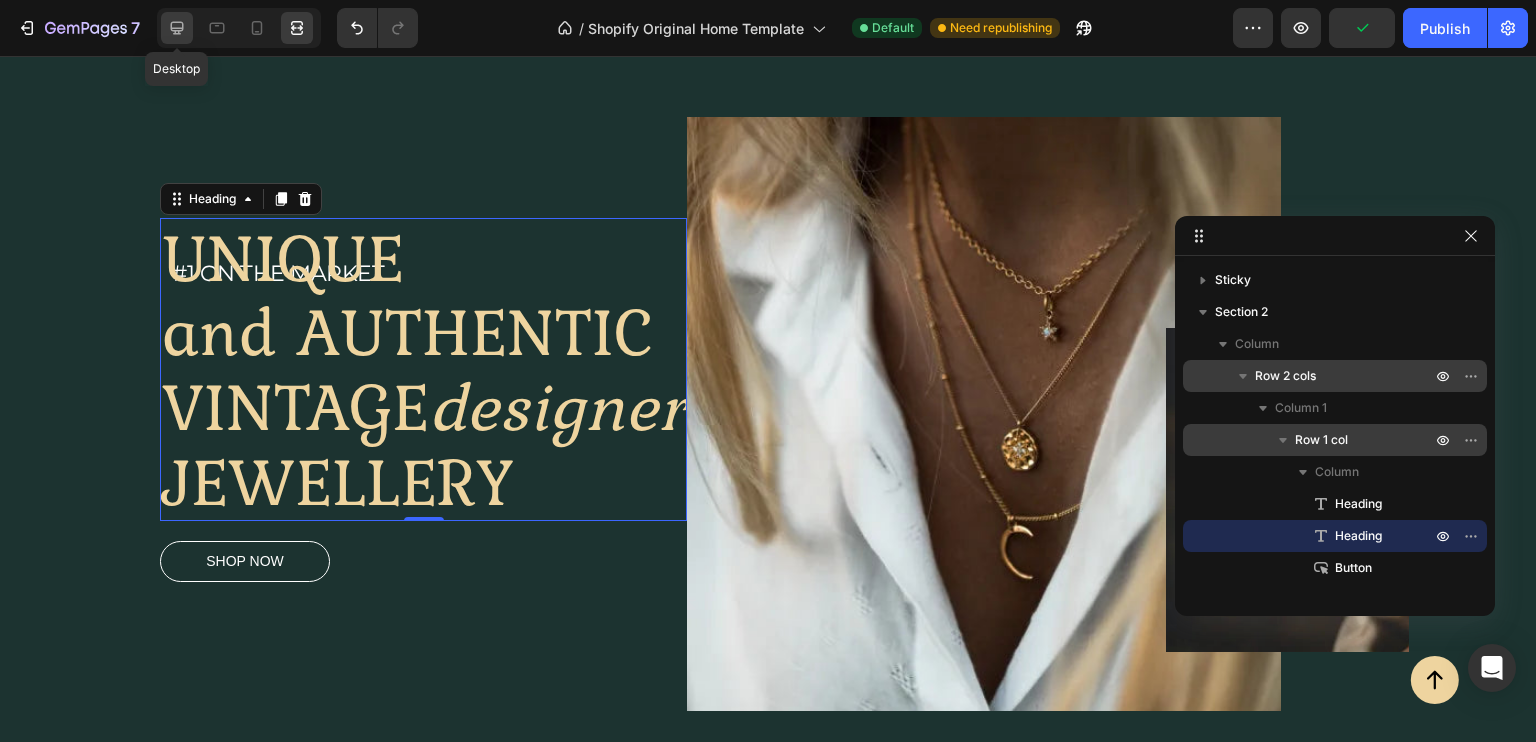 click 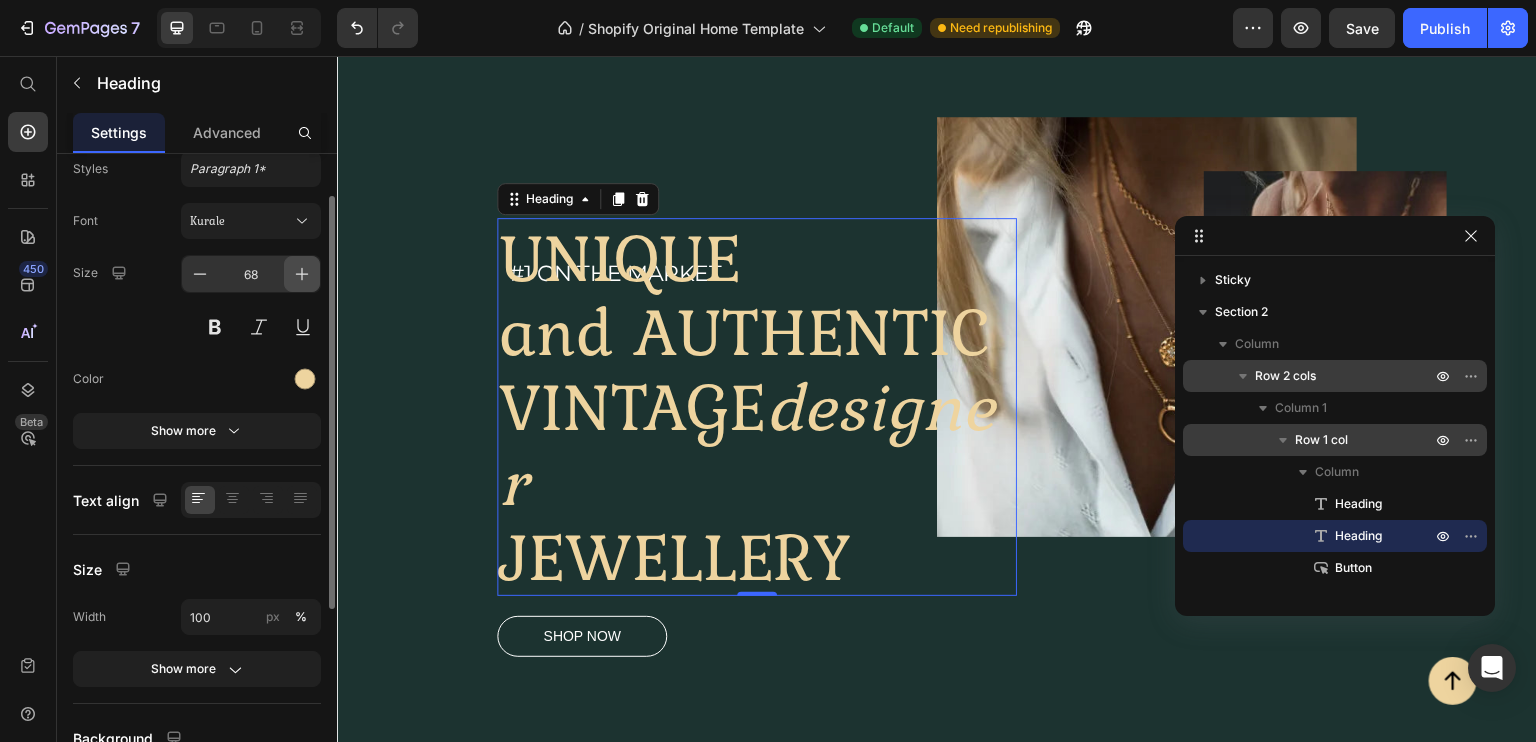 click 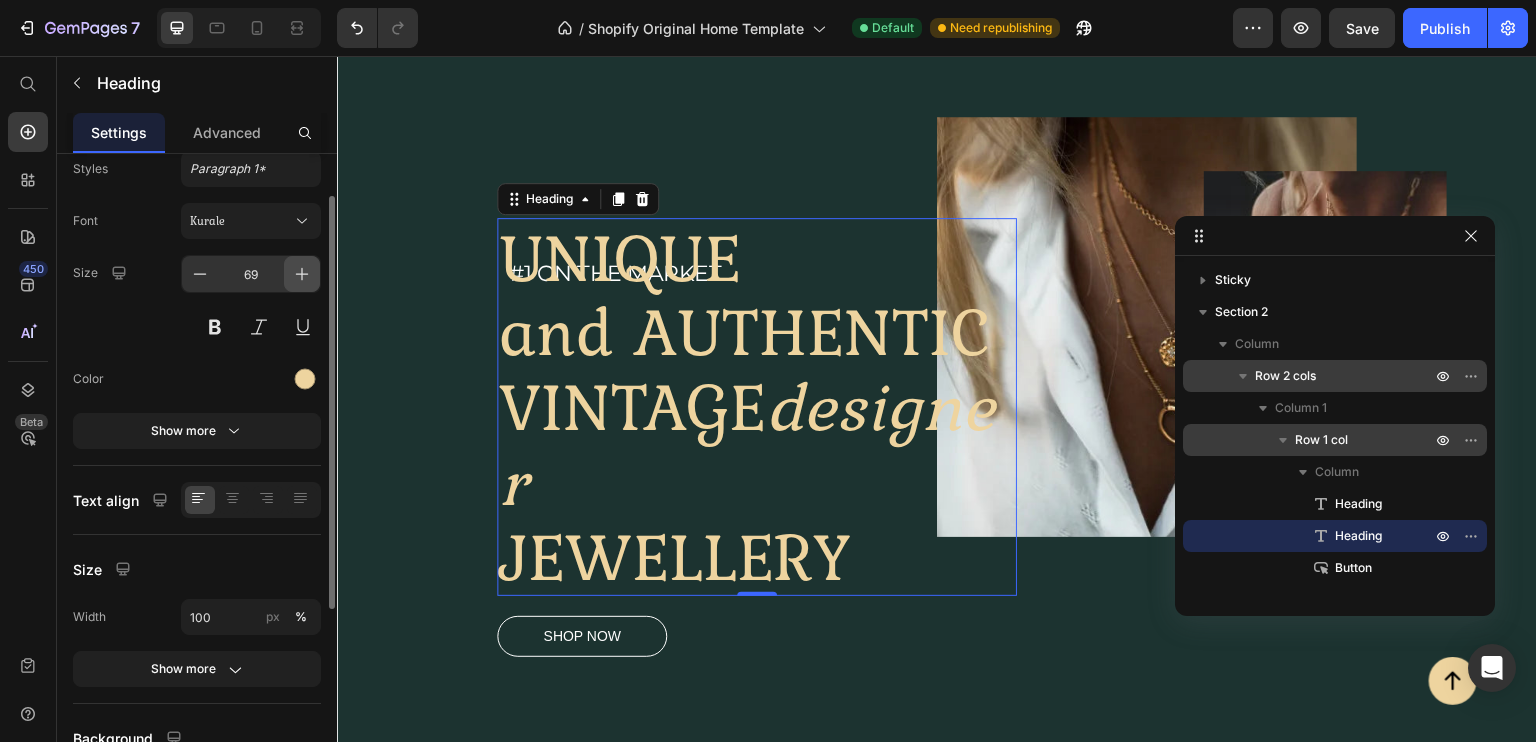click 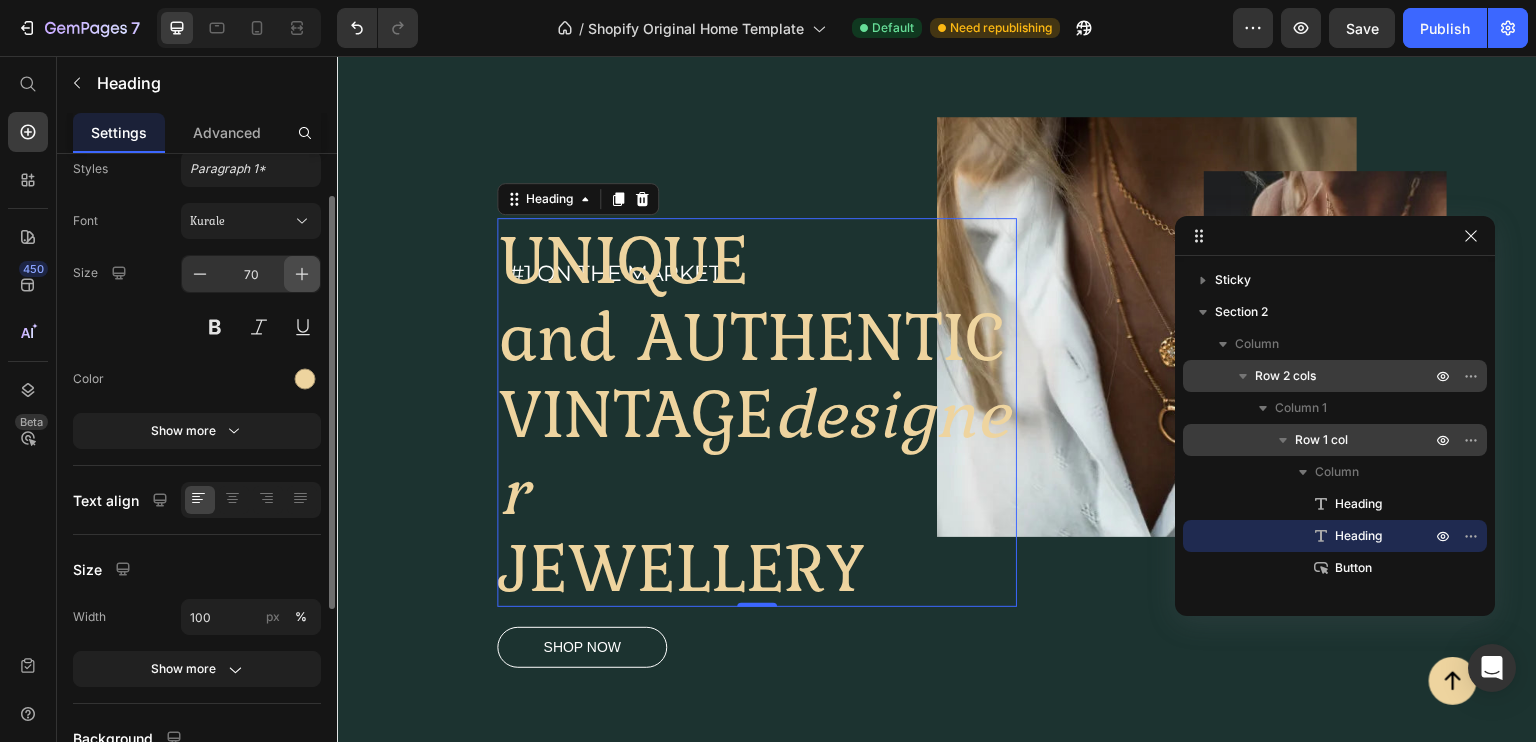 click 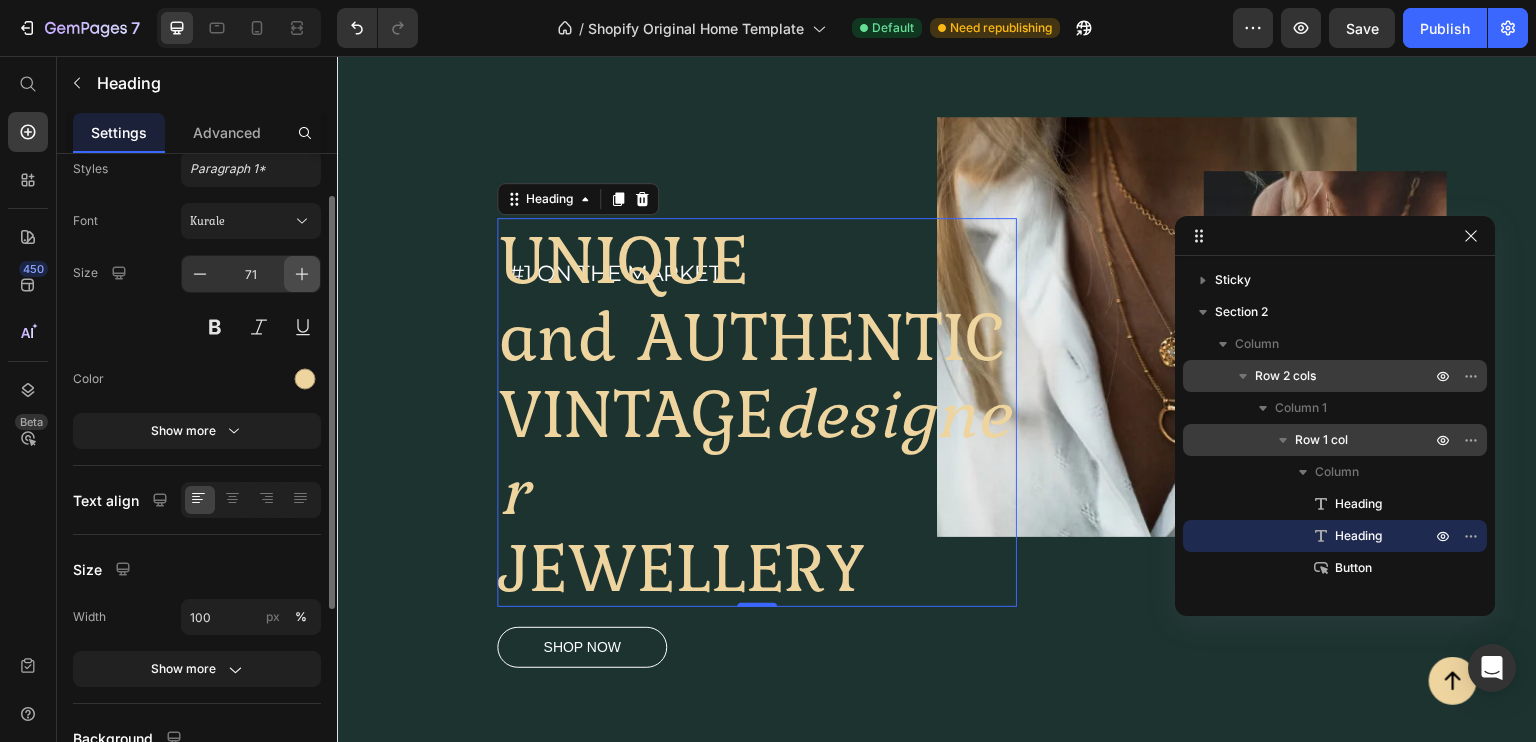 click 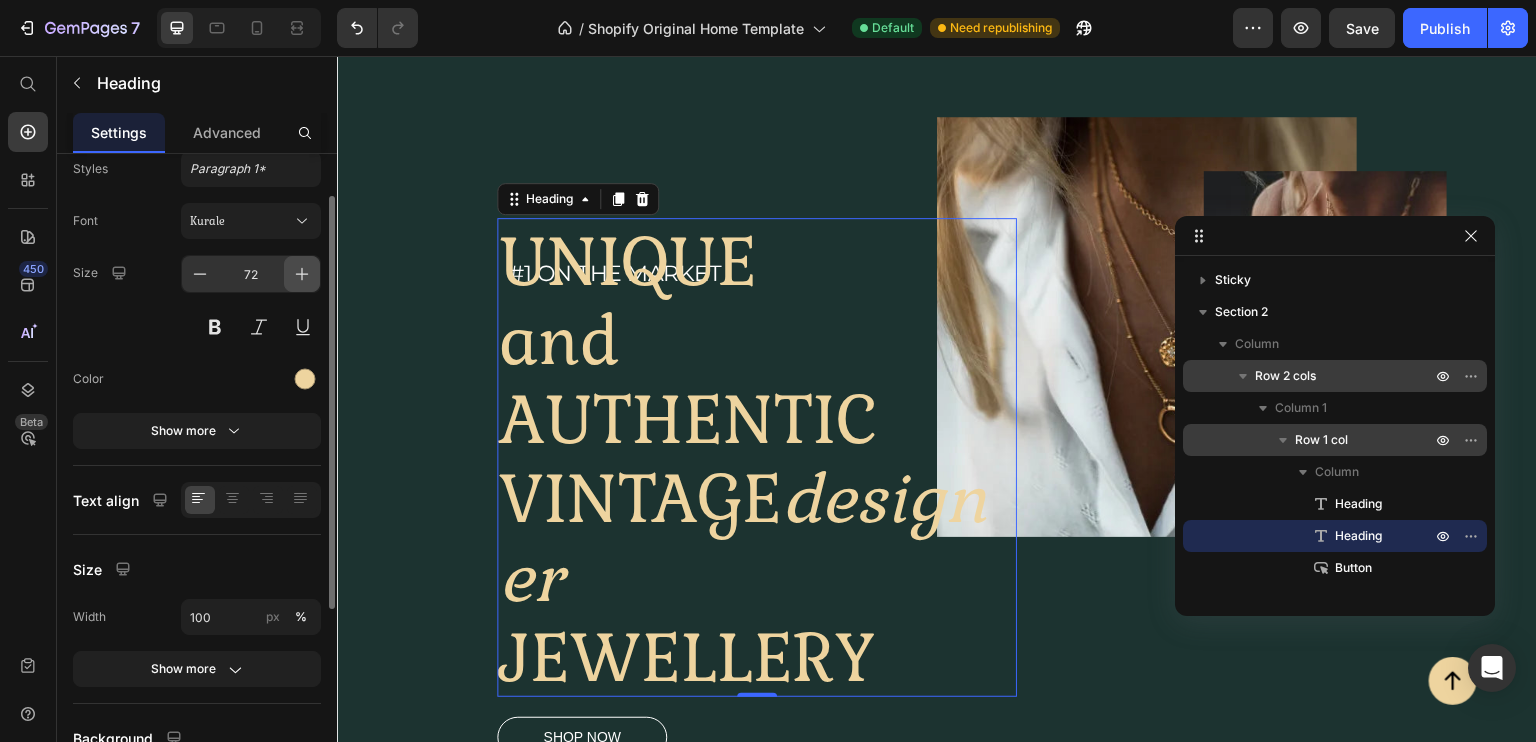 click 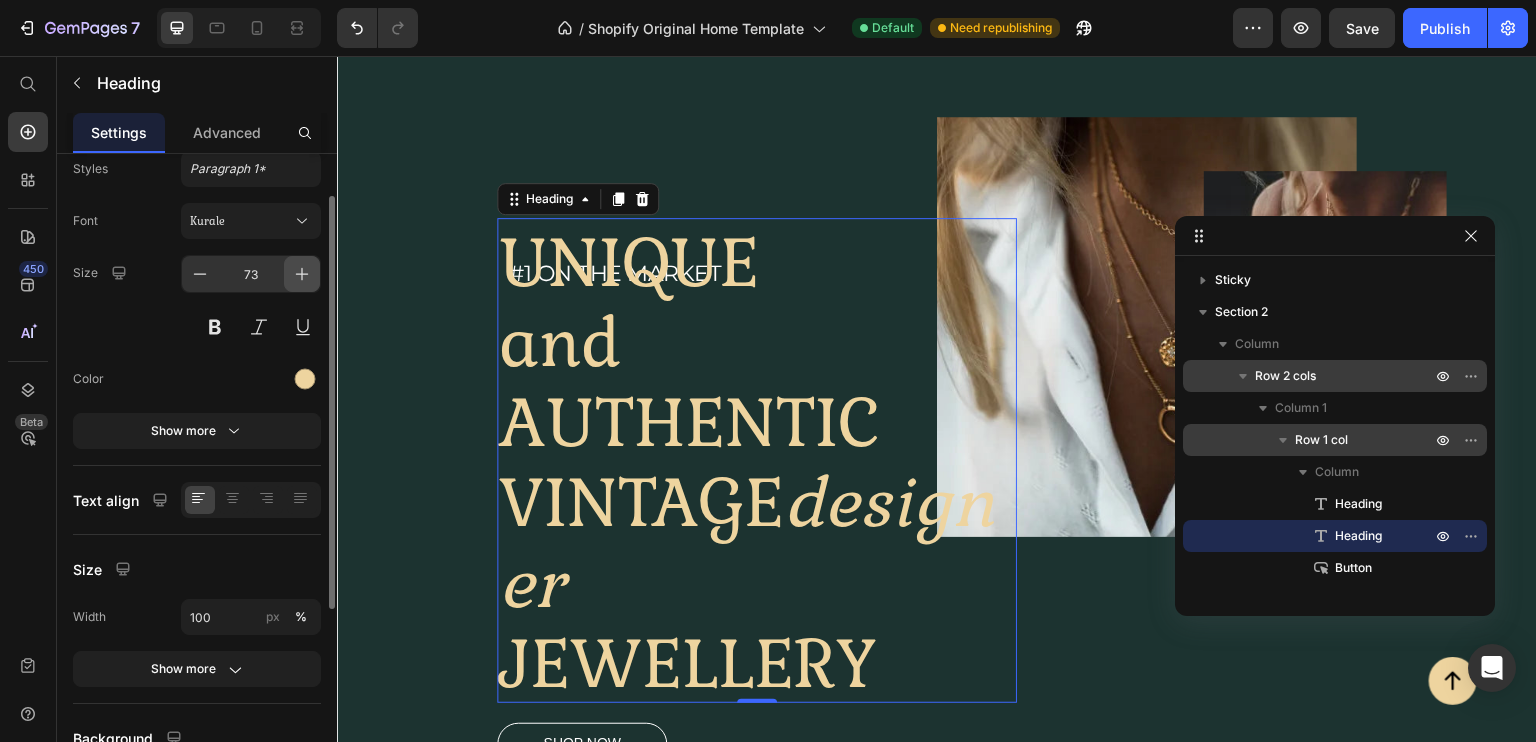click 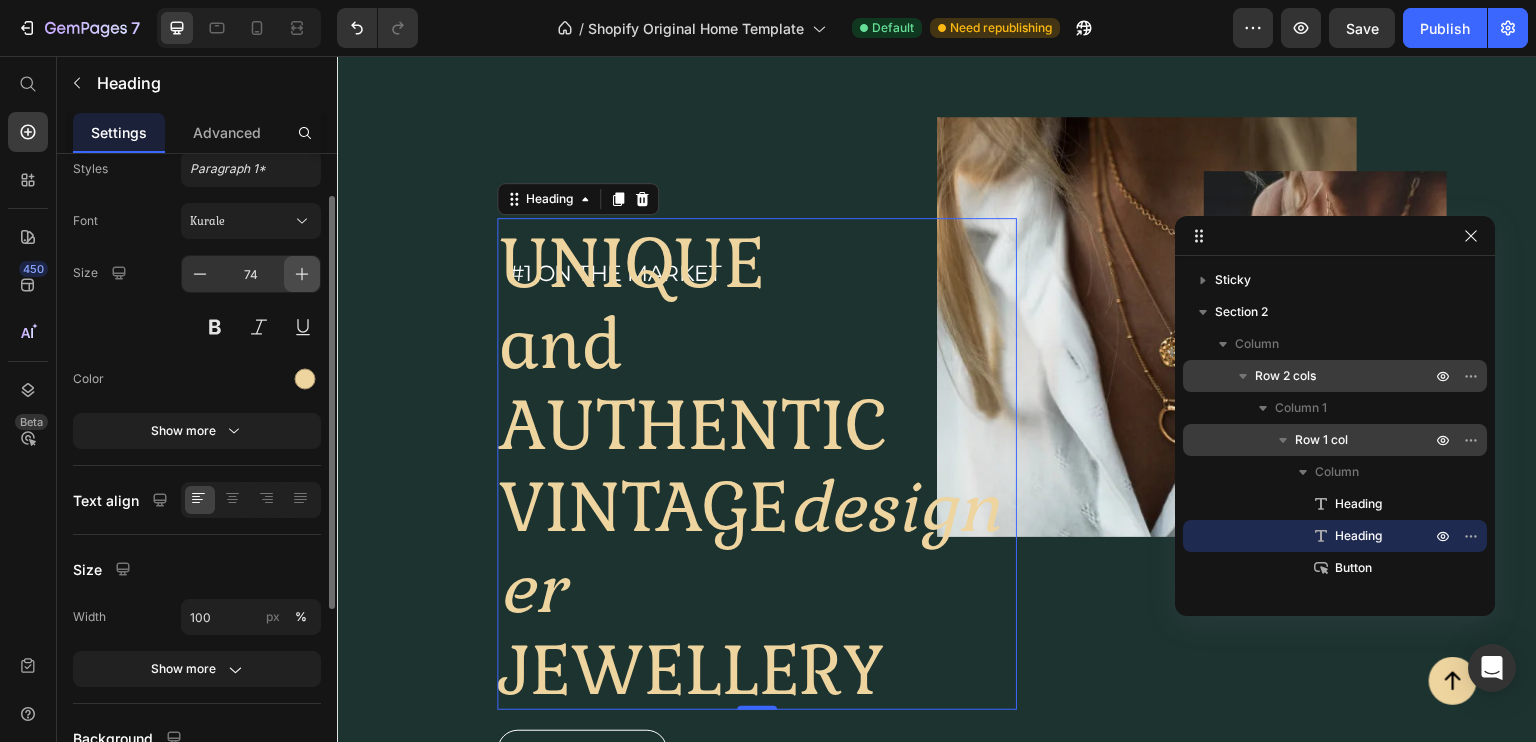 click 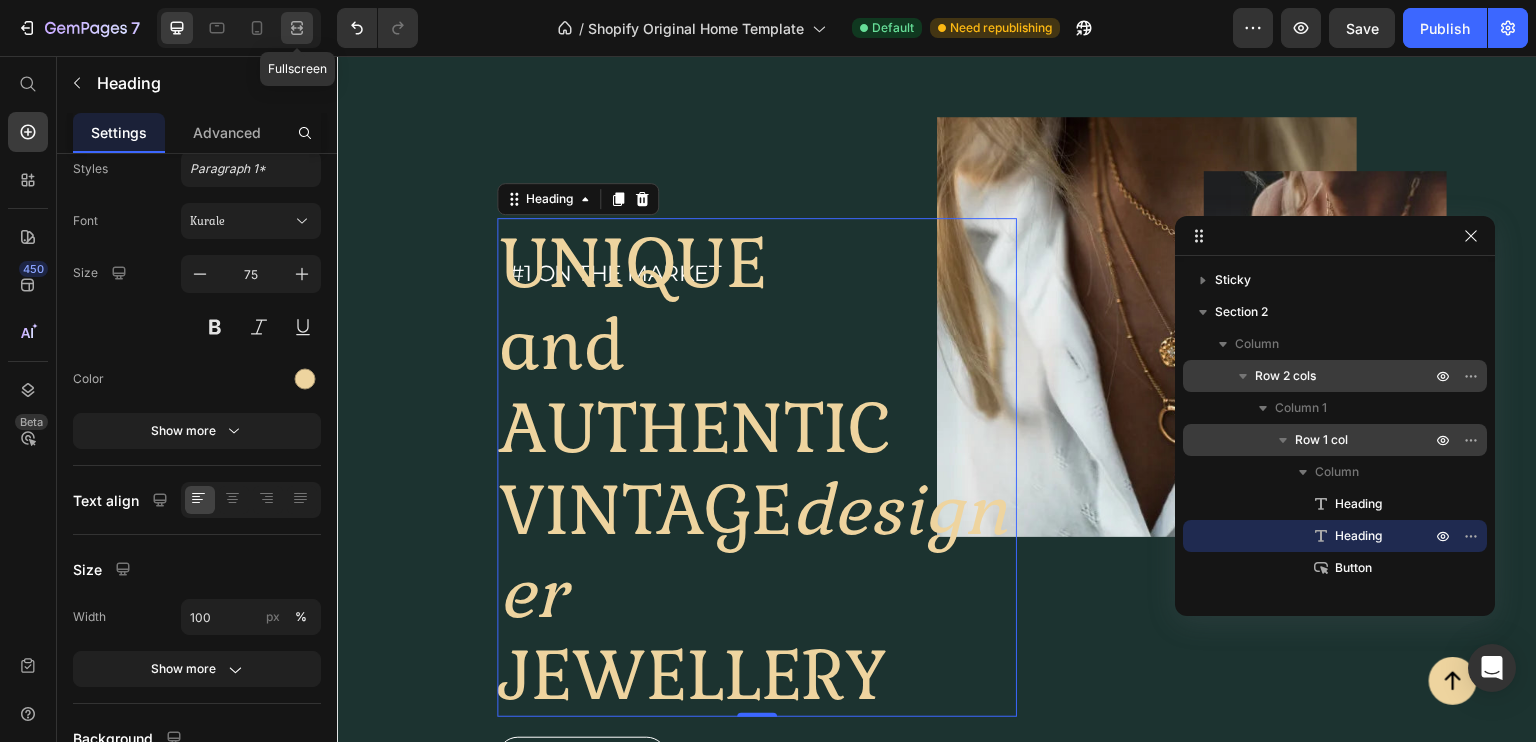 click 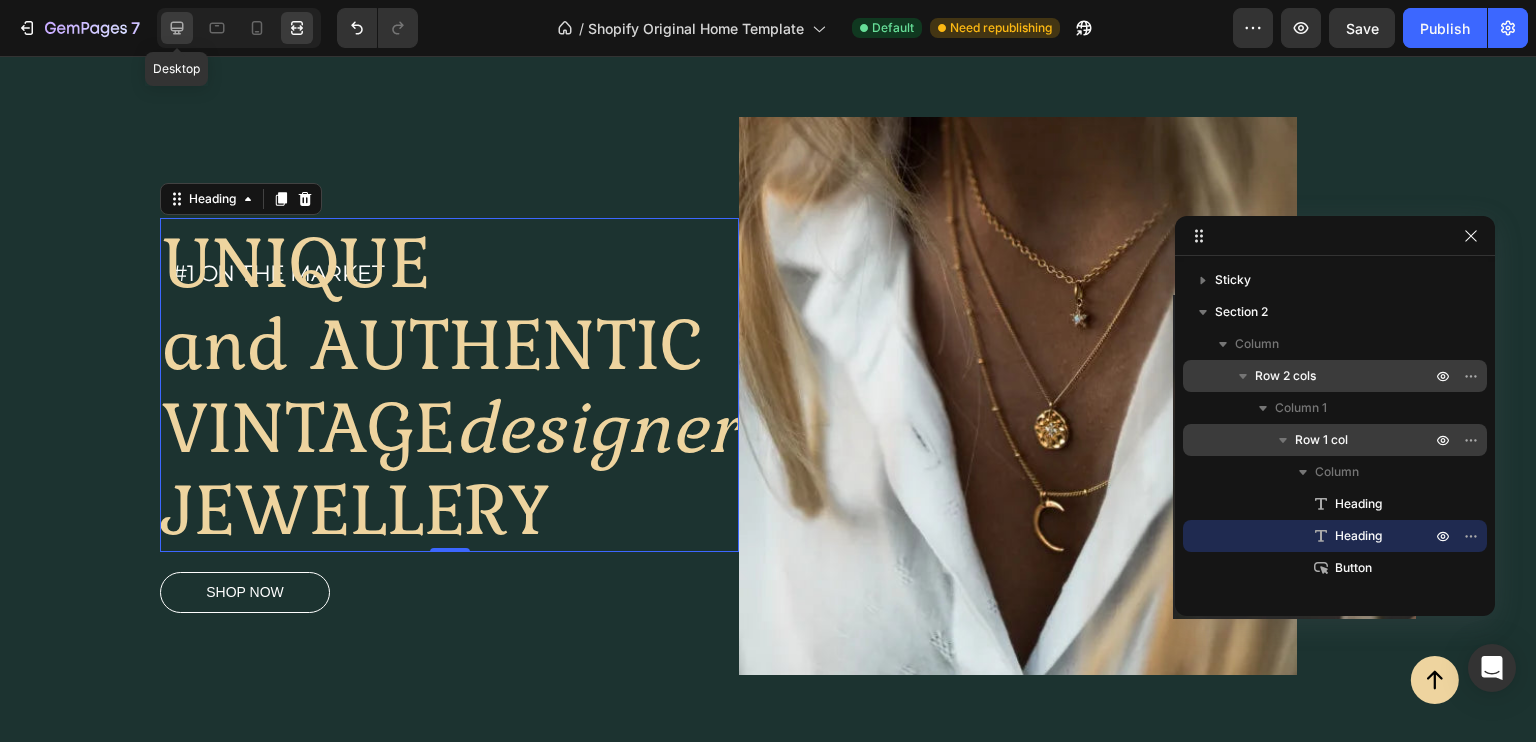 click 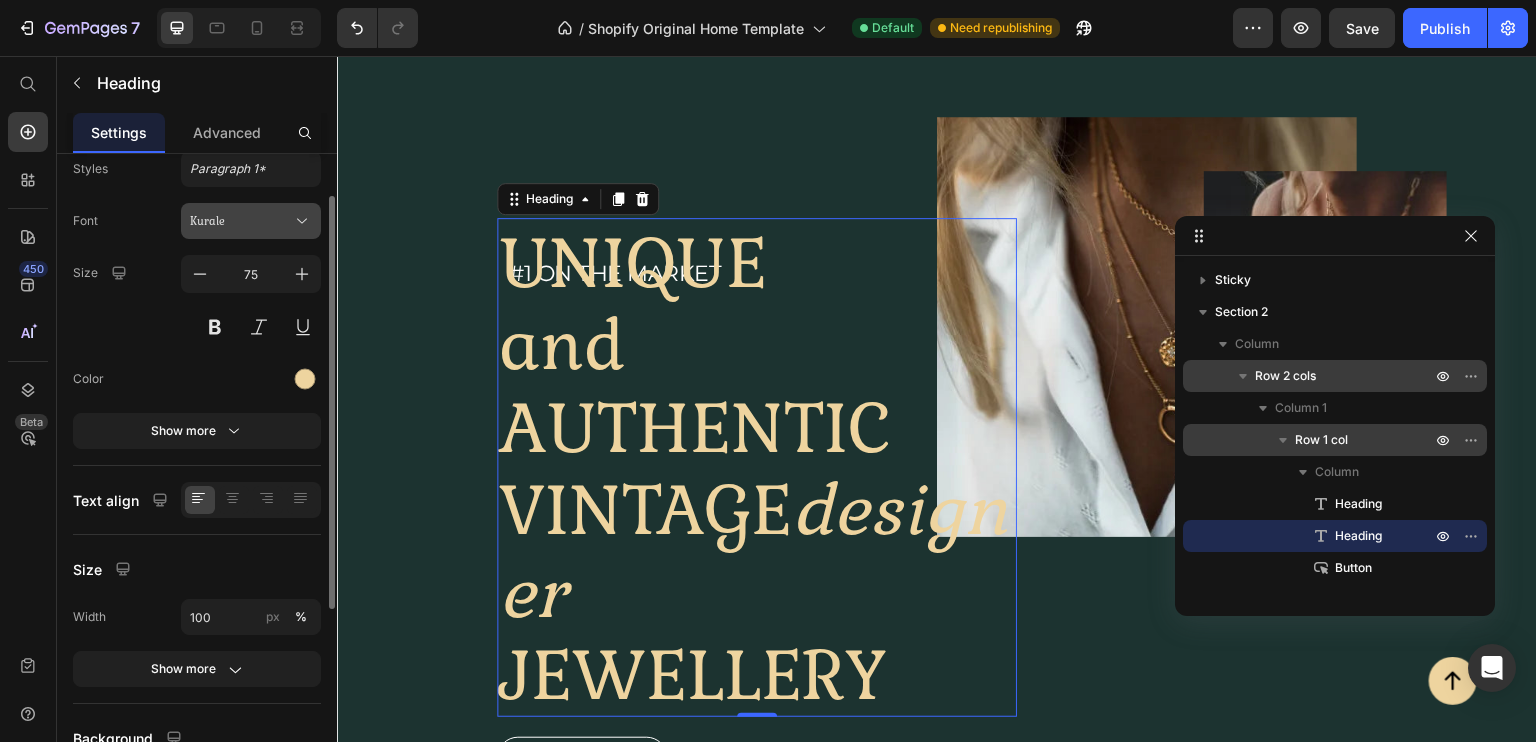 scroll, scrollTop: 50, scrollLeft: 0, axis: vertical 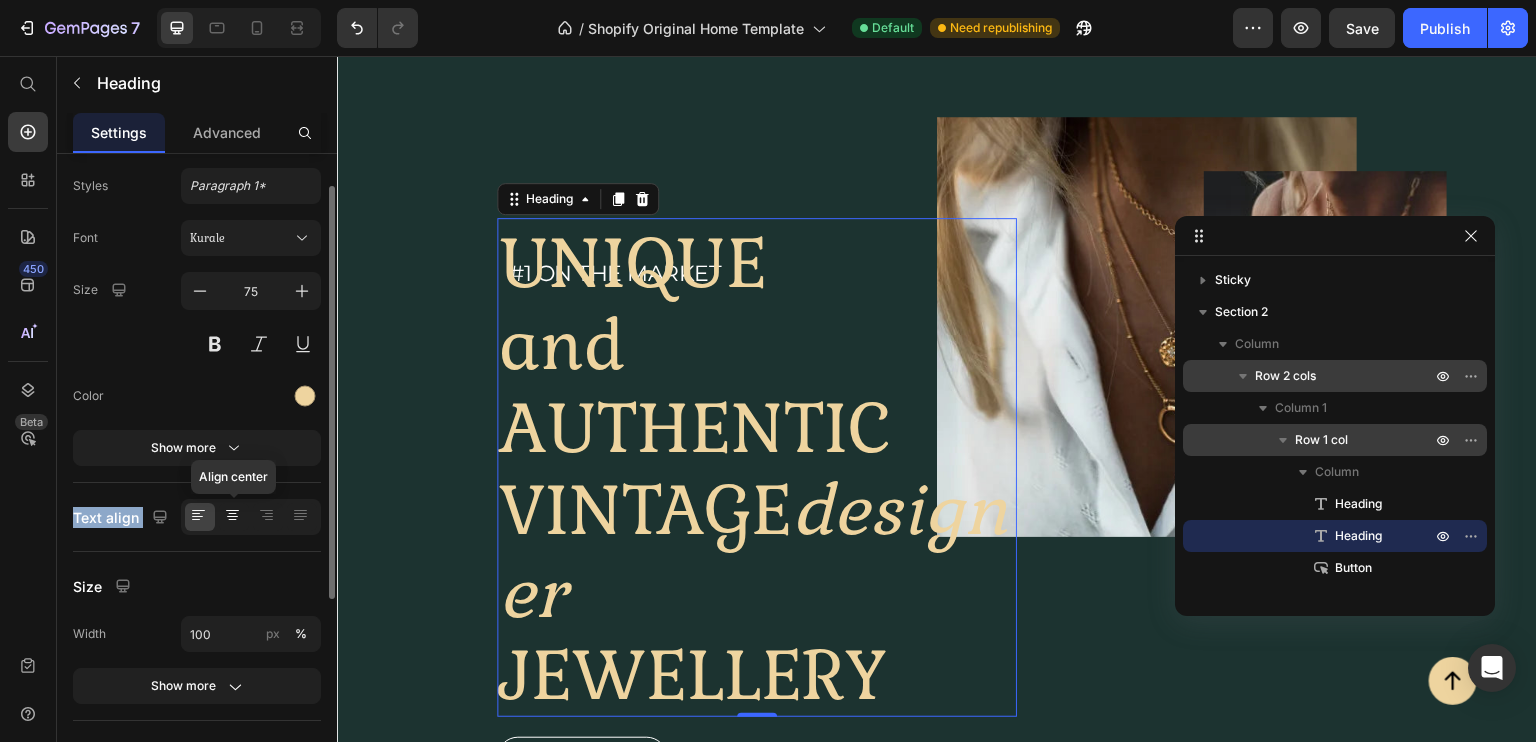 click 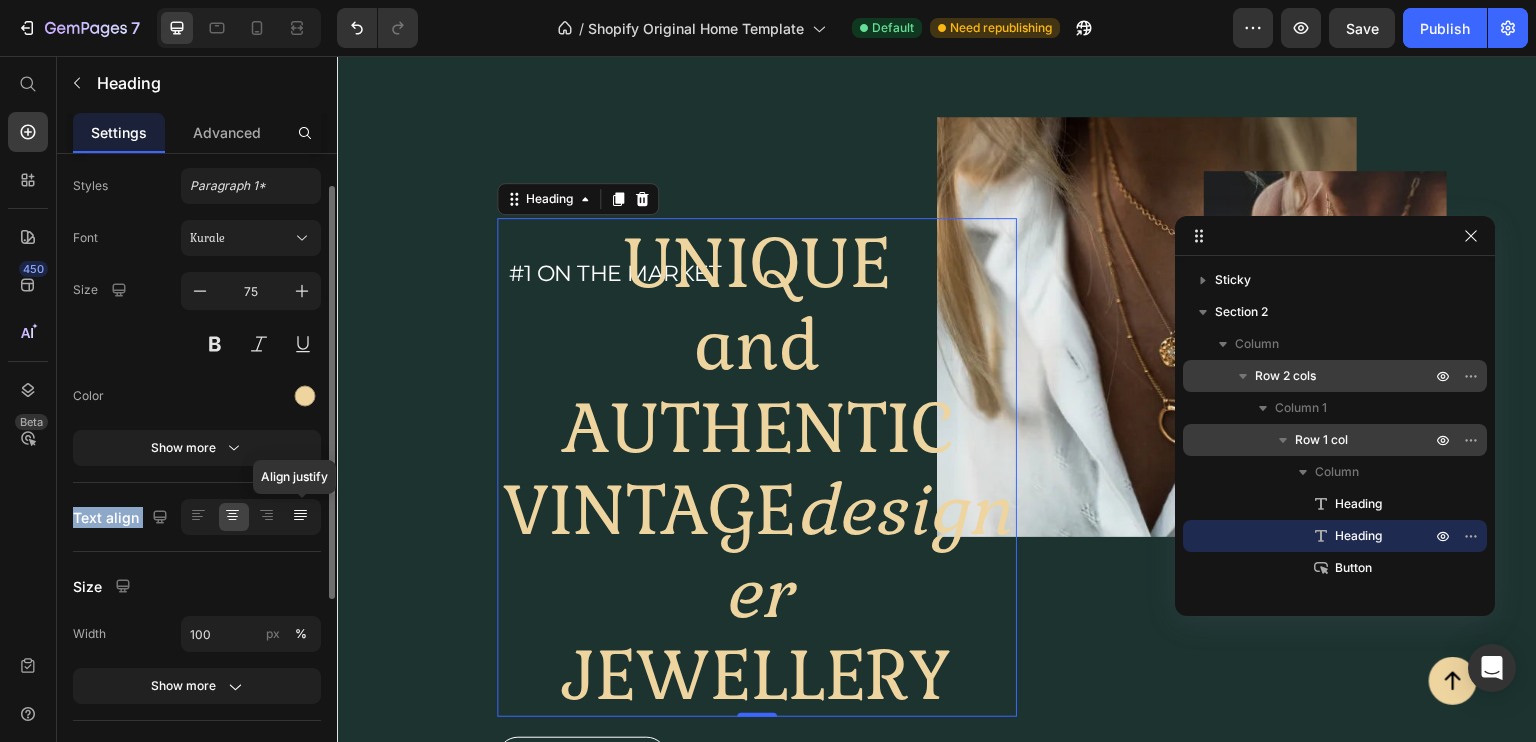 click 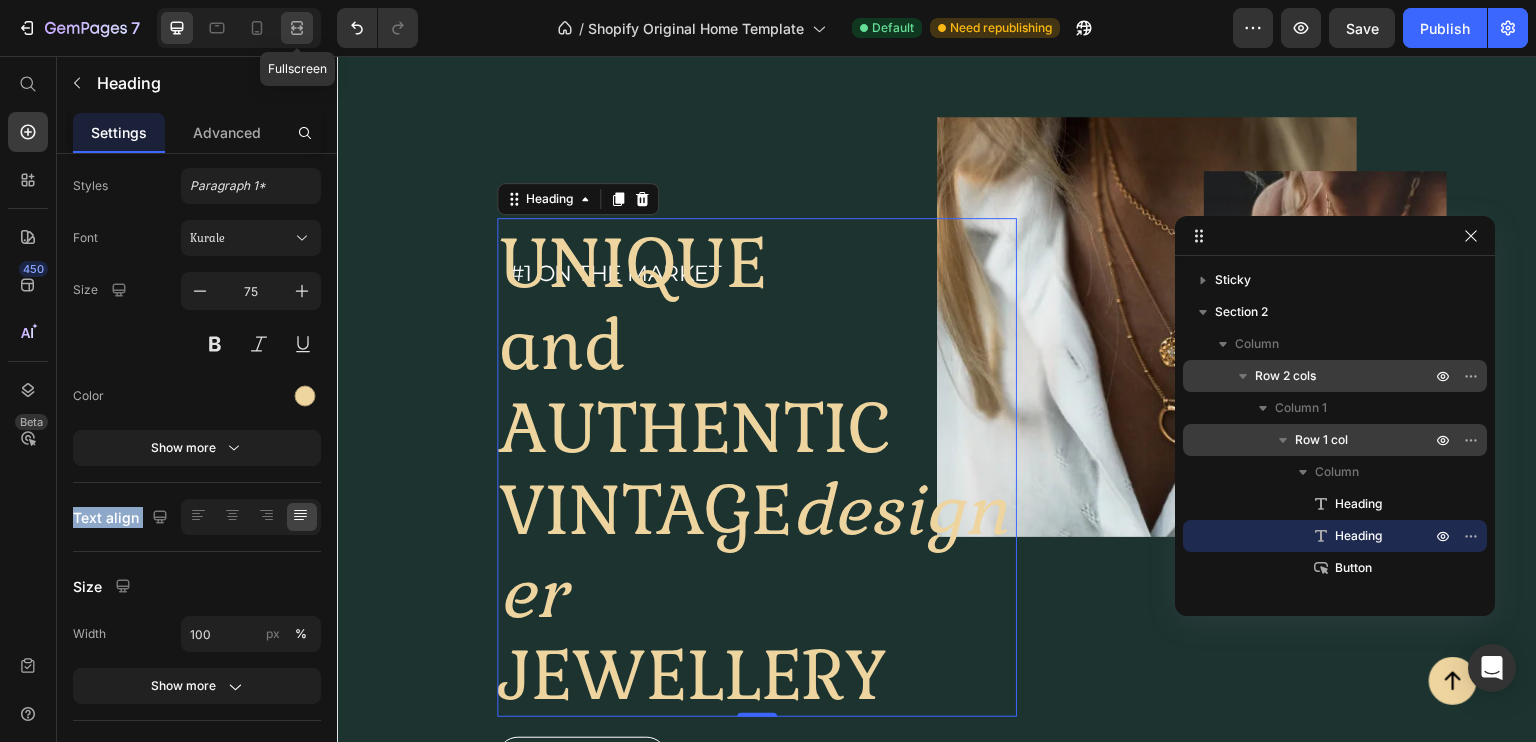 click 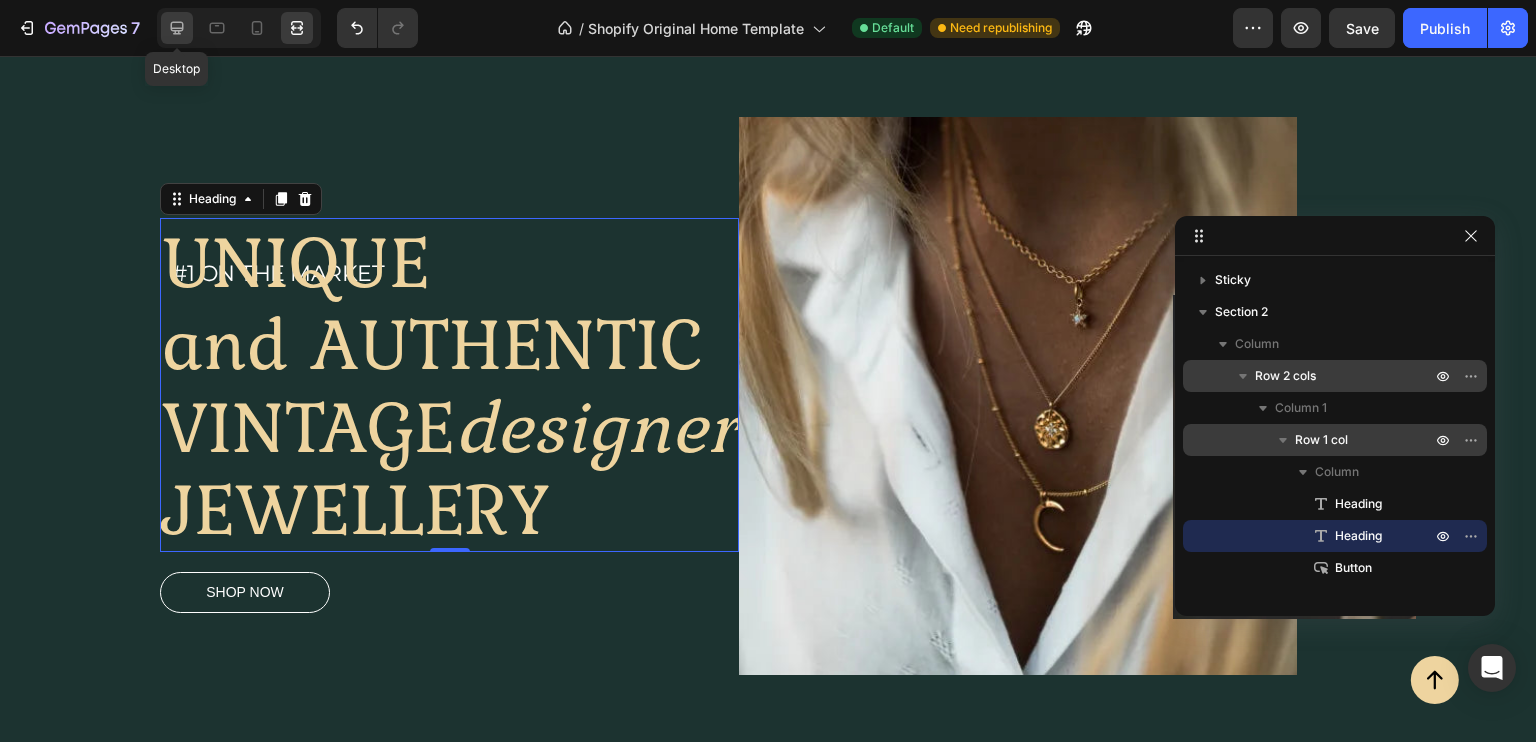 click 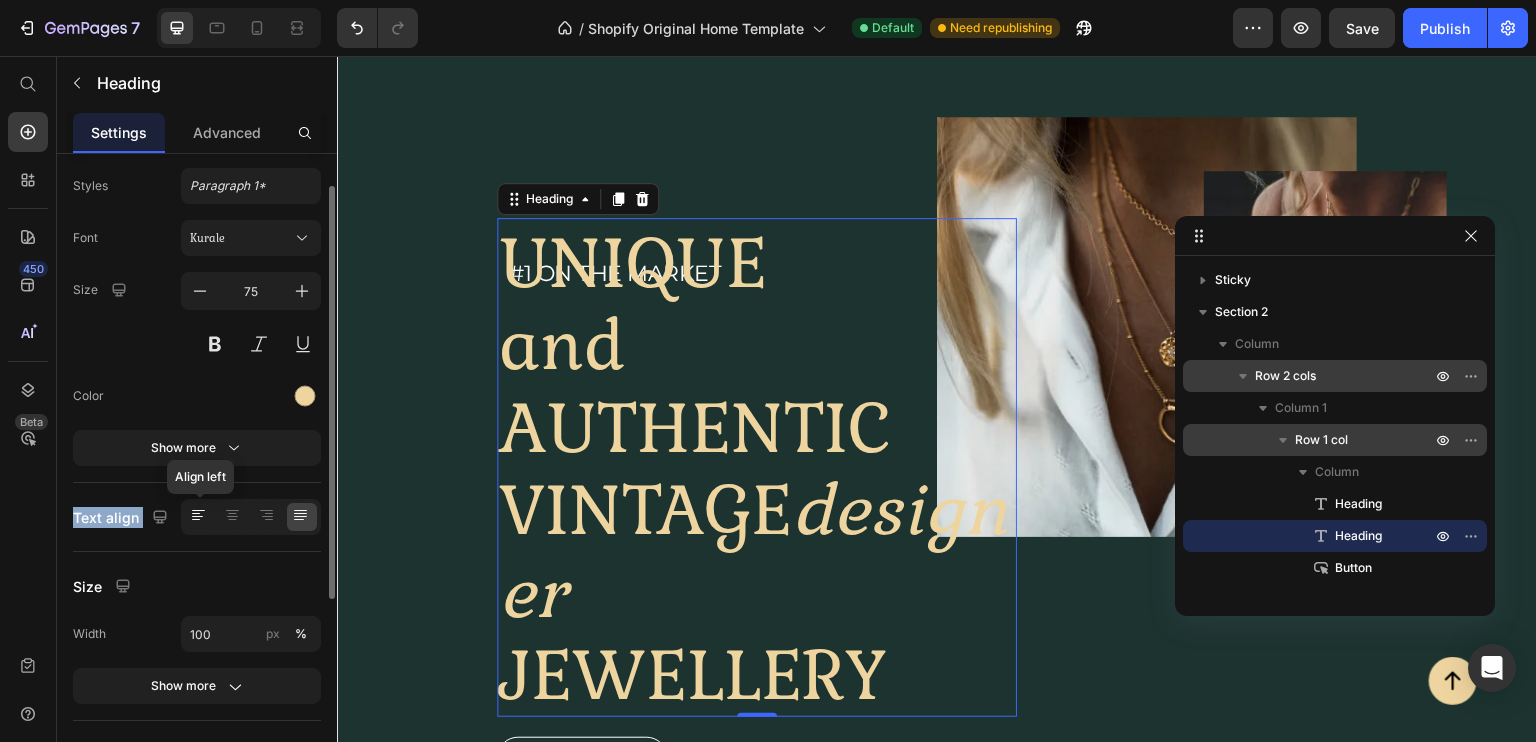 click 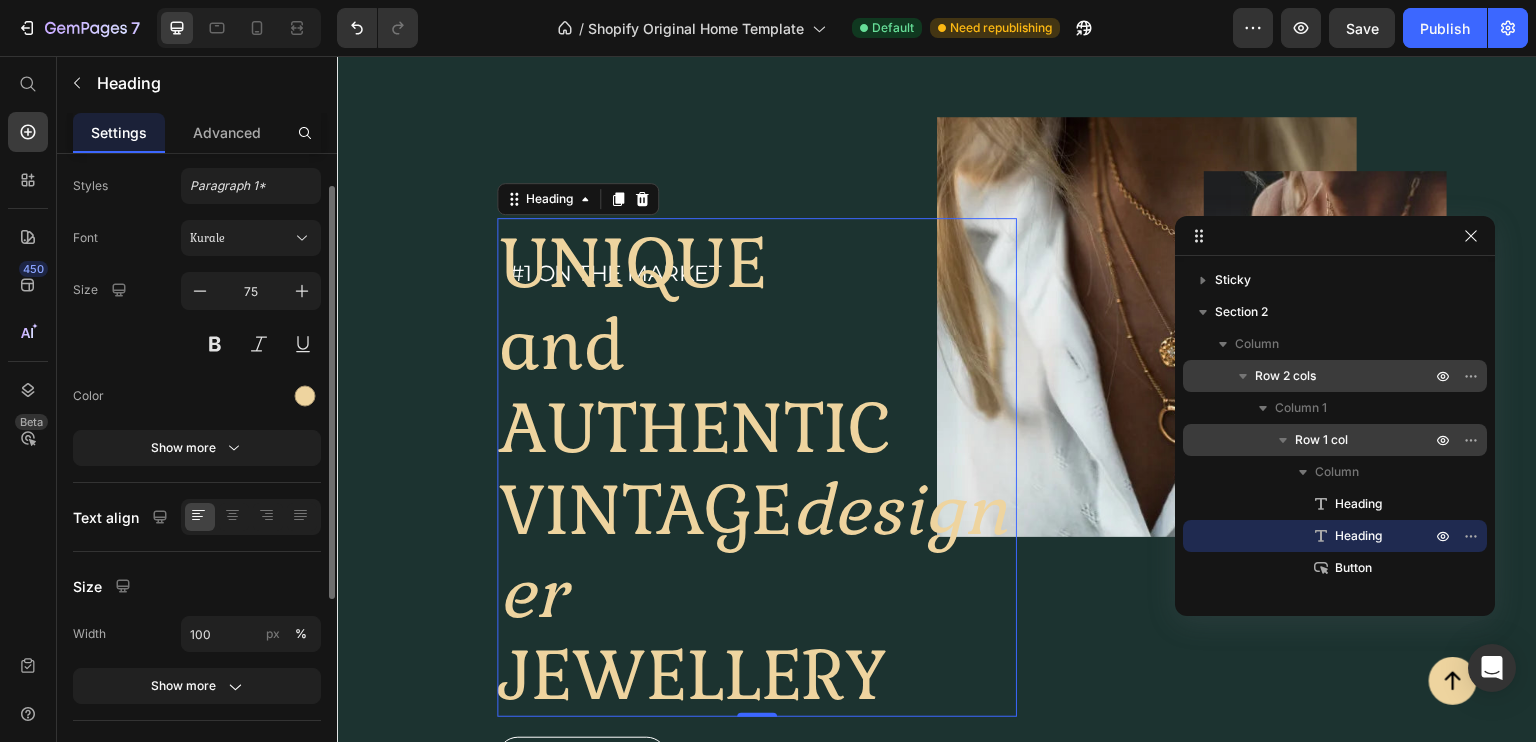 click on "Text Styles Paragraph 1* Font Kurale Size 75 Color Show more Text align Size Width 100 px % Show more Background Color Image Video  Color  SEO HTML tag H2" at bounding box center [197, 560] 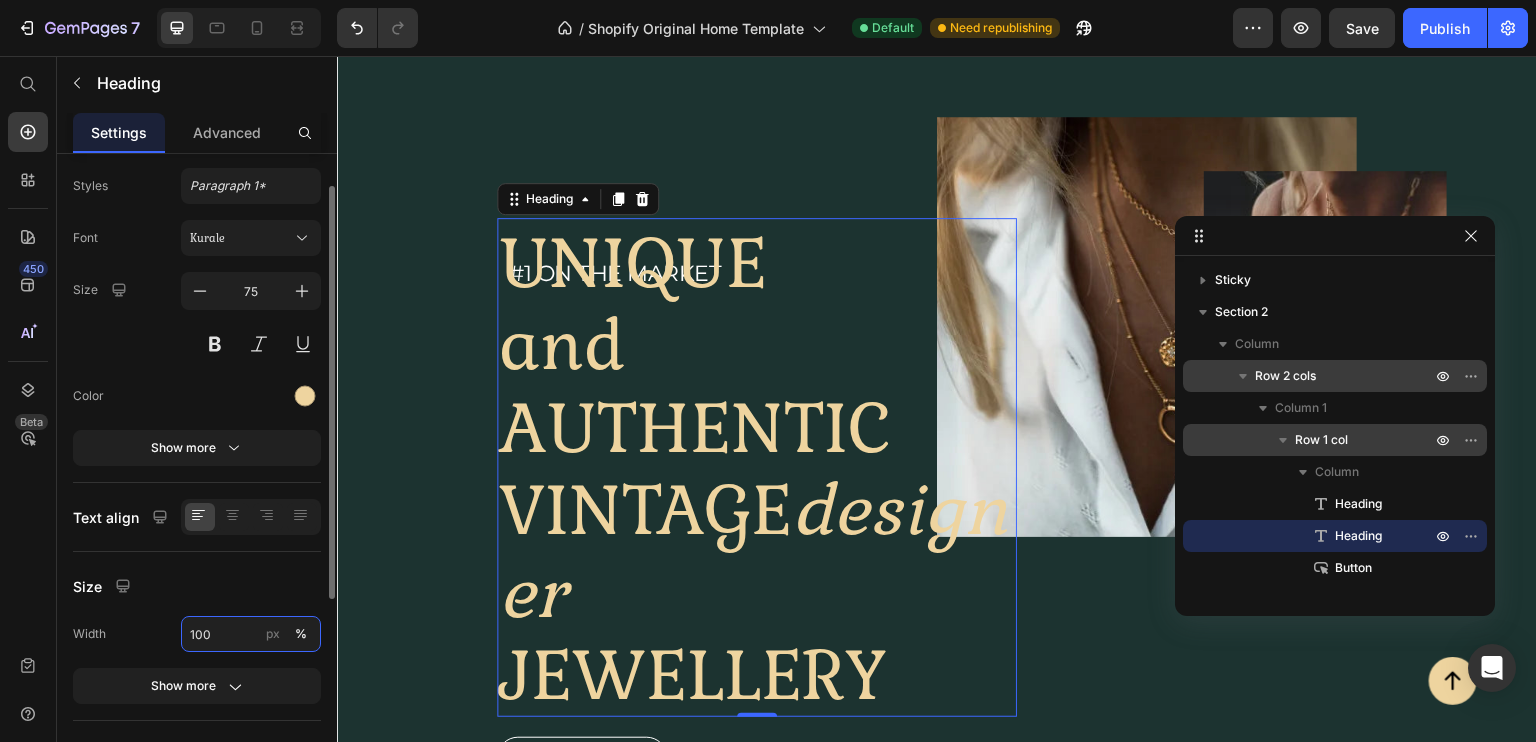 click on "100" at bounding box center [251, 634] 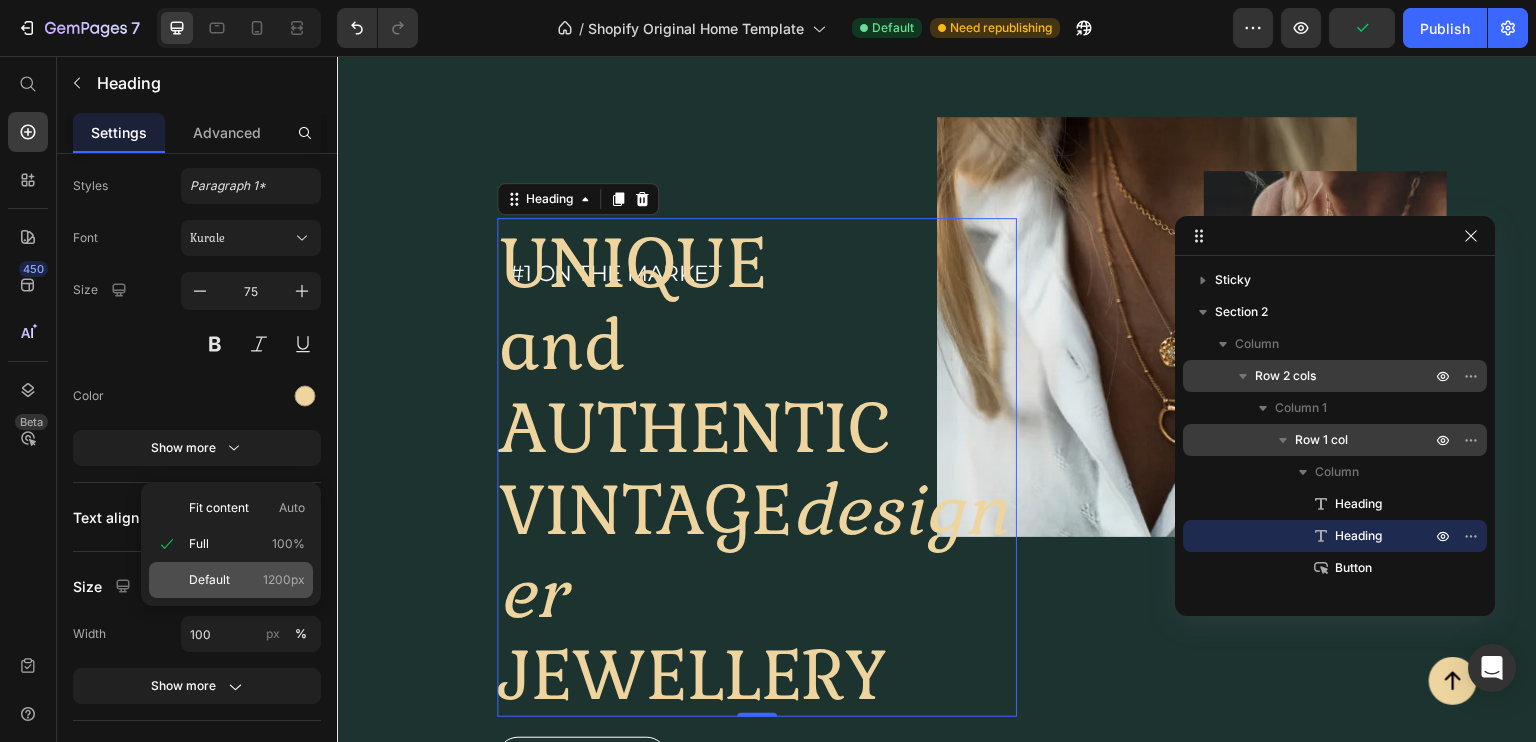 click on "Default 1200px" at bounding box center [247, 580] 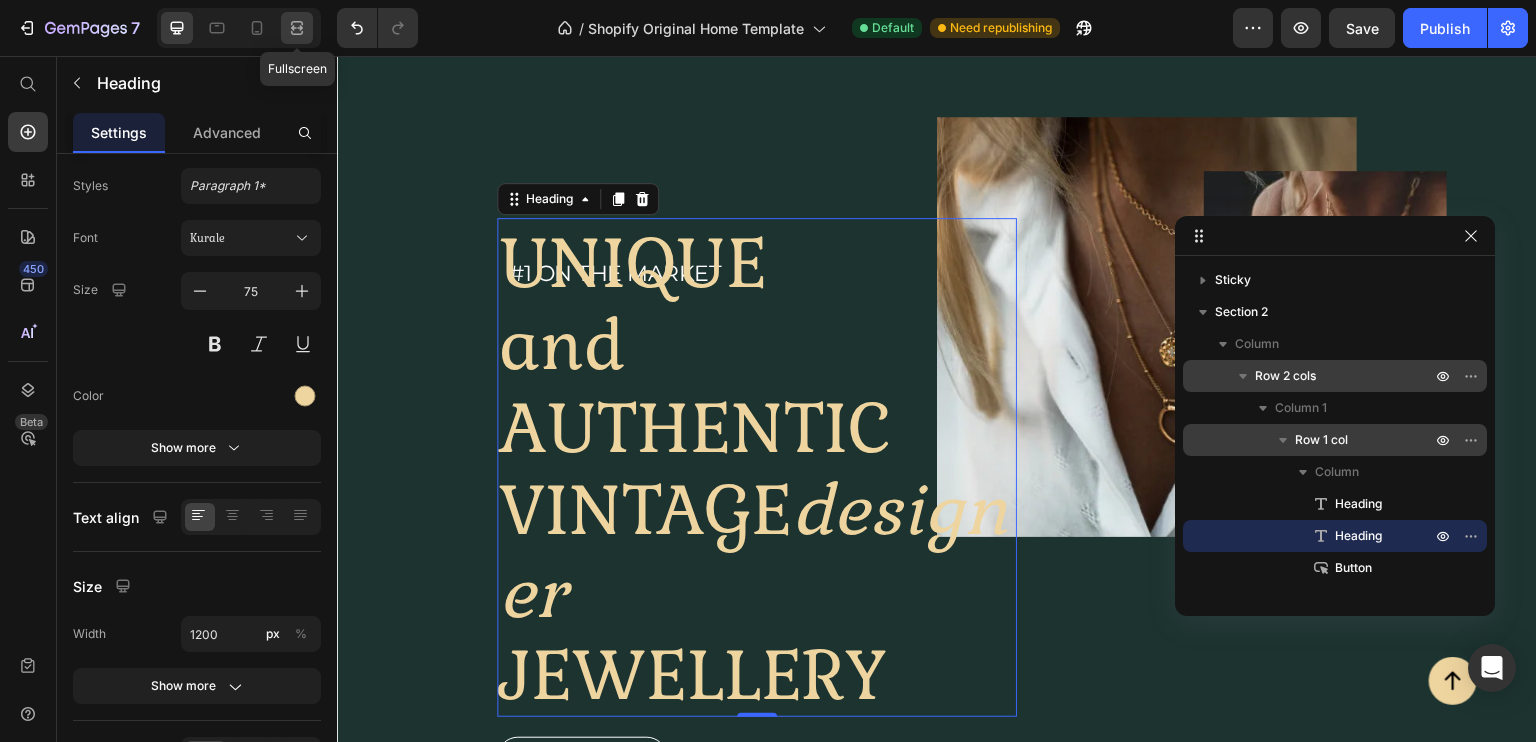 click 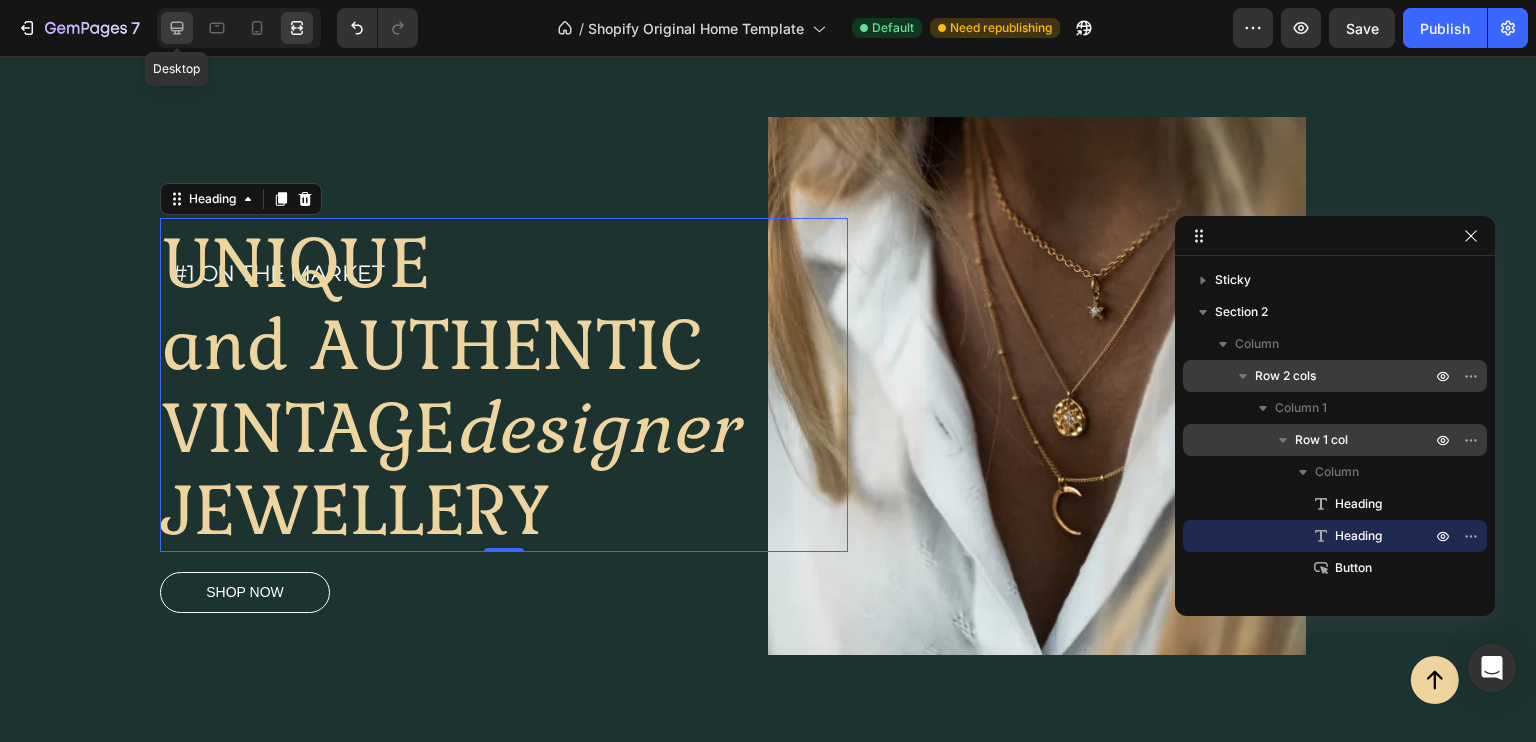 click 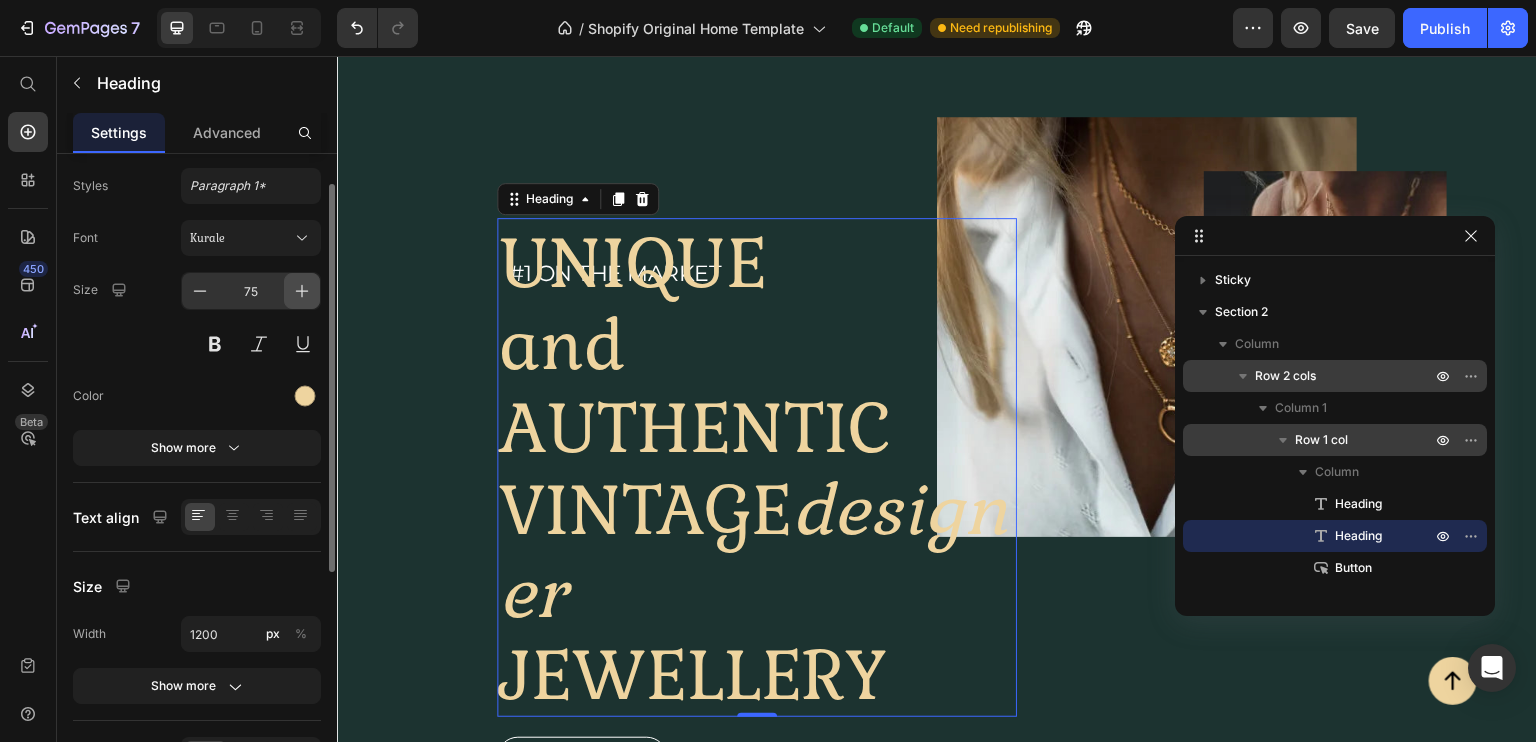 click 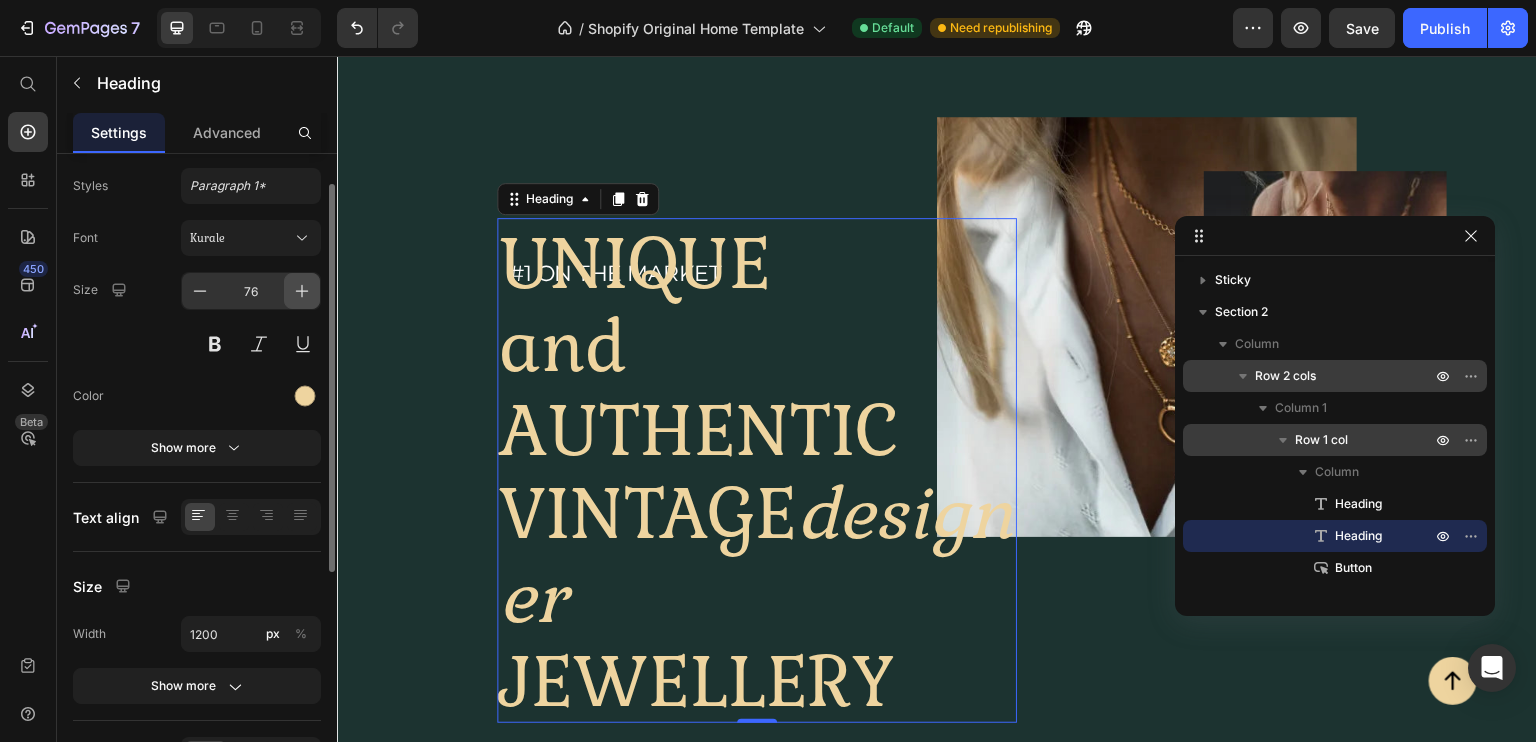 click 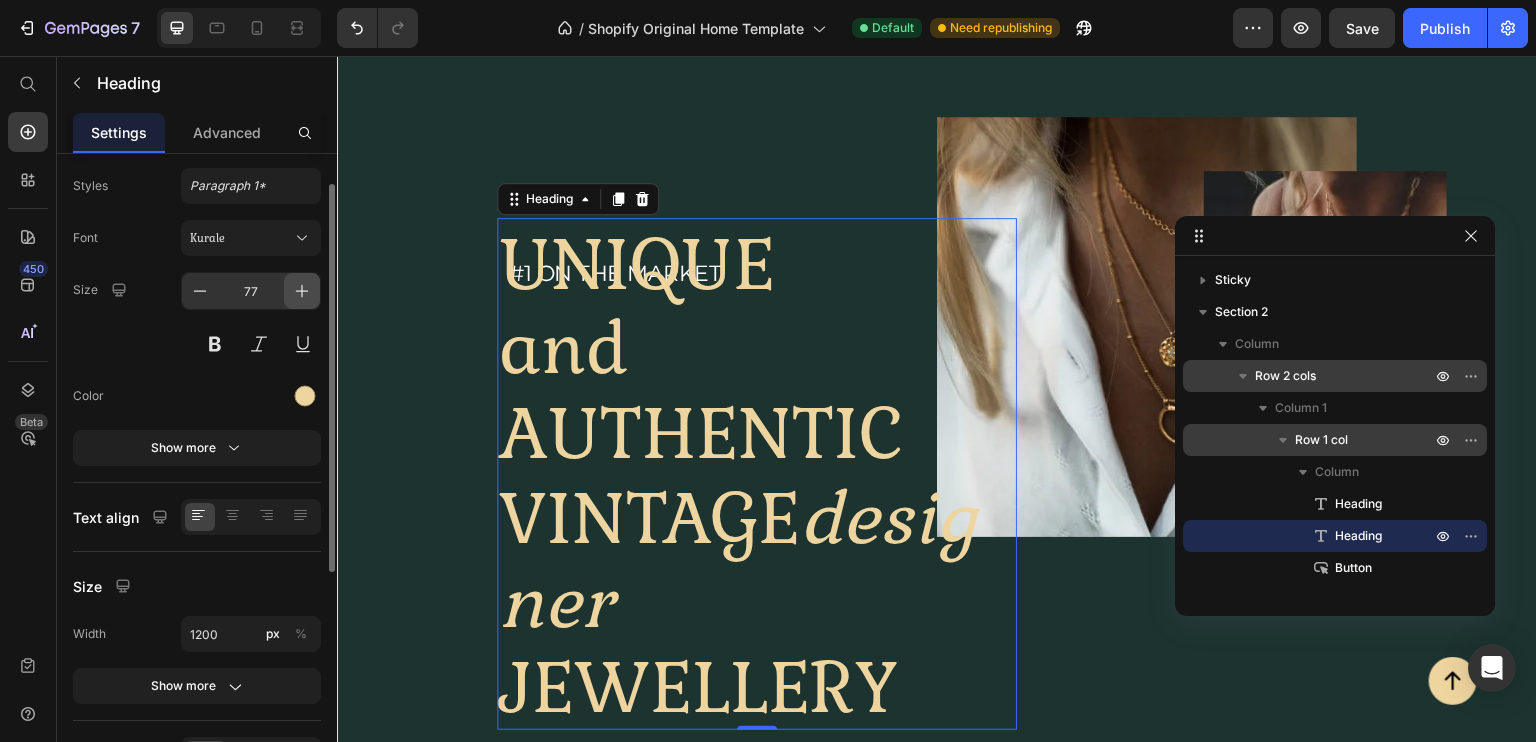 click 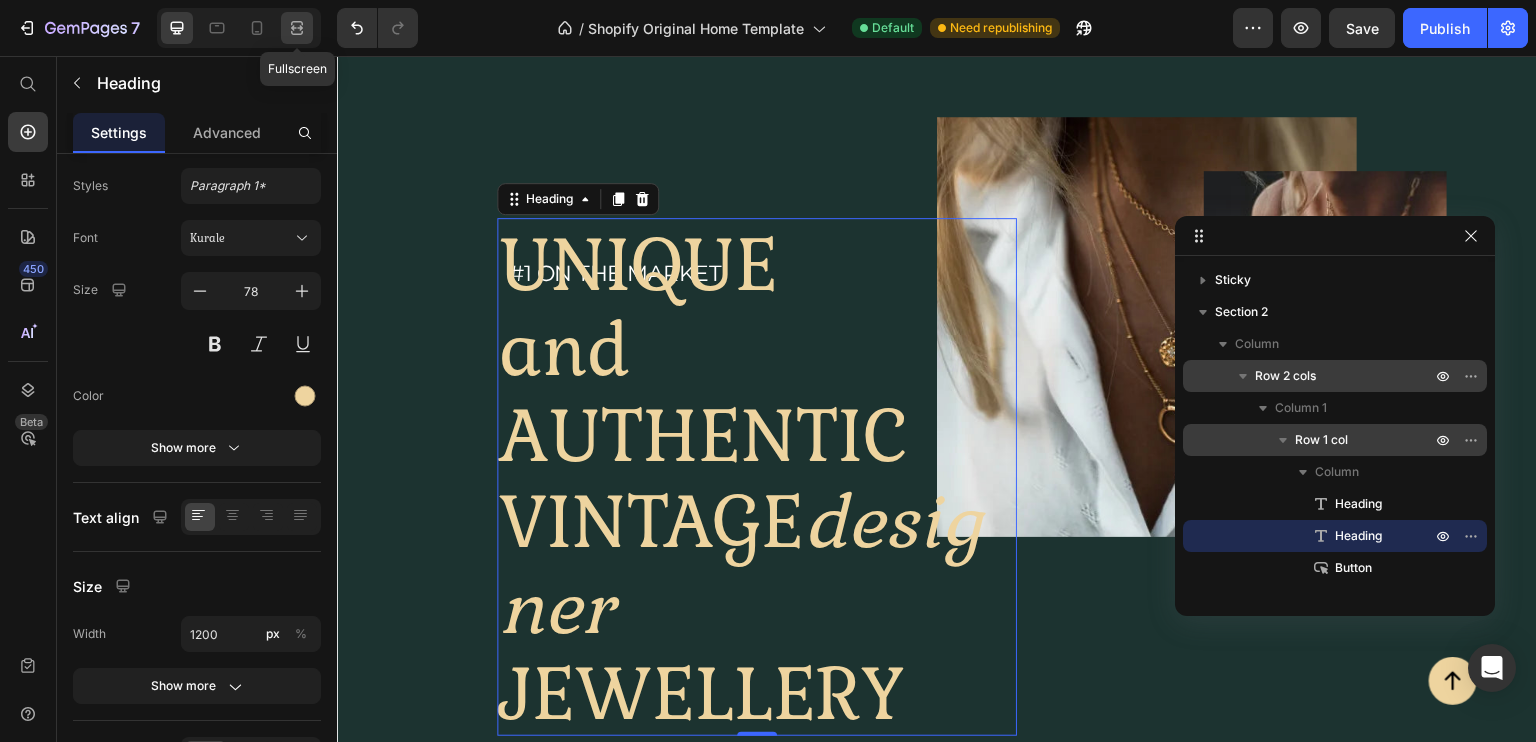 click 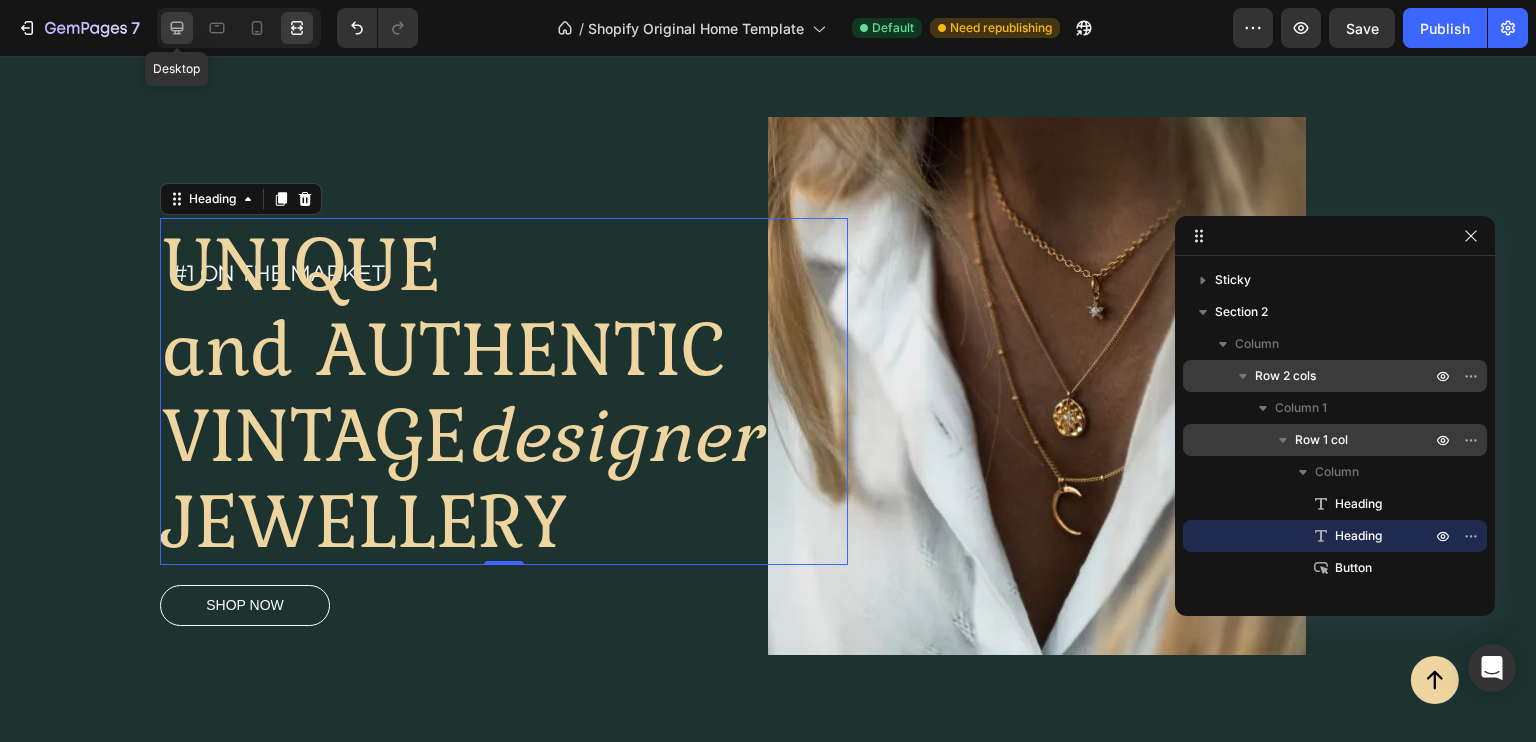click 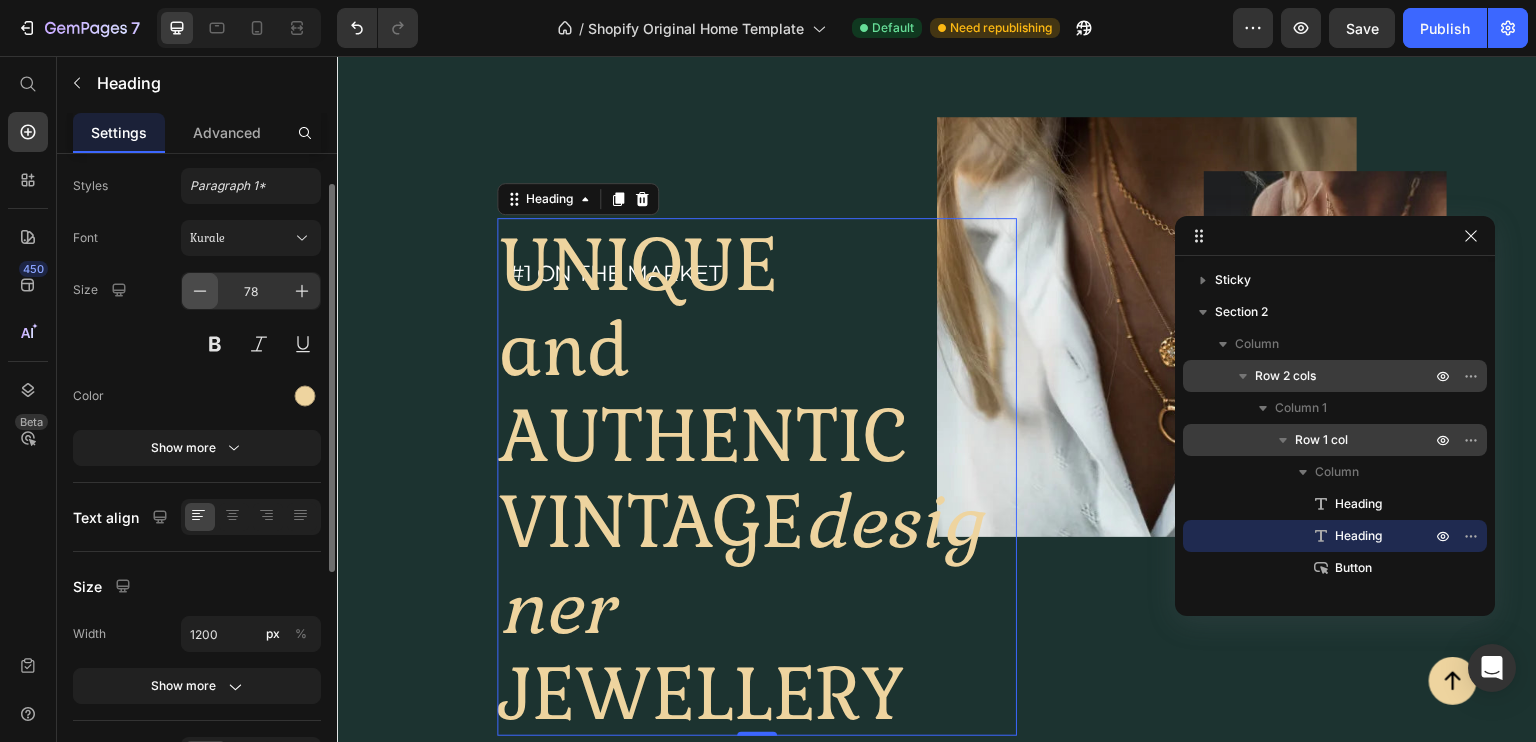 click at bounding box center (200, 291) 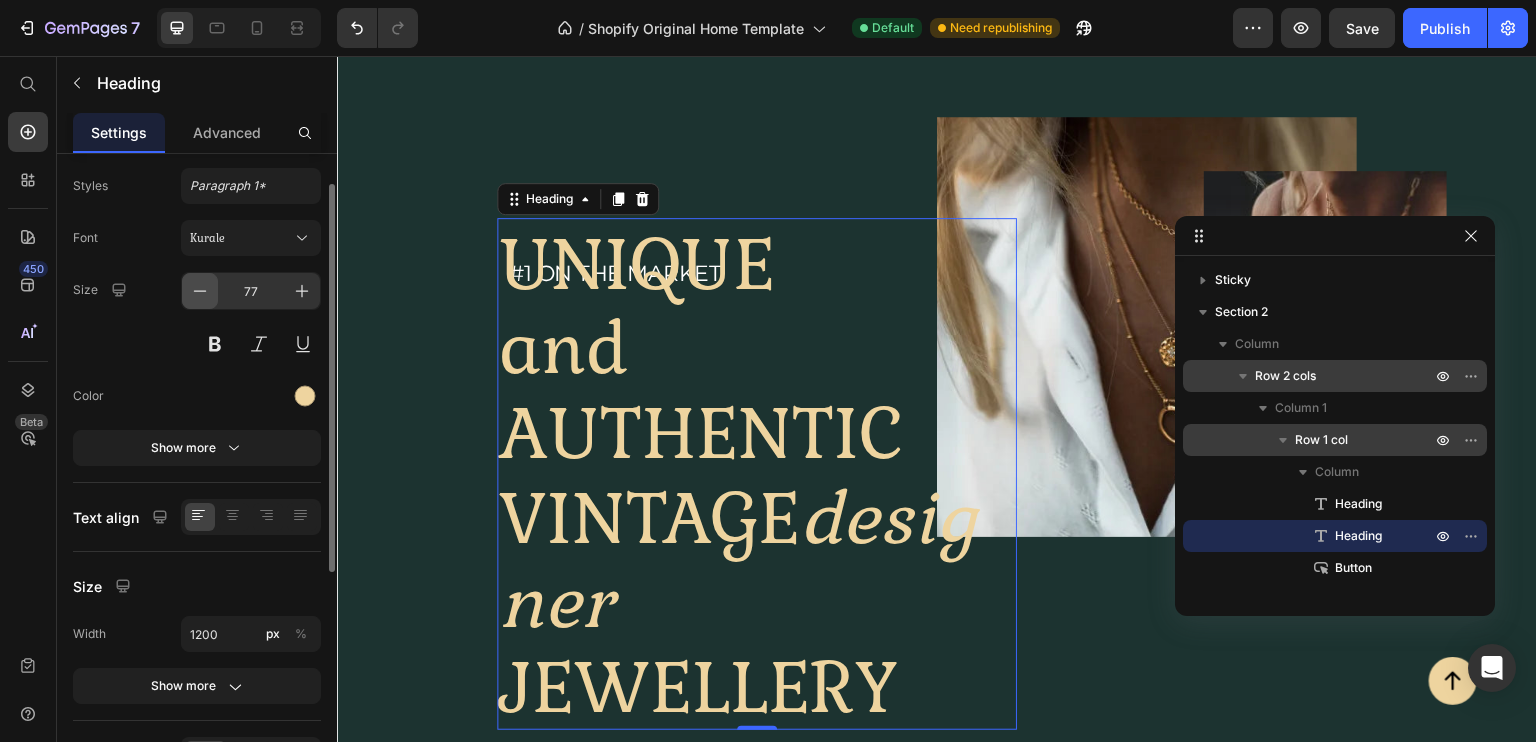 click at bounding box center (200, 291) 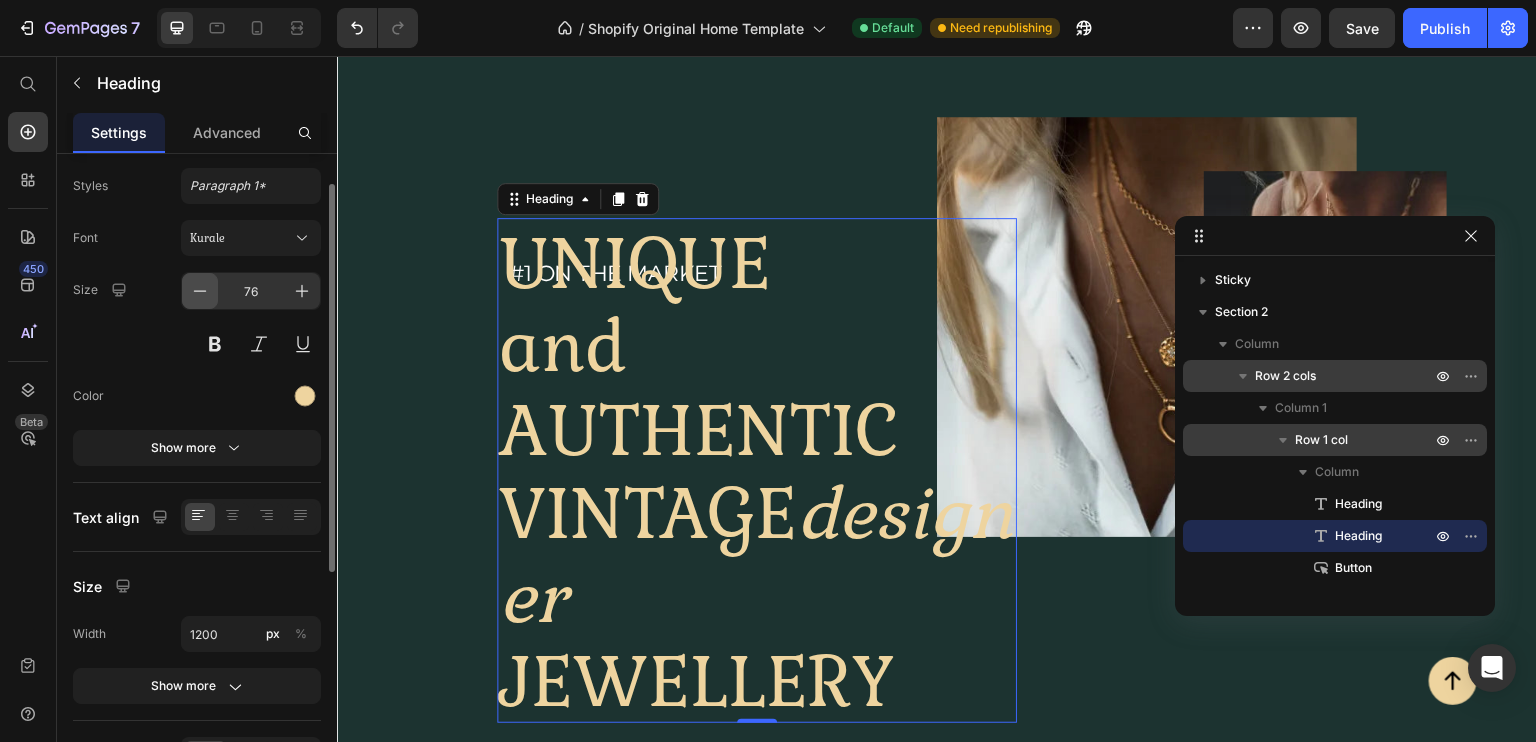 click at bounding box center [200, 291] 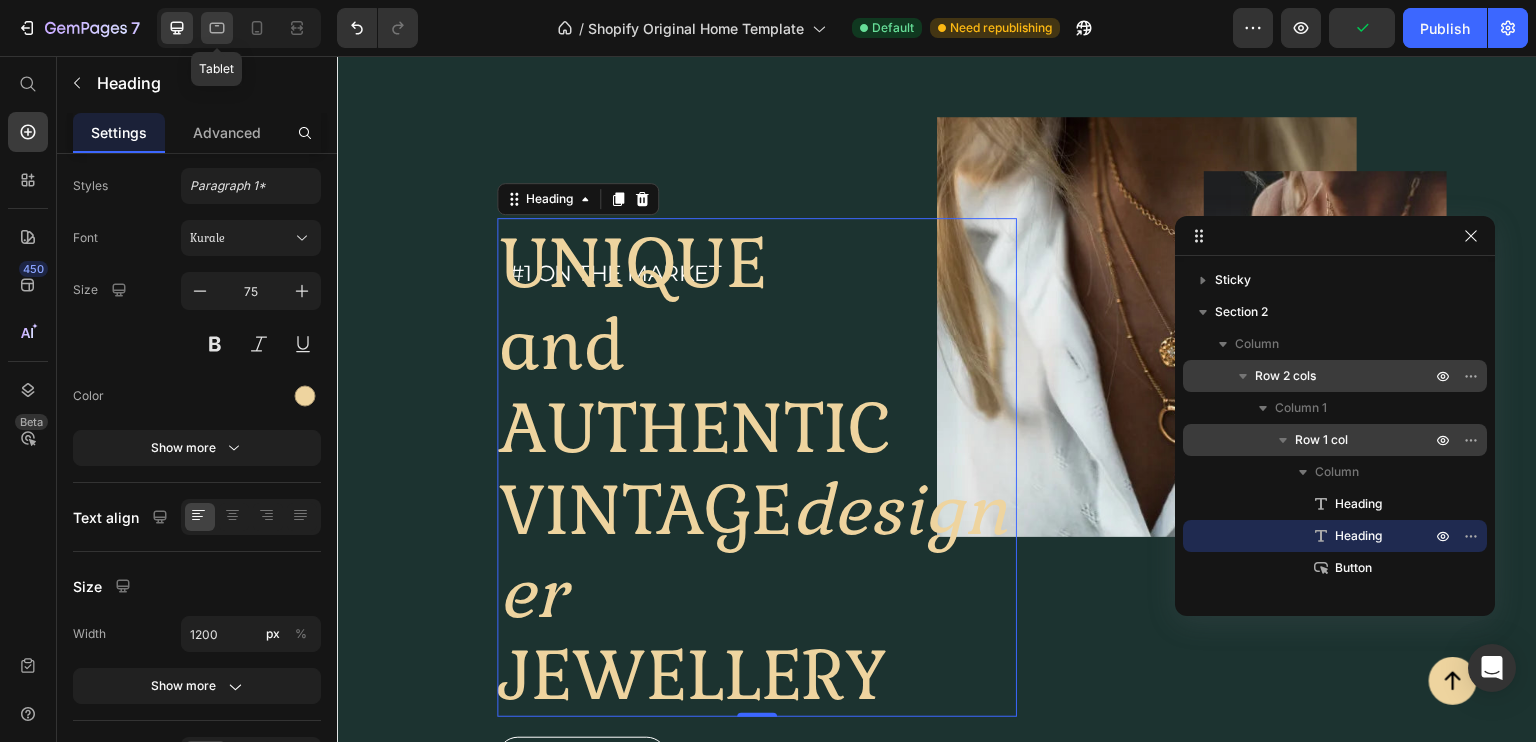click 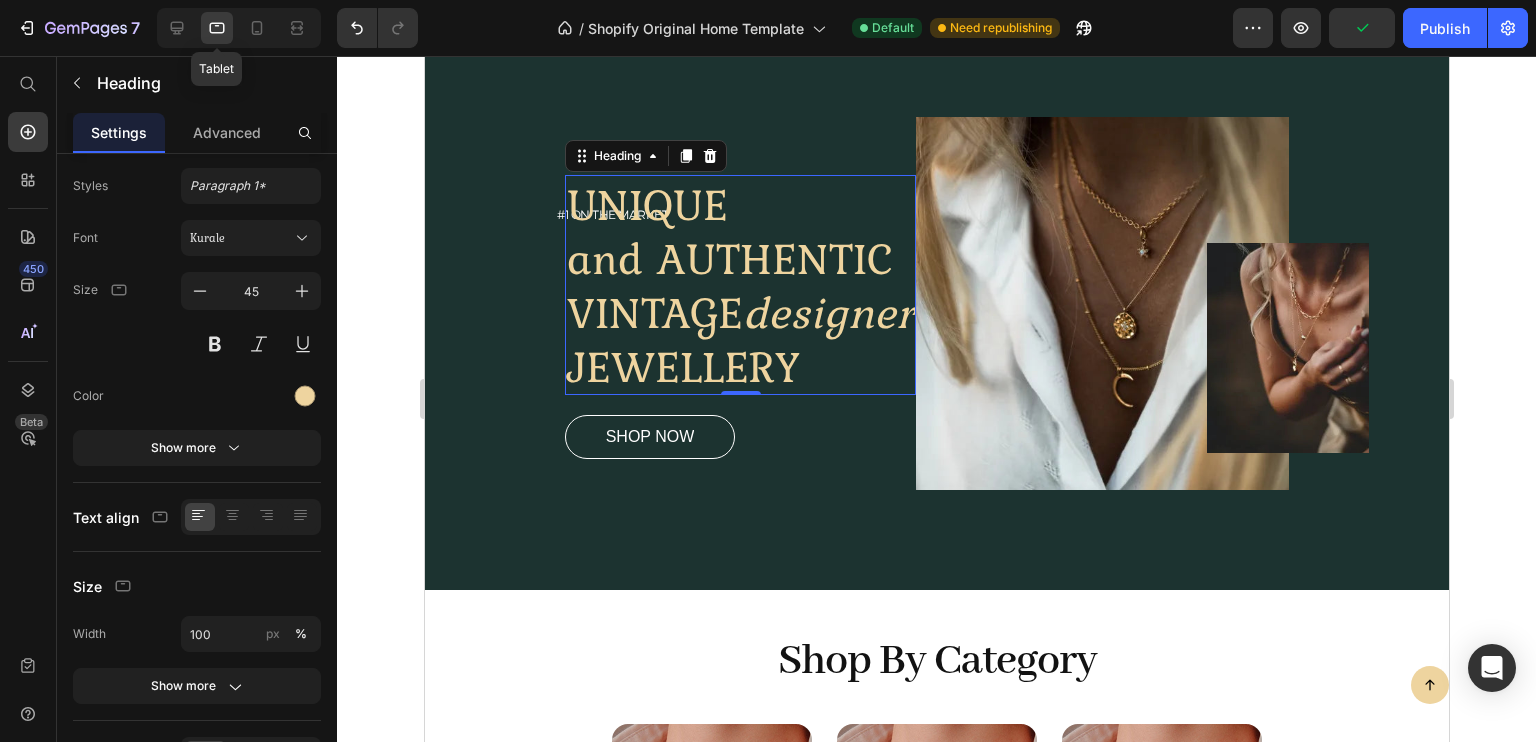 scroll, scrollTop: 108, scrollLeft: 0, axis: vertical 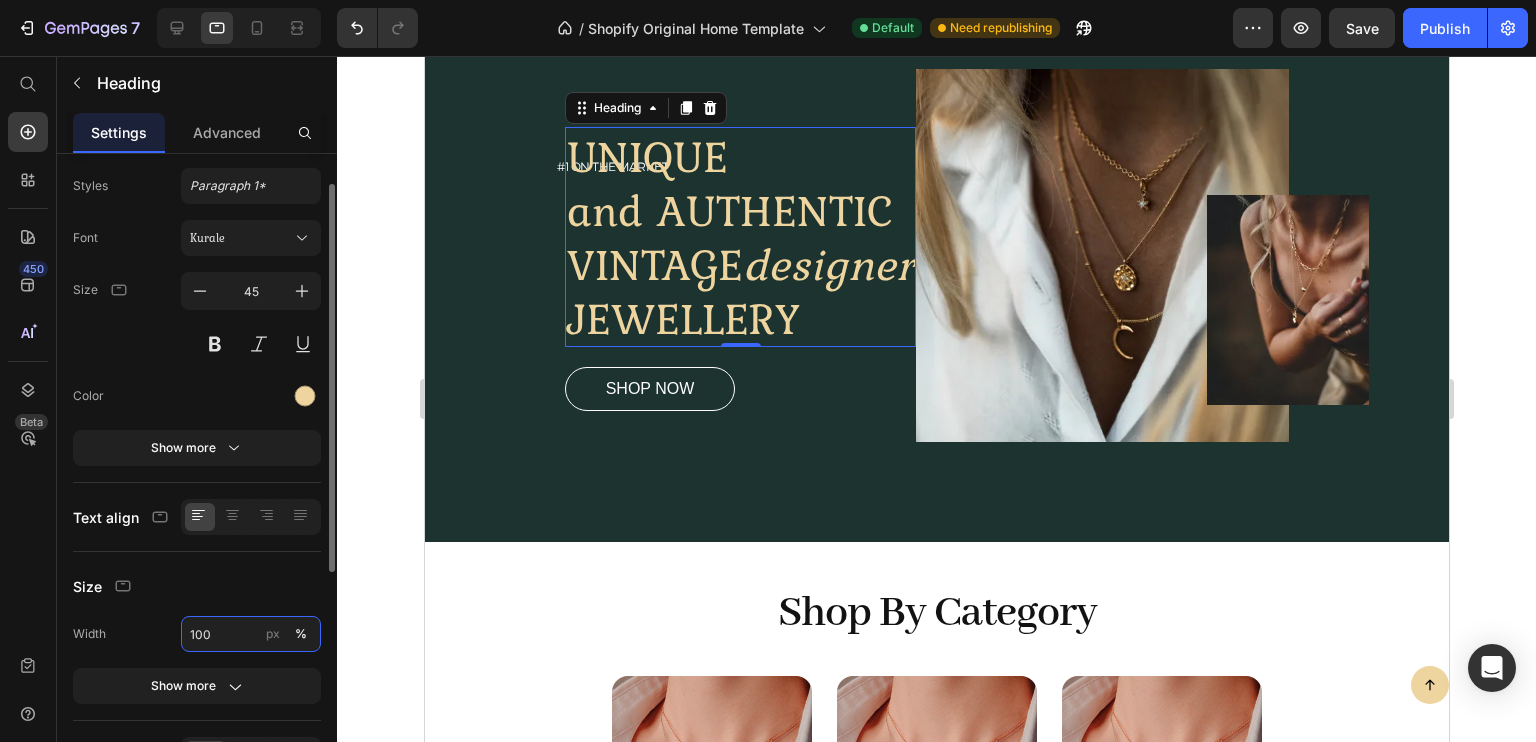 click on "100" at bounding box center [251, 634] 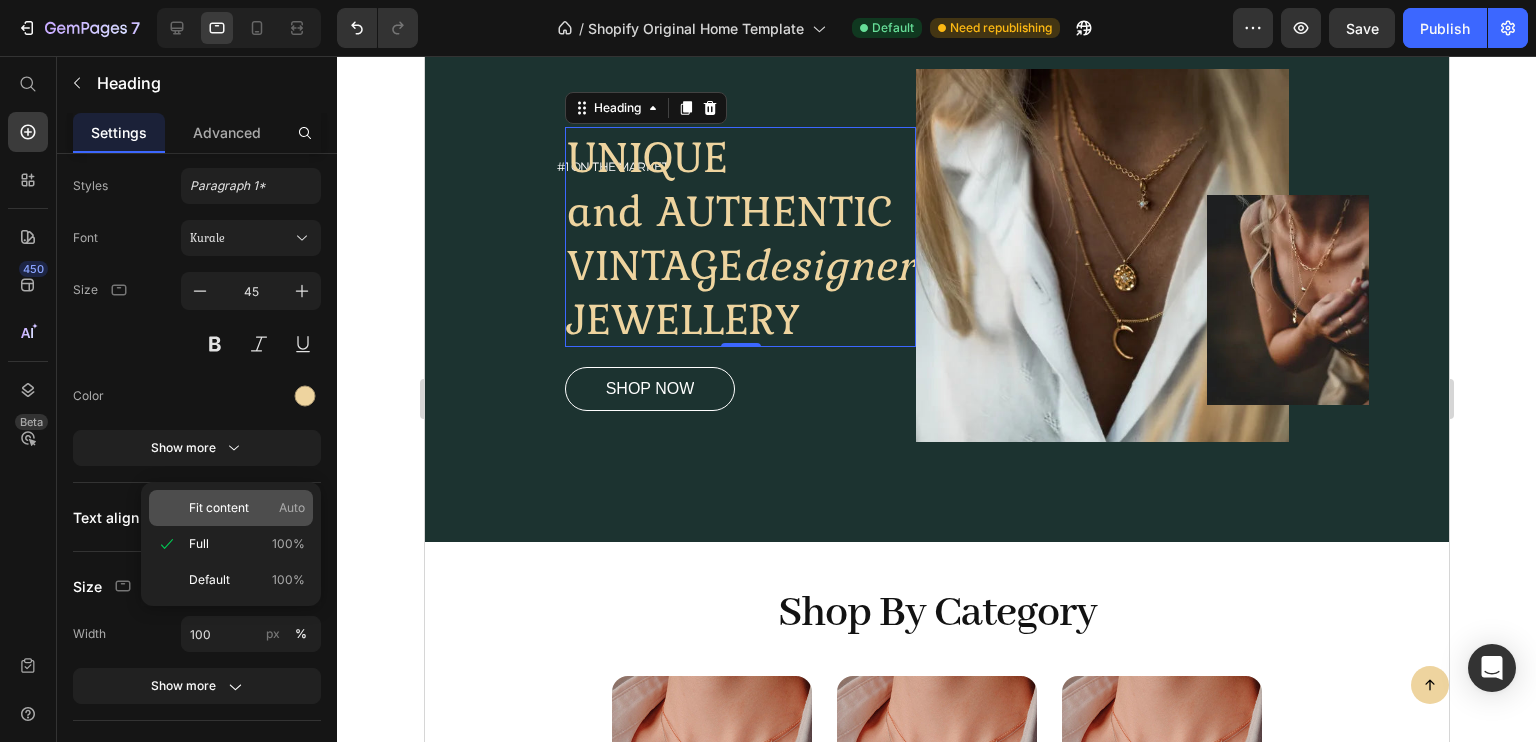 click on "Fit content" at bounding box center (219, 508) 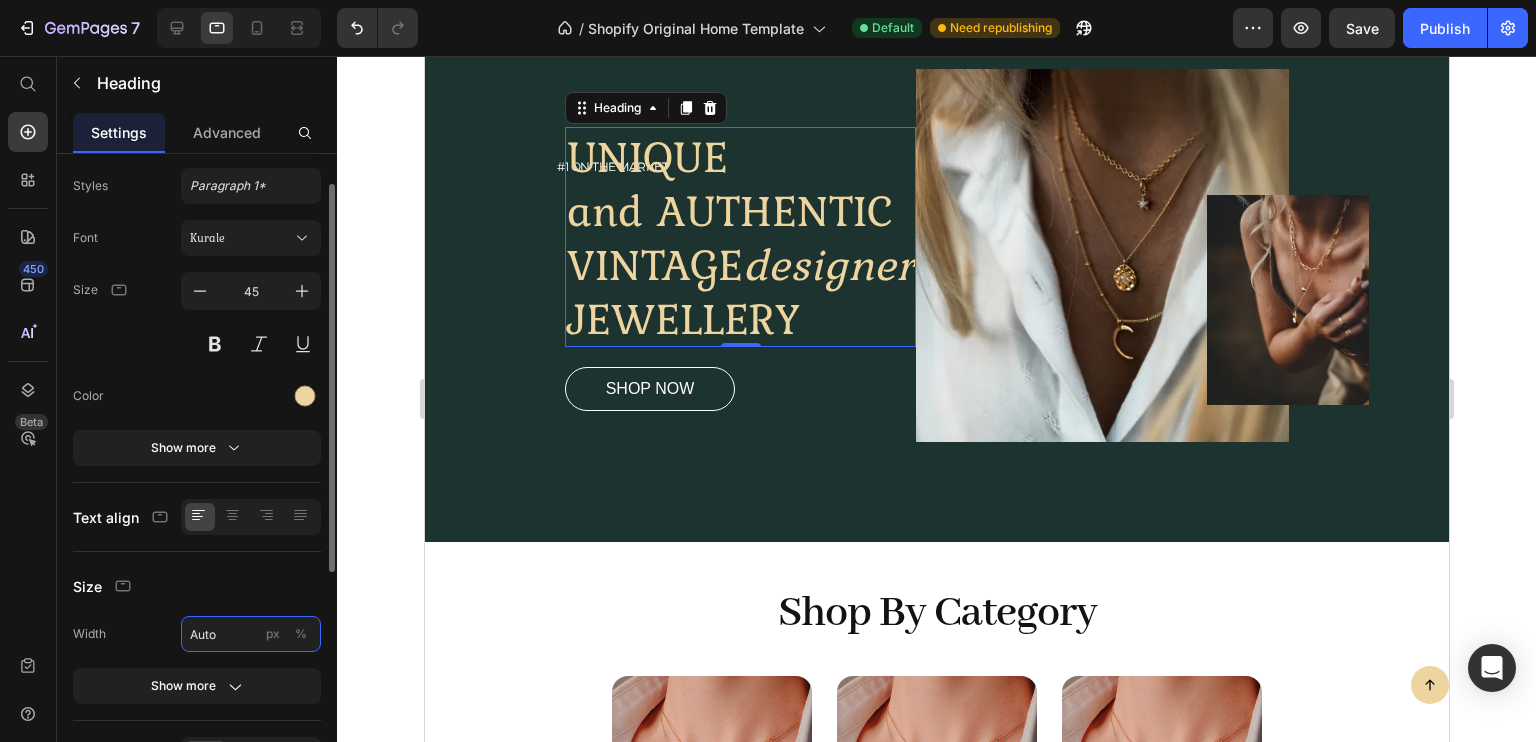 click on "Auto" at bounding box center (251, 634) 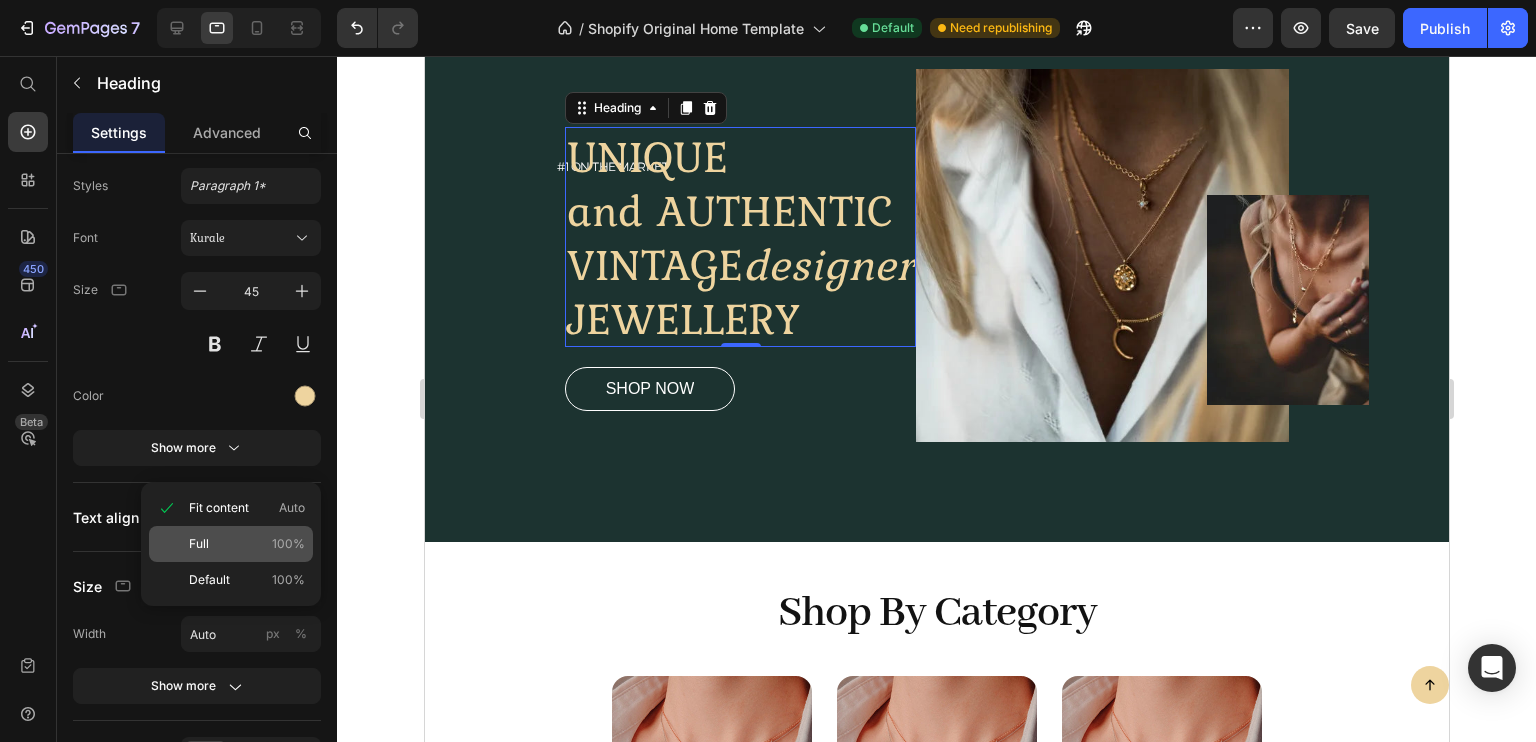 click on "Full 100%" at bounding box center [247, 544] 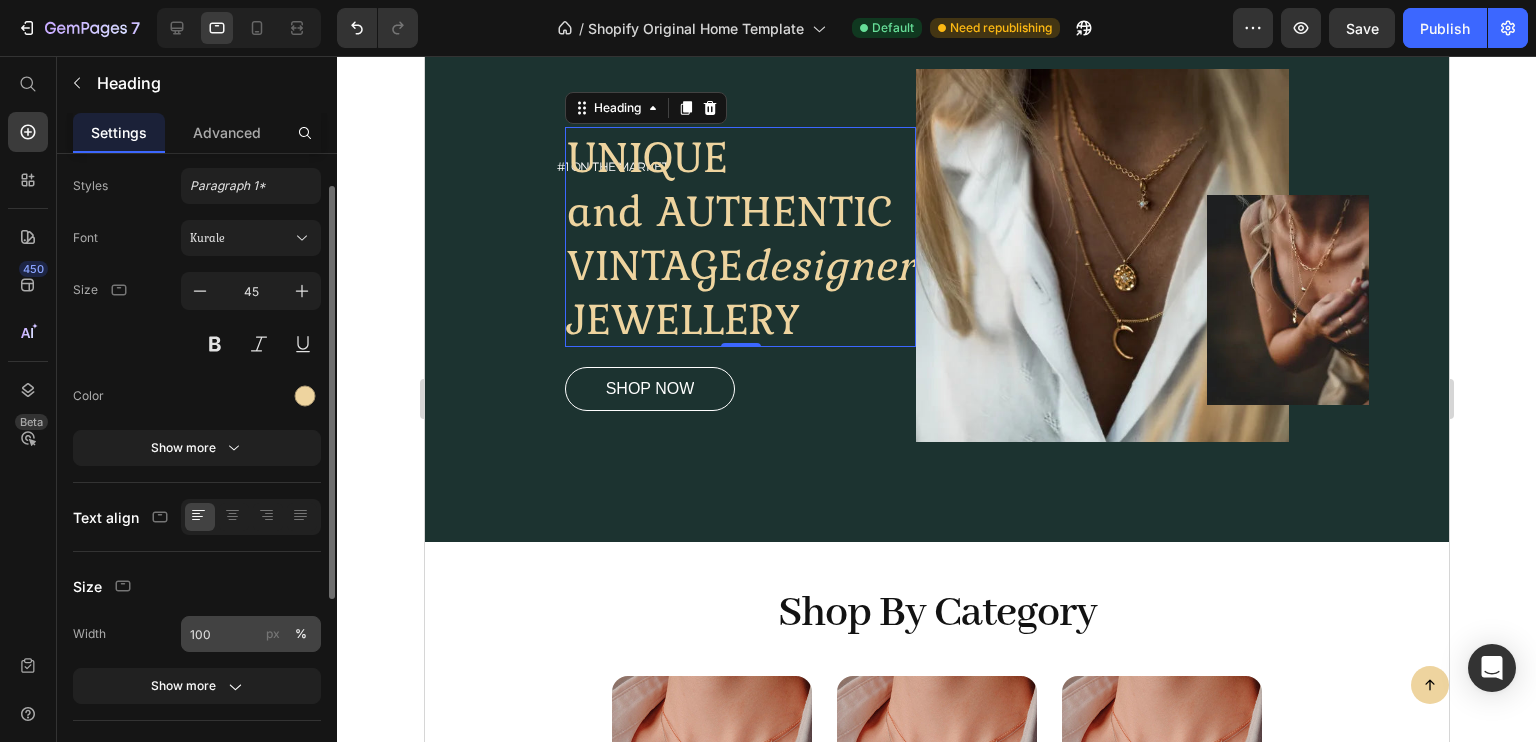 click on "px" at bounding box center (273, 634) 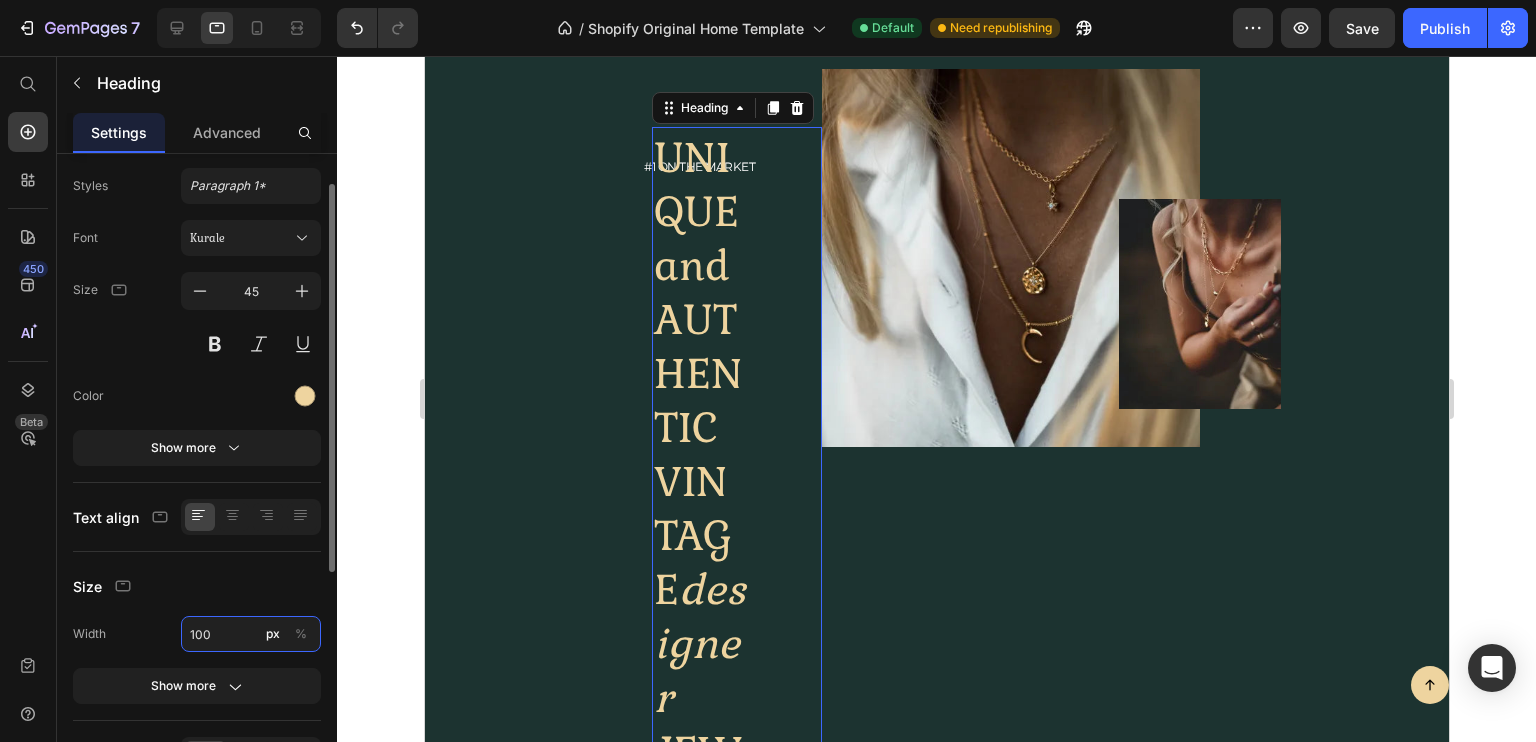 click on "100" at bounding box center (251, 634) 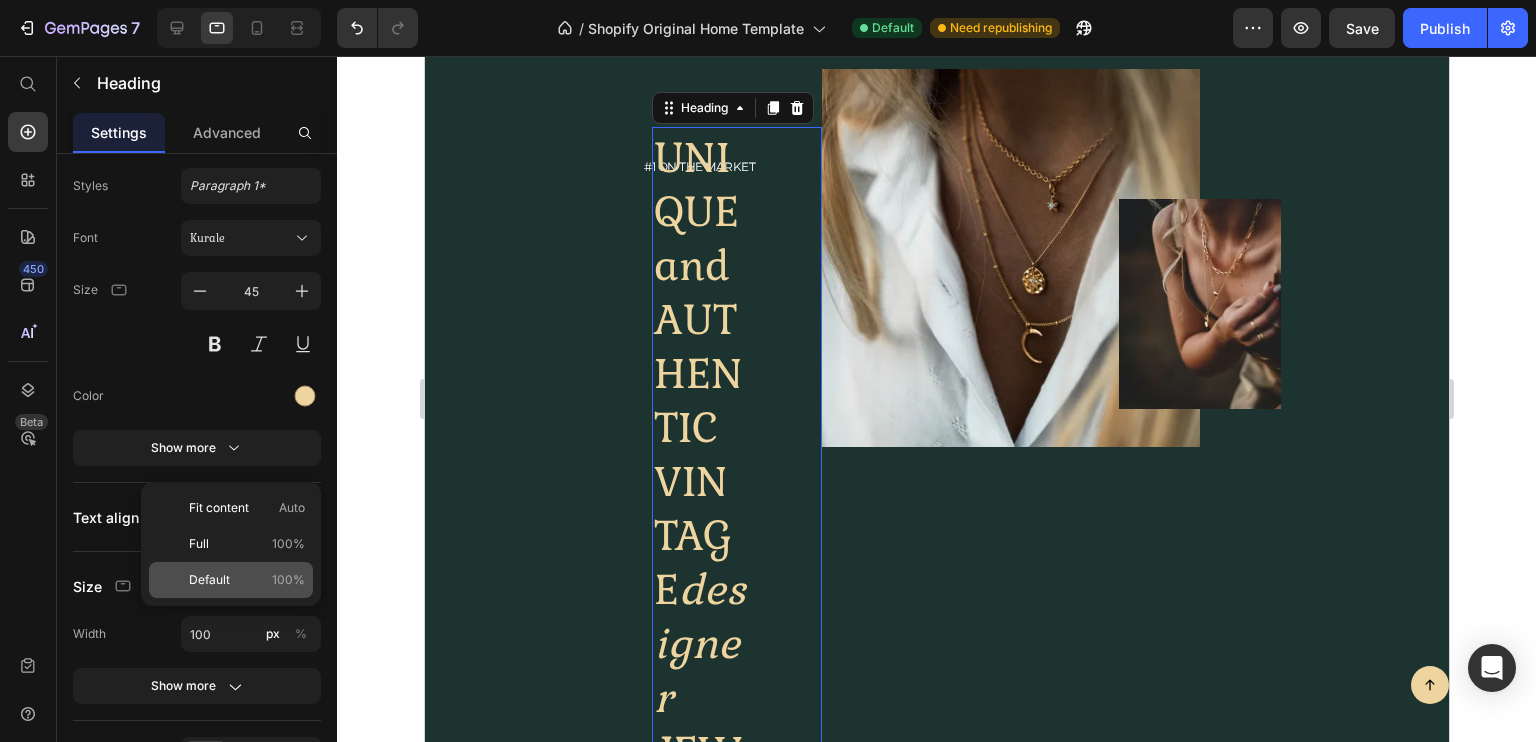 click on "Default 100%" at bounding box center (247, 580) 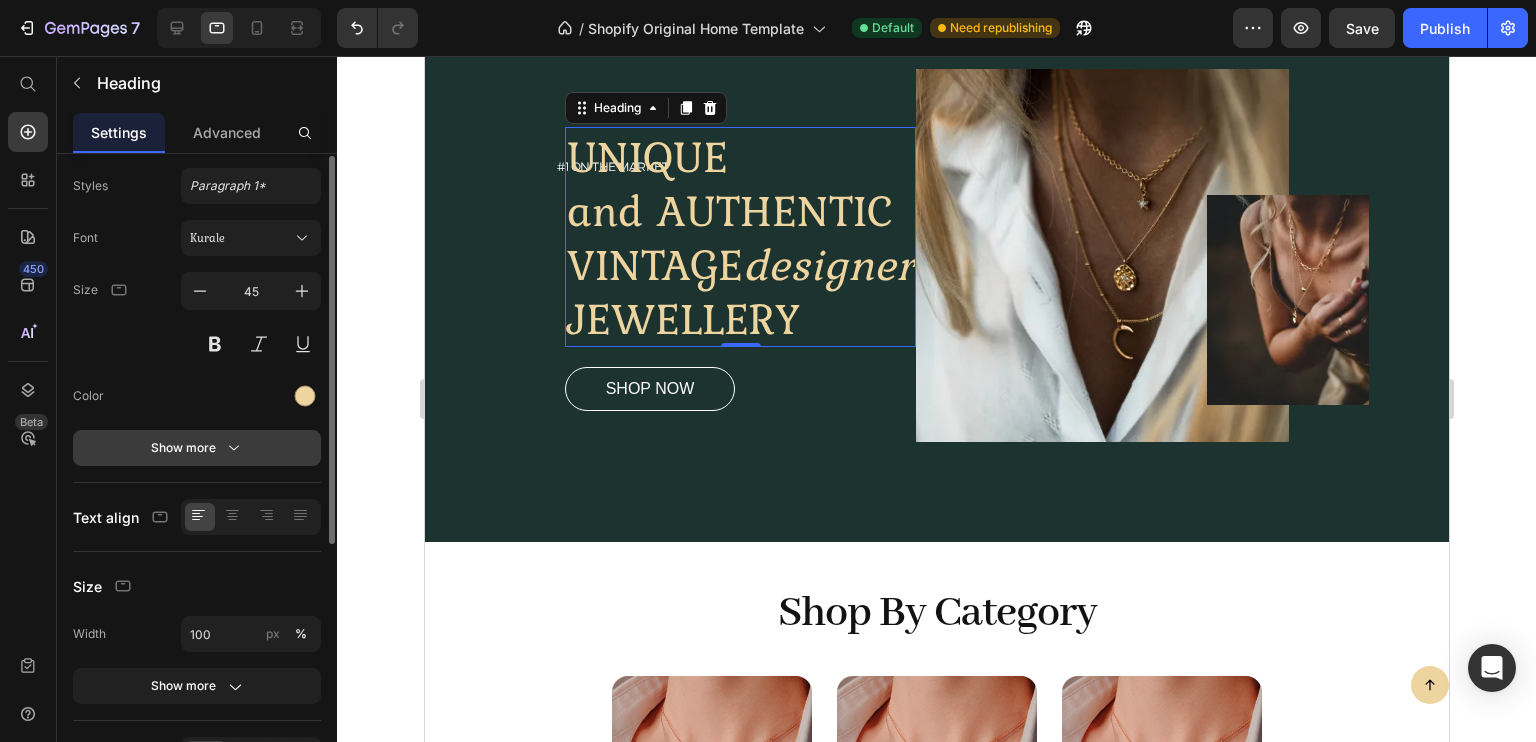 scroll, scrollTop: 0, scrollLeft: 0, axis: both 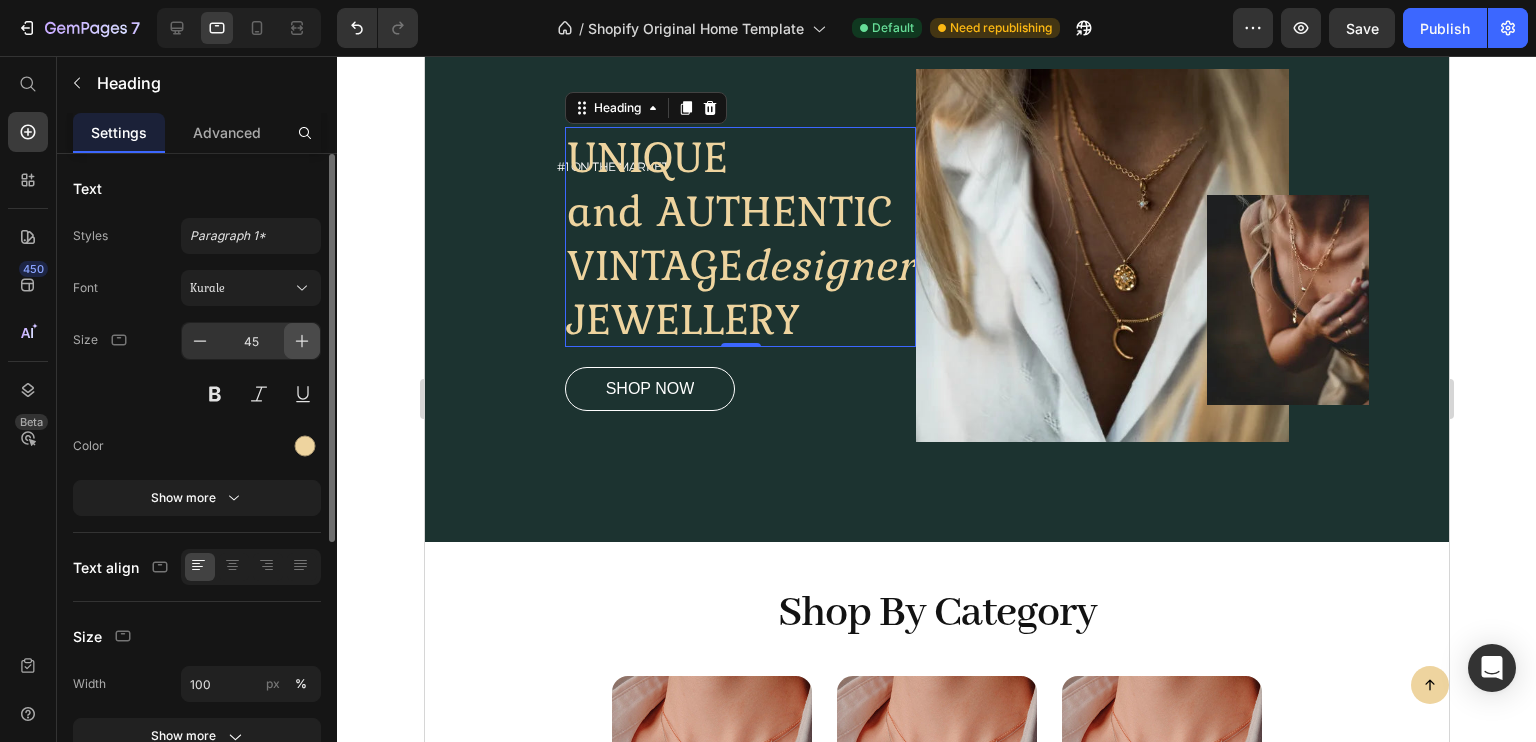 click 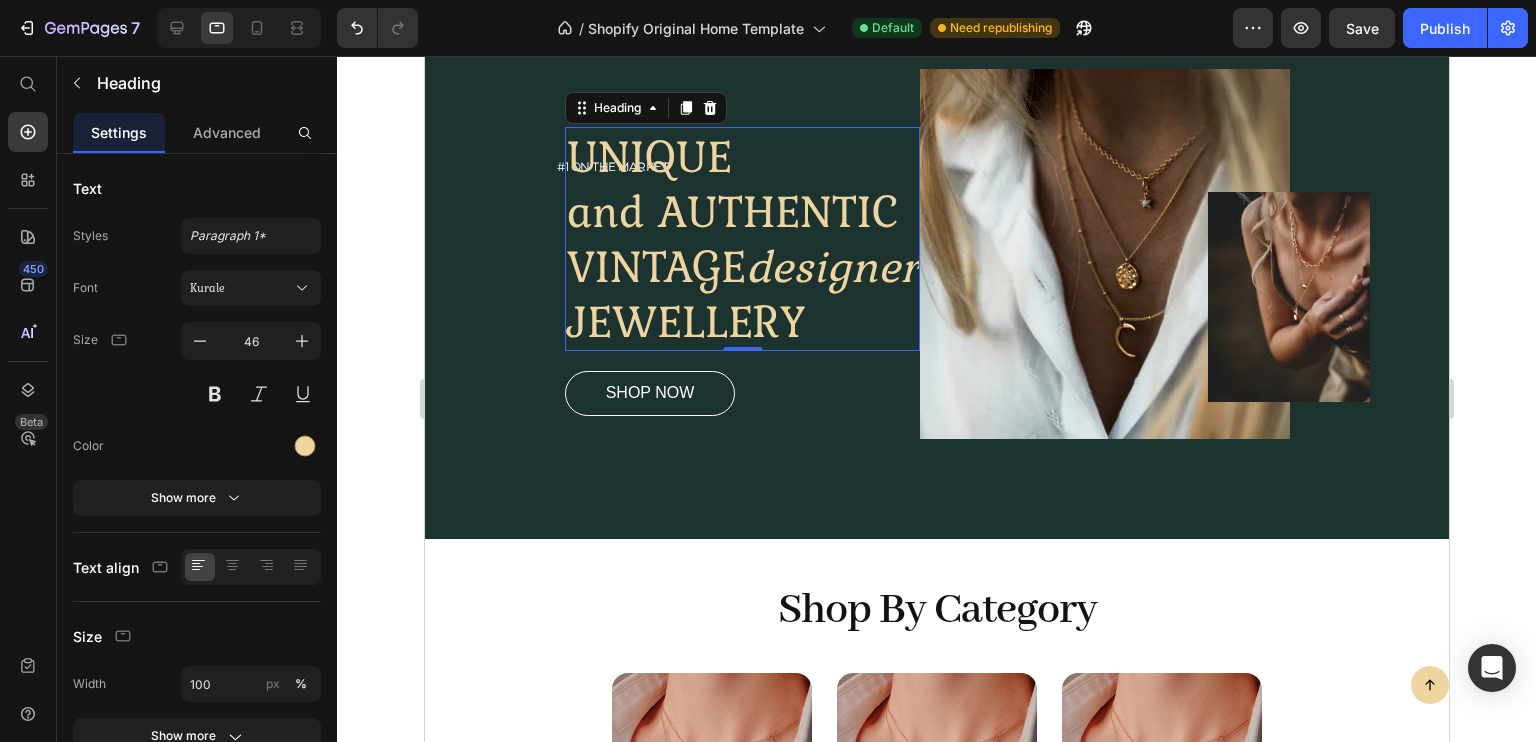 click on "UNIQUE  and AUTHENTIC VINTAGE  designer JEWELLERY" at bounding box center [741, 239] 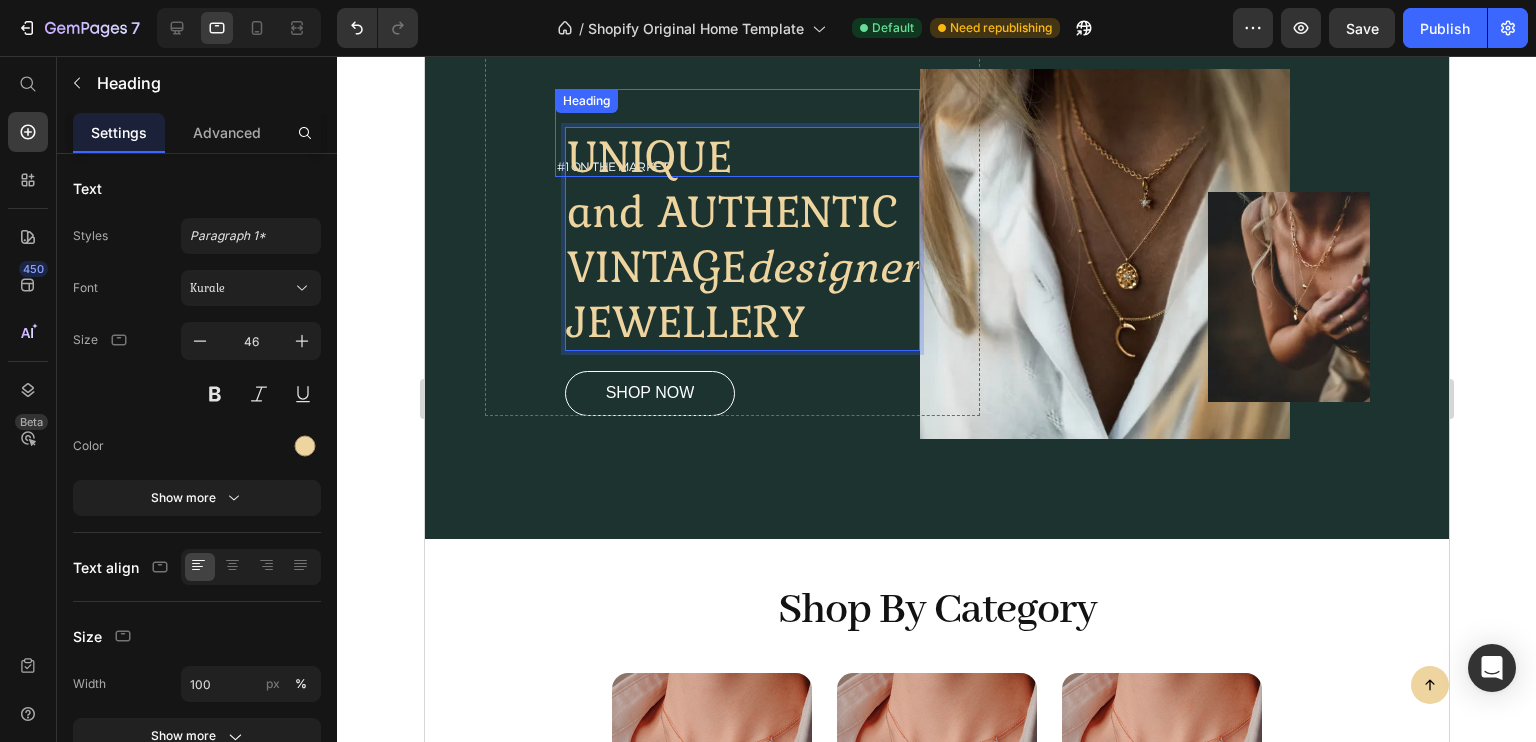 click on "#1 on the market" at bounding box center (736, 133) 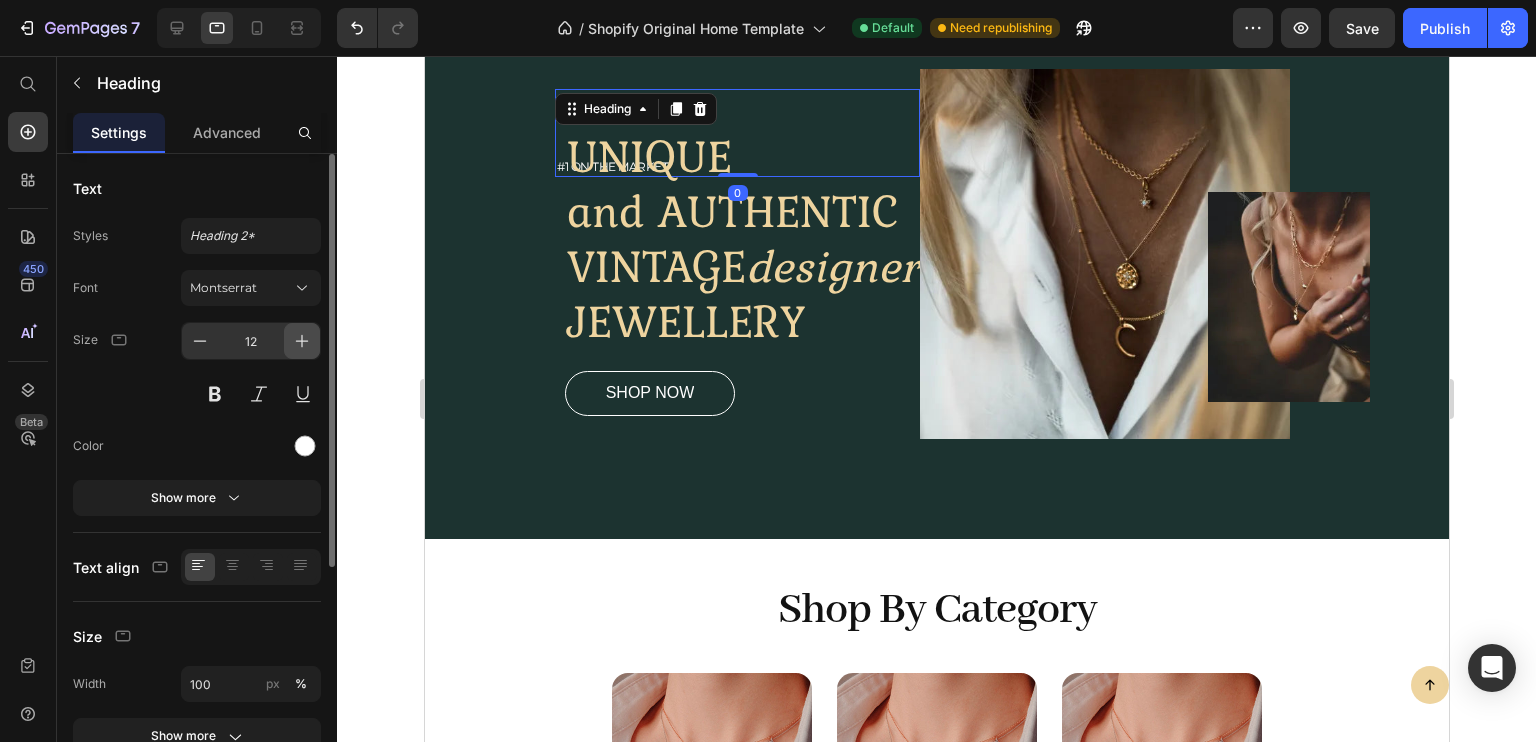 click 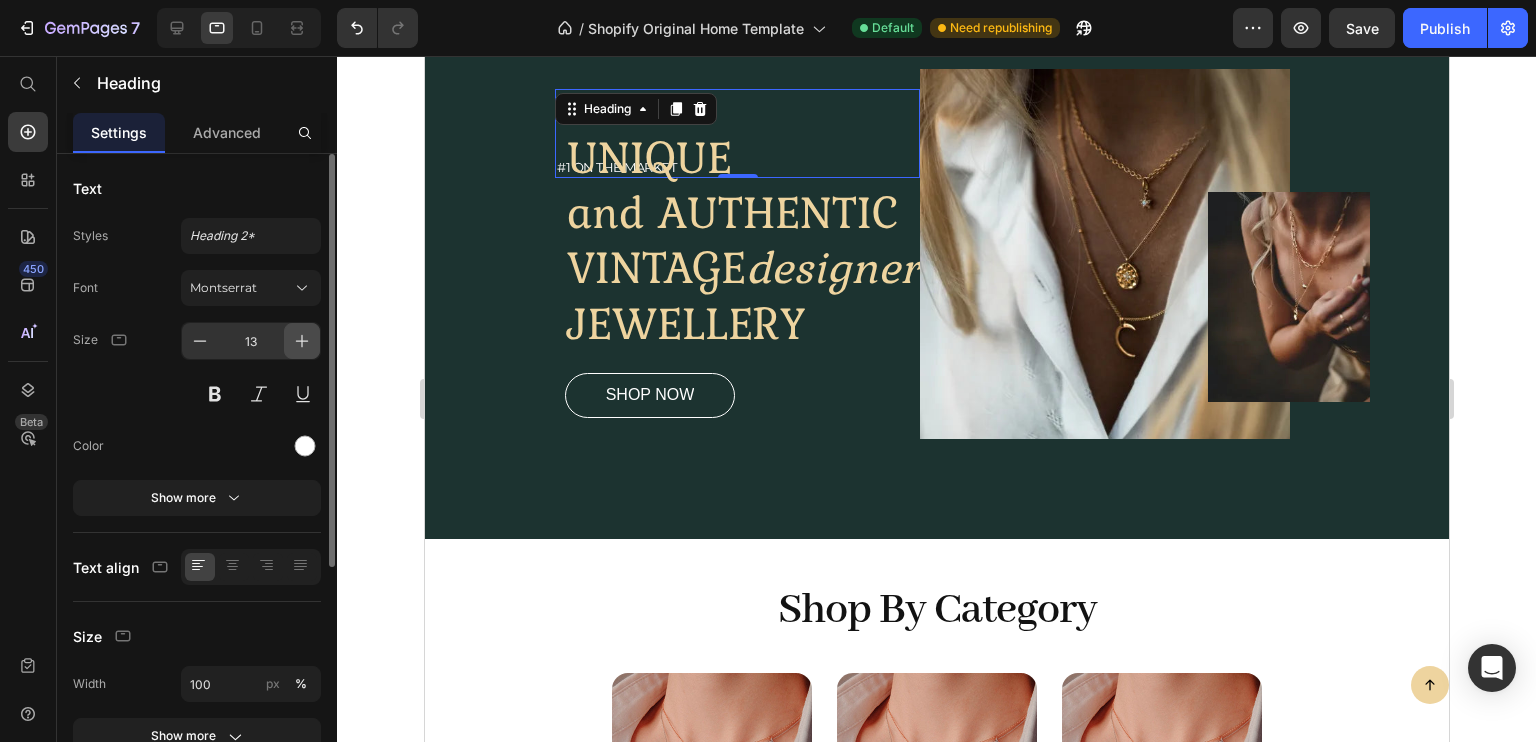 click 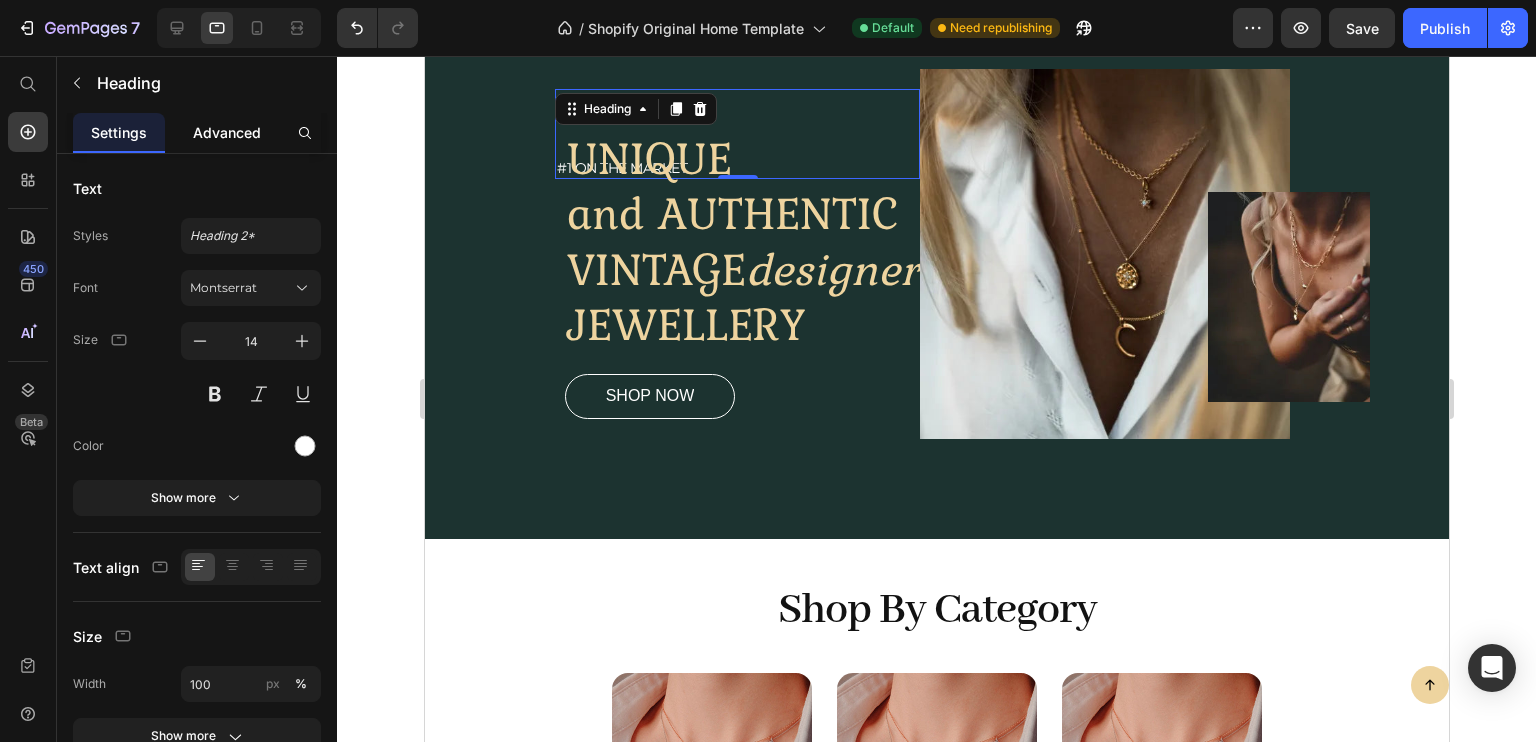 click on "Advanced" at bounding box center (227, 132) 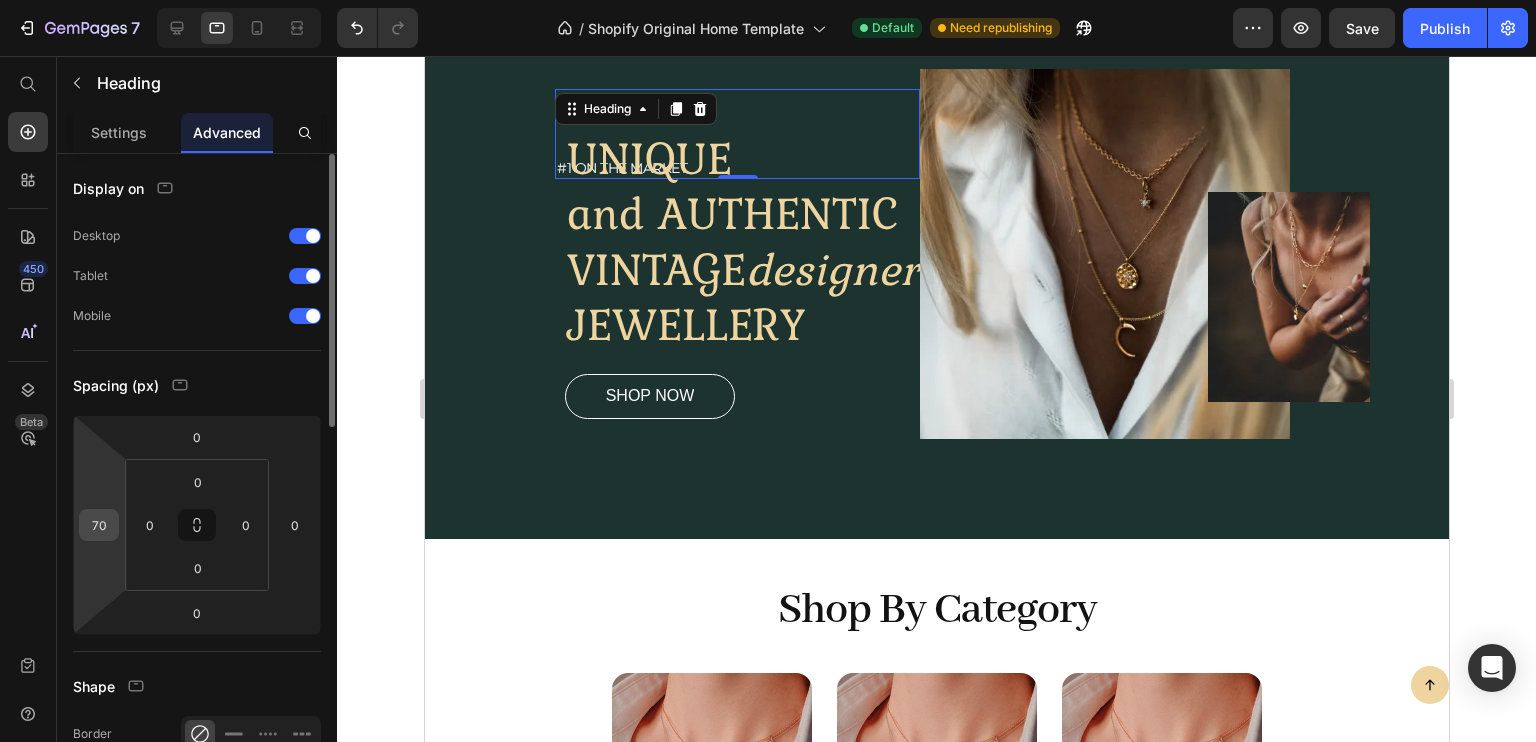 click on "70" at bounding box center [99, 525] 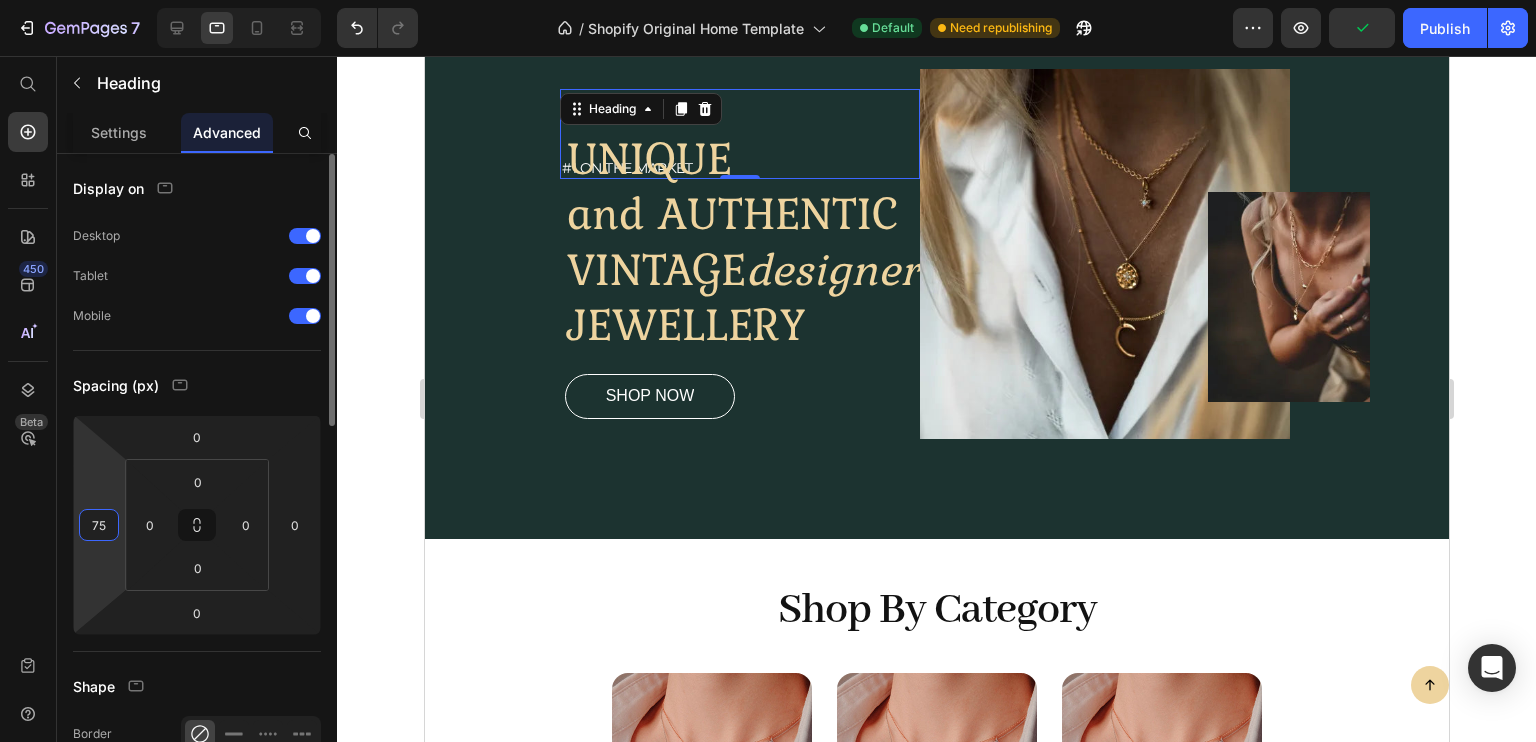 type on "7" 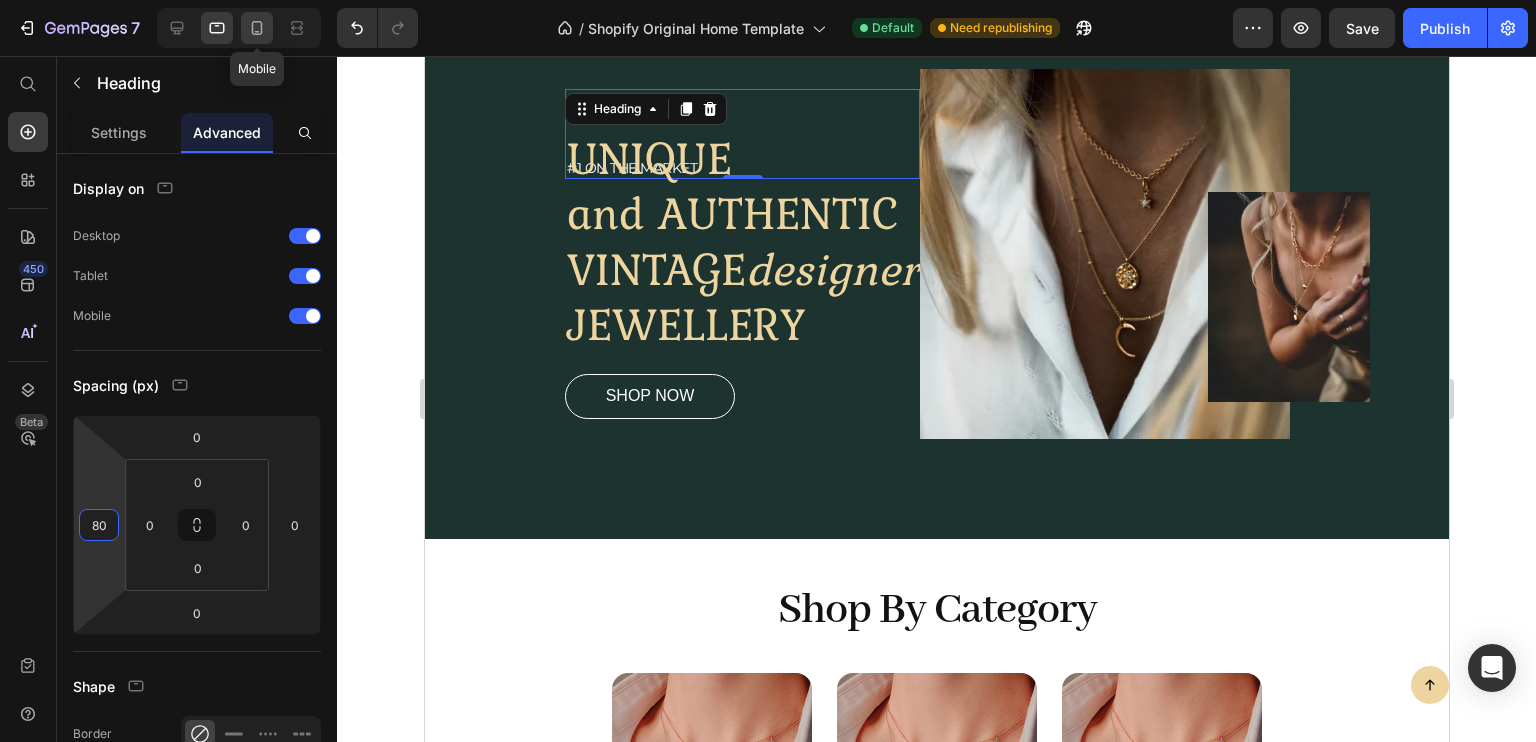 type on "80" 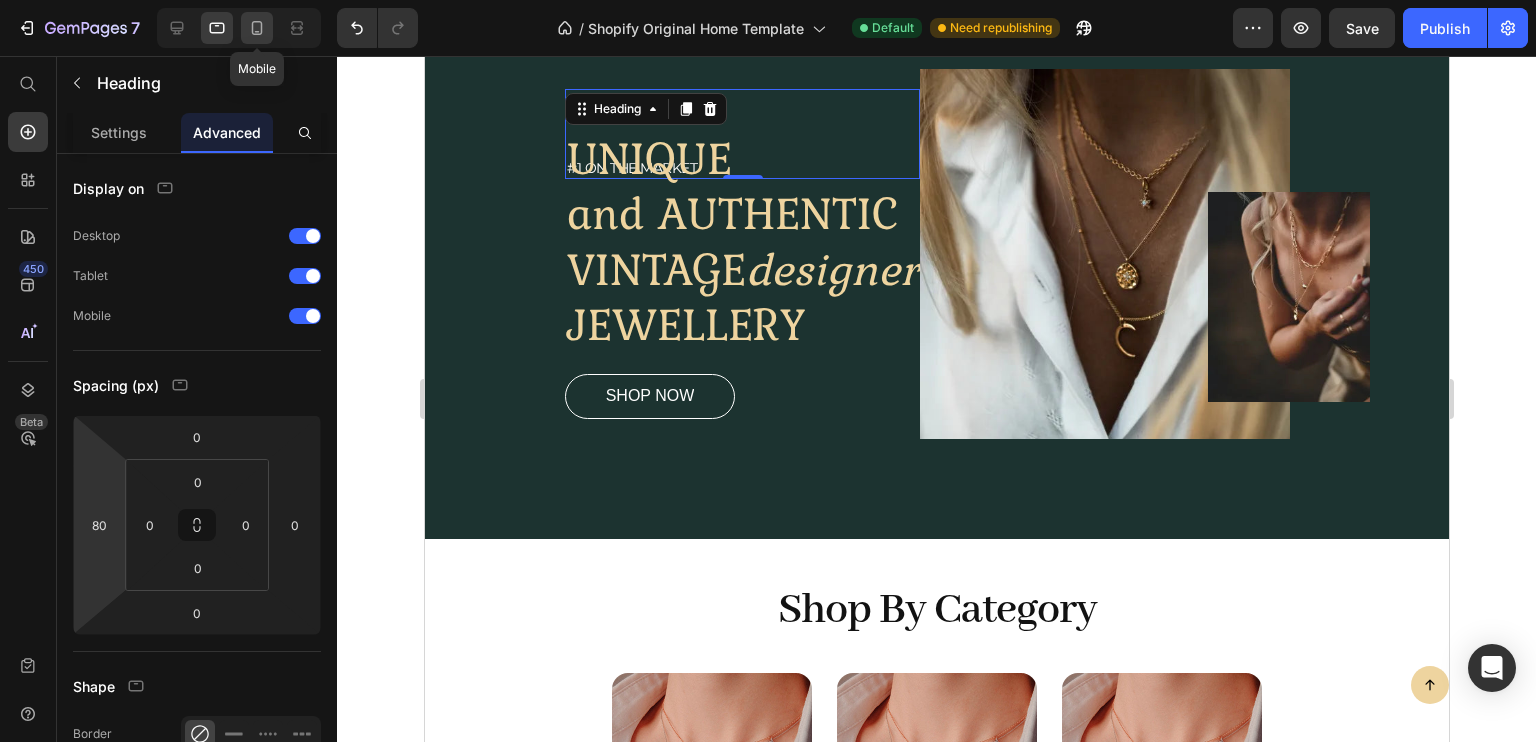 click 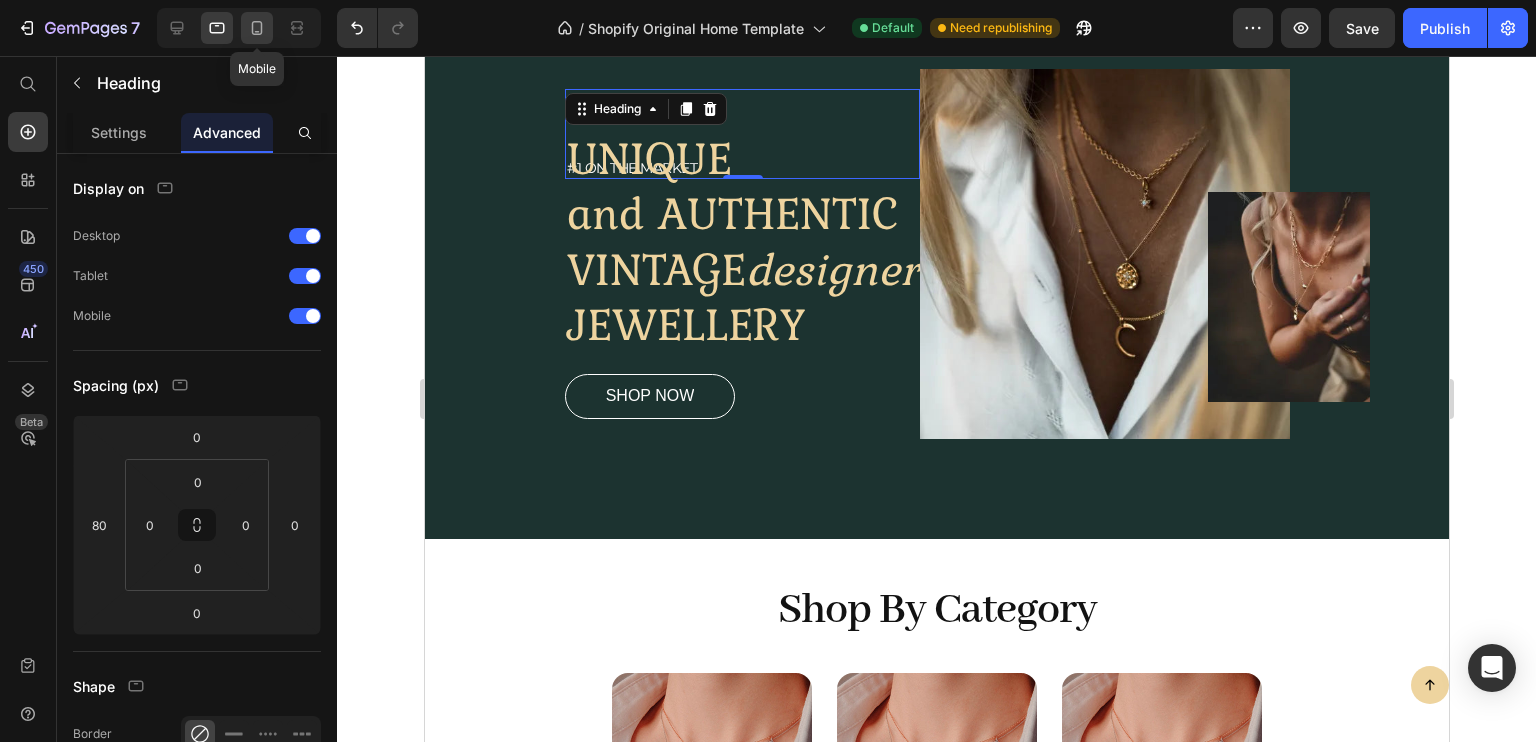 click 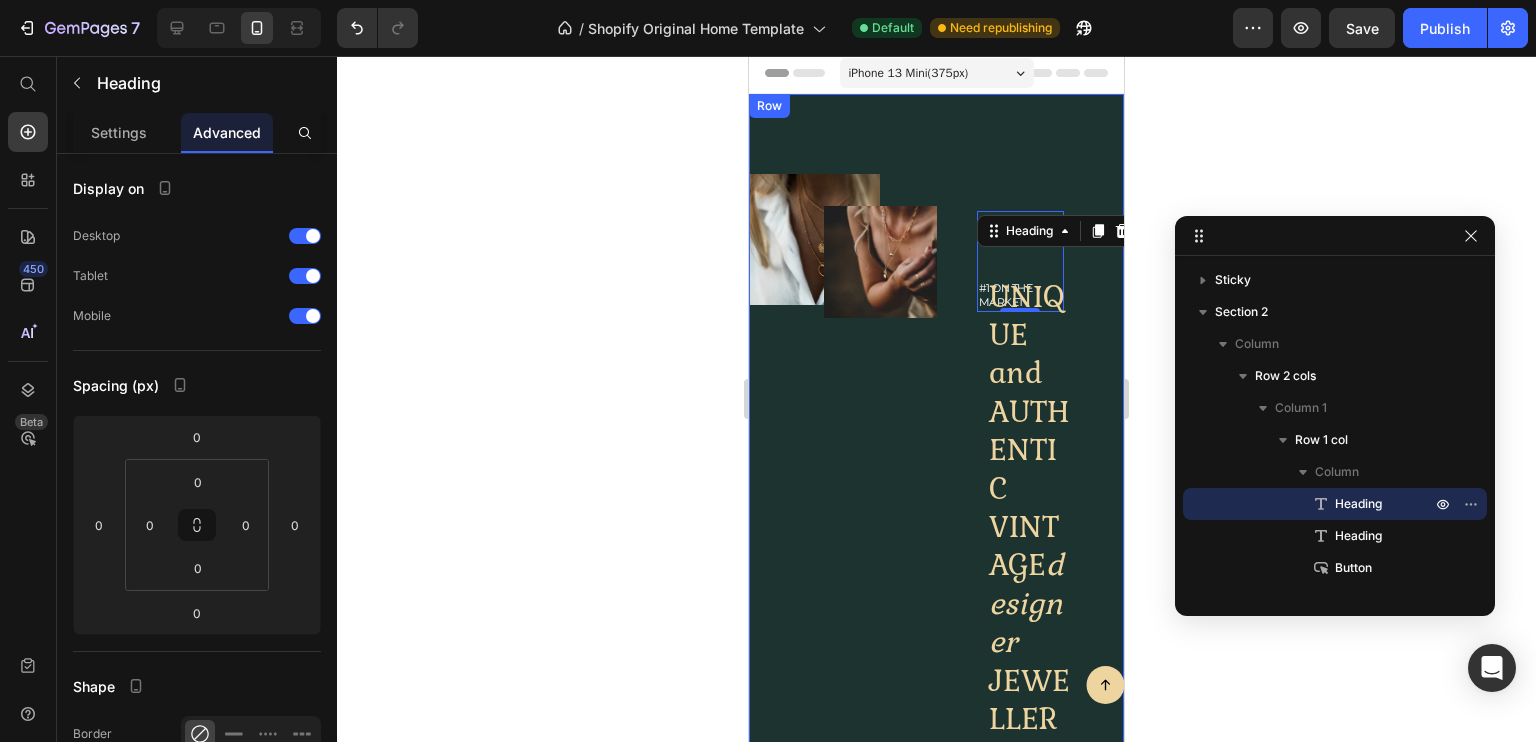 scroll, scrollTop: 0, scrollLeft: 0, axis: both 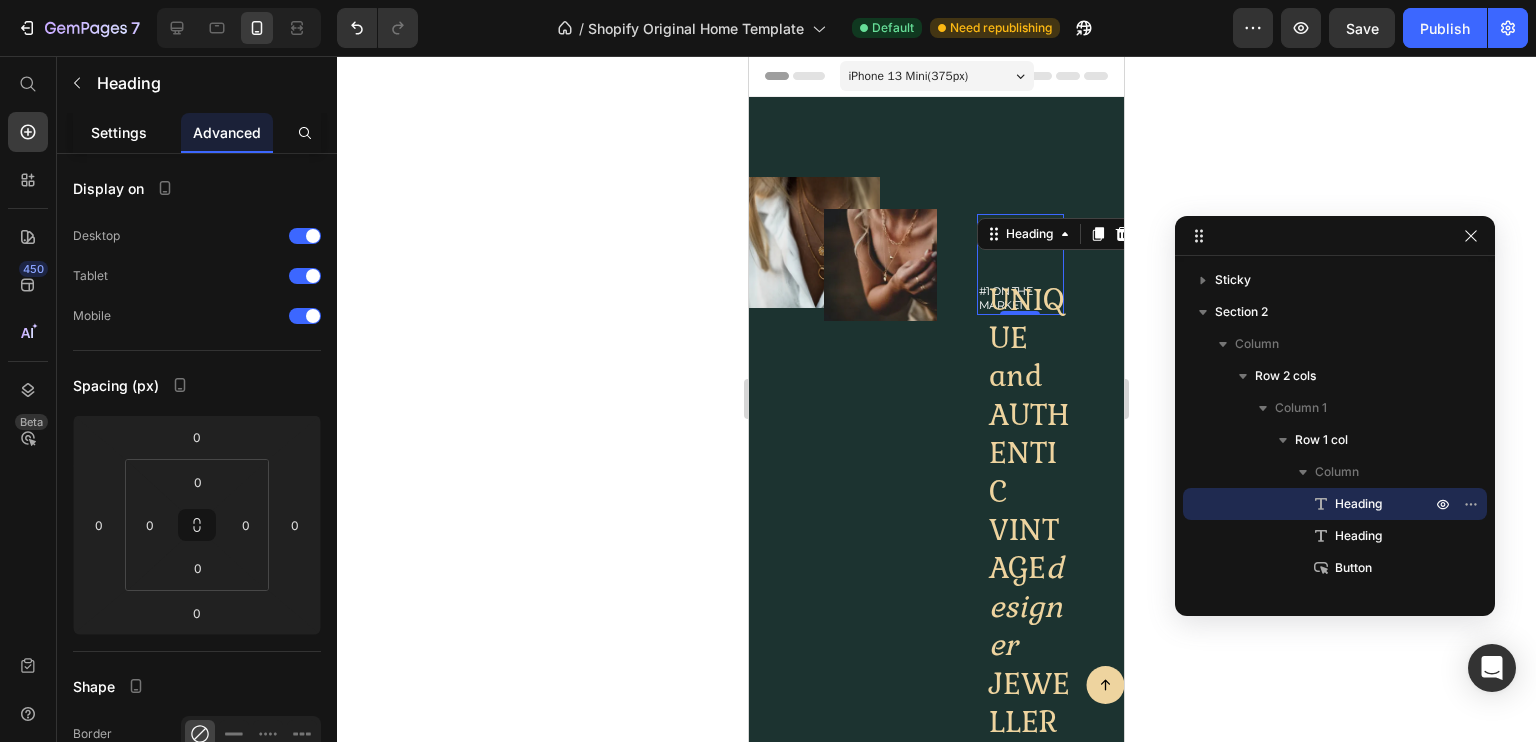 click on "Settings" 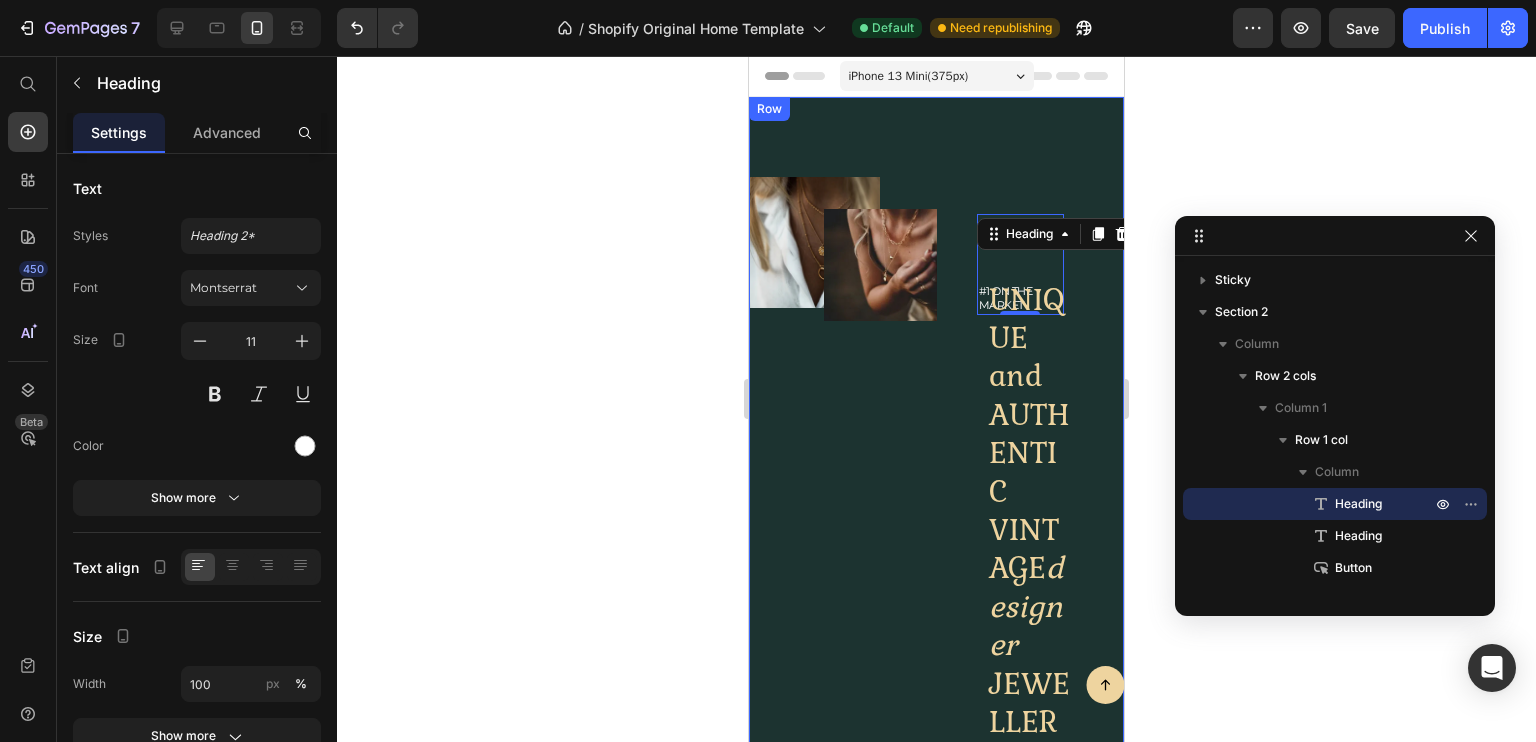 click on "Image Image Row" at bounding box center (843, 534) 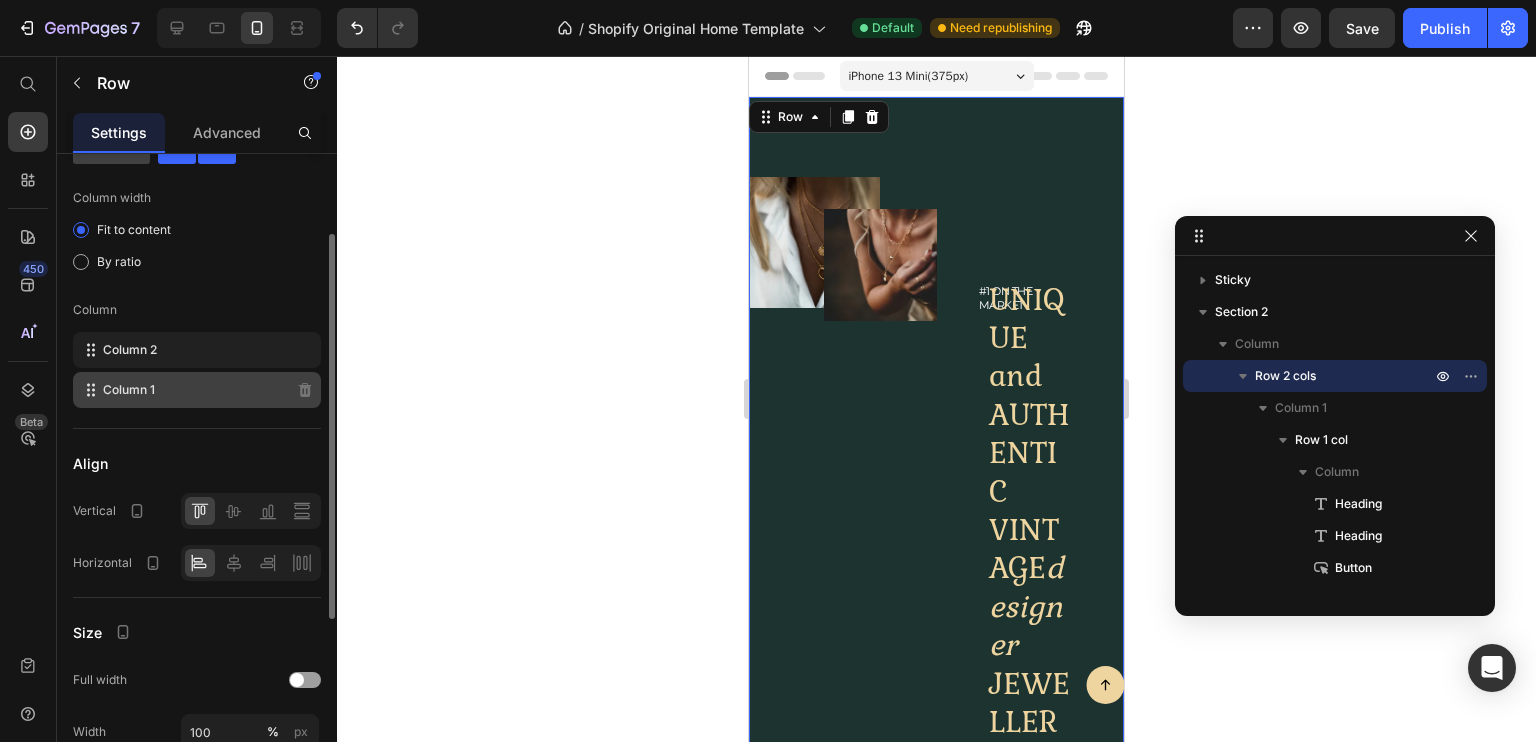 scroll, scrollTop: 135, scrollLeft: 0, axis: vertical 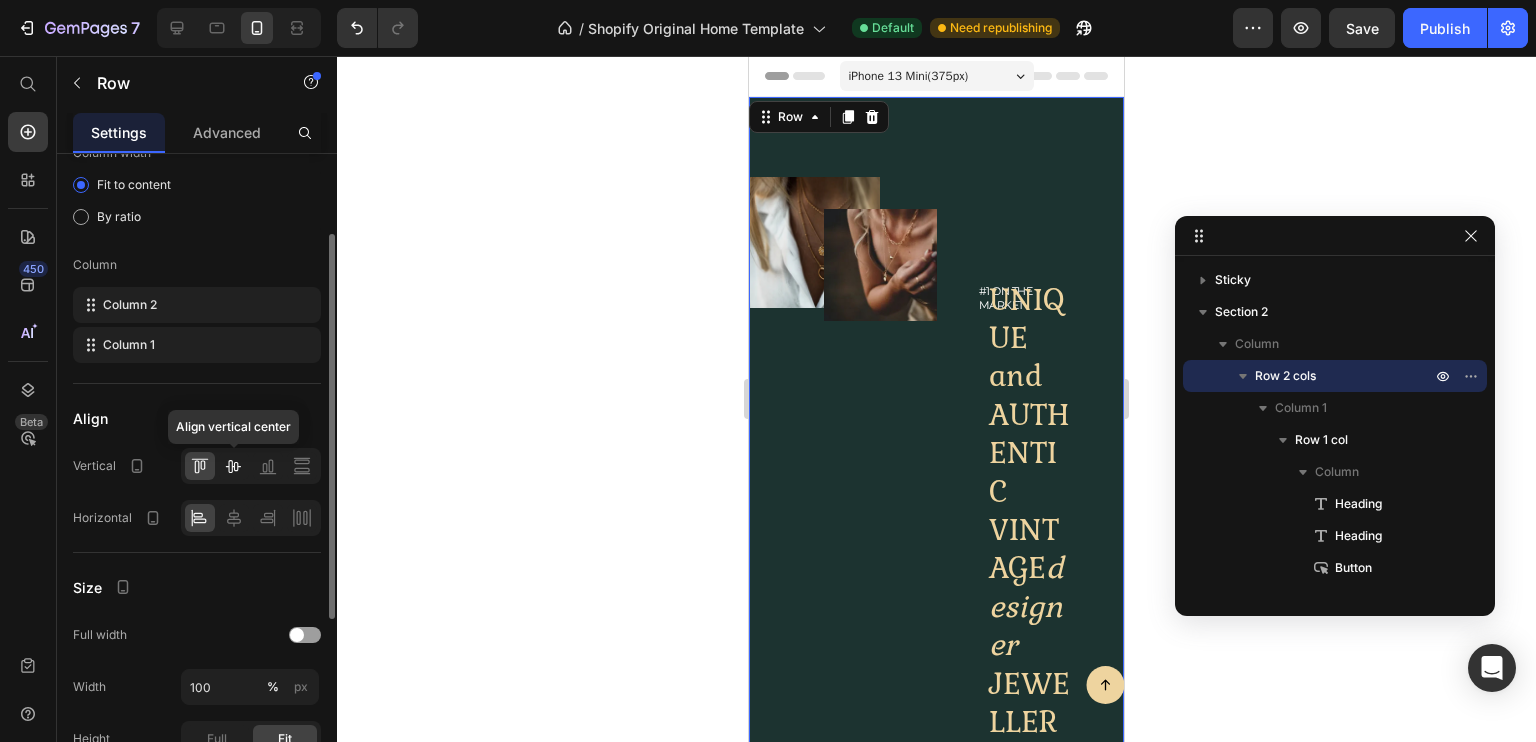 click 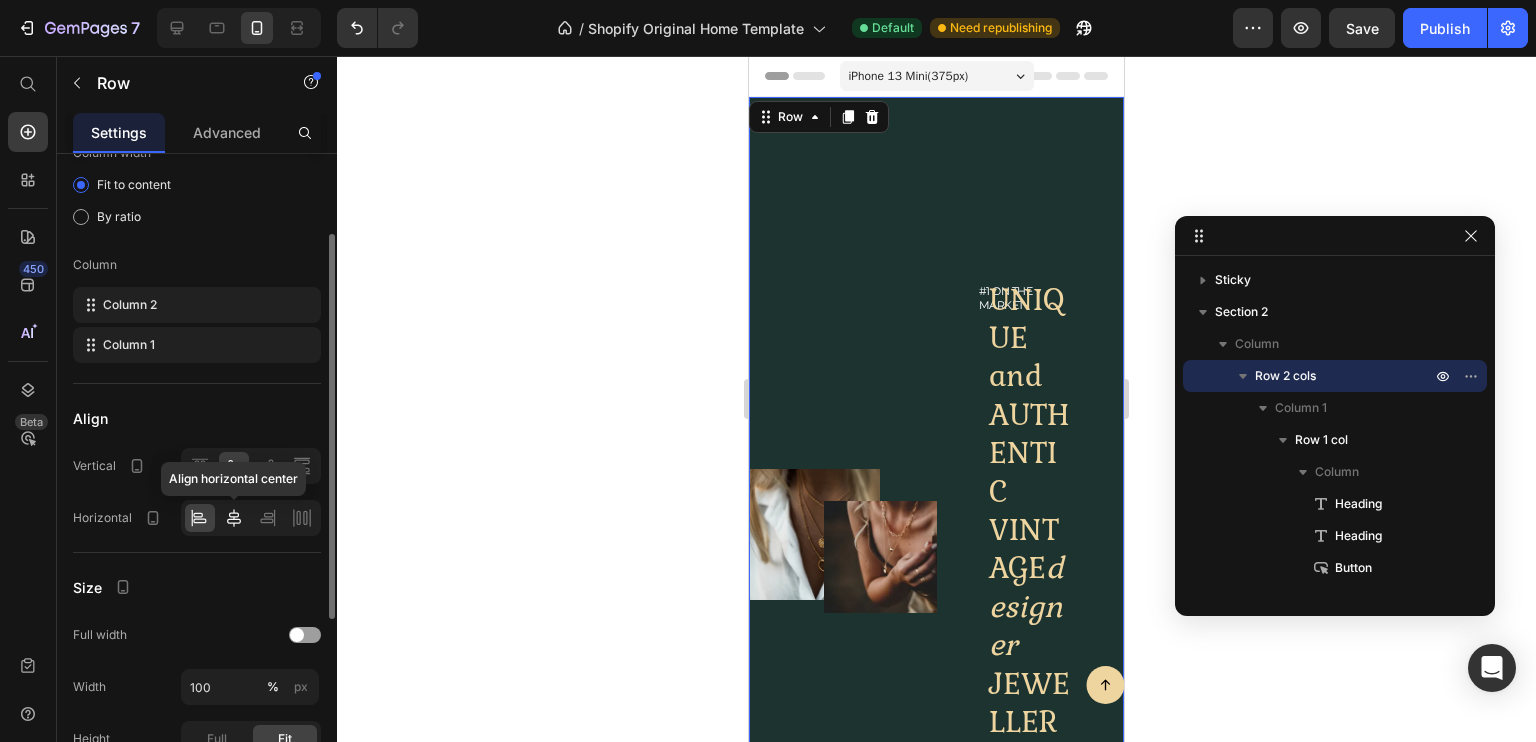 click 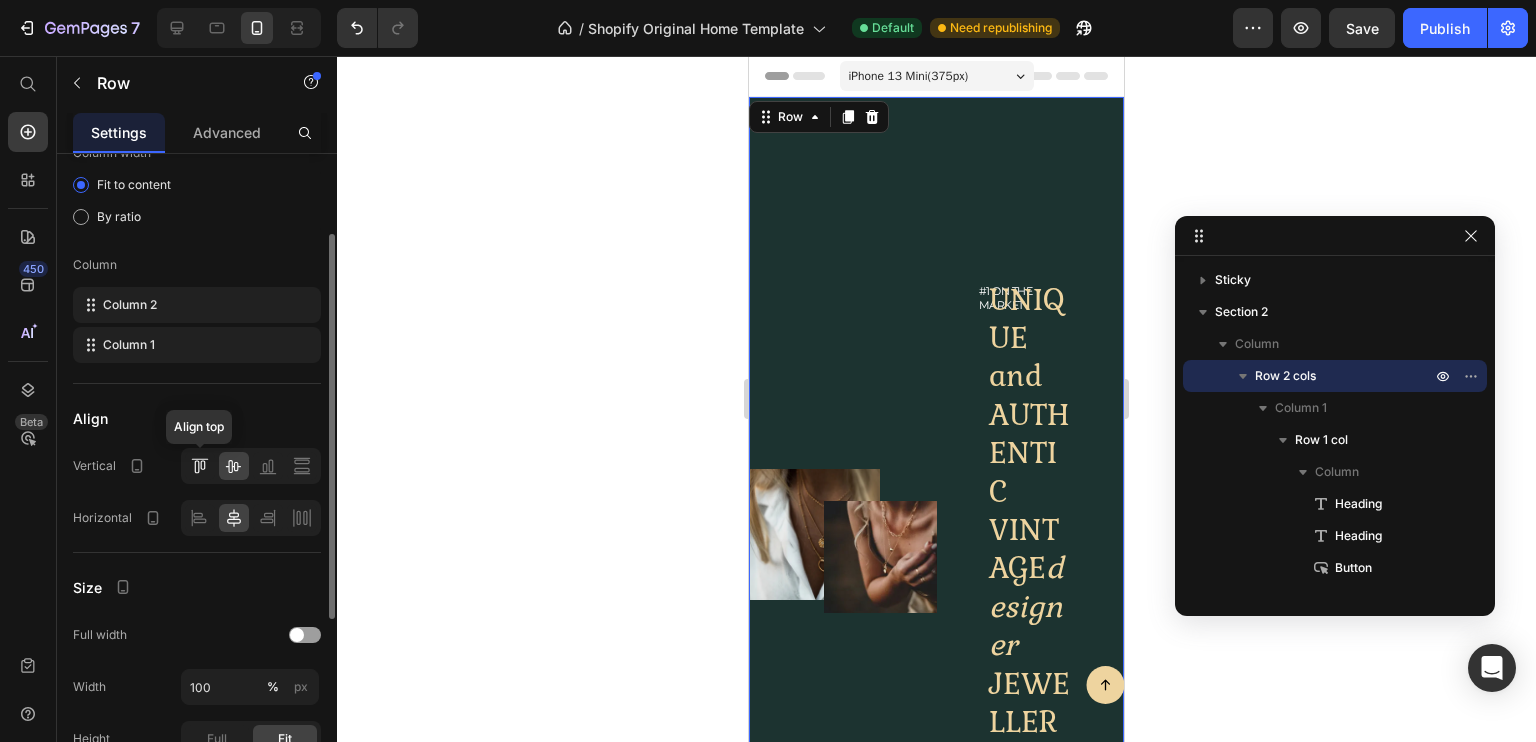 click 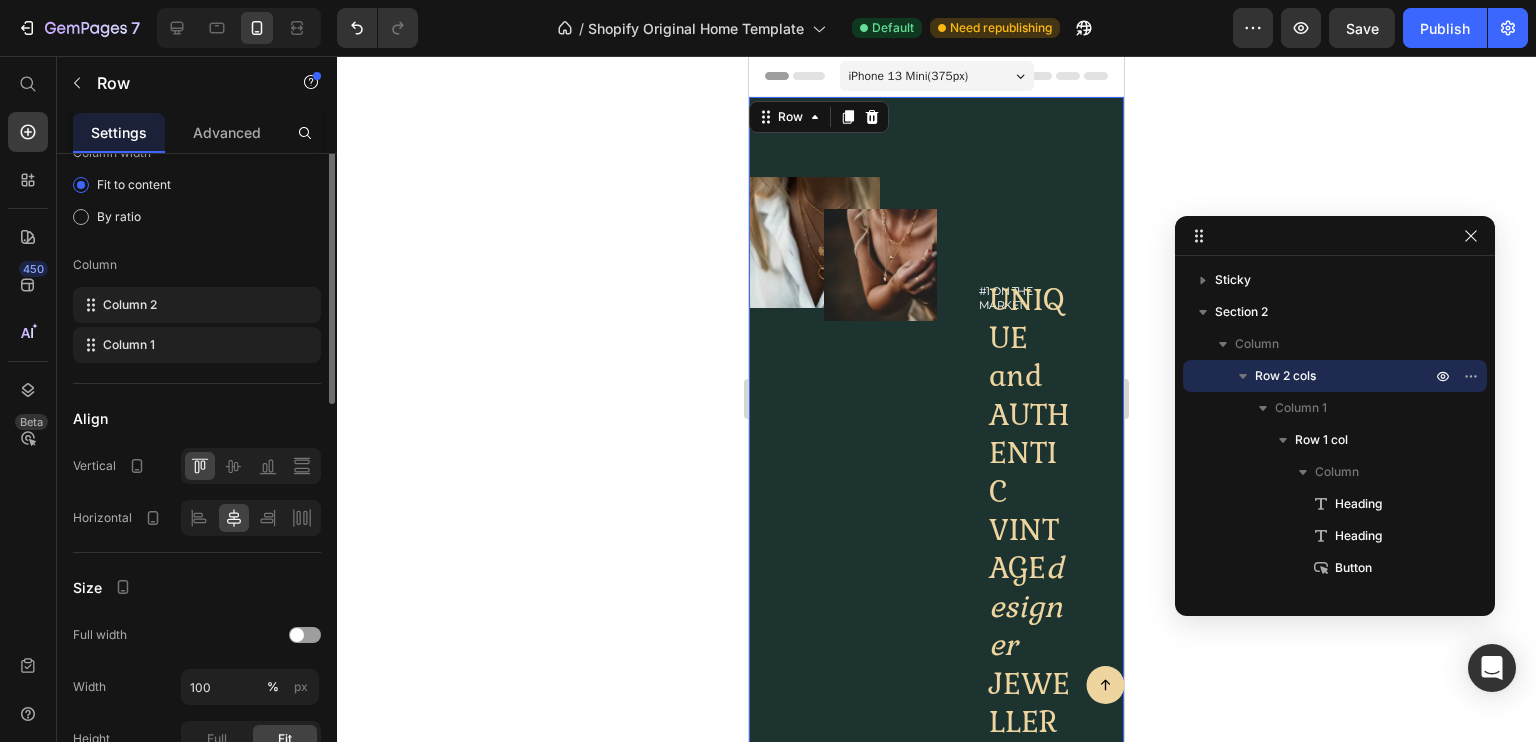 scroll, scrollTop: 0, scrollLeft: 0, axis: both 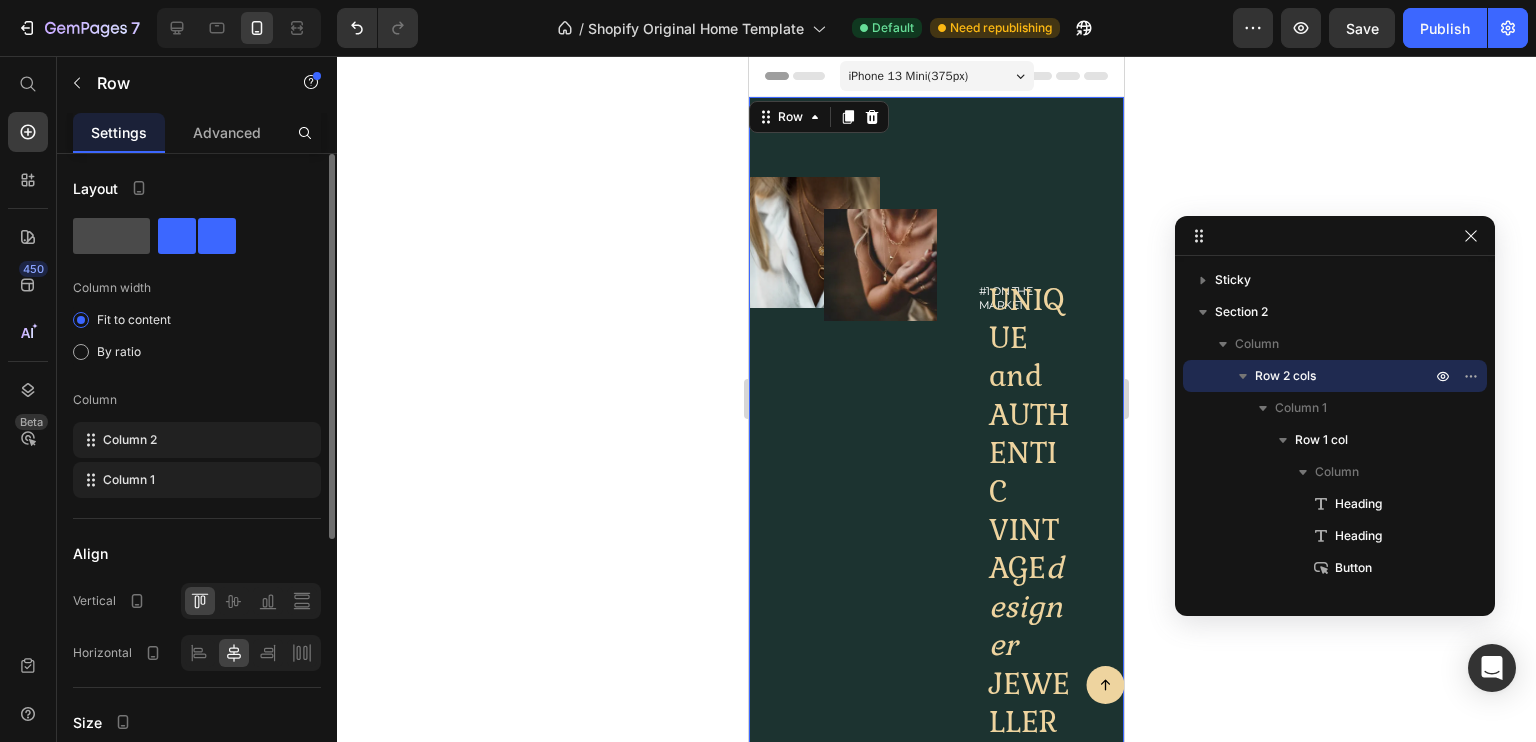click 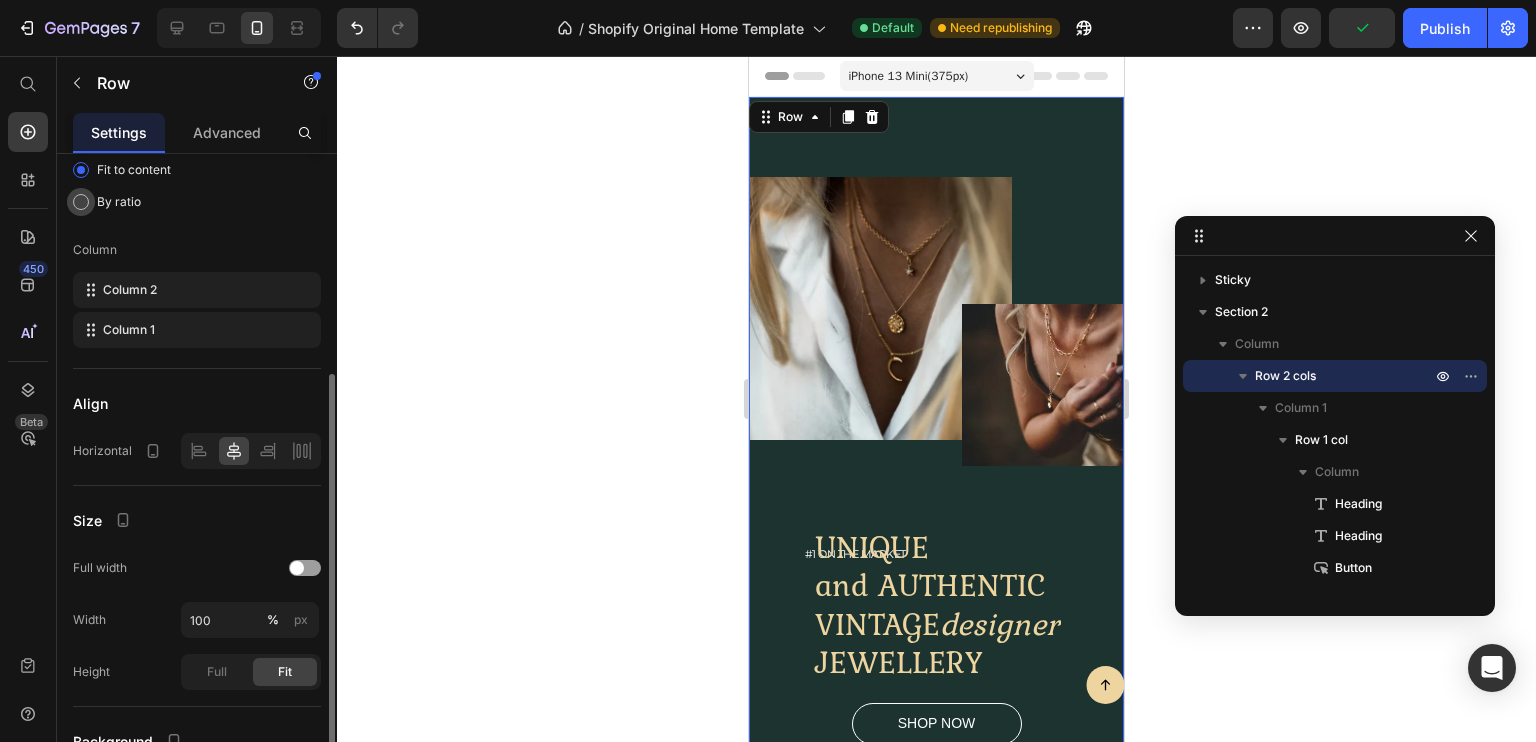 scroll, scrollTop: 223, scrollLeft: 0, axis: vertical 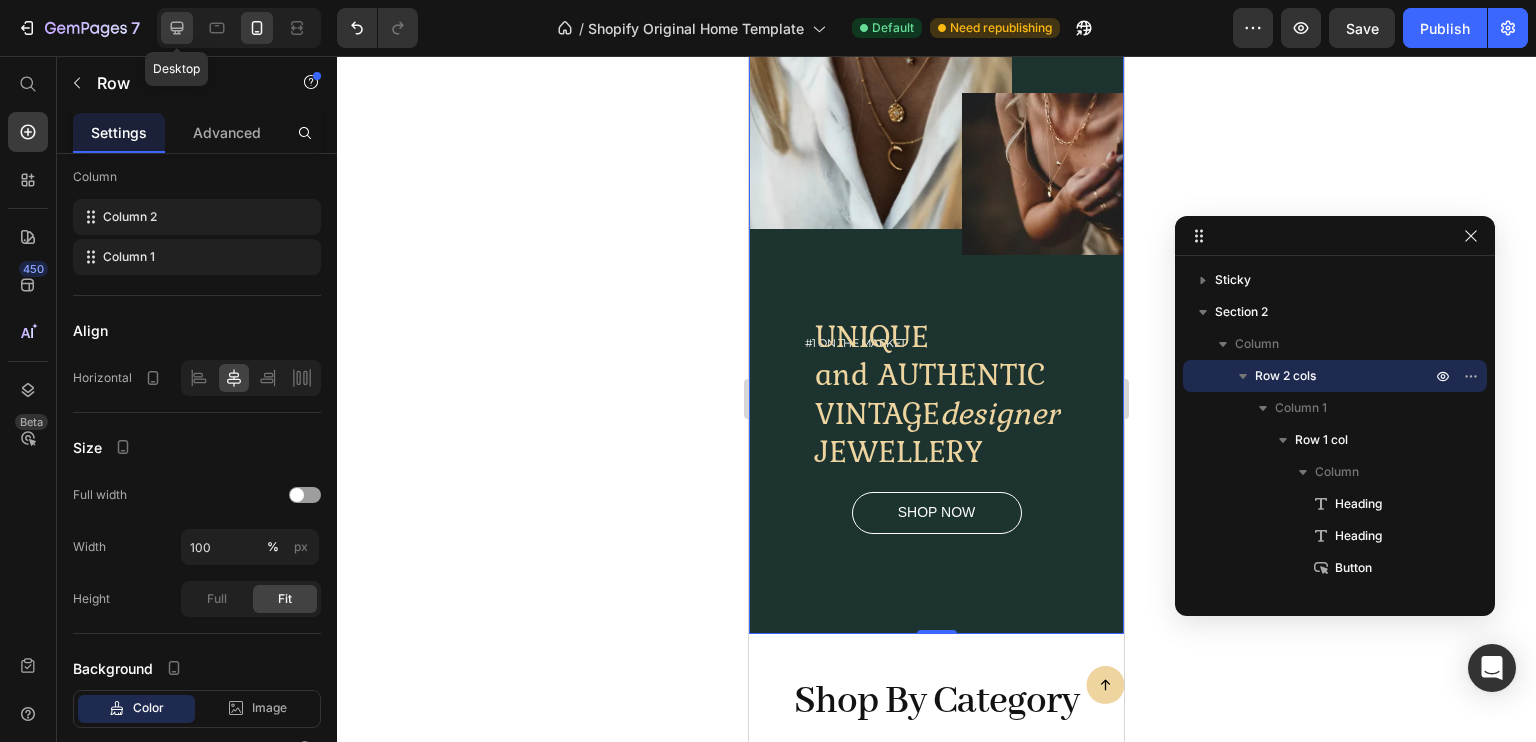 click 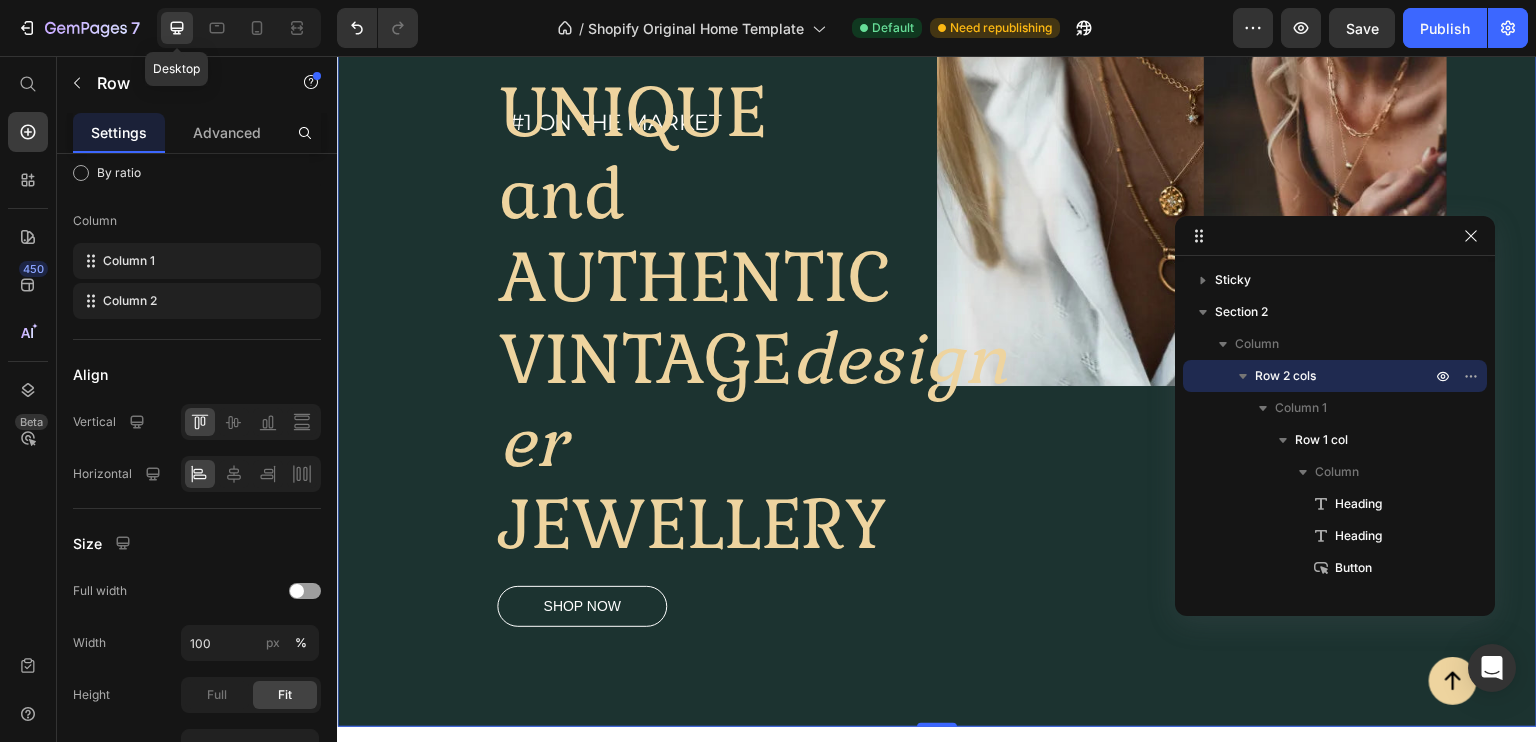 scroll, scrollTop: 0, scrollLeft: 0, axis: both 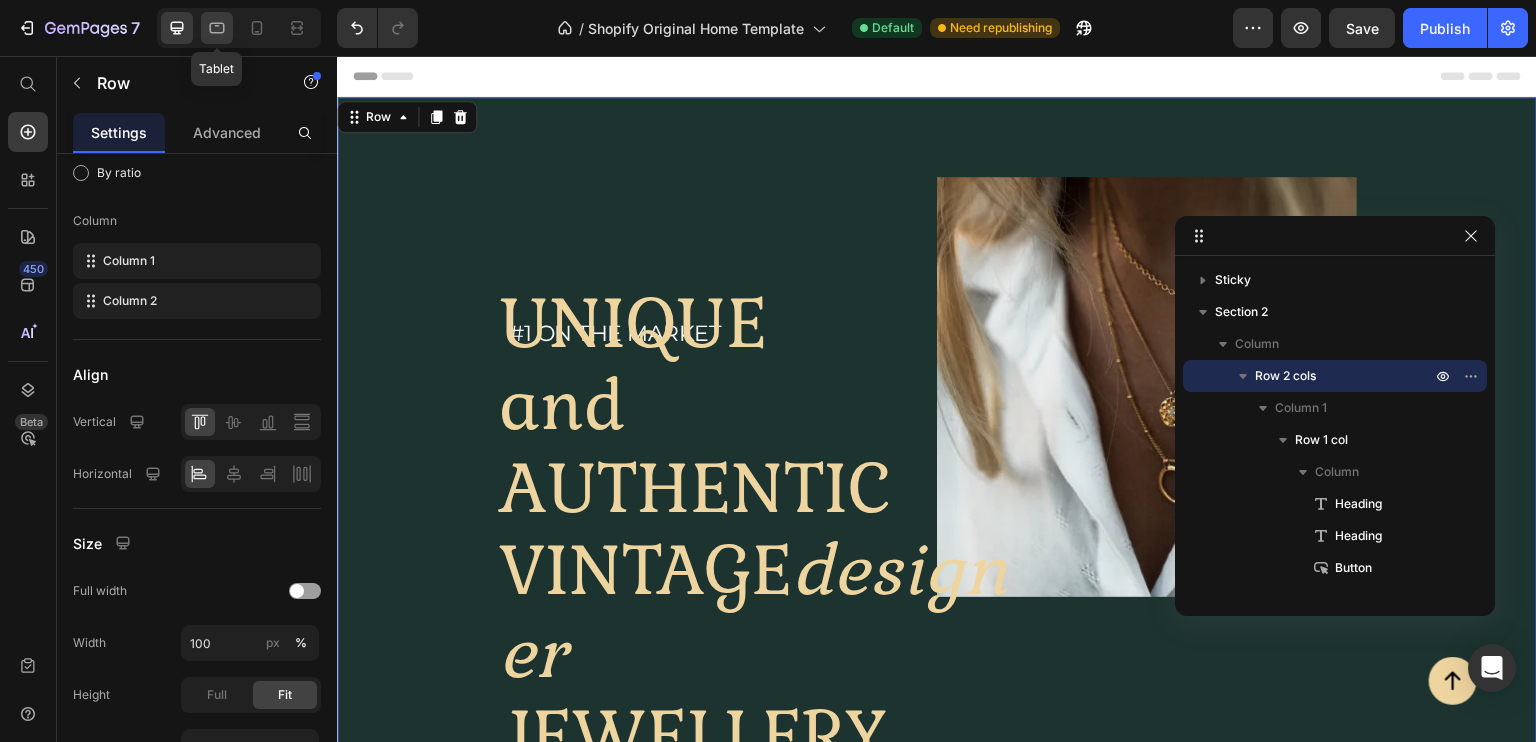 click 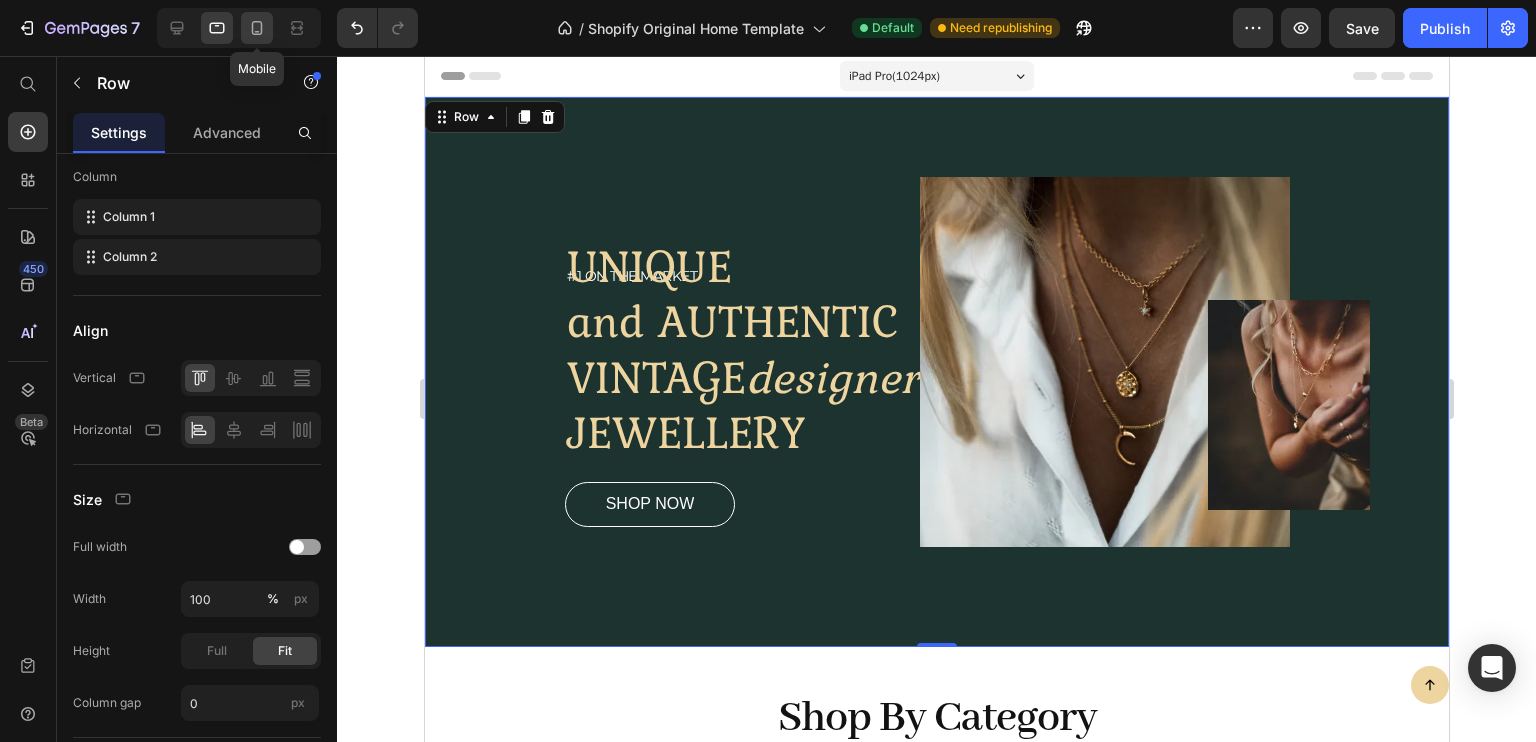 click 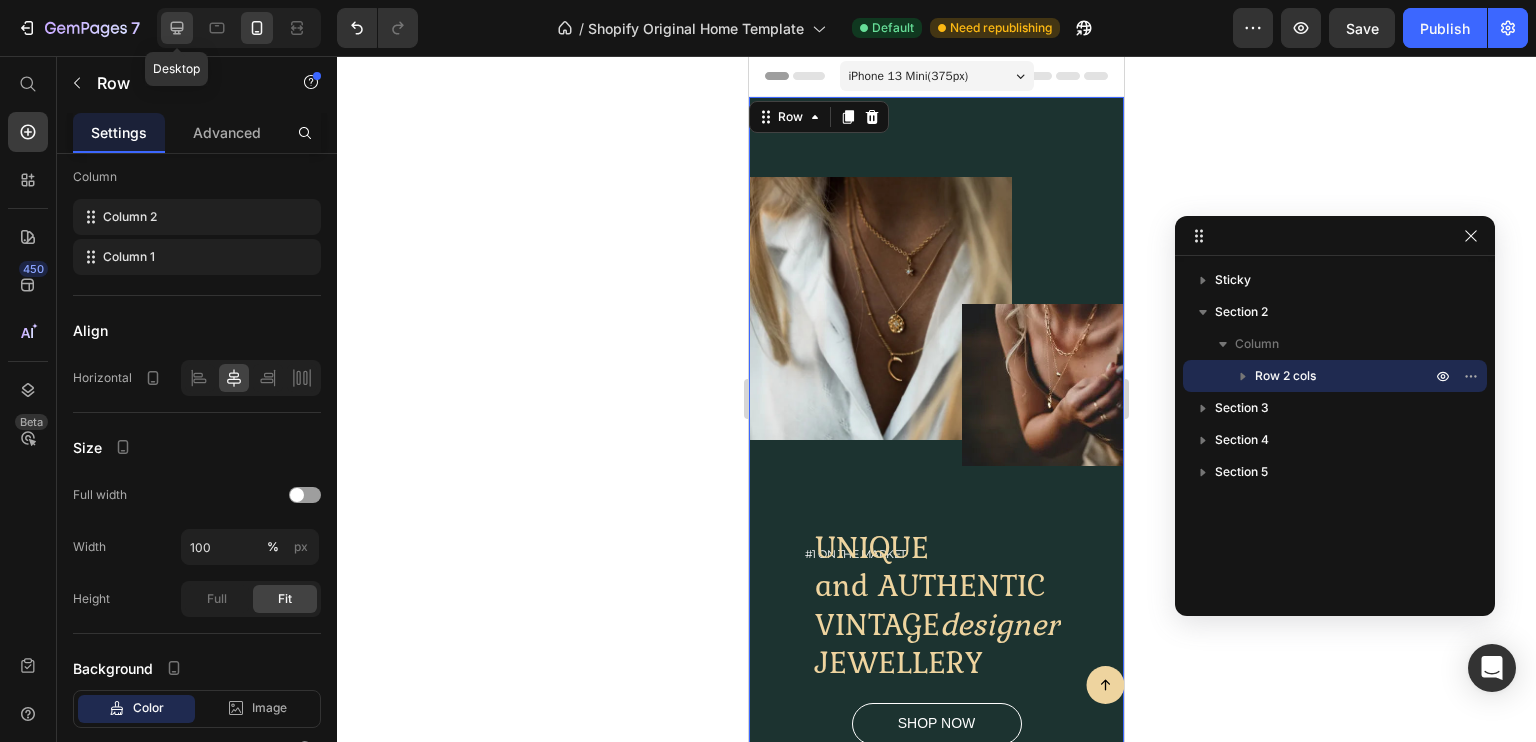 click 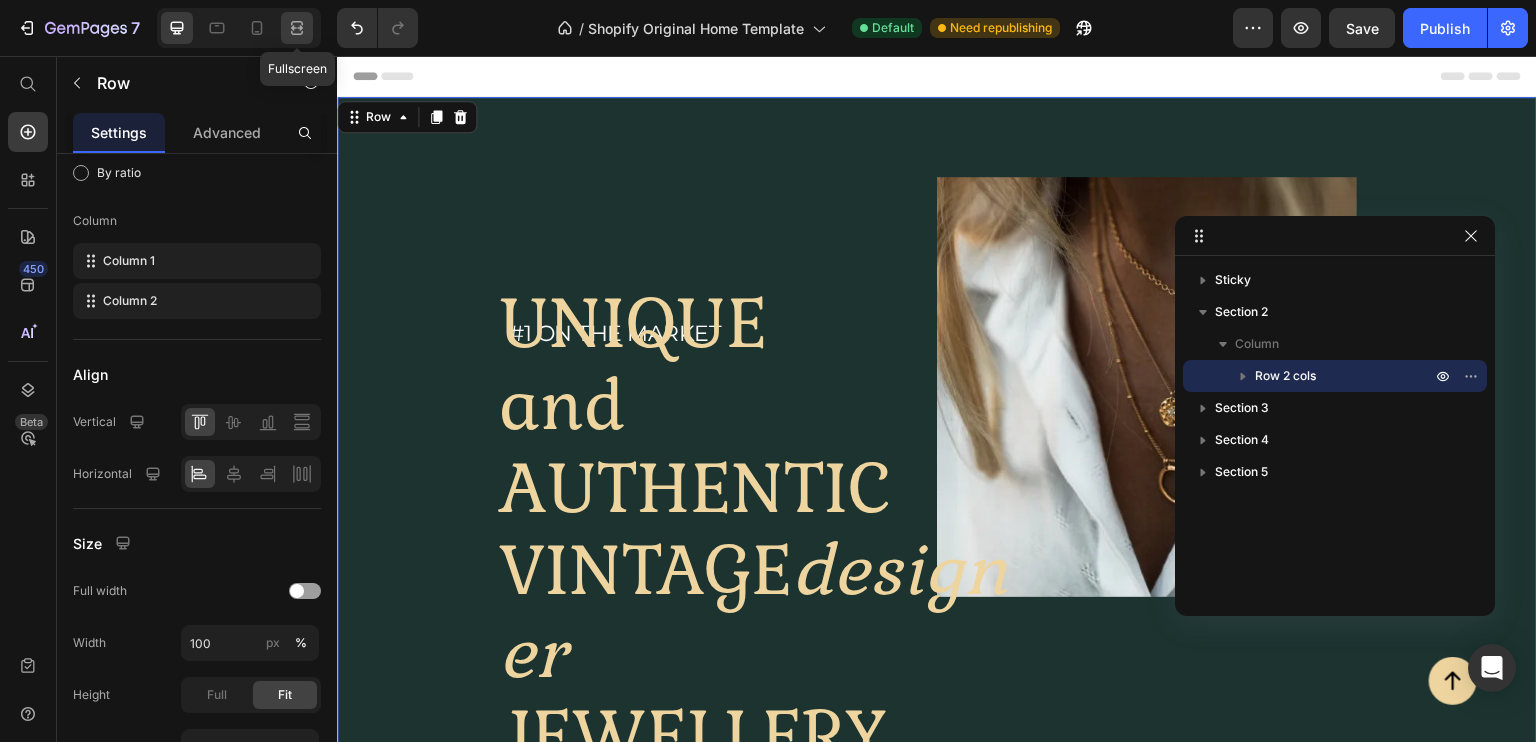 click 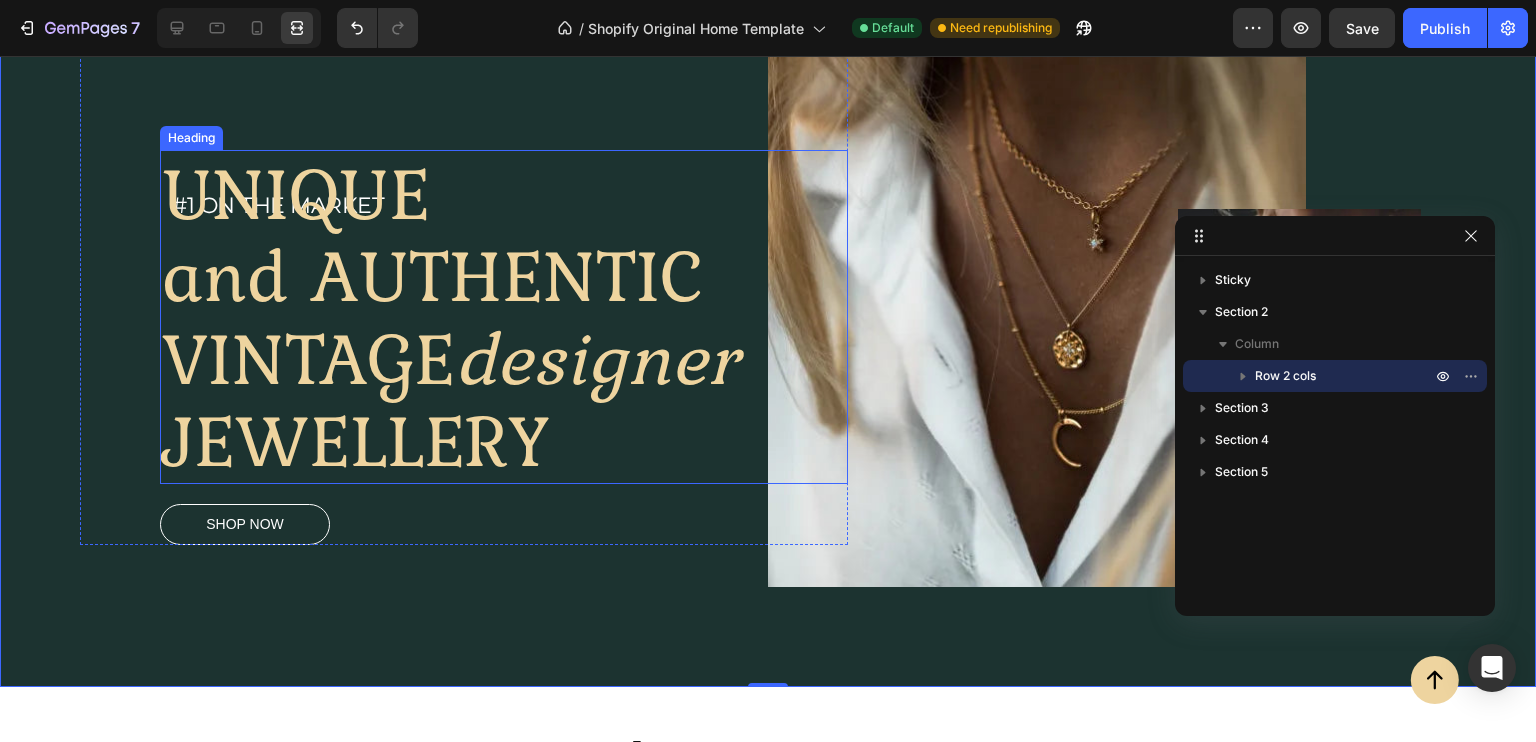 scroll, scrollTop: 128, scrollLeft: 0, axis: vertical 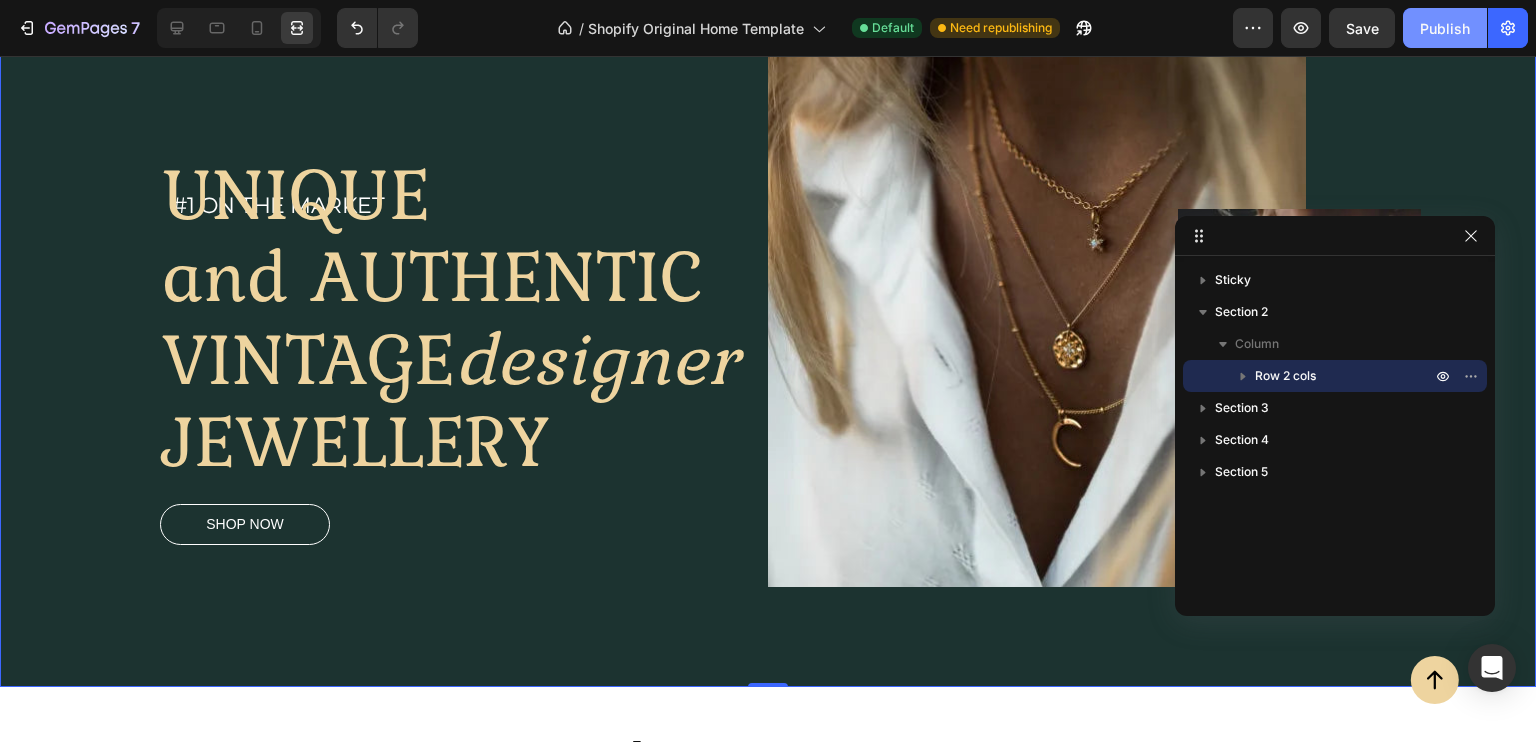 click on "Publish" at bounding box center [1445, 28] 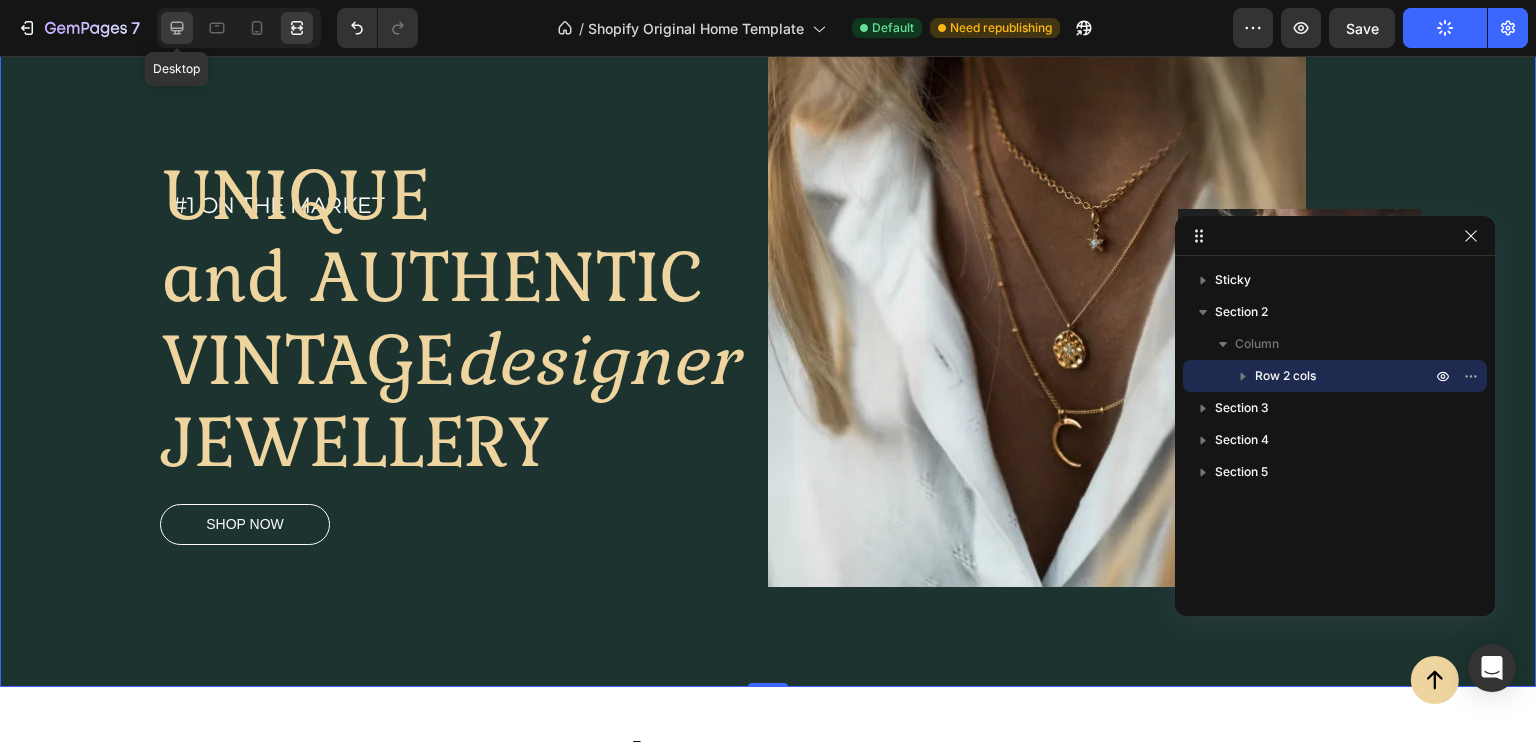 click 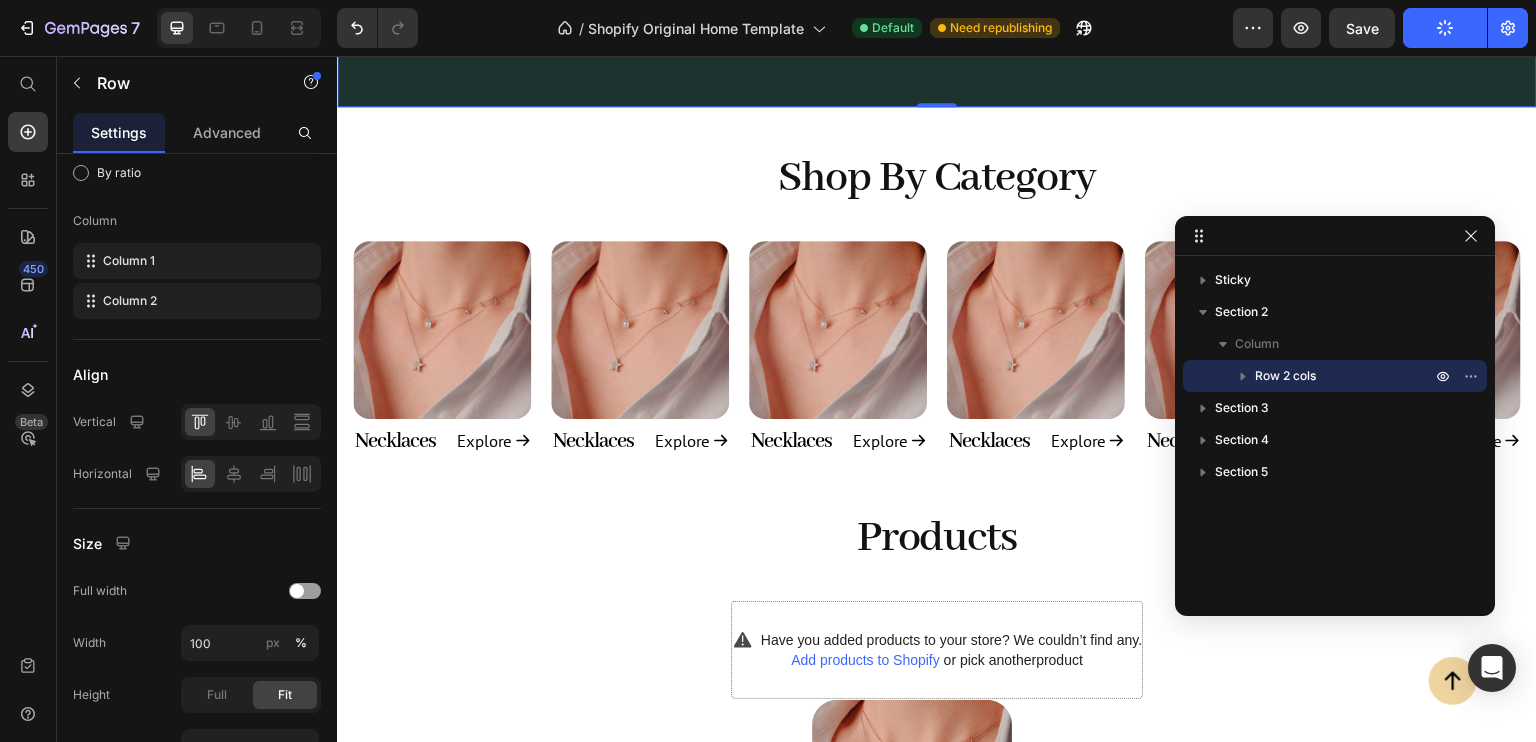 scroll, scrollTop: 839, scrollLeft: 0, axis: vertical 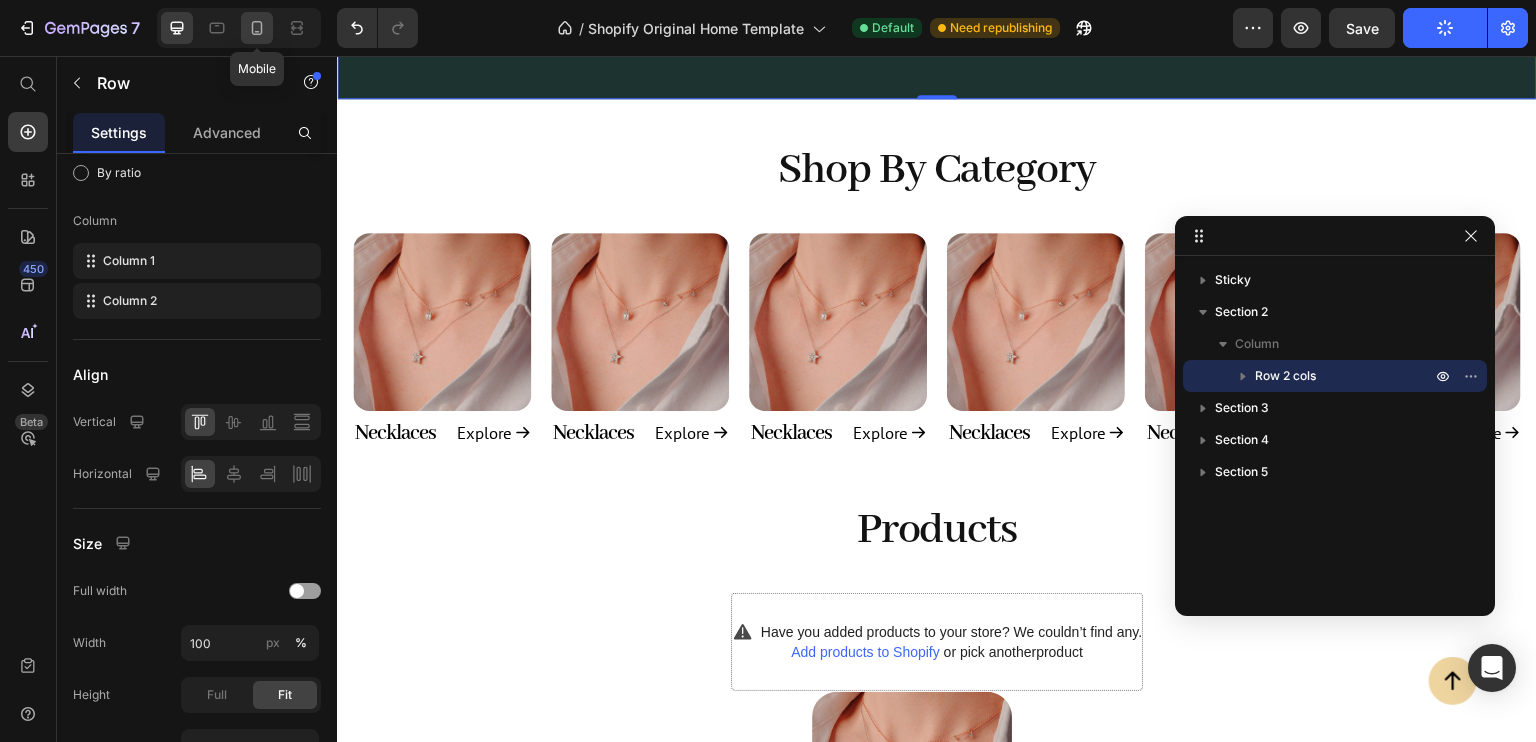 click 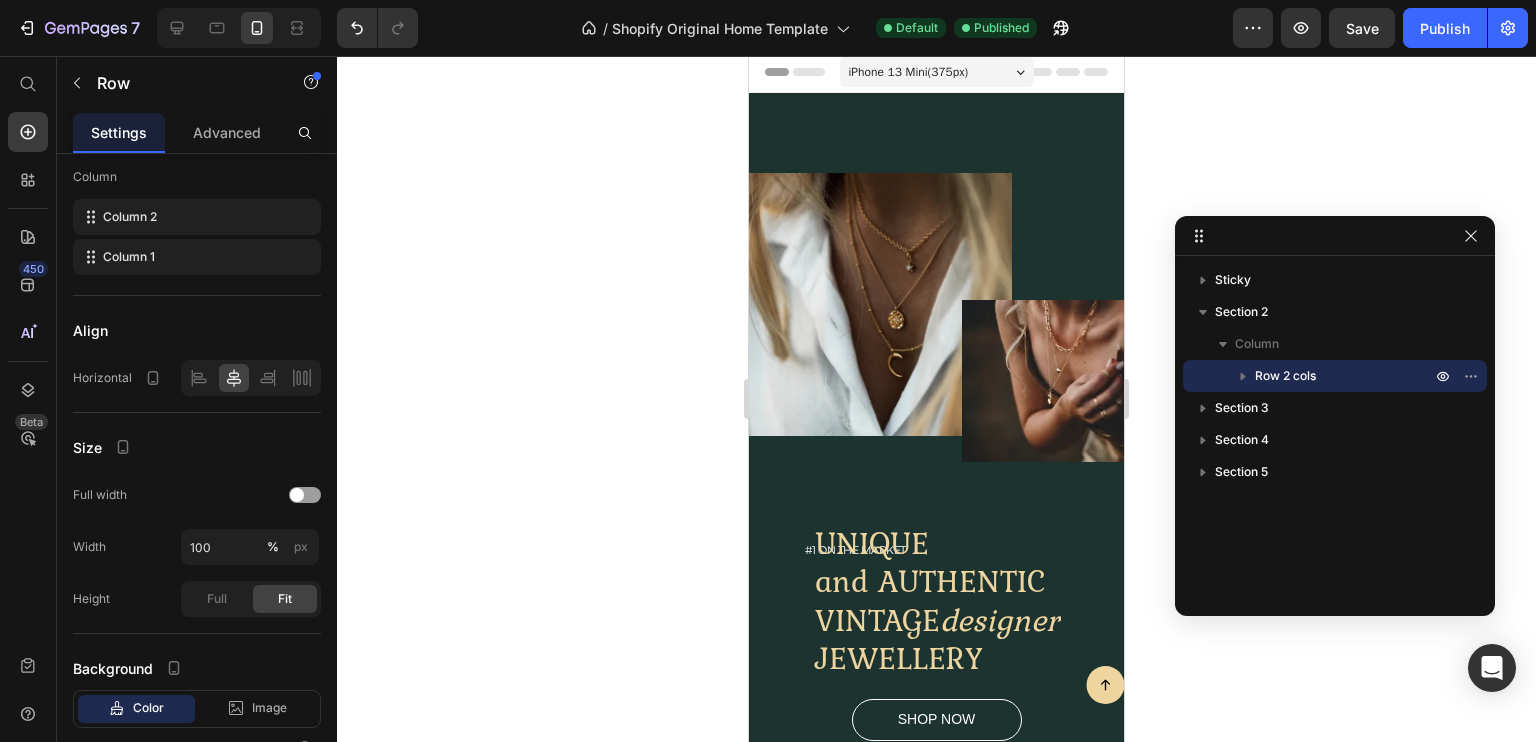 scroll, scrollTop: 0, scrollLeft: 0, axis: both 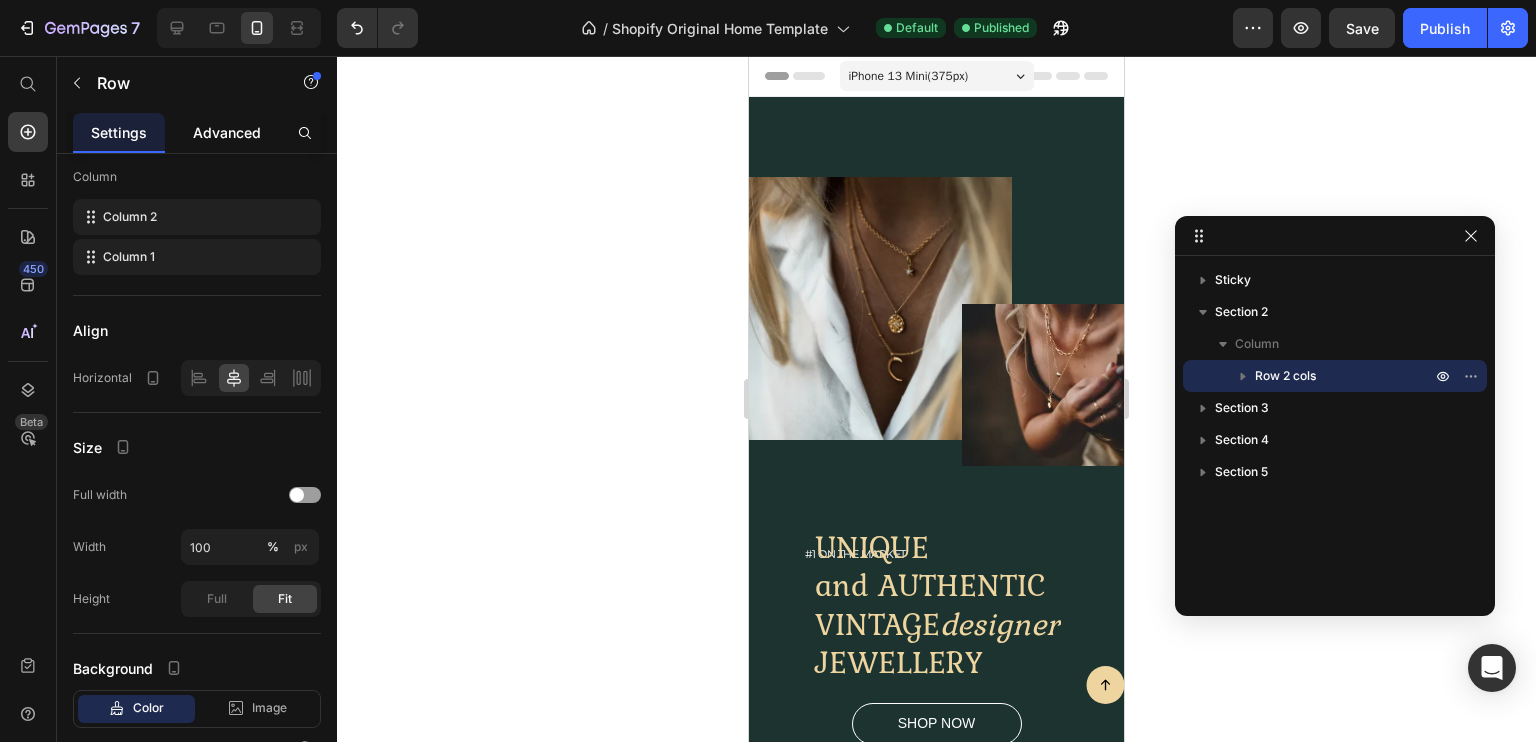 click on "Advanced" at bounding box center (227, 132) 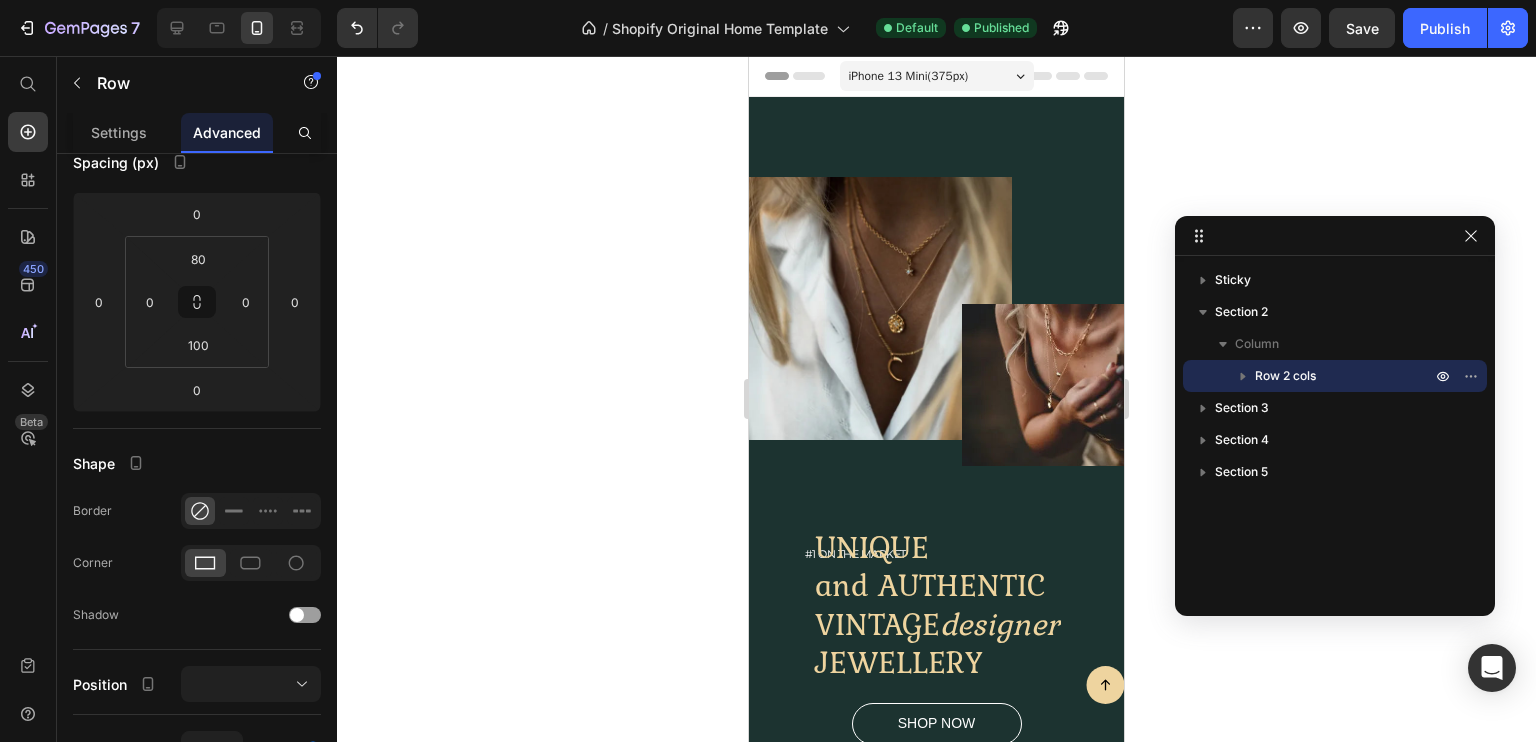 scroll, scrollTop: 0, scrollLeft: 0, axis: both 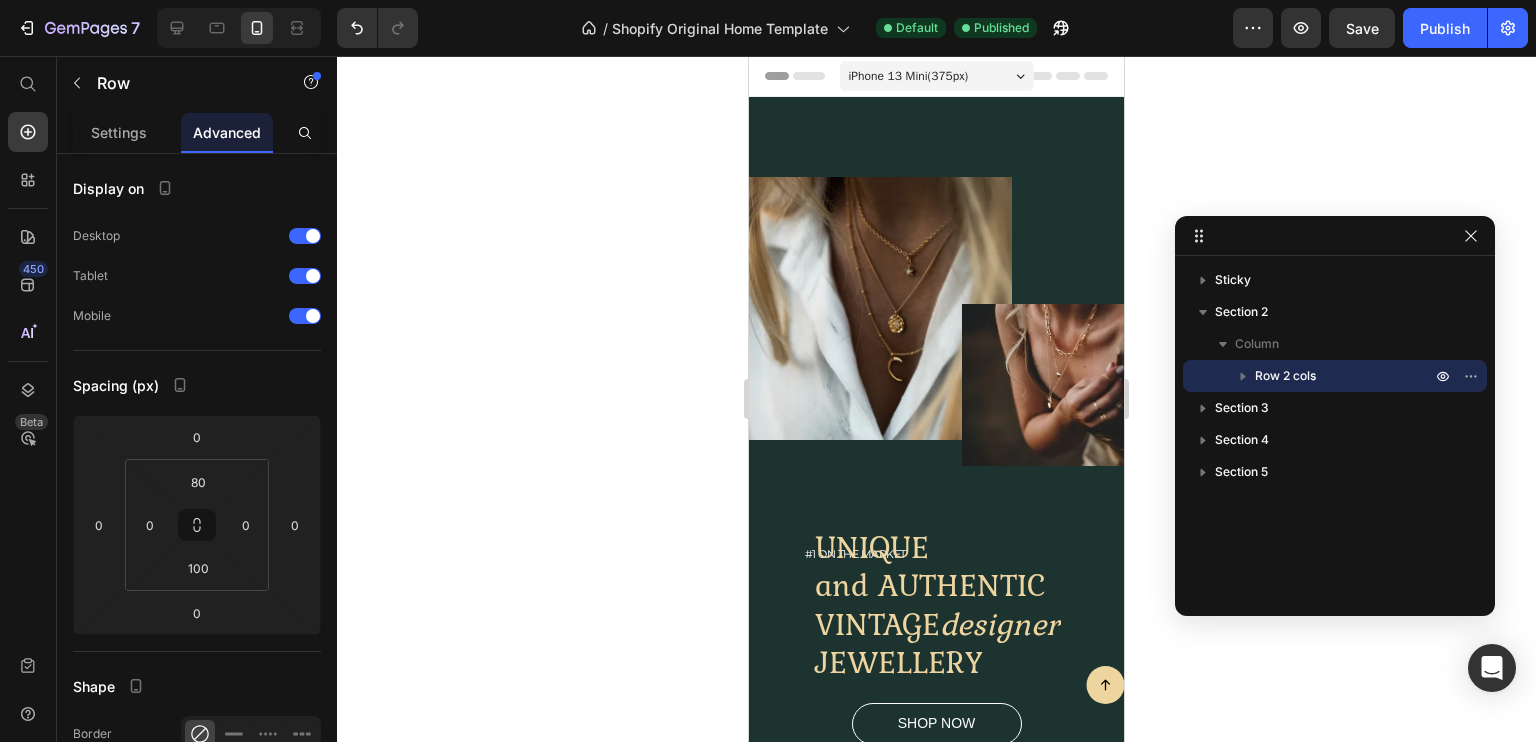 click 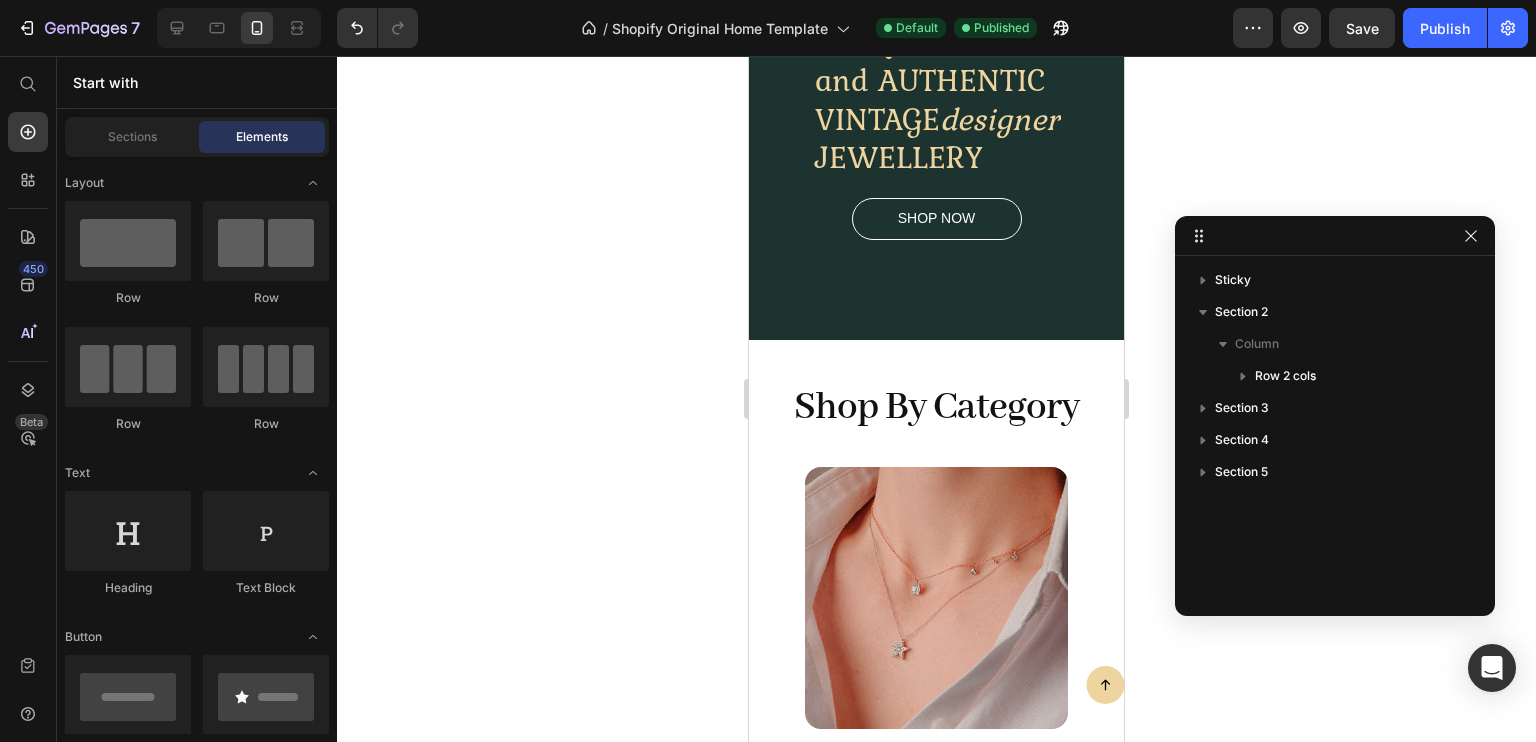 scroll, scrollTop: 339, scrollLeft: 0, axis: vertical 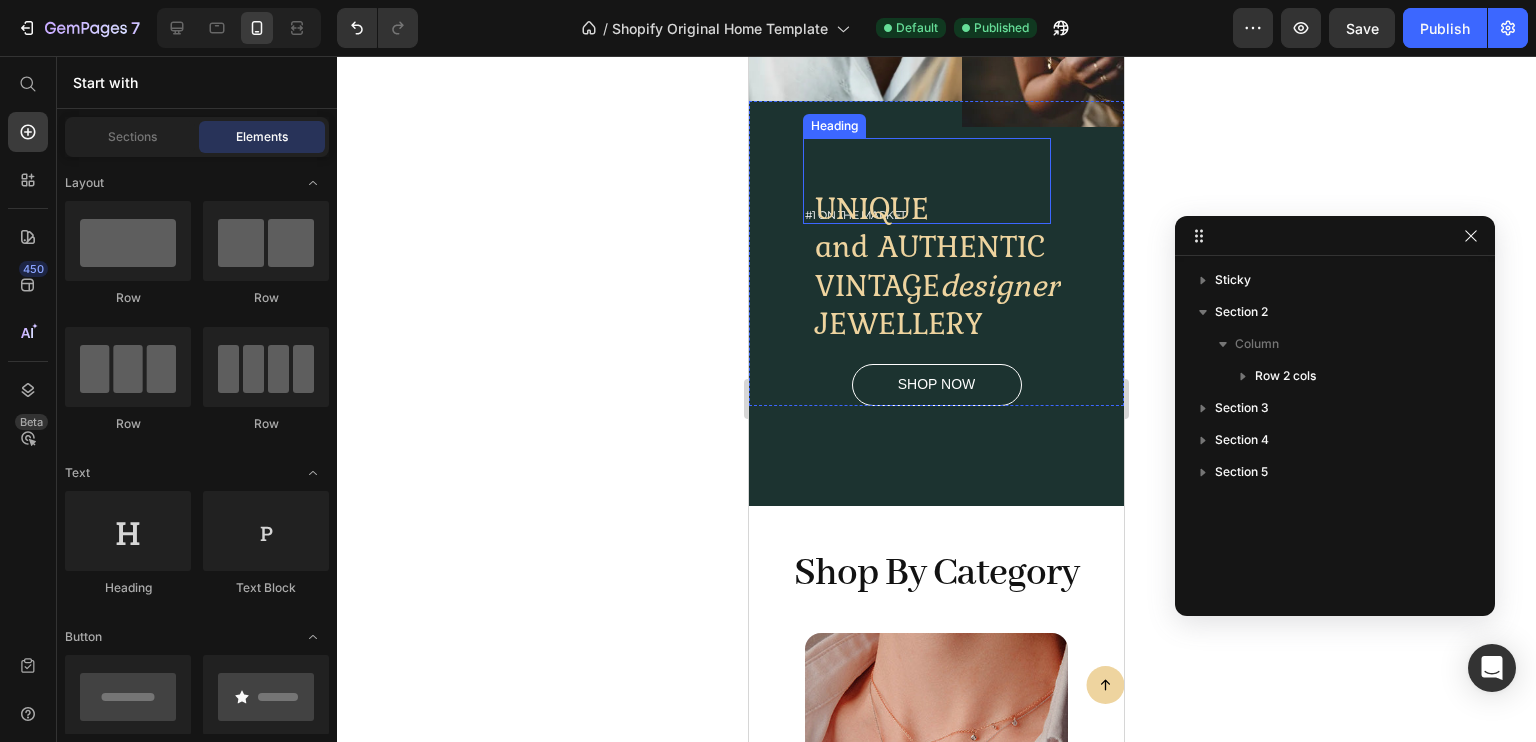 click on "#1 on the market" at bounding box center [927, 181] 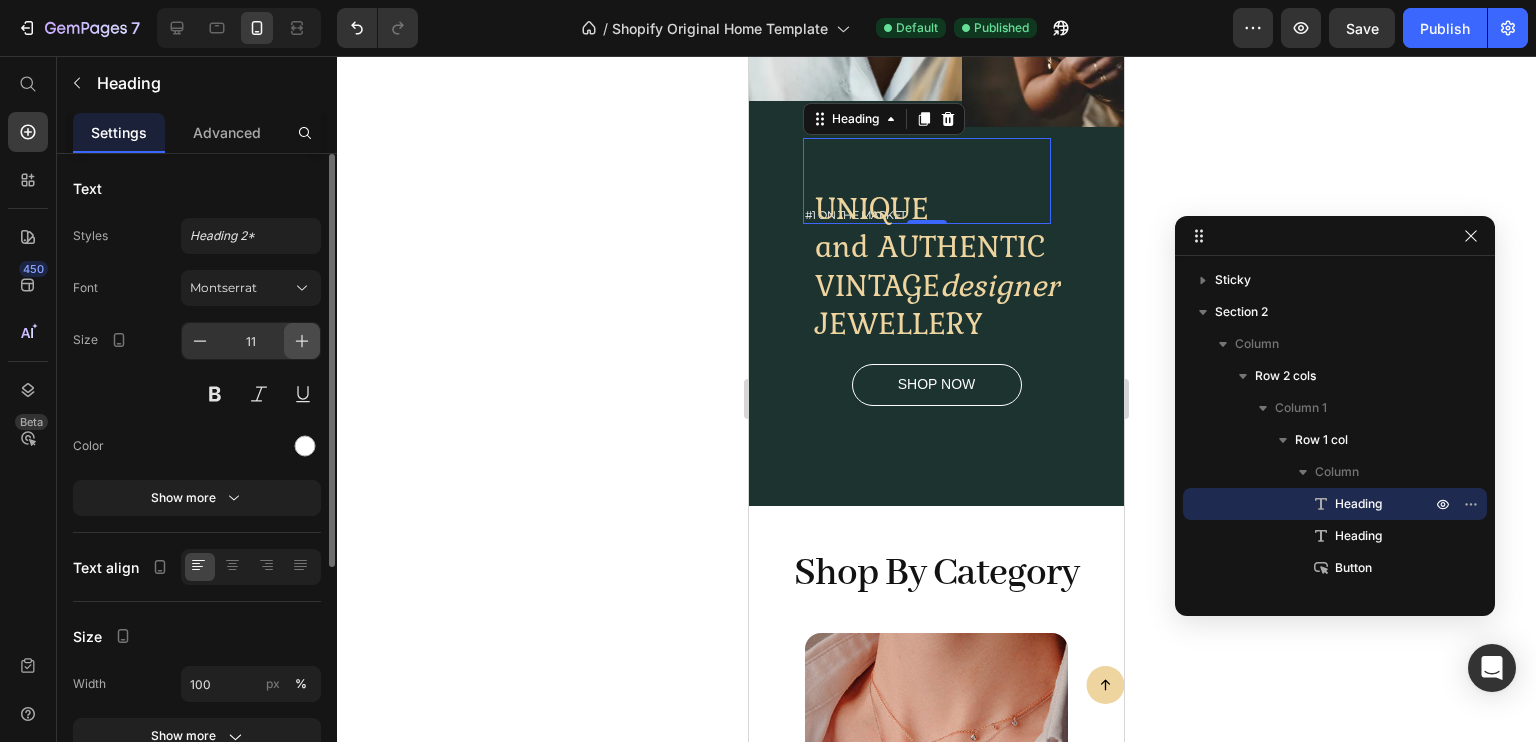 click at bounding box center (302, 341) 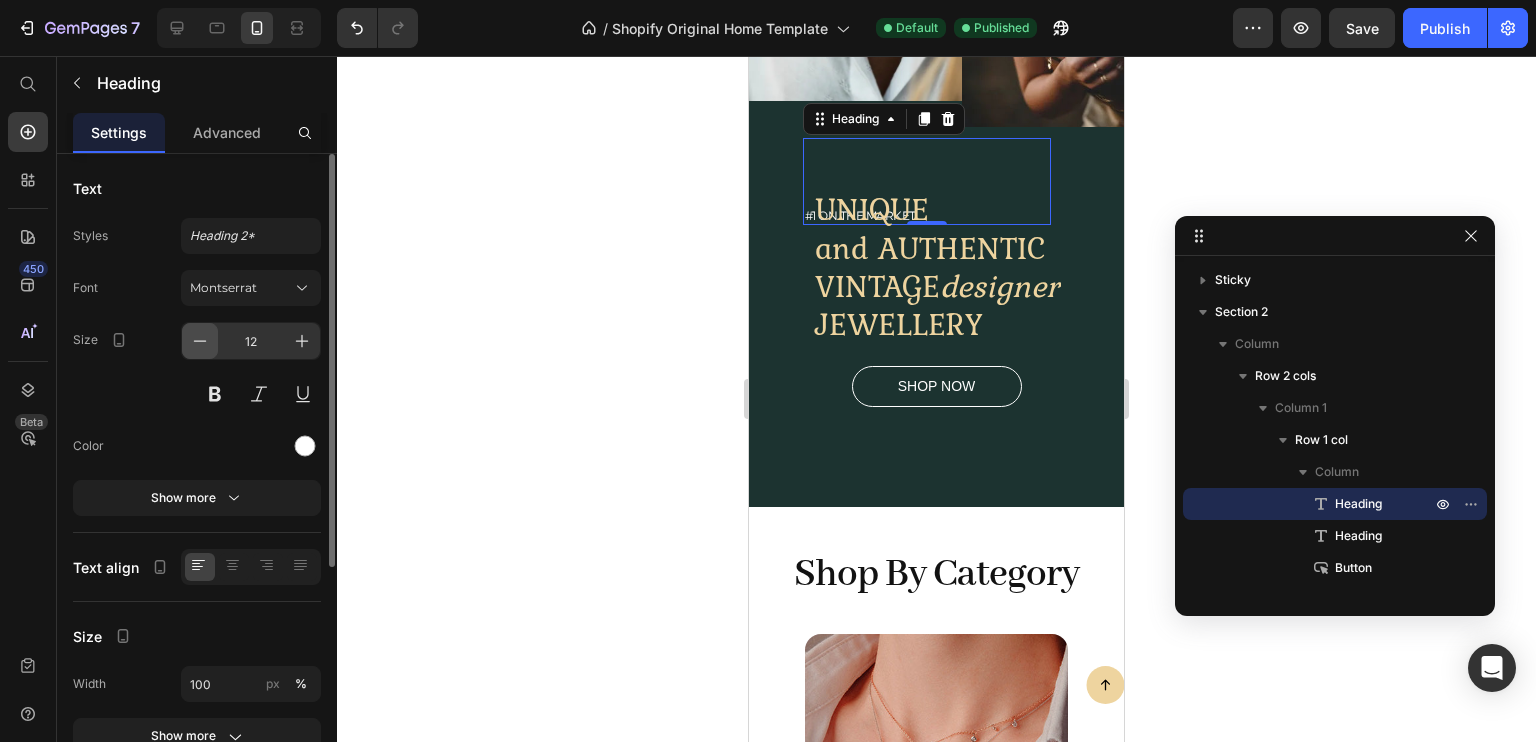 click at bounding box center [200, 341] 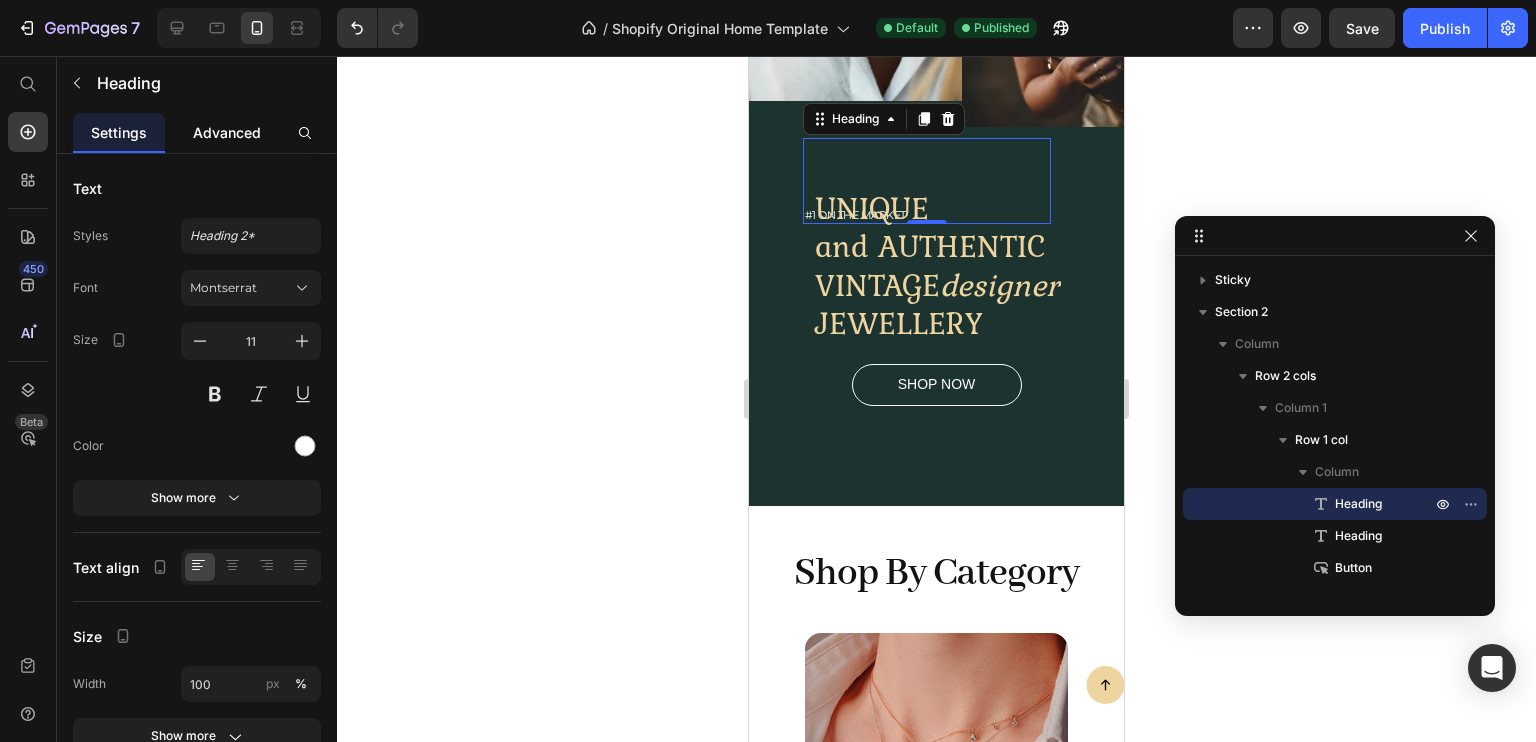 click on "Advanced" at bounding box center [227, 132] 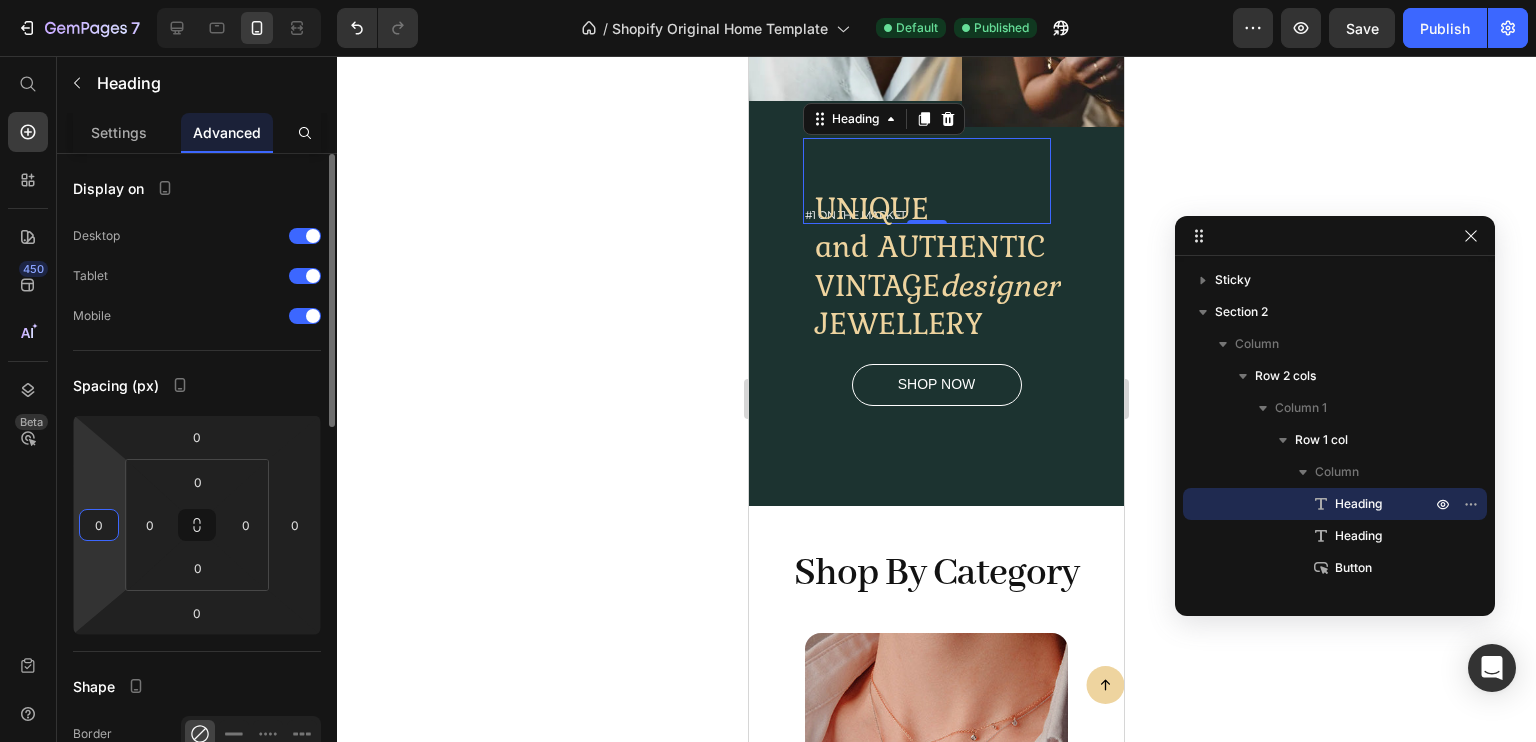 click on "0" at bounding box center [99, 525] 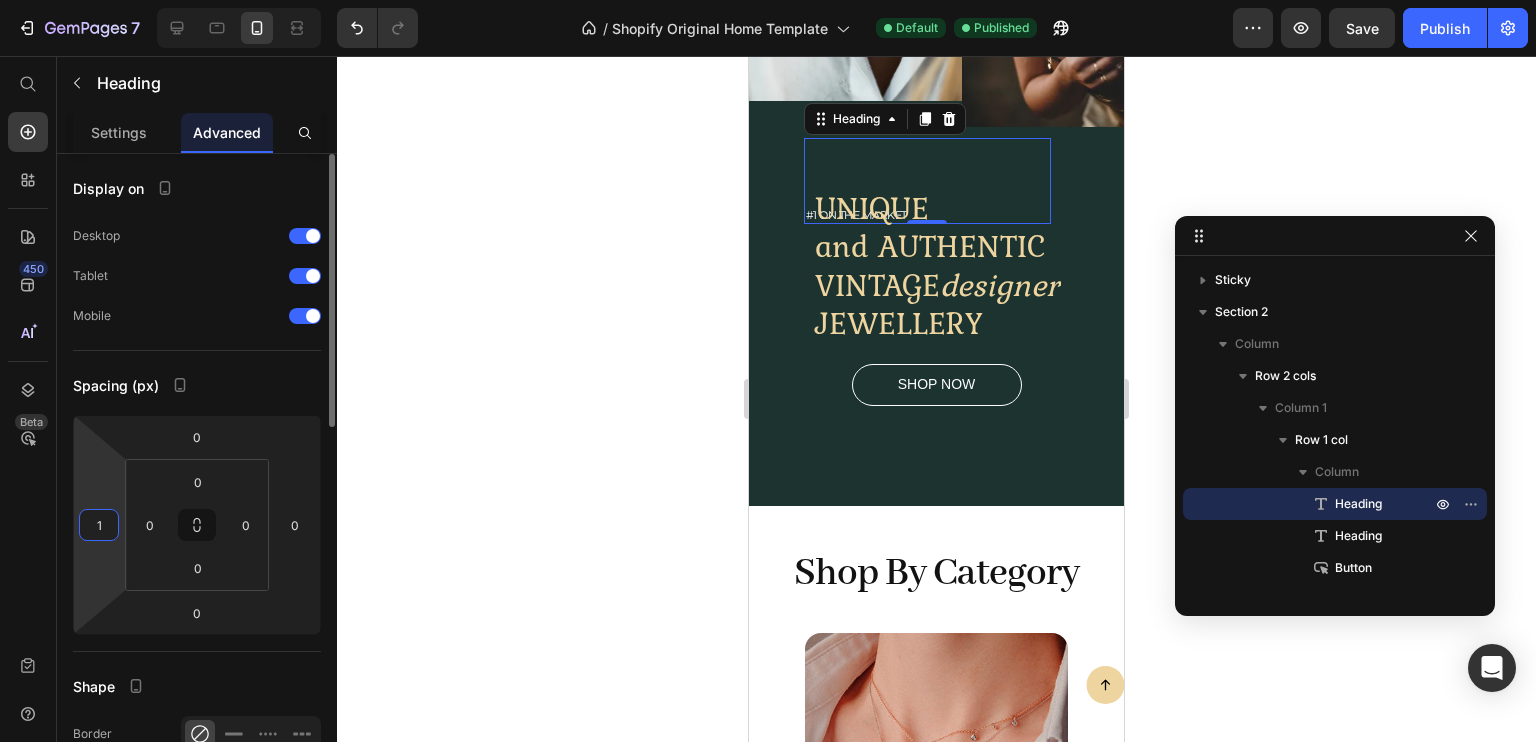 type on "10" 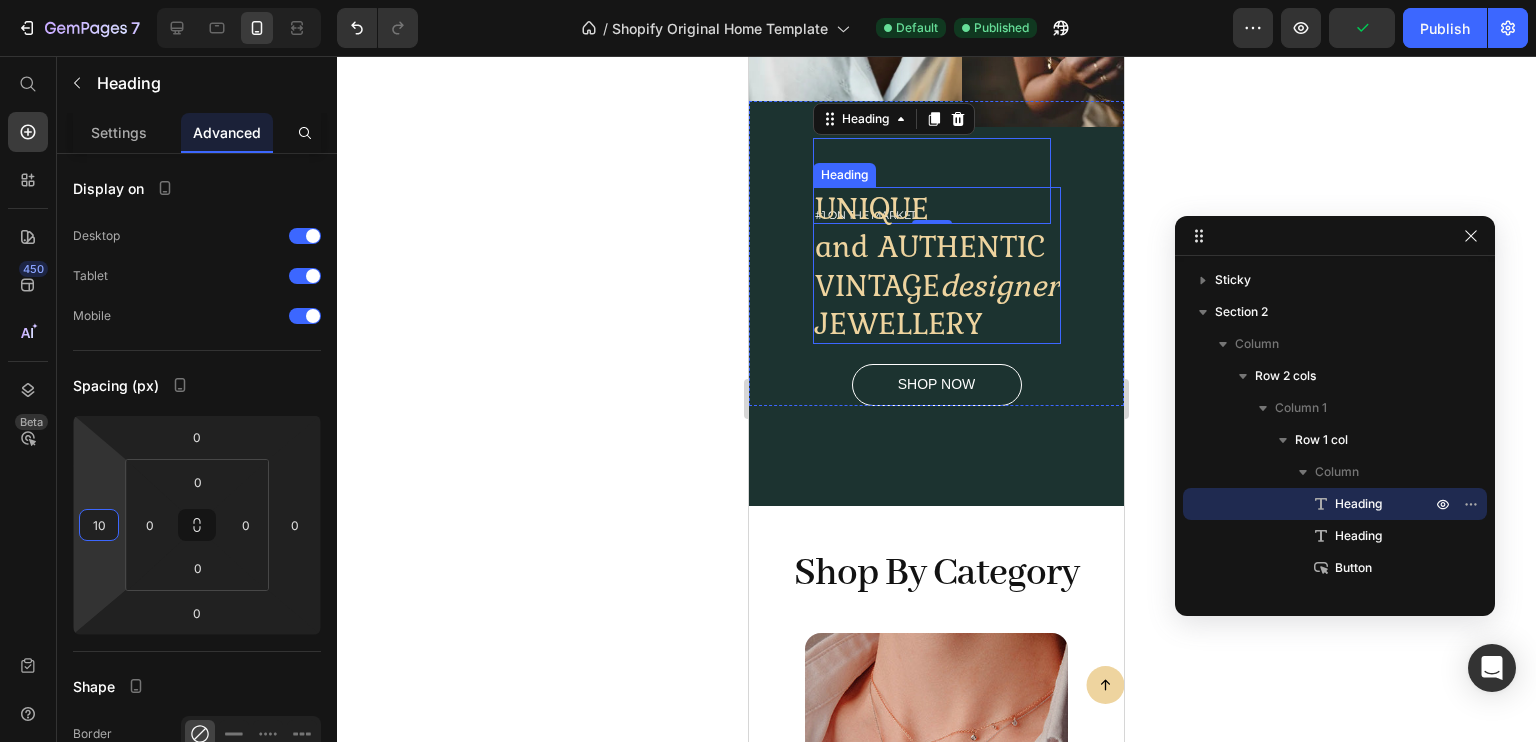click on "UNIQUE  and AUTHENTIC VINTAGE  designer JEWELLERY" at bounding box center (937, 266) 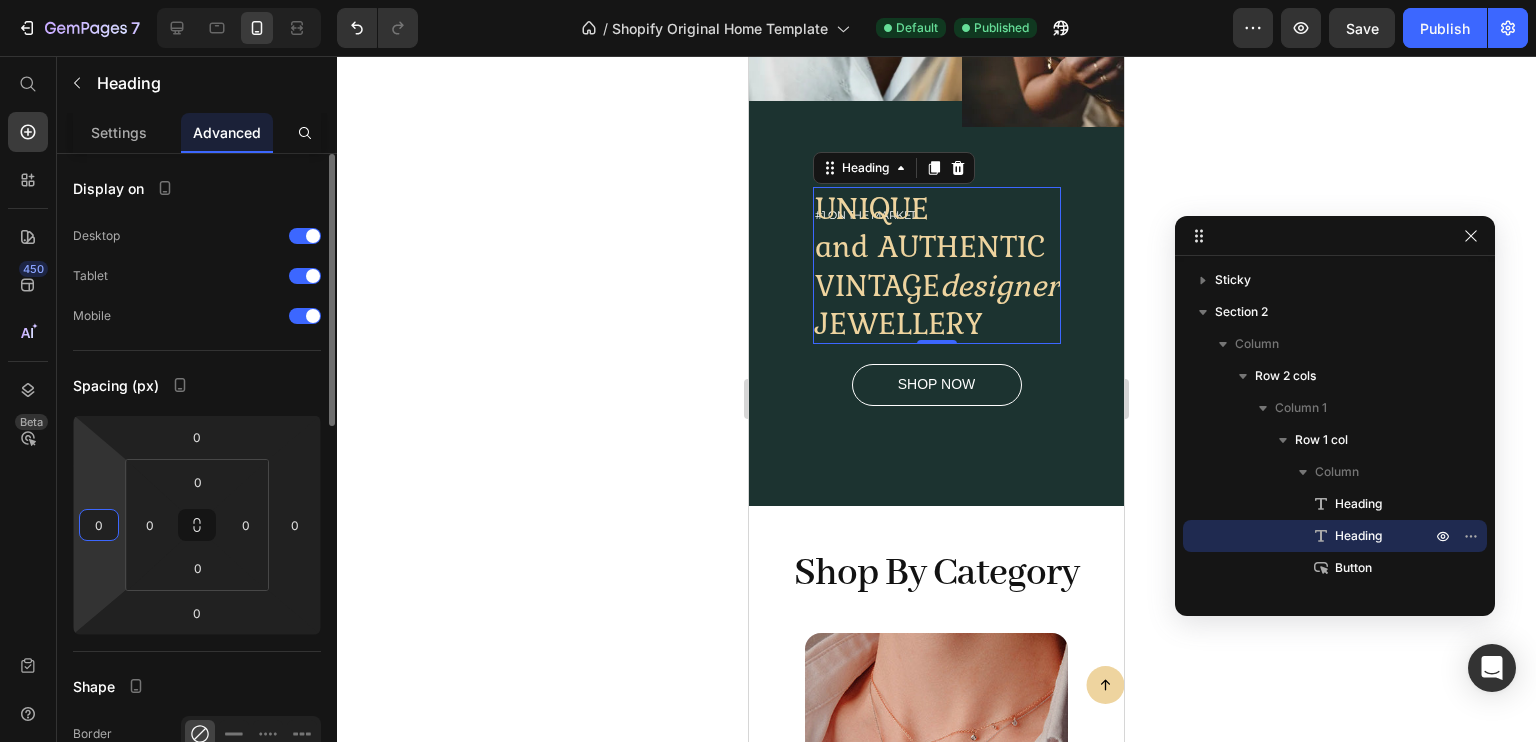 click on "0" at bounding box center (99, 525) 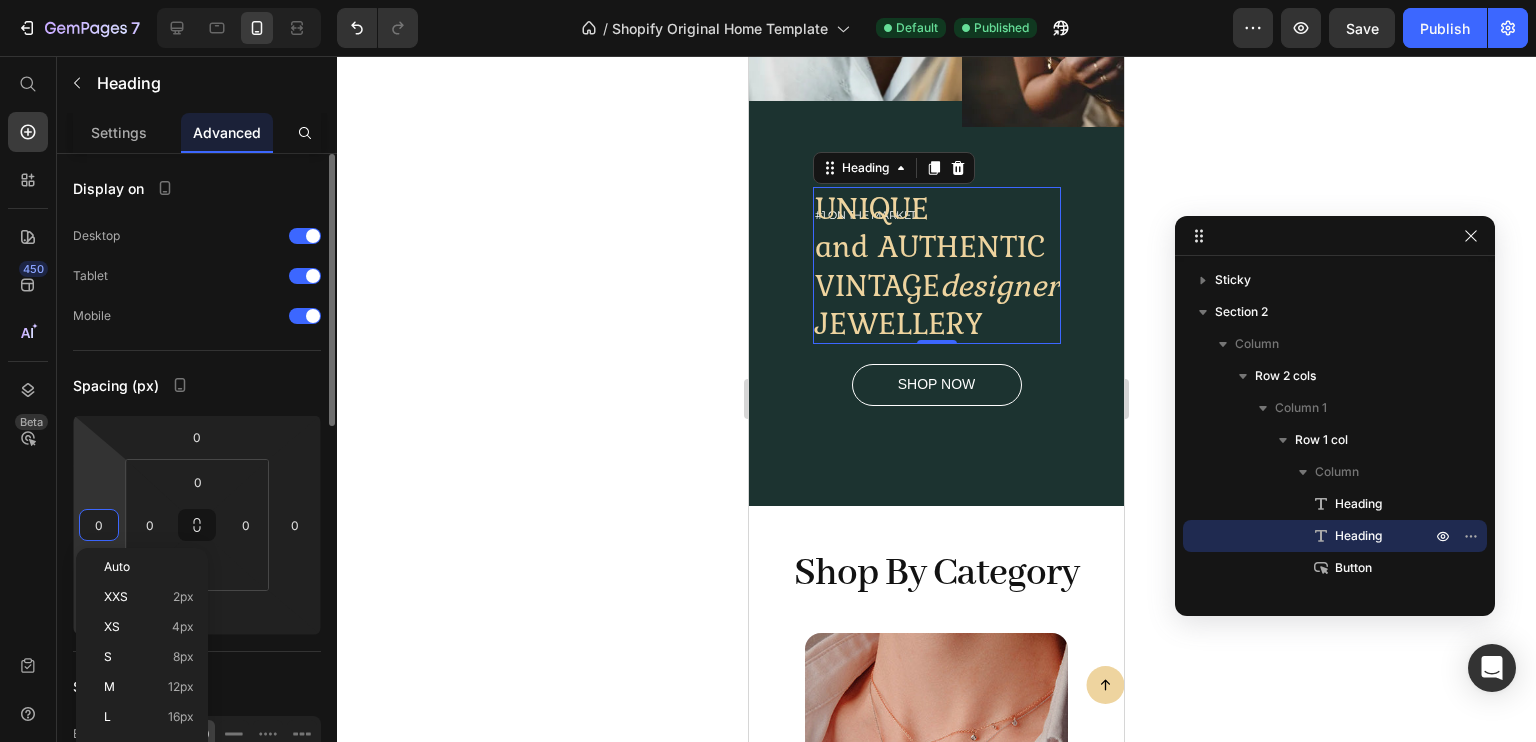 type on "5" 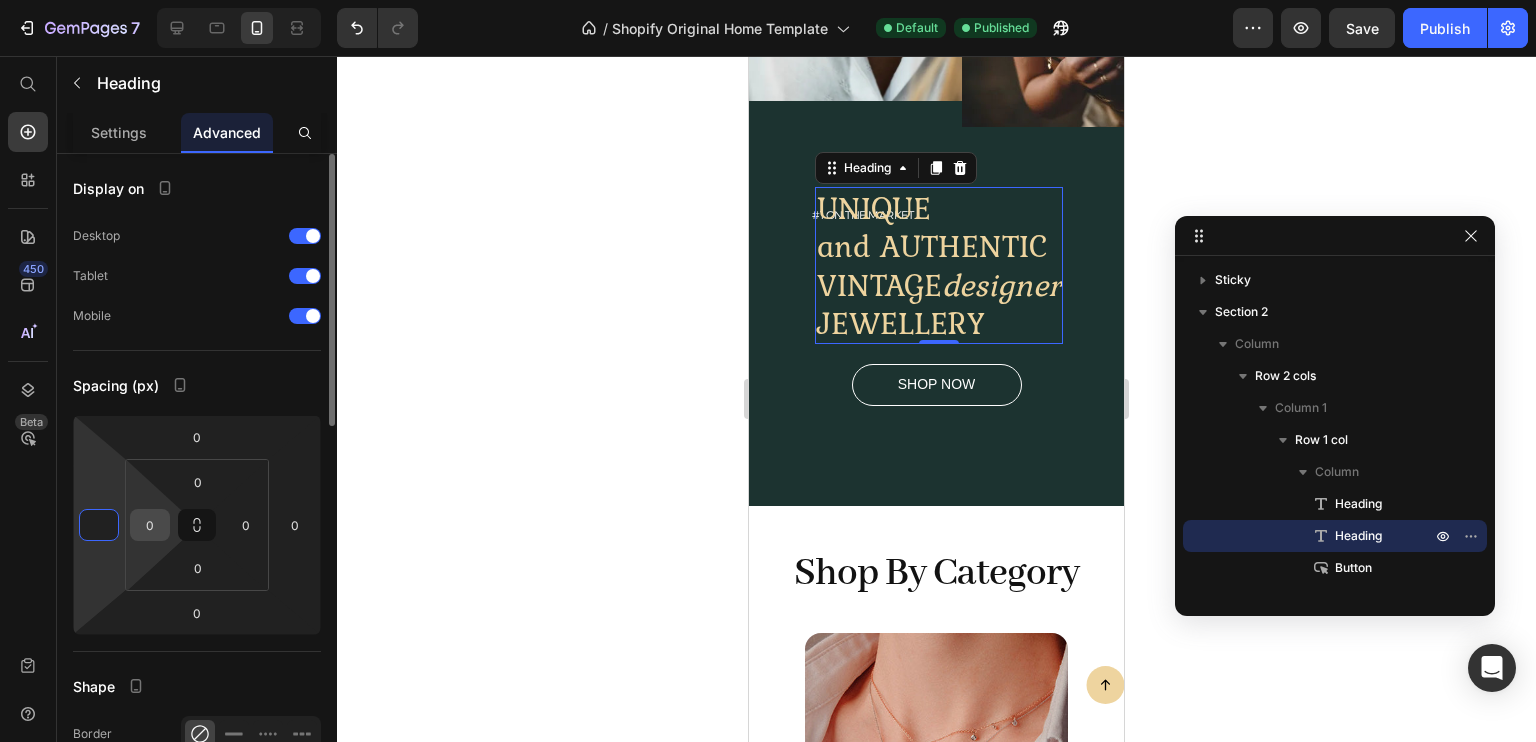 type on "0" 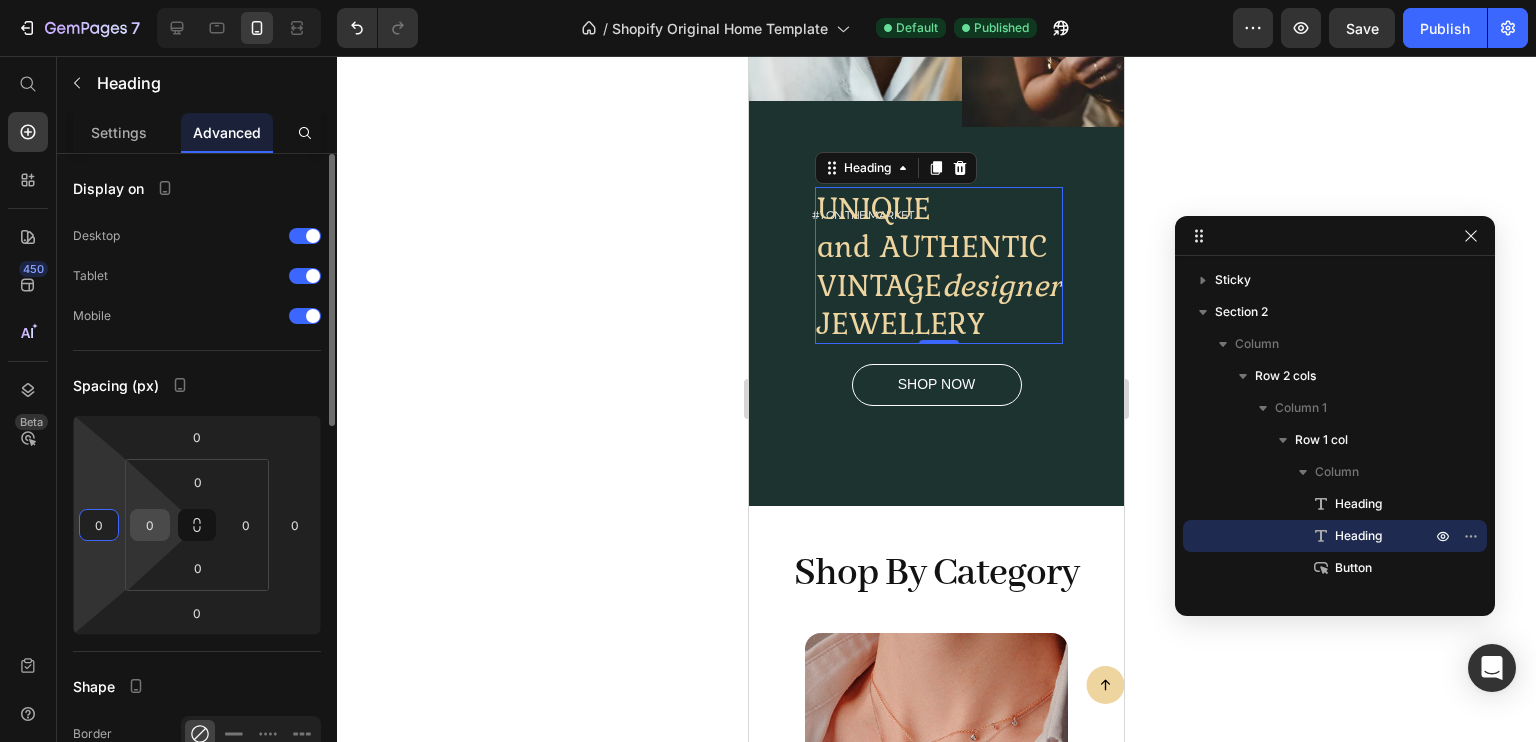 click on "0" at bounding box center [150, 525] 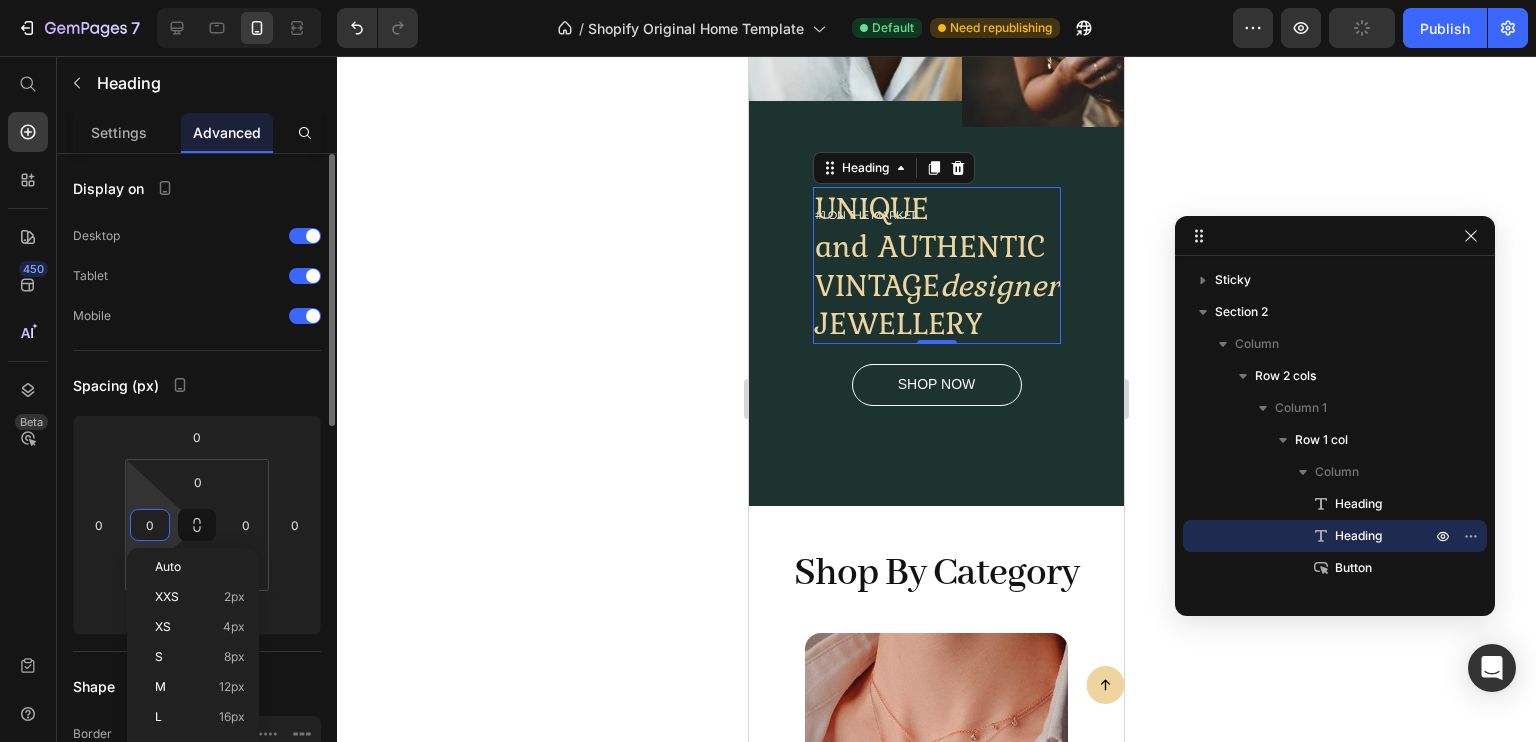 type on "5" 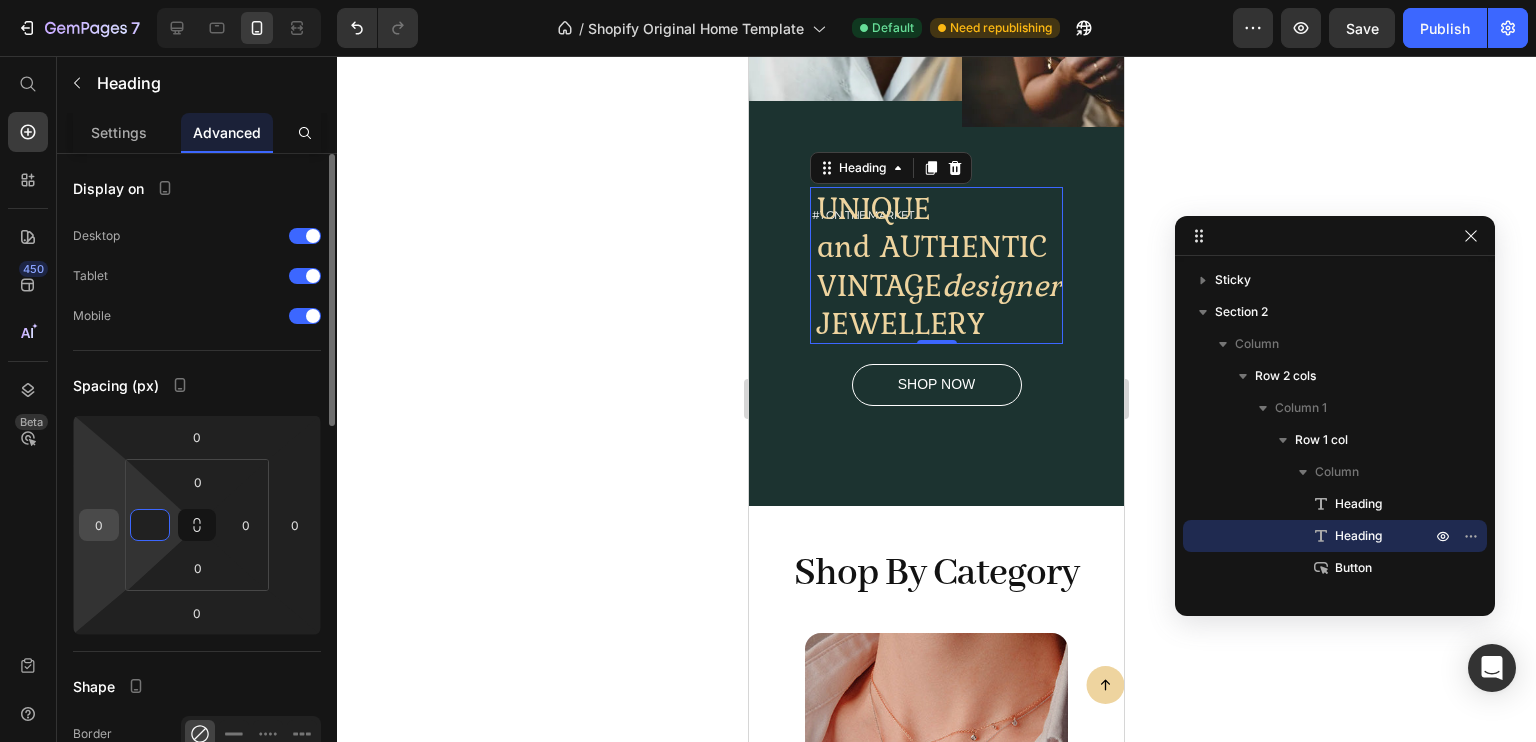 type on "0" 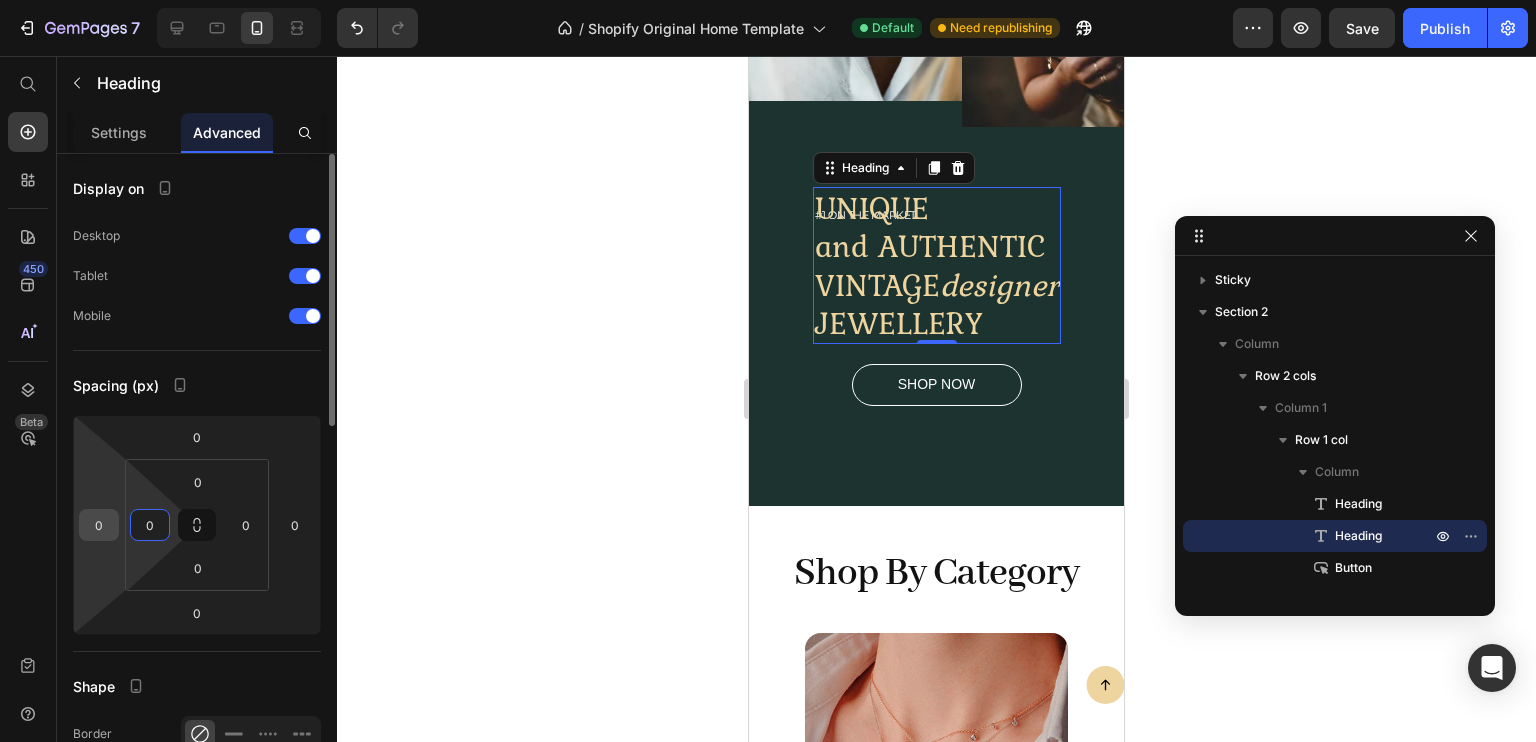click on "0" at bounding box center (99, 525) 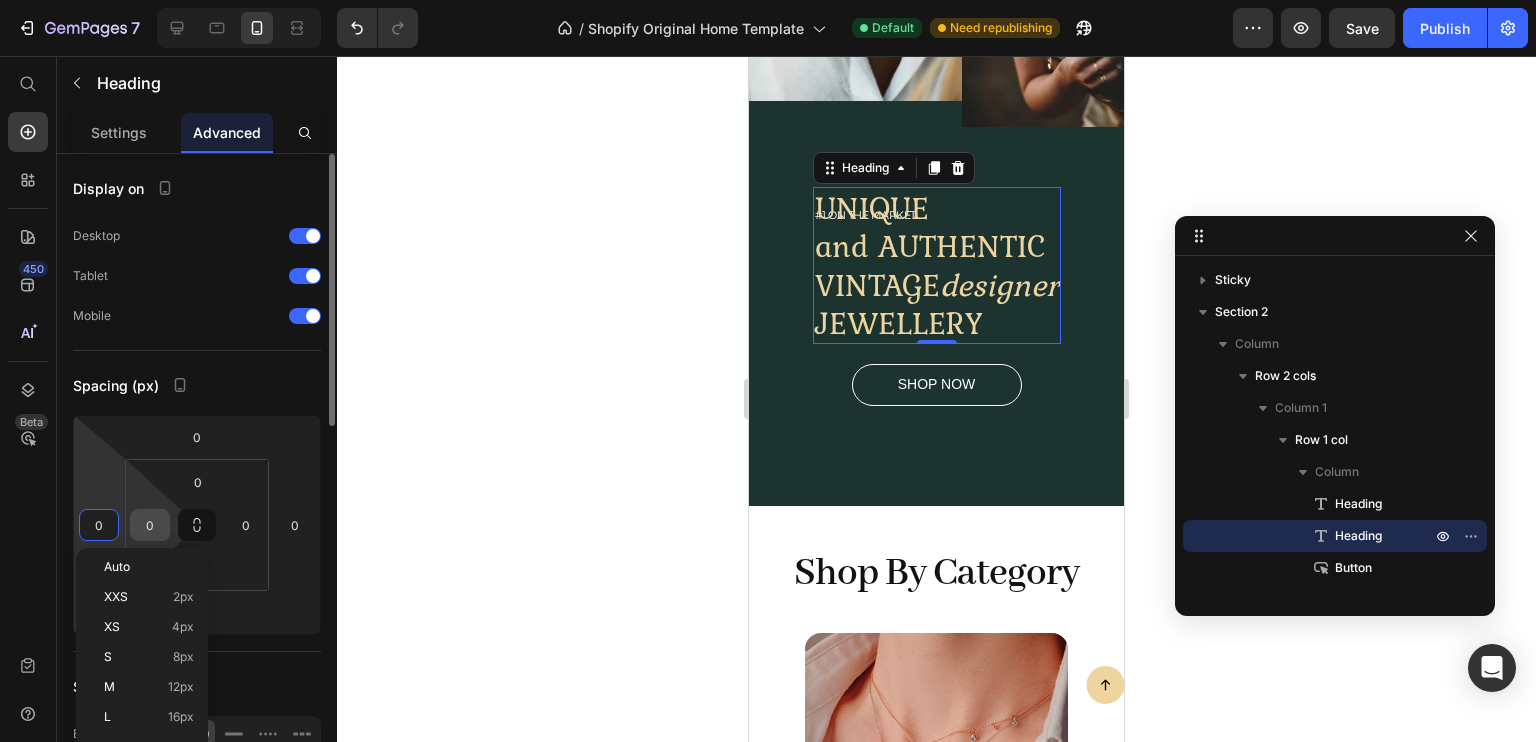 type on "5" 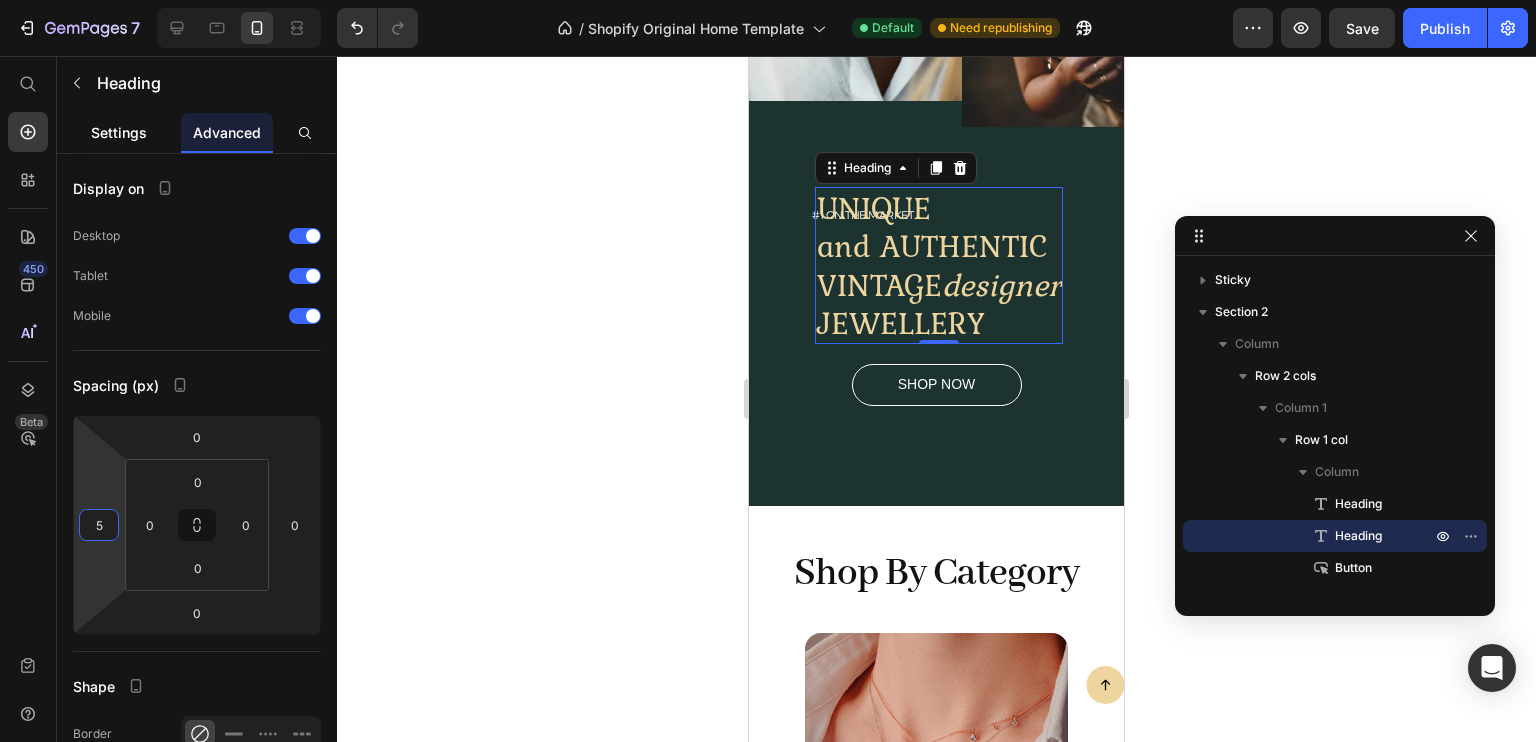 click on "Settings" at bounding box center [119, 132] 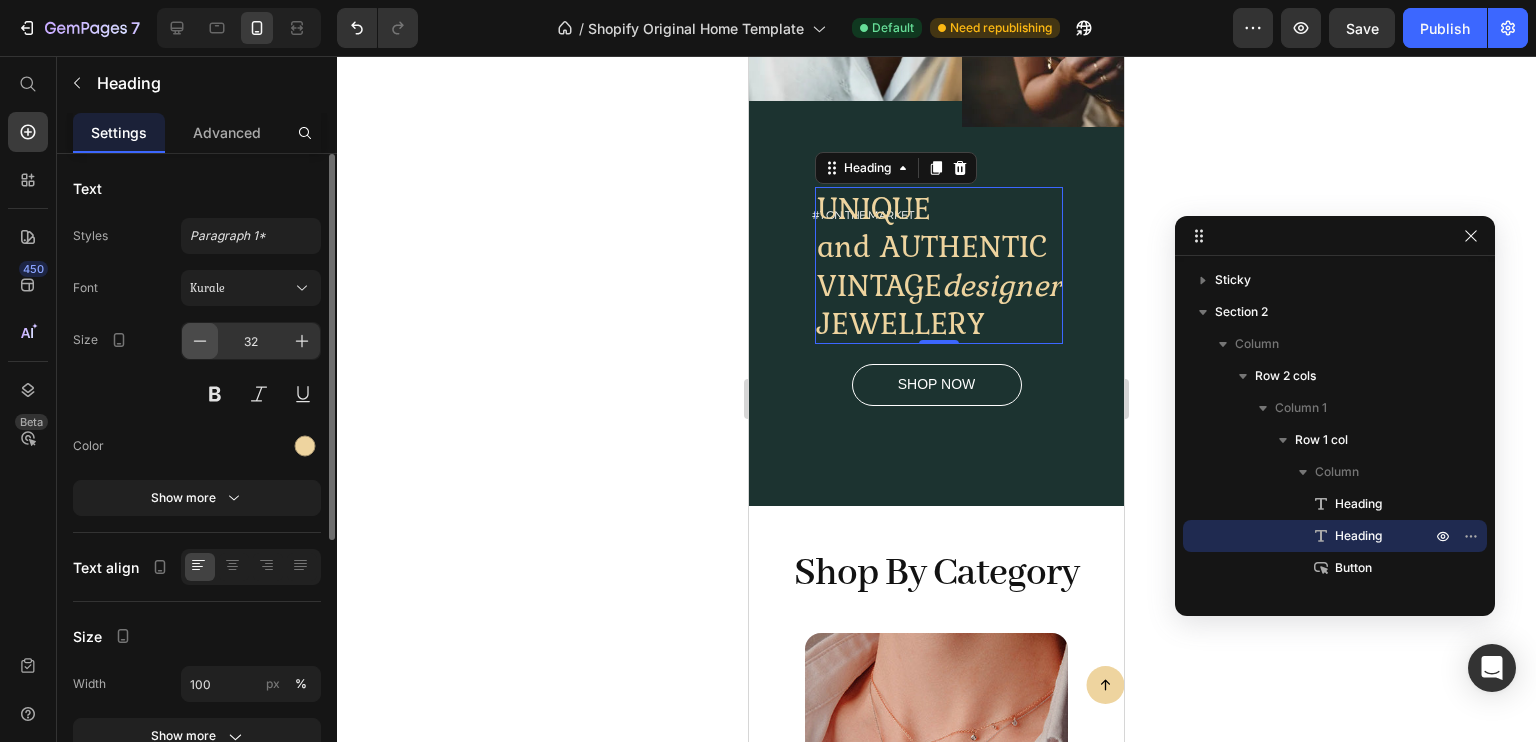 click 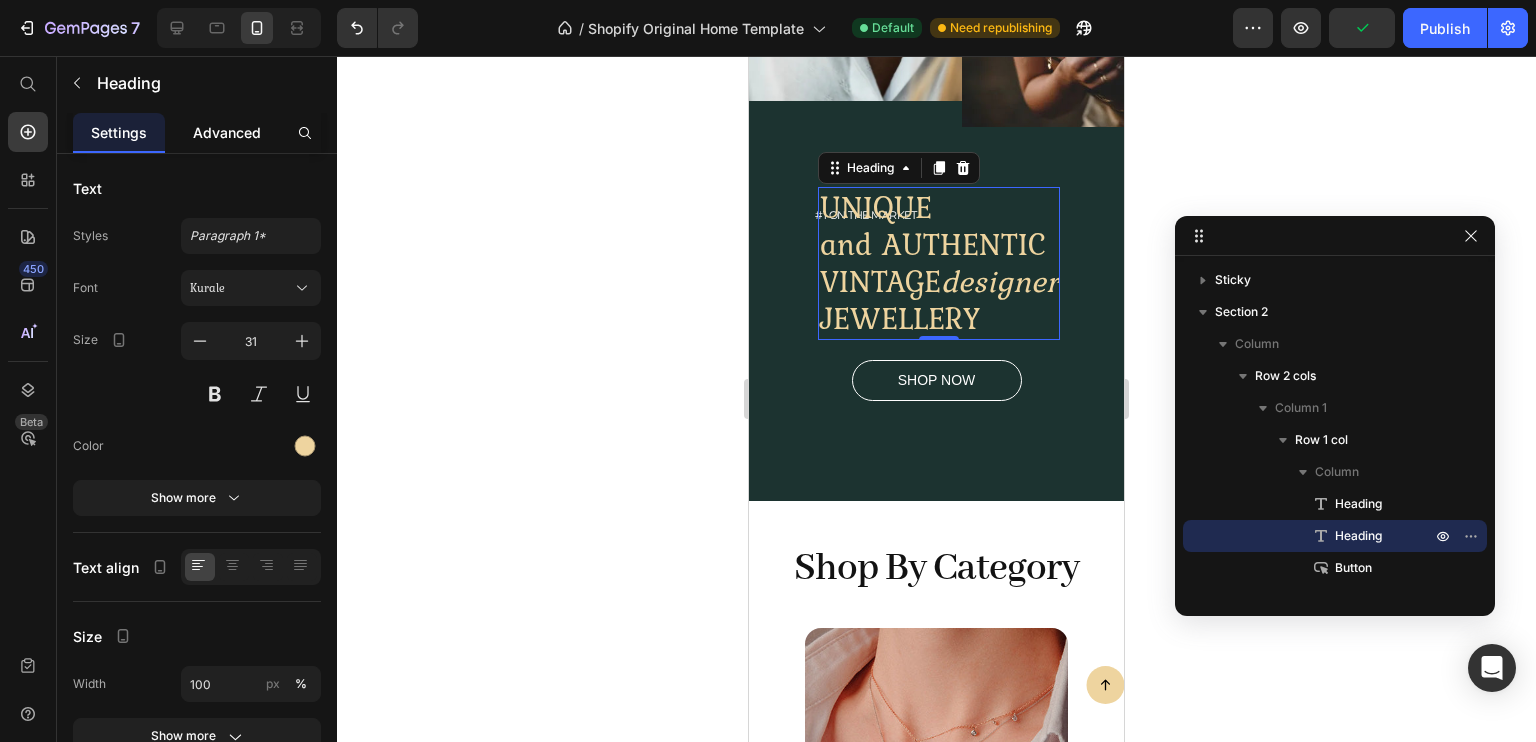 click on "Advanced" 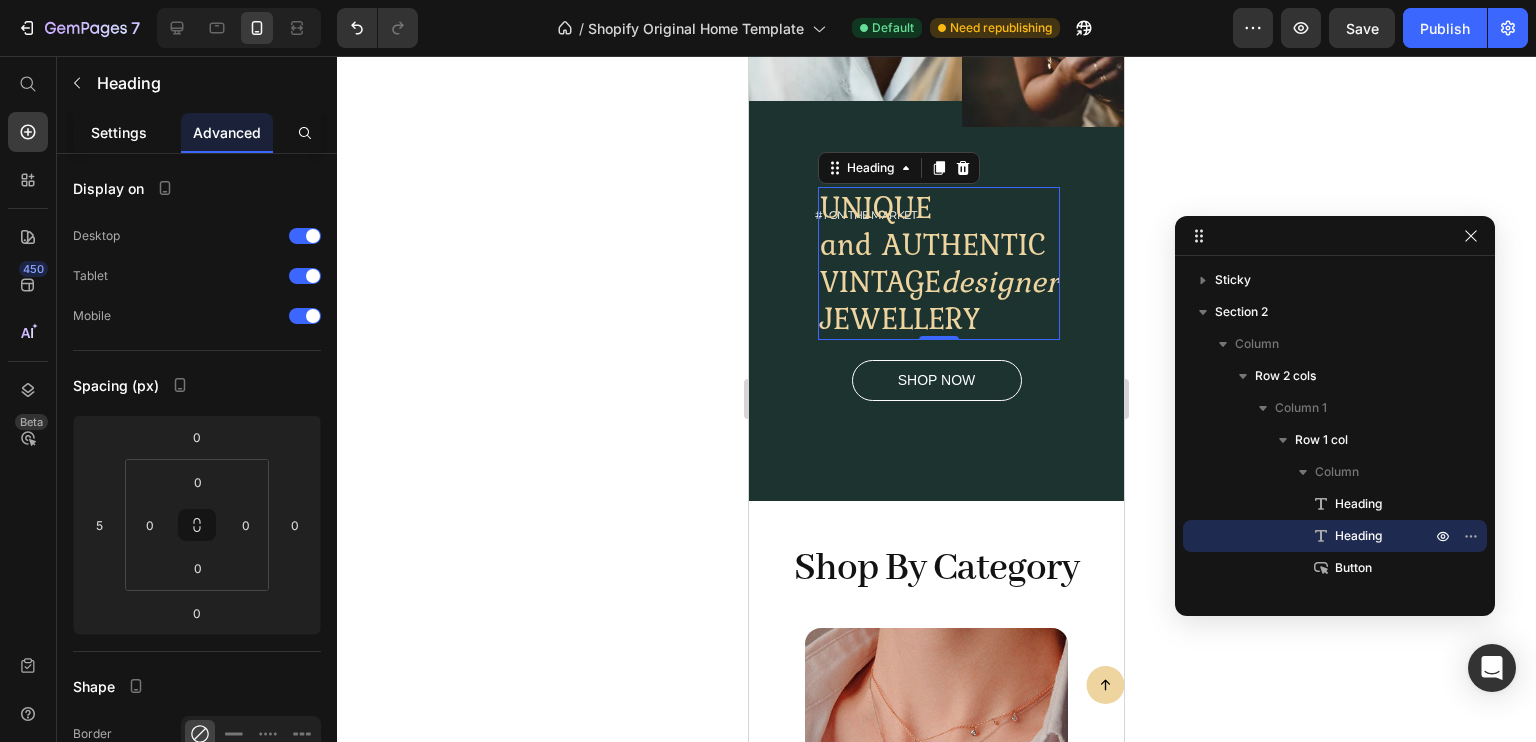 click on "Settings" 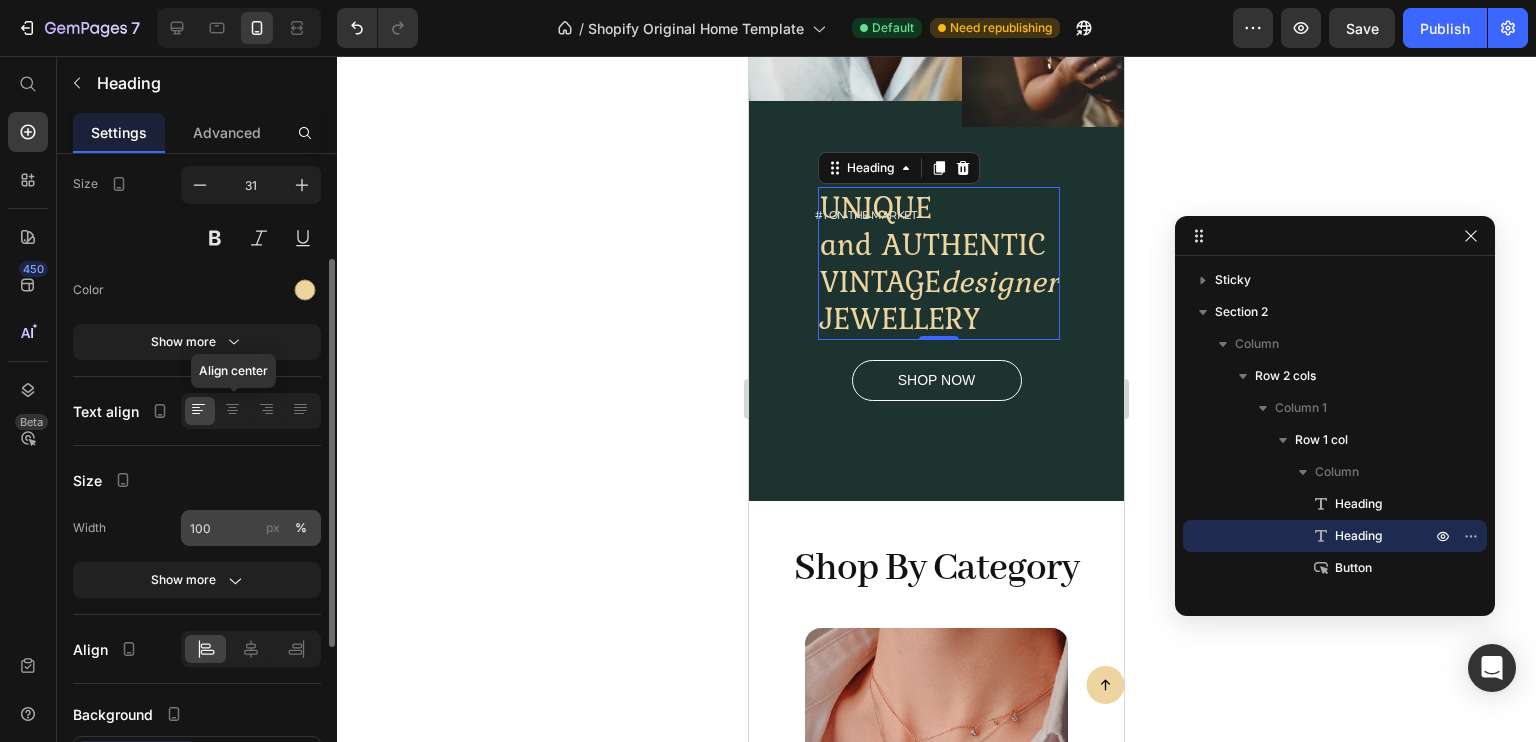 scroll, scrollTop: 163, scrollLeft: 0, axis: vertical 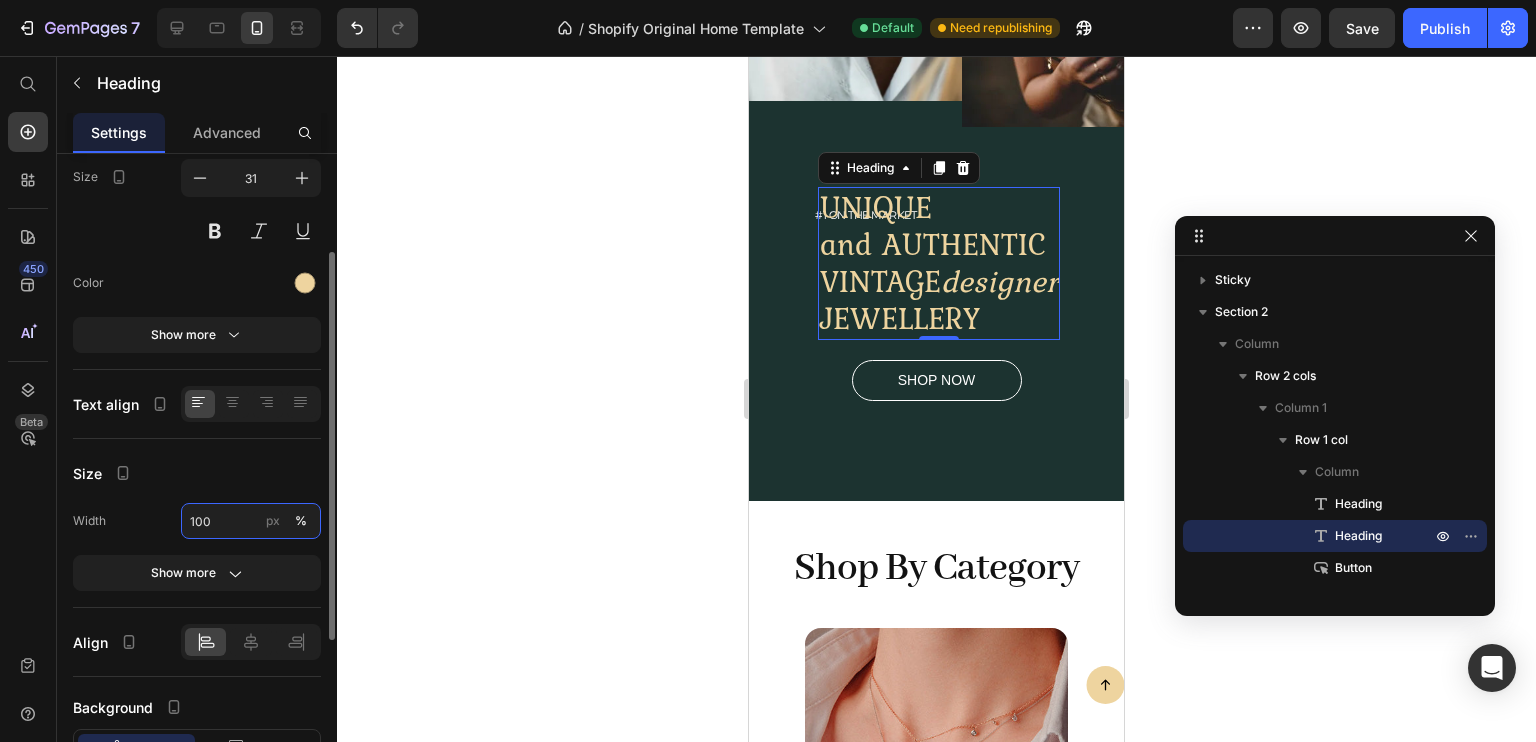 click on "100" at bounding box center (251, 521) 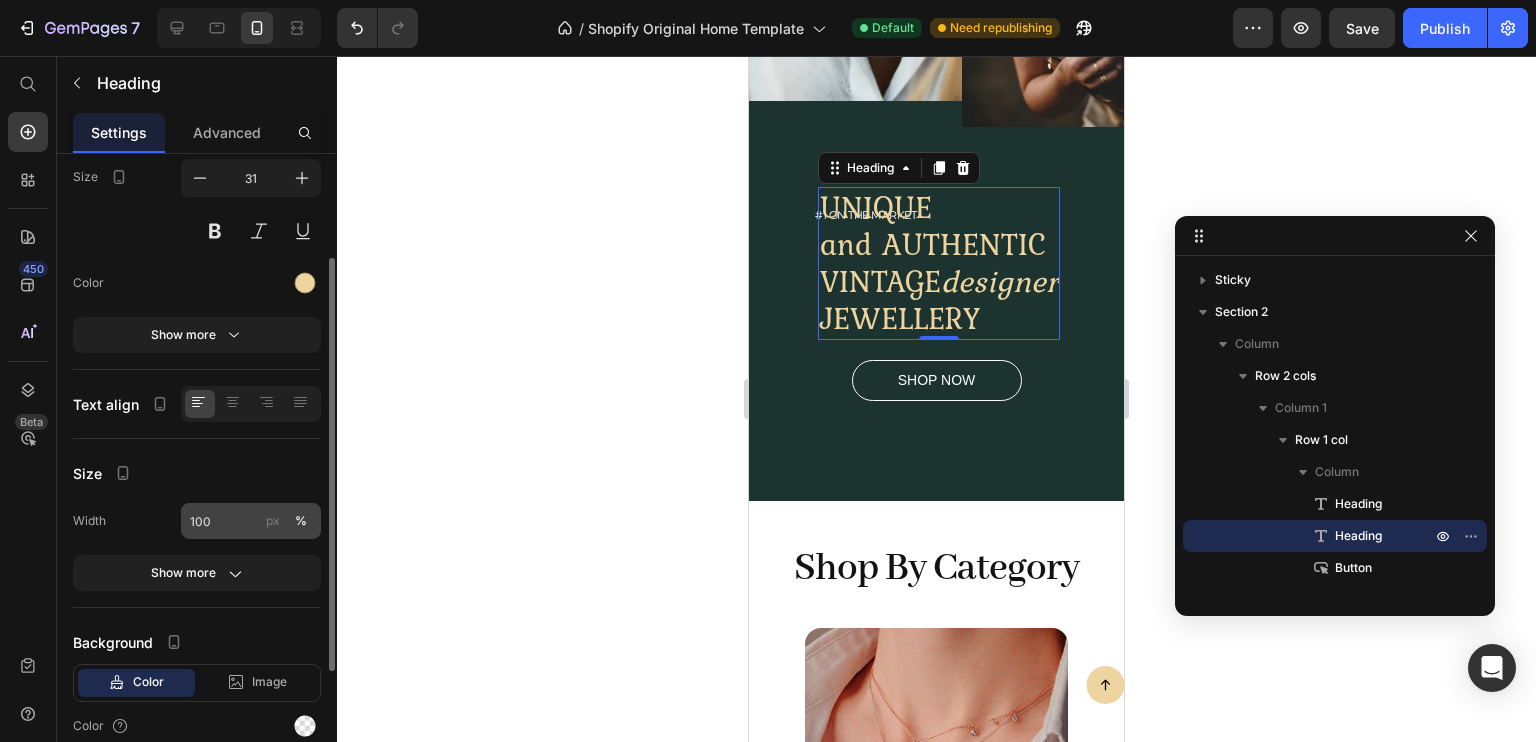 click on "px" at bounding box center (273, 521) 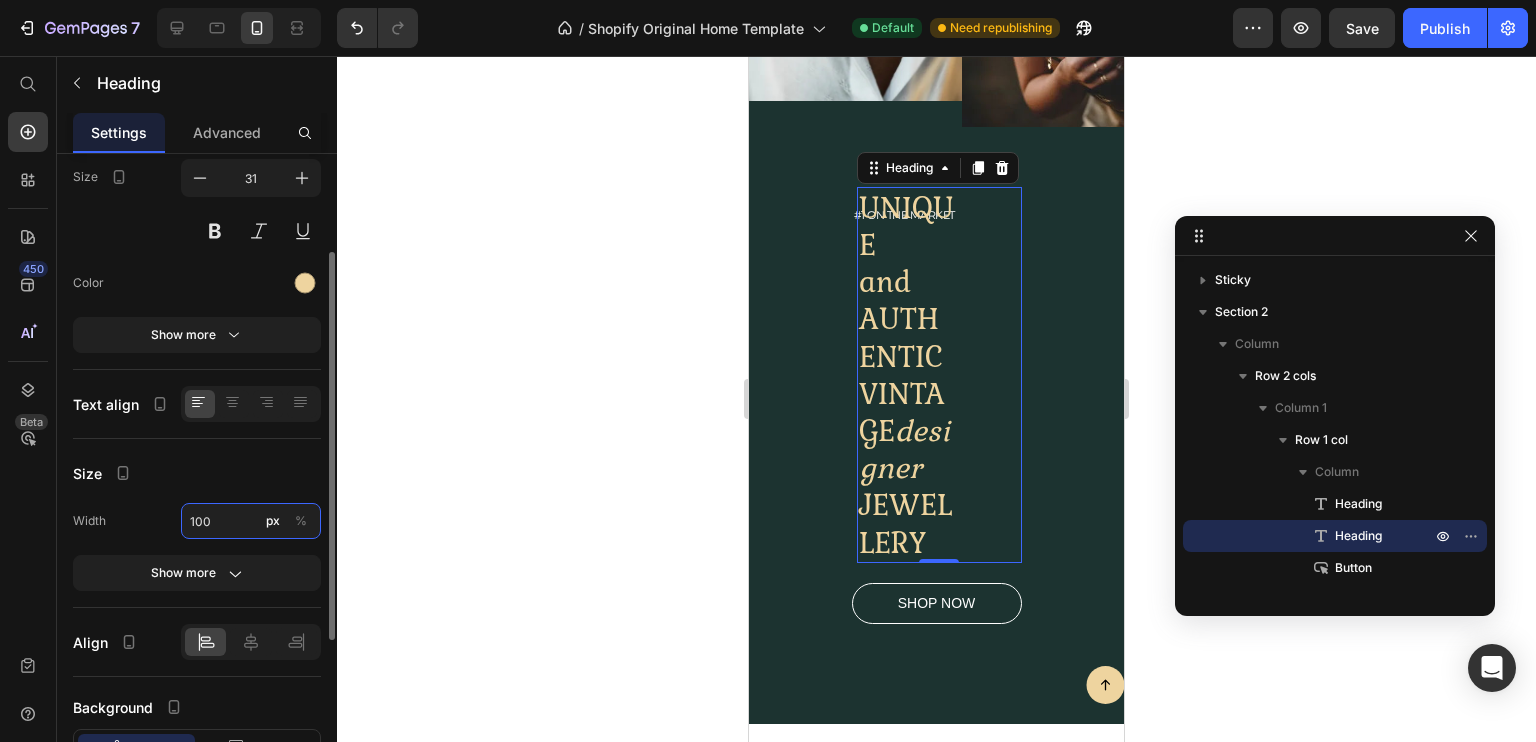 click on "100" at bounding box center (251, 521) 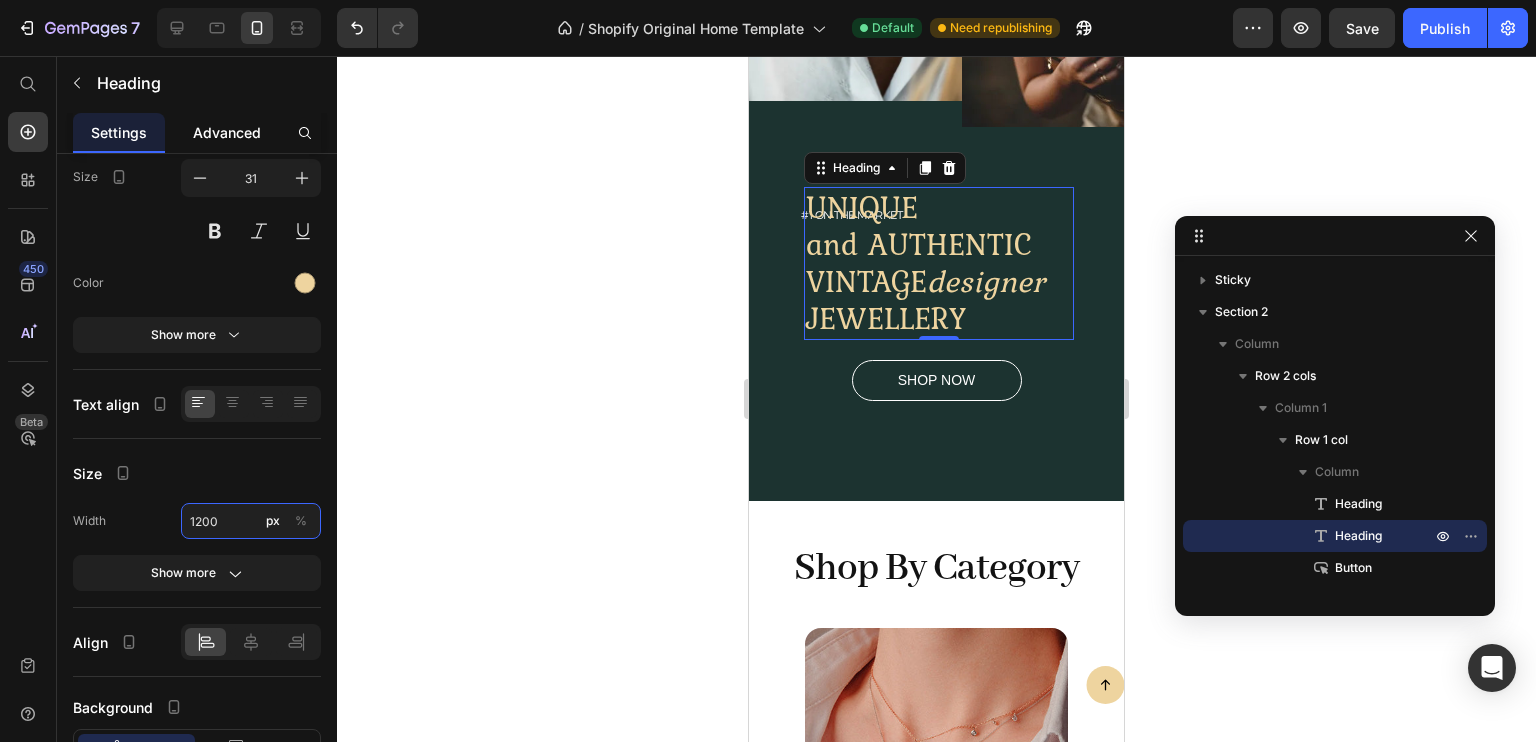 type on "1200" 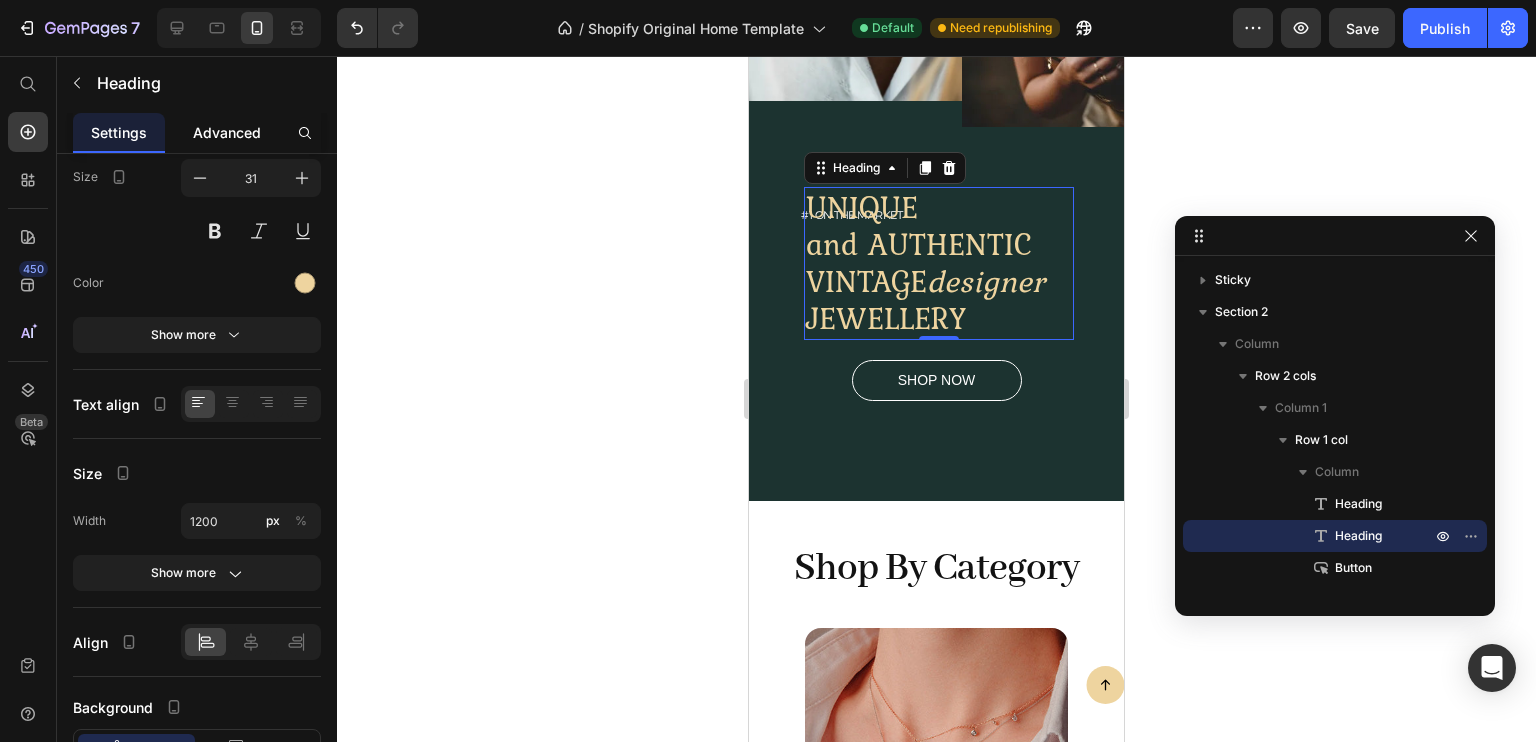 click on "Advanced" at bounding box center [227, 132] 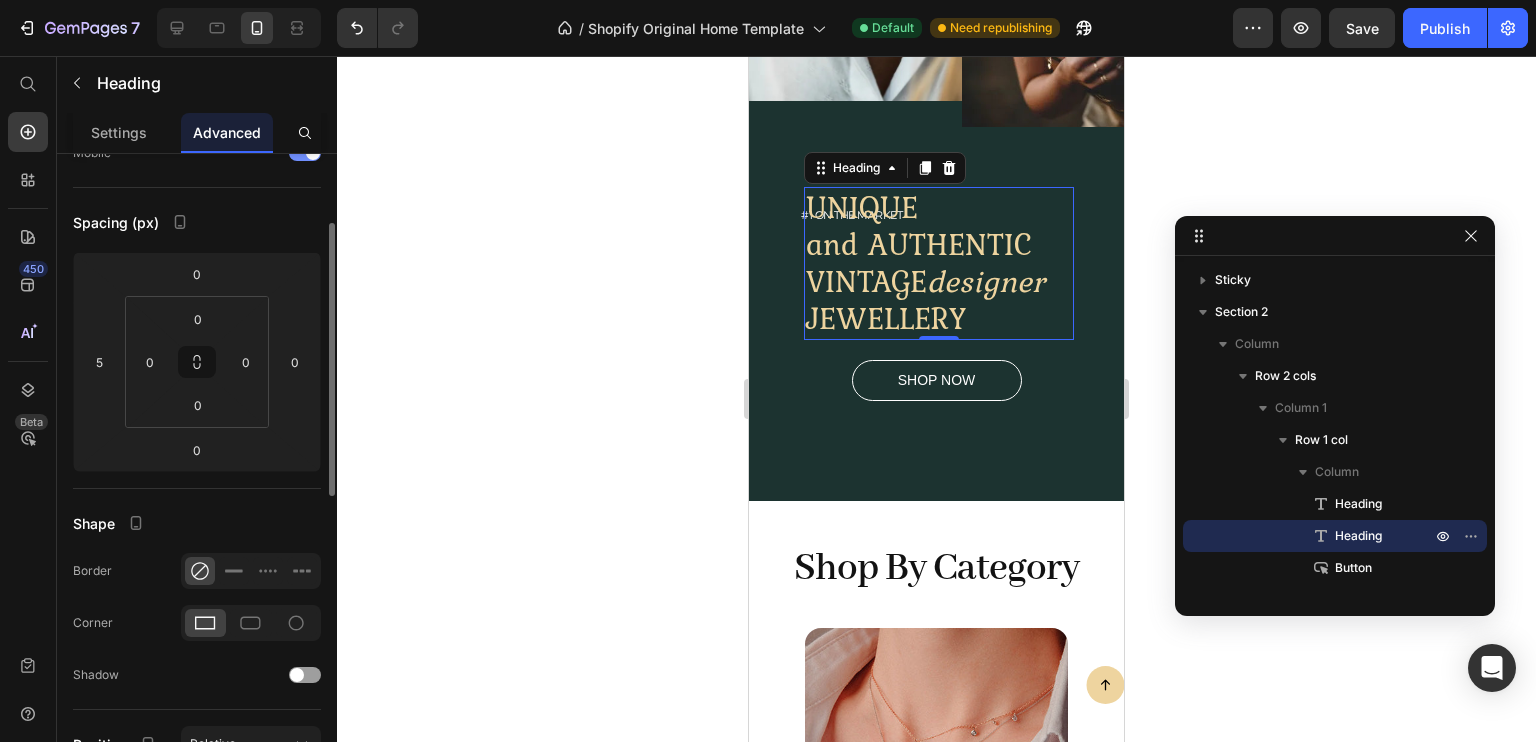 scroll, scrollTop: 0, scrollLeft: 0, axis: both 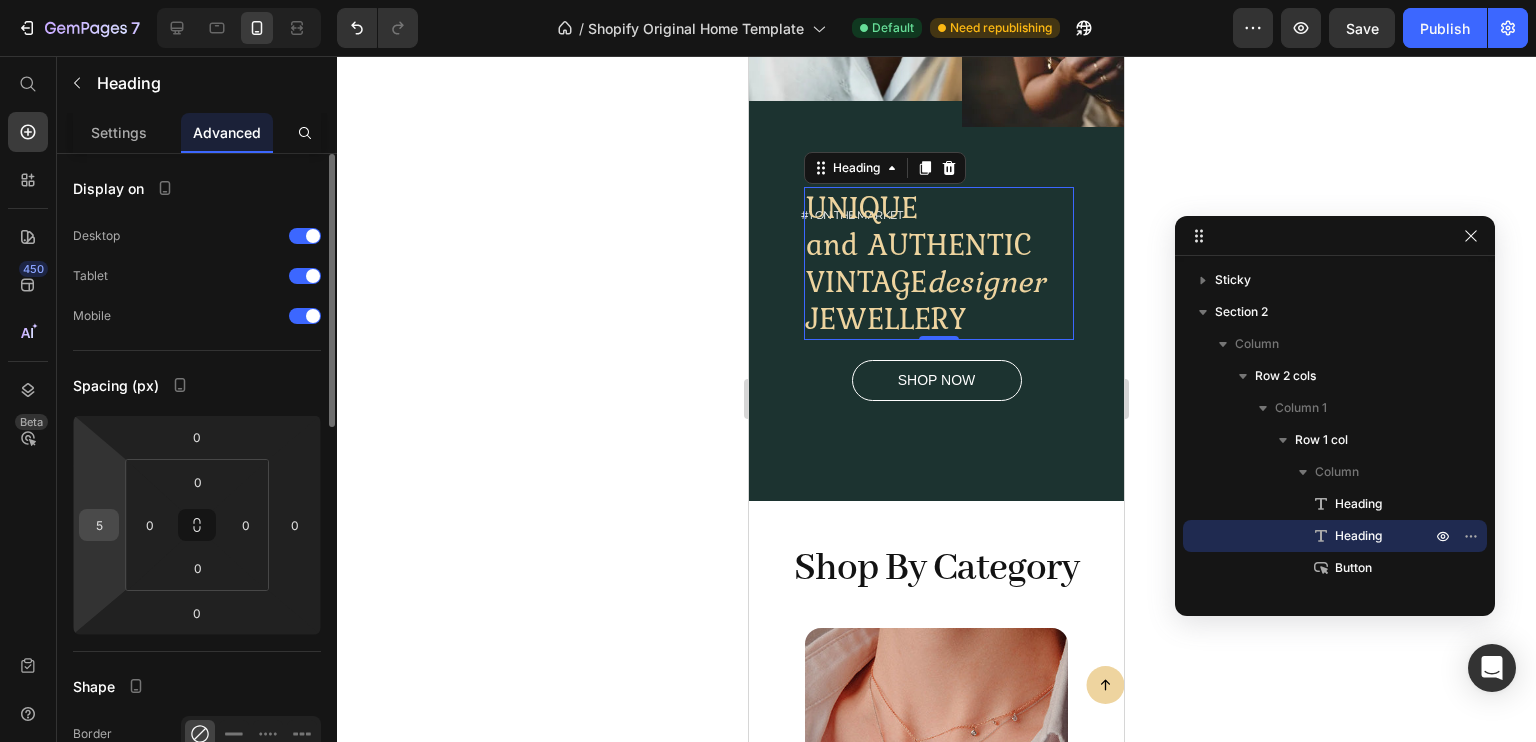 click on "5" at bounding box center [99, 525] 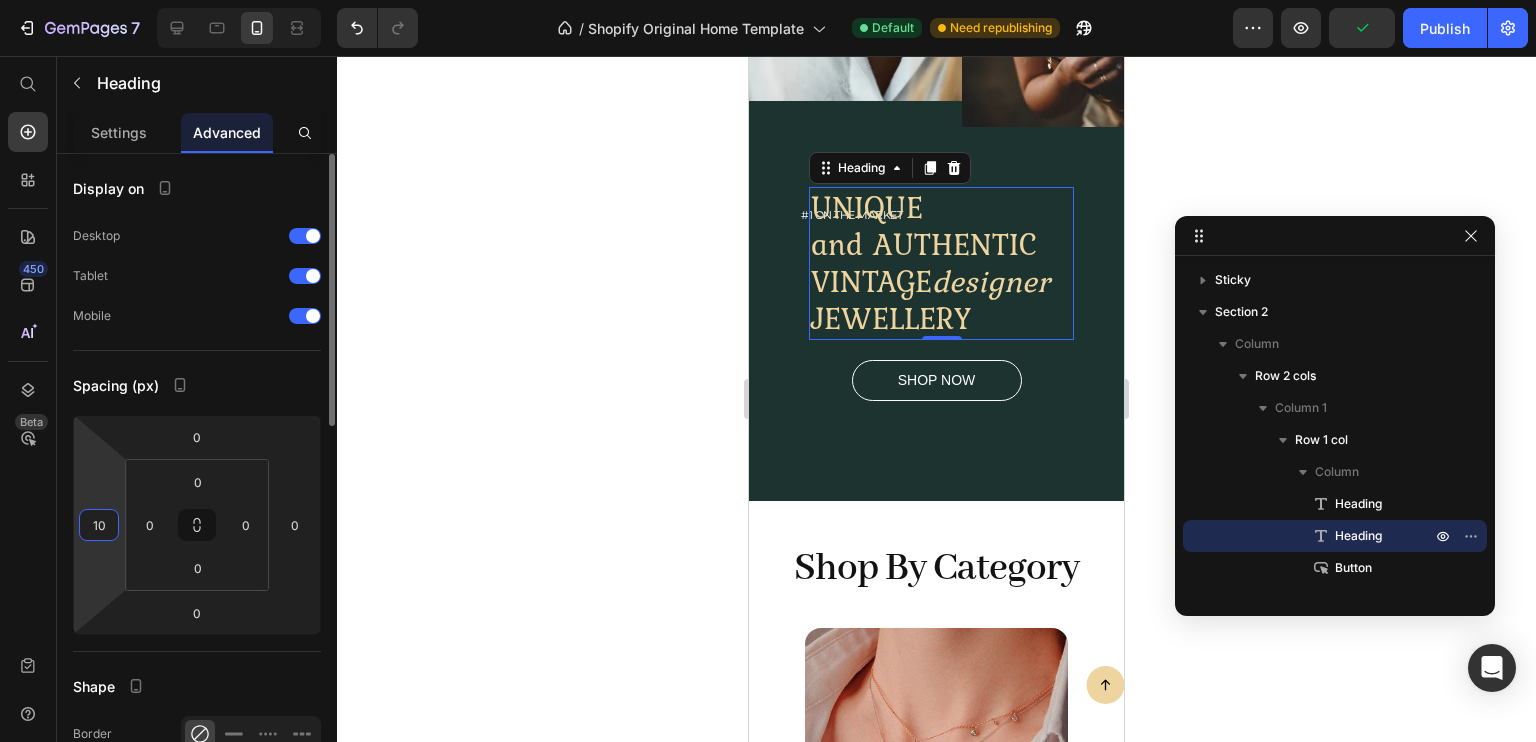 type on "1" 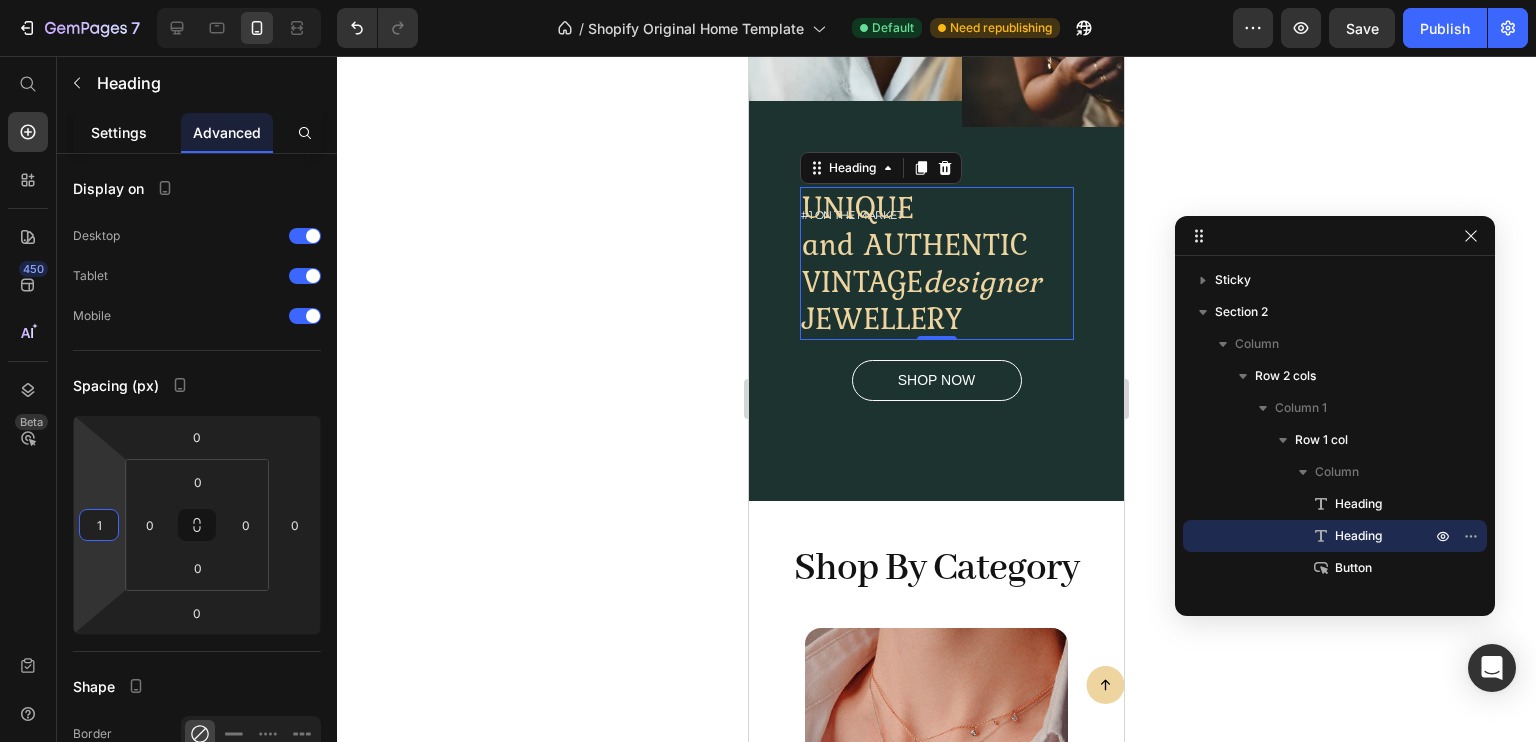 click on "Settings" at bounding box center (119, 132) 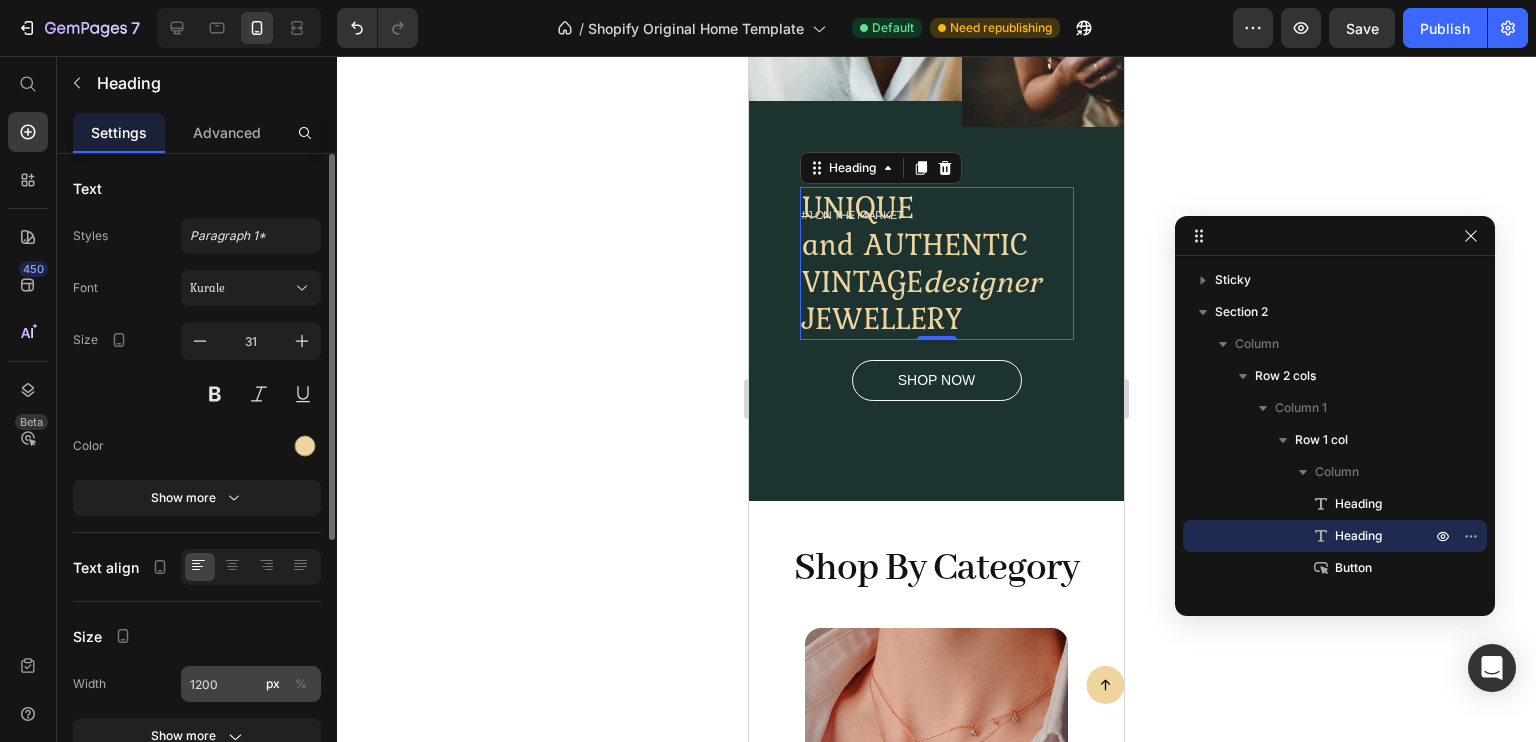 click on "%" 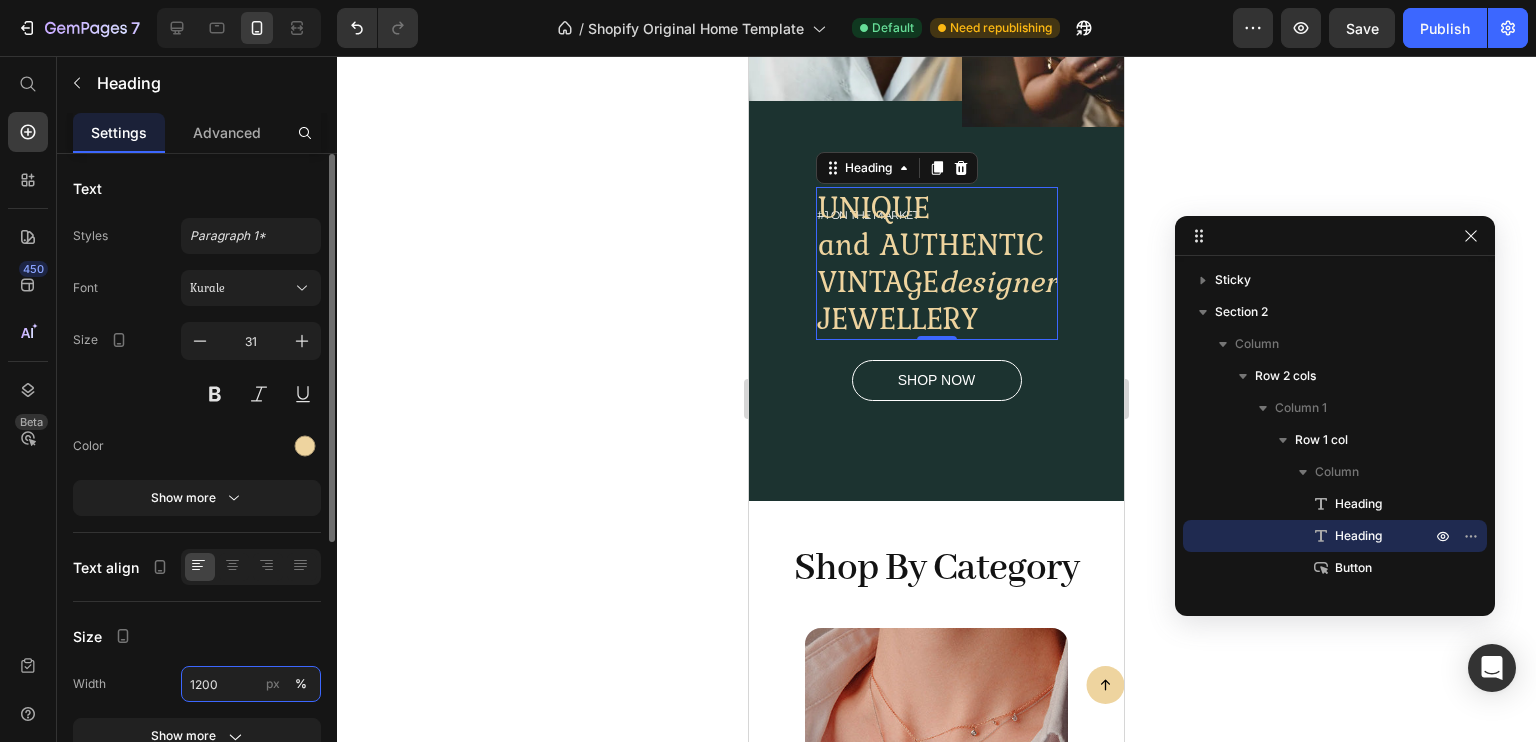 click on "1200" at bounding box center [251, 684] 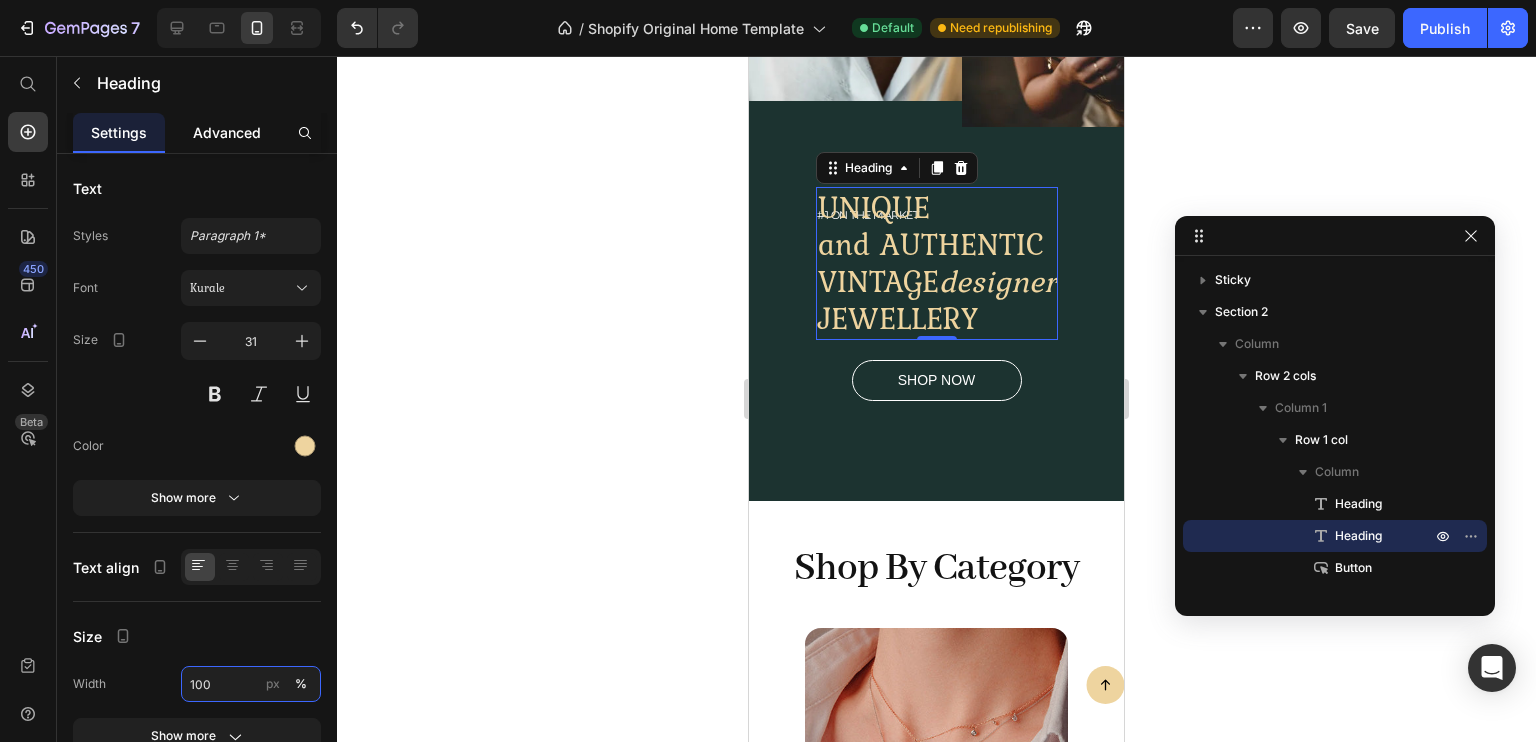 type on "100" 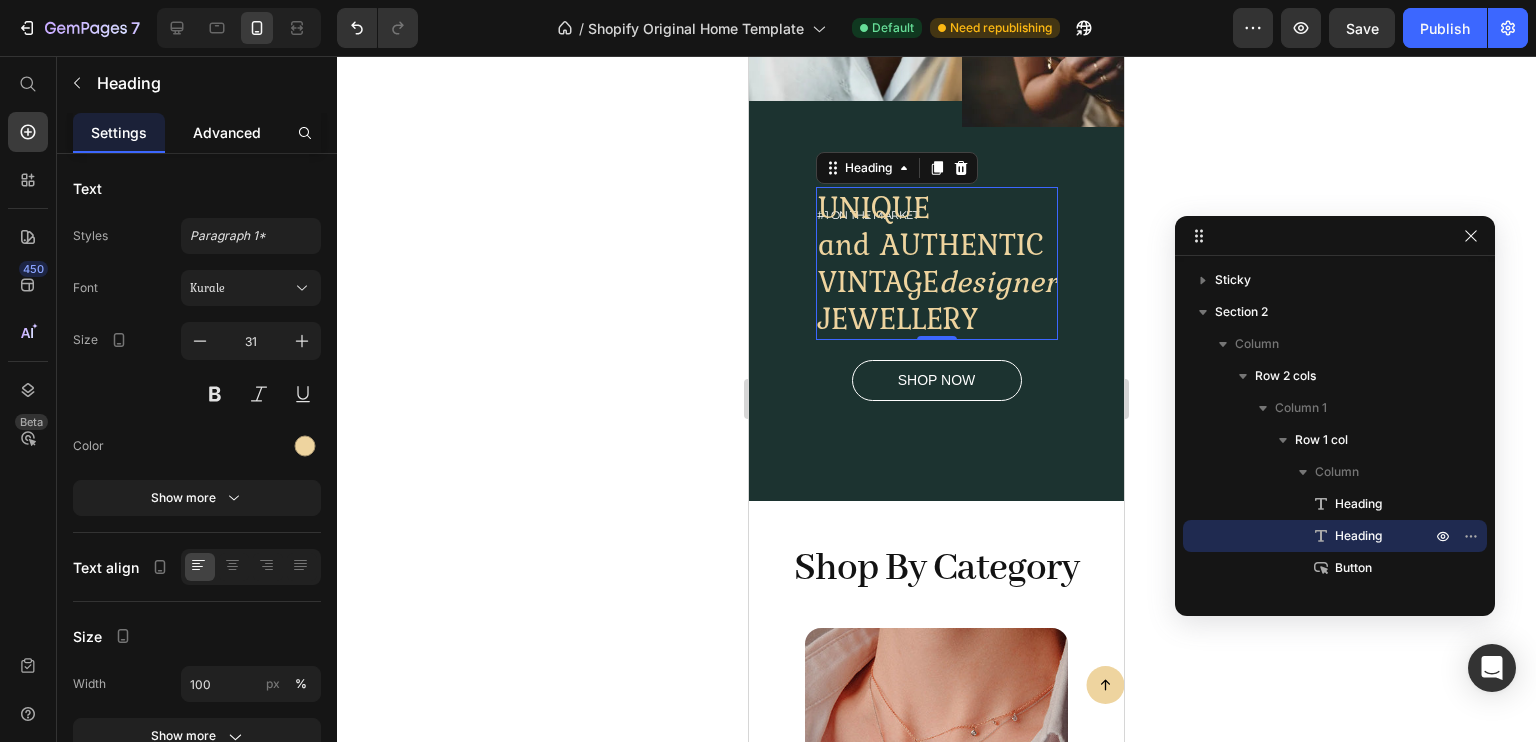 click on "Advanced" at bounding box center [227, 132] 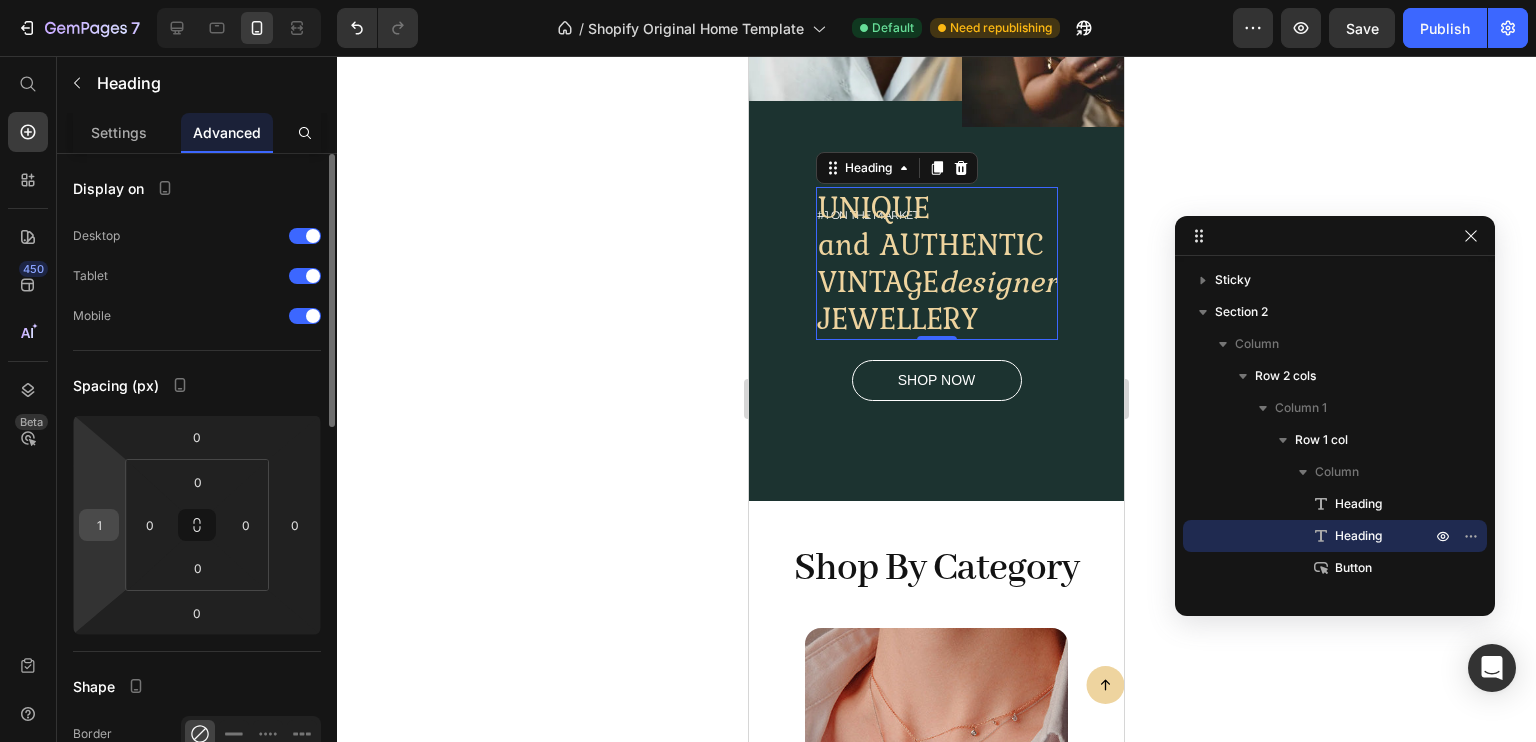 click on "1" at bounding box center [99, 525] 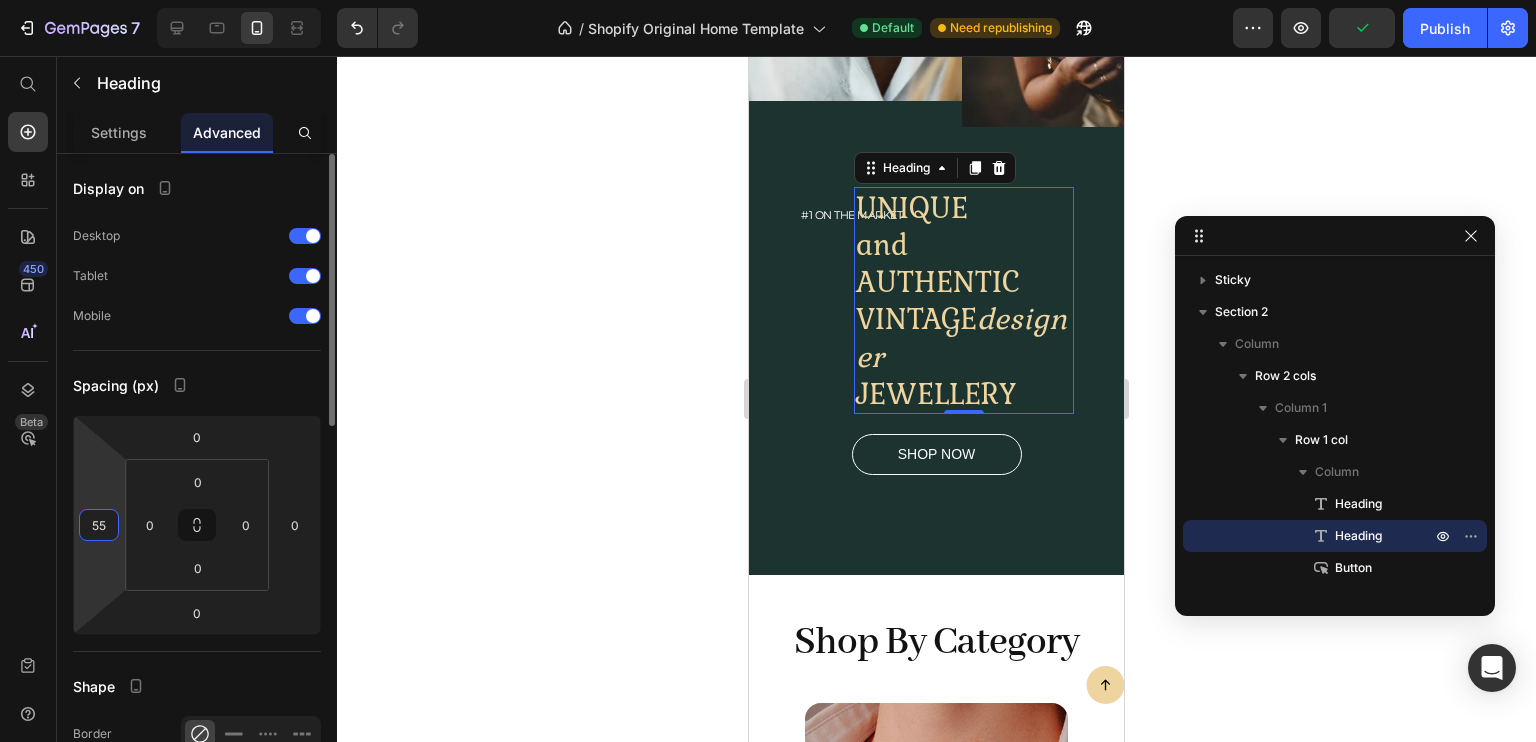 type on "5" 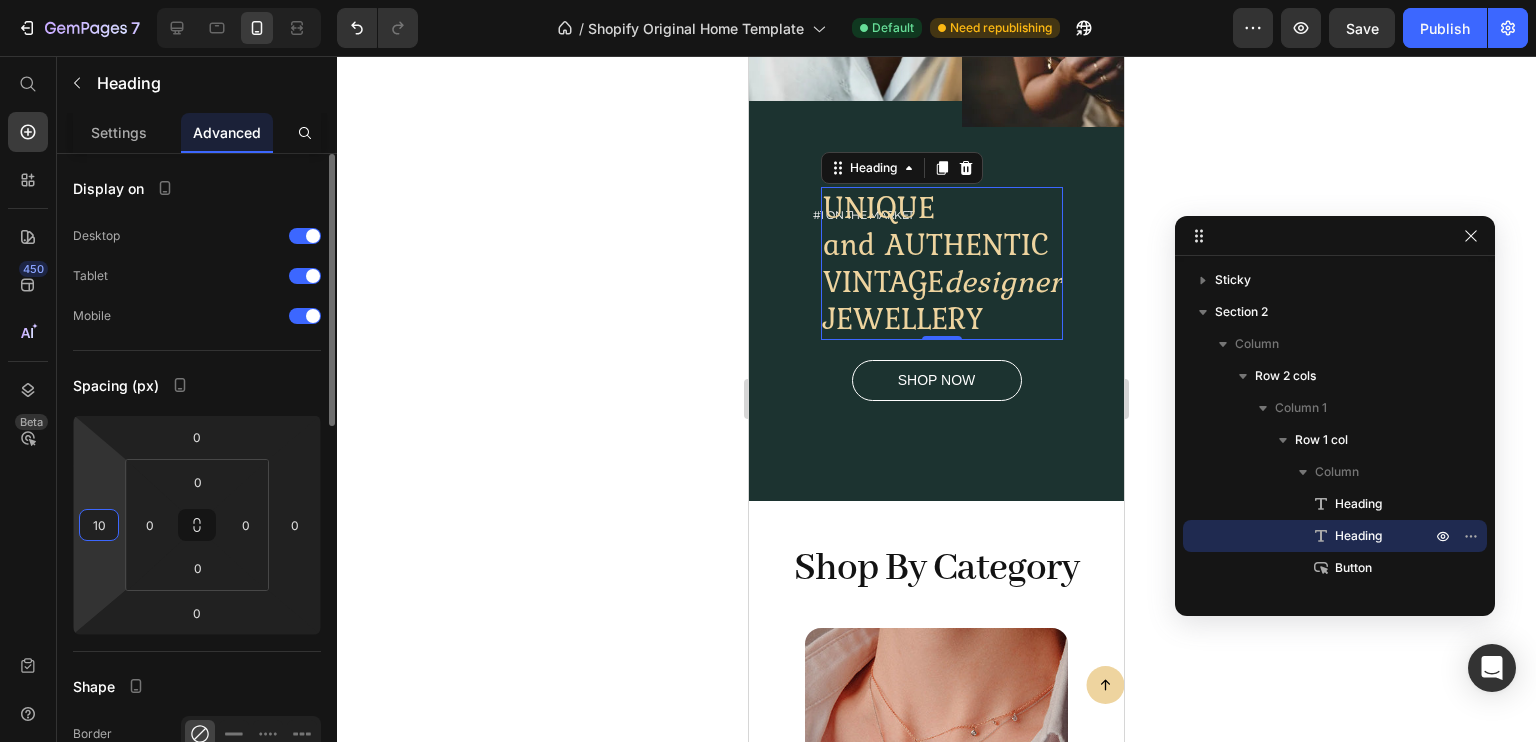 type on "1" 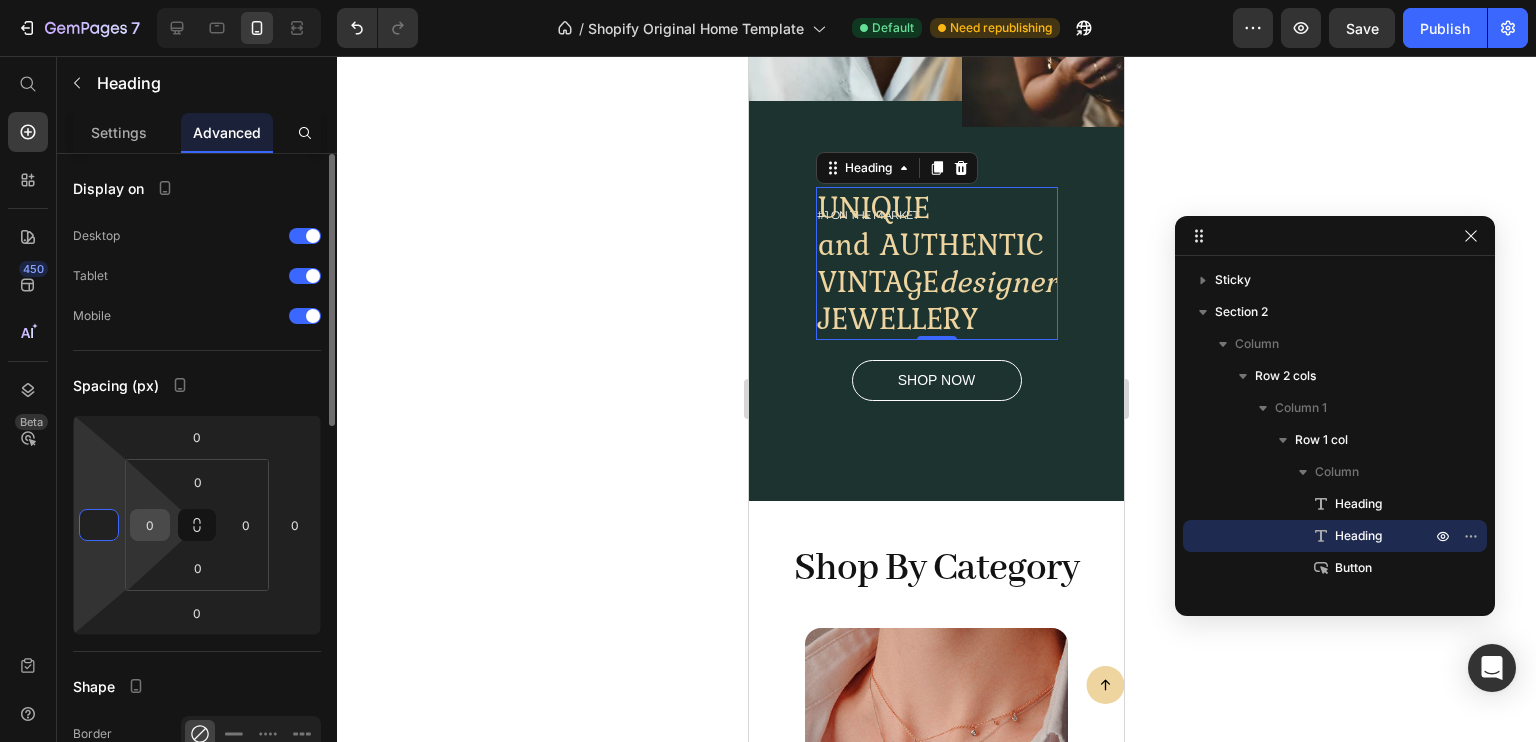 type on "0" 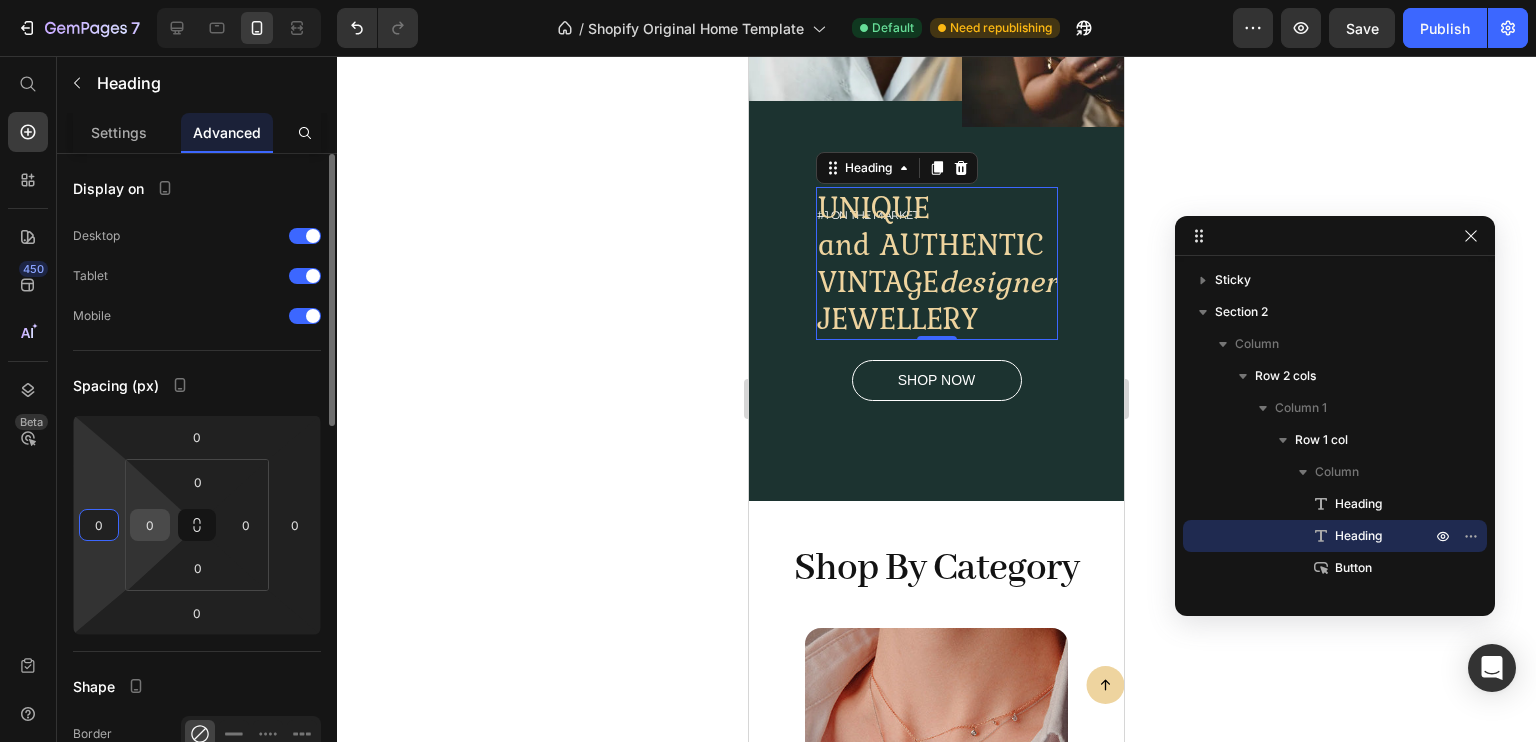 click on "0" at bounding box center [150, 525] 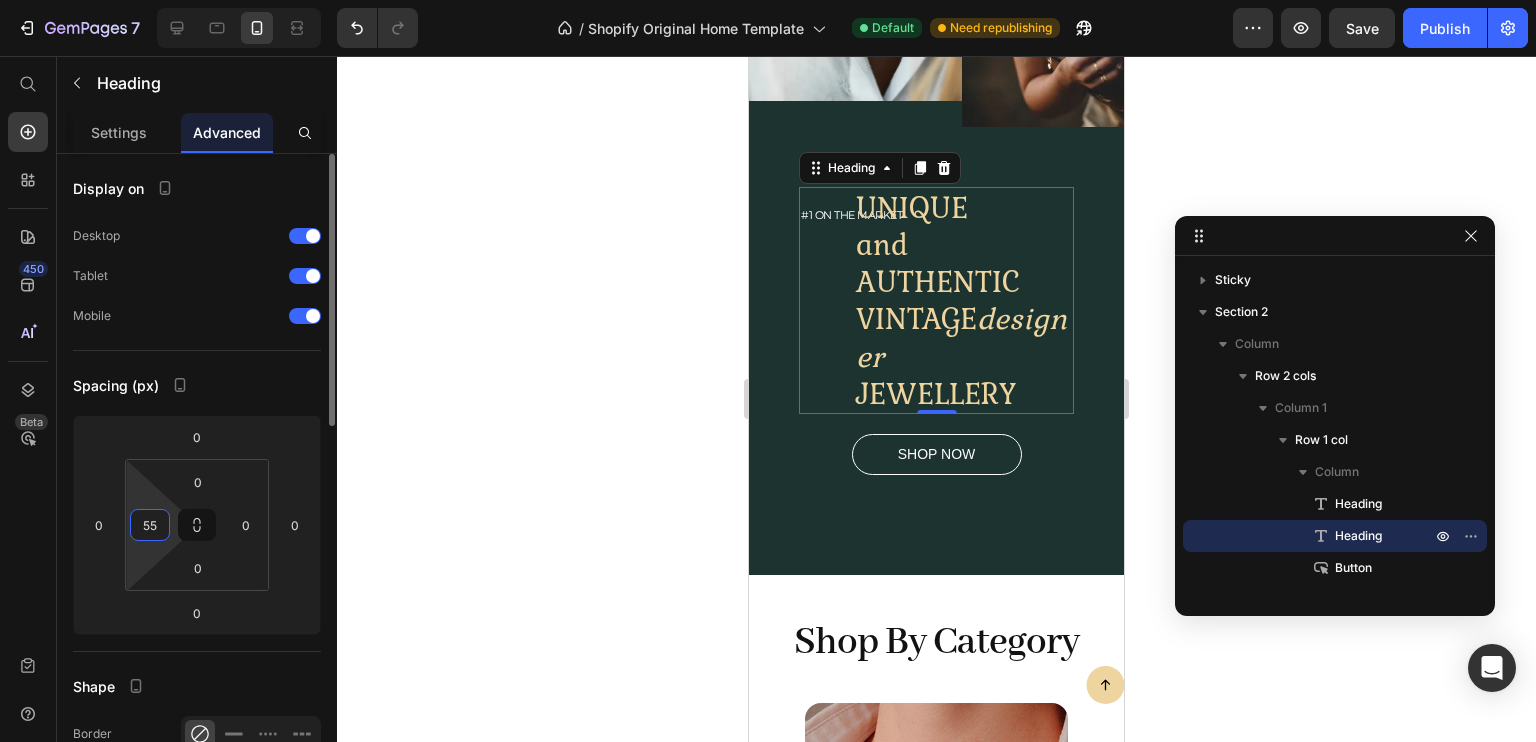 type on "5" 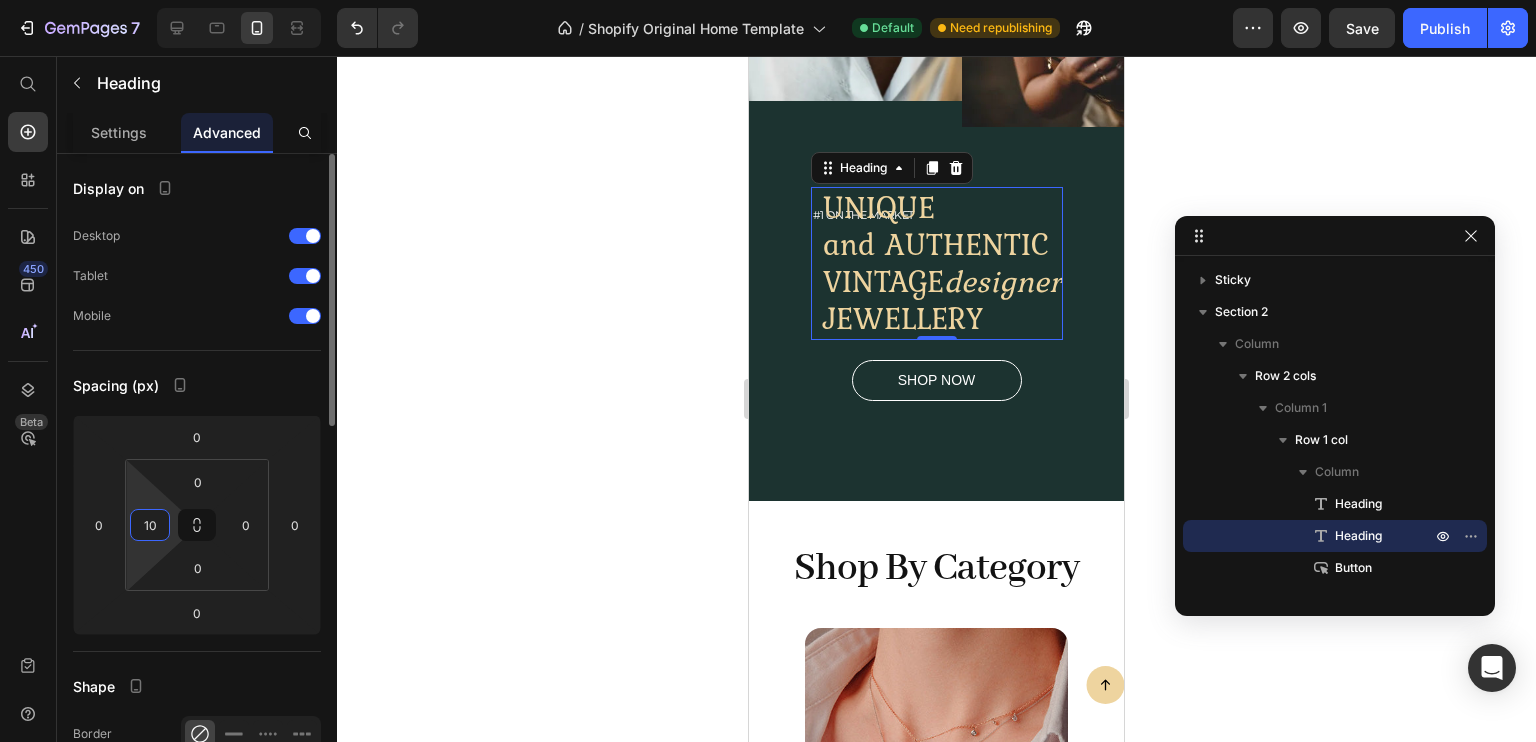 type on "1" 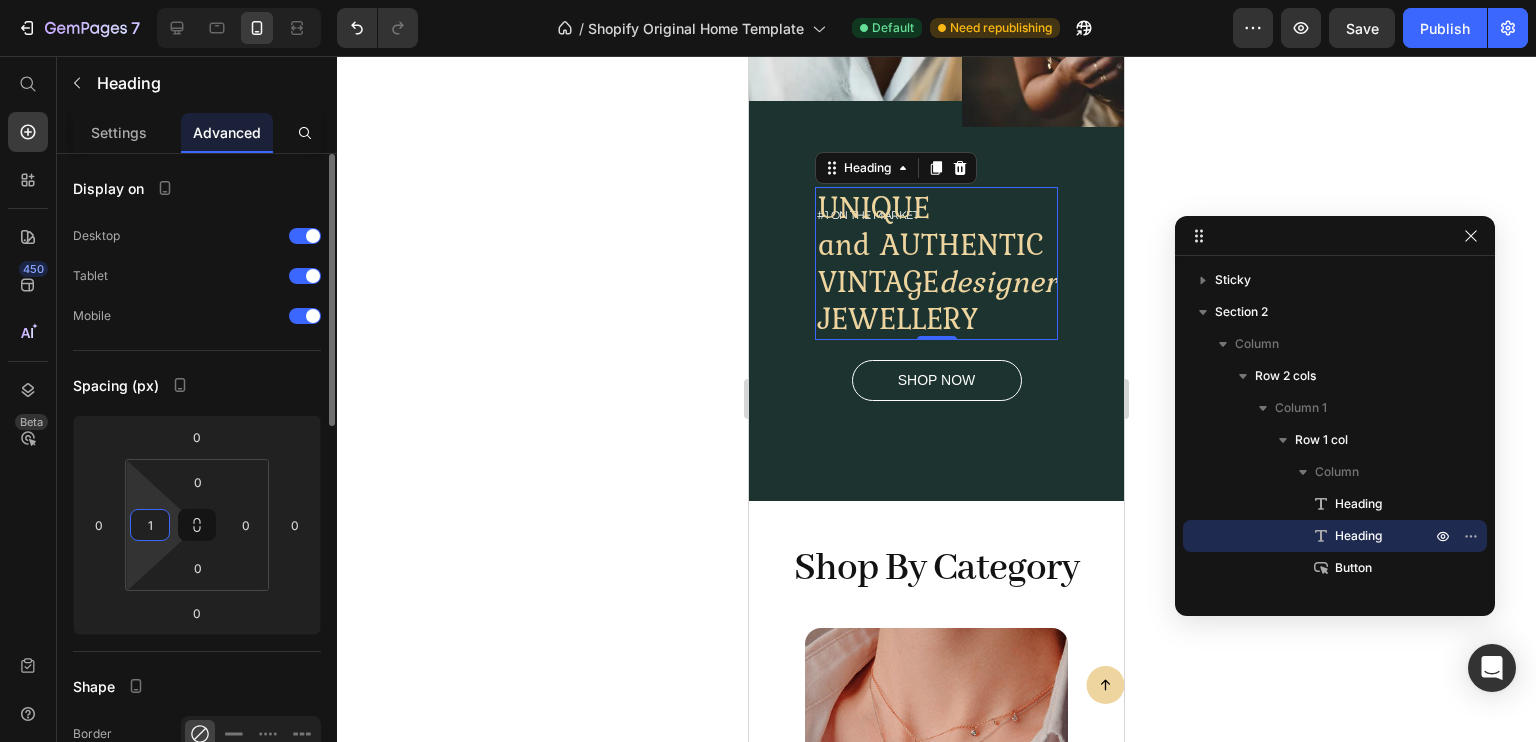 type 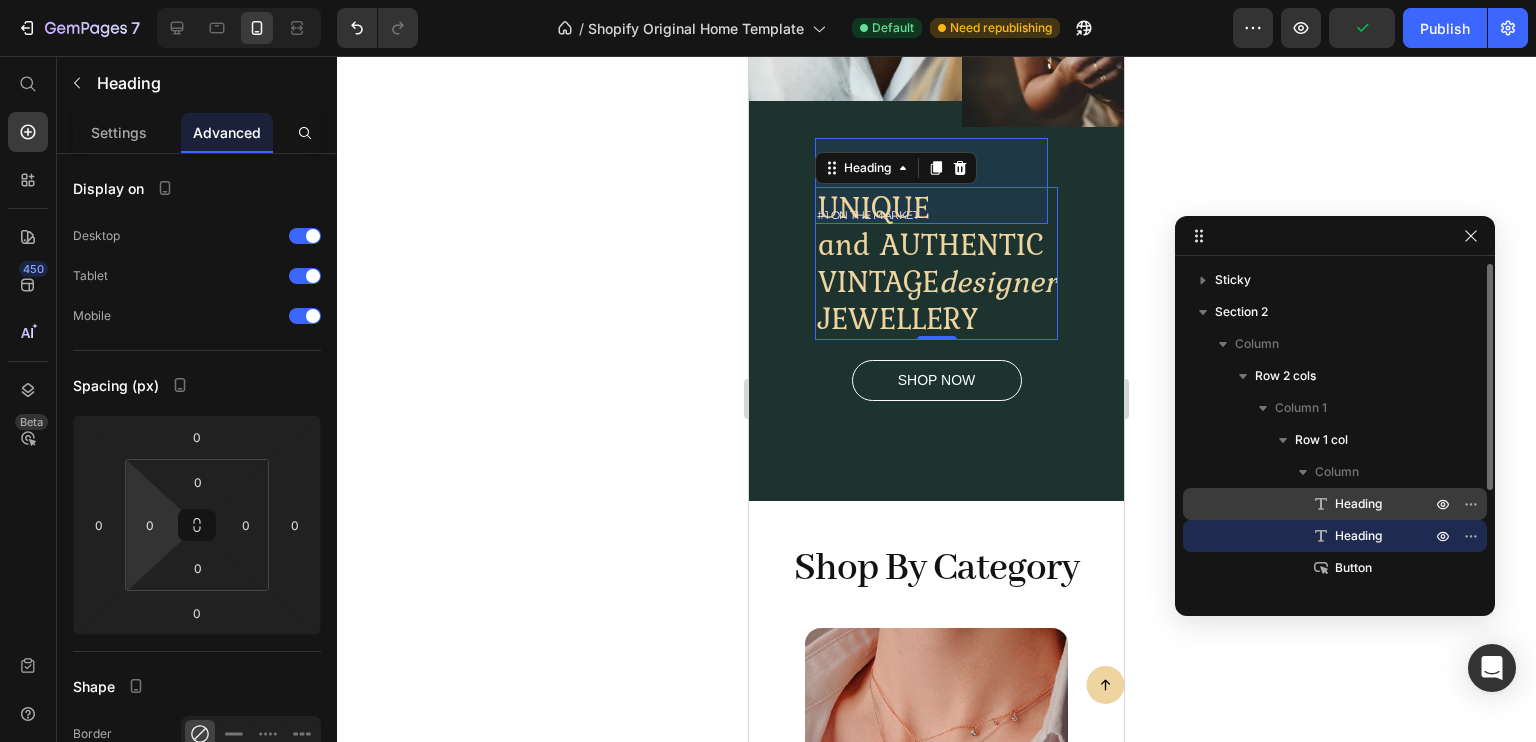 click on "Heading" at bounding box center [1358, 504] 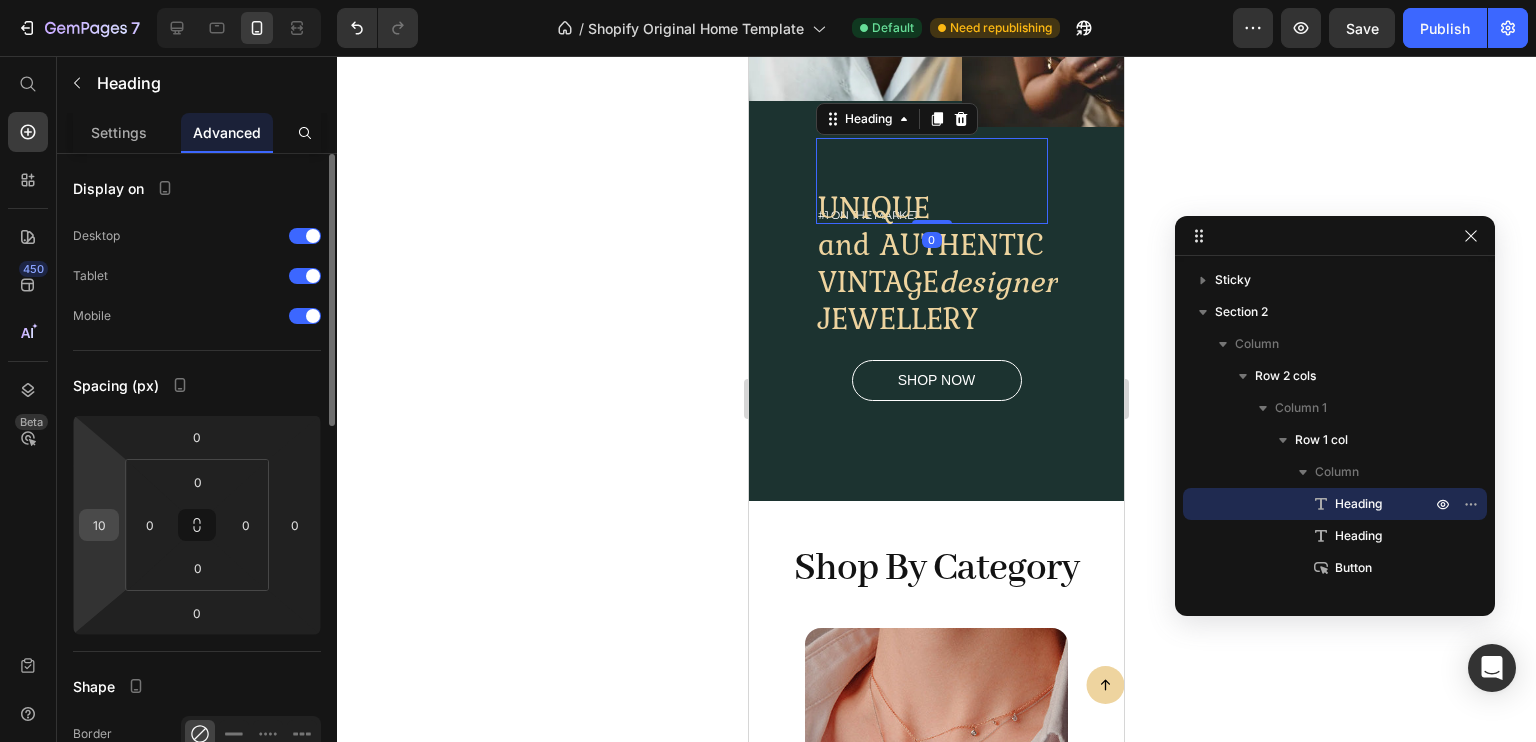 click on "10" at bounding box center (99, 525) 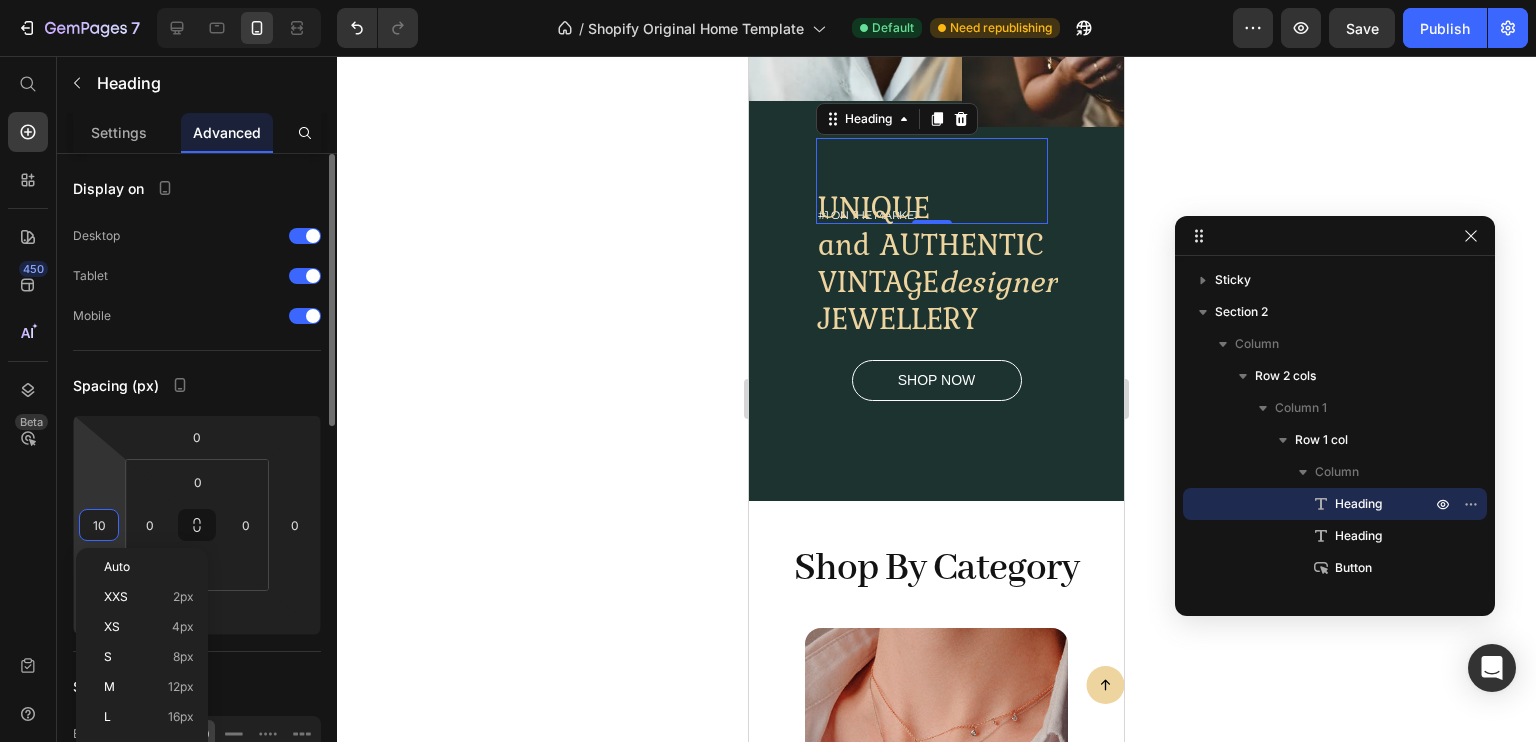 type on "5" 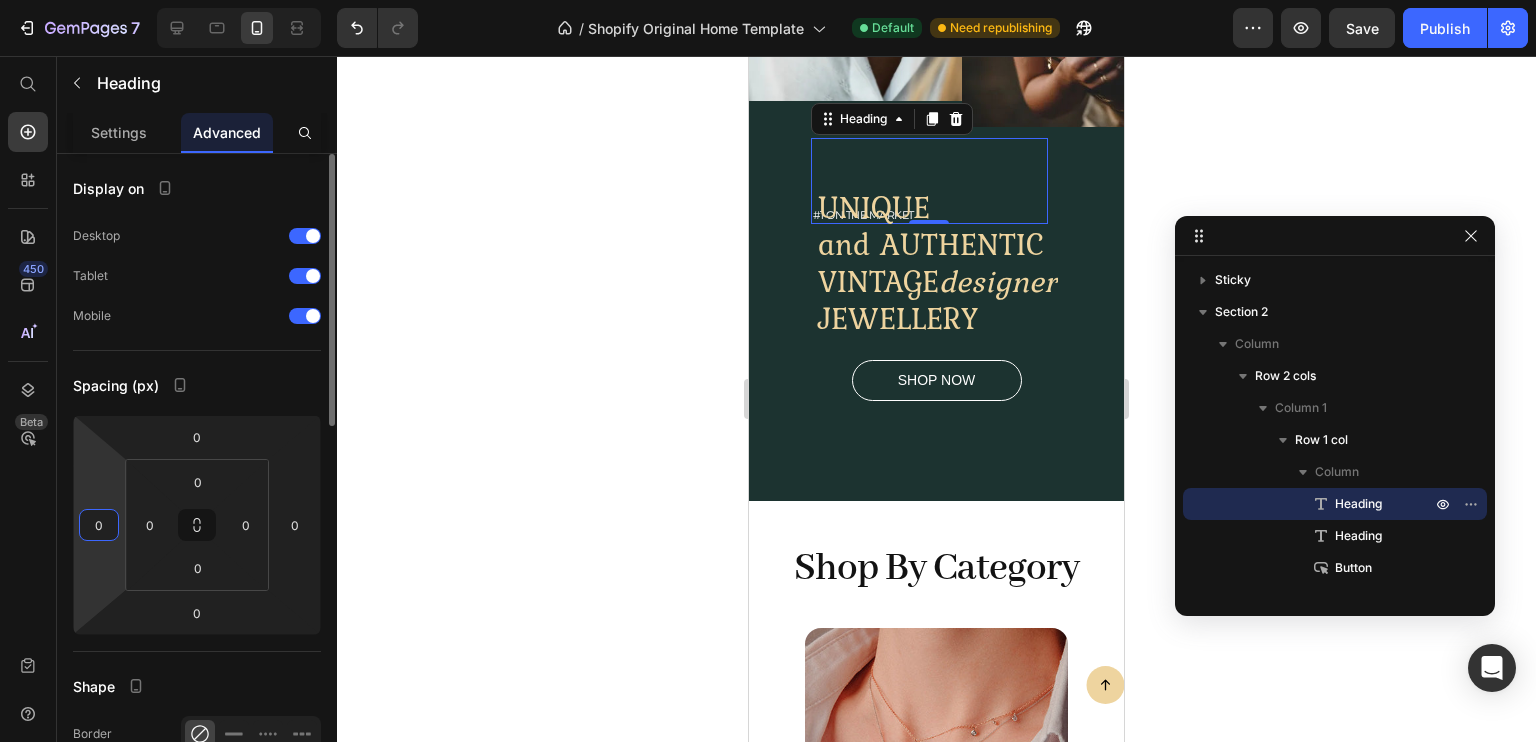 type on "0" 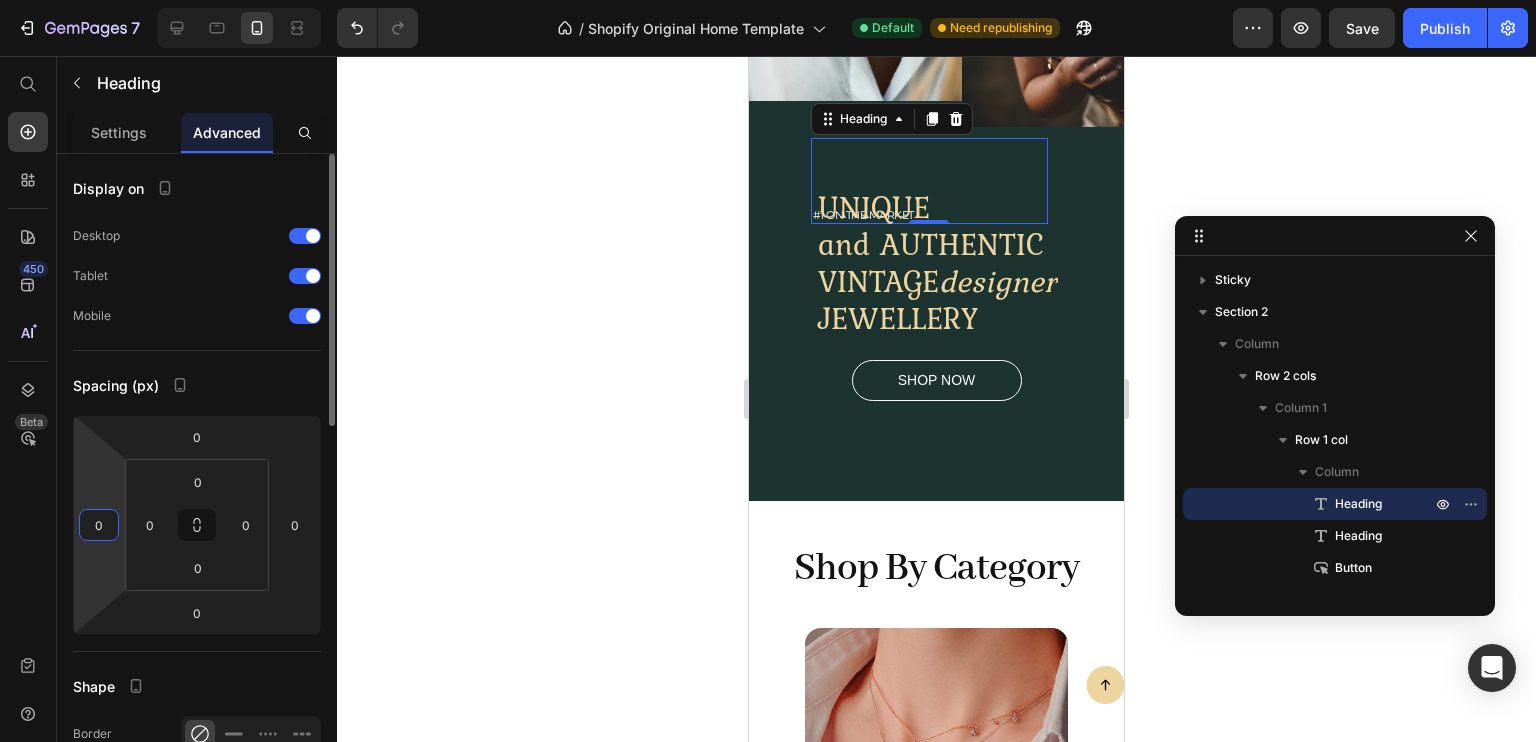 click on "Spacing (px)" at bounding box center [197, 385] 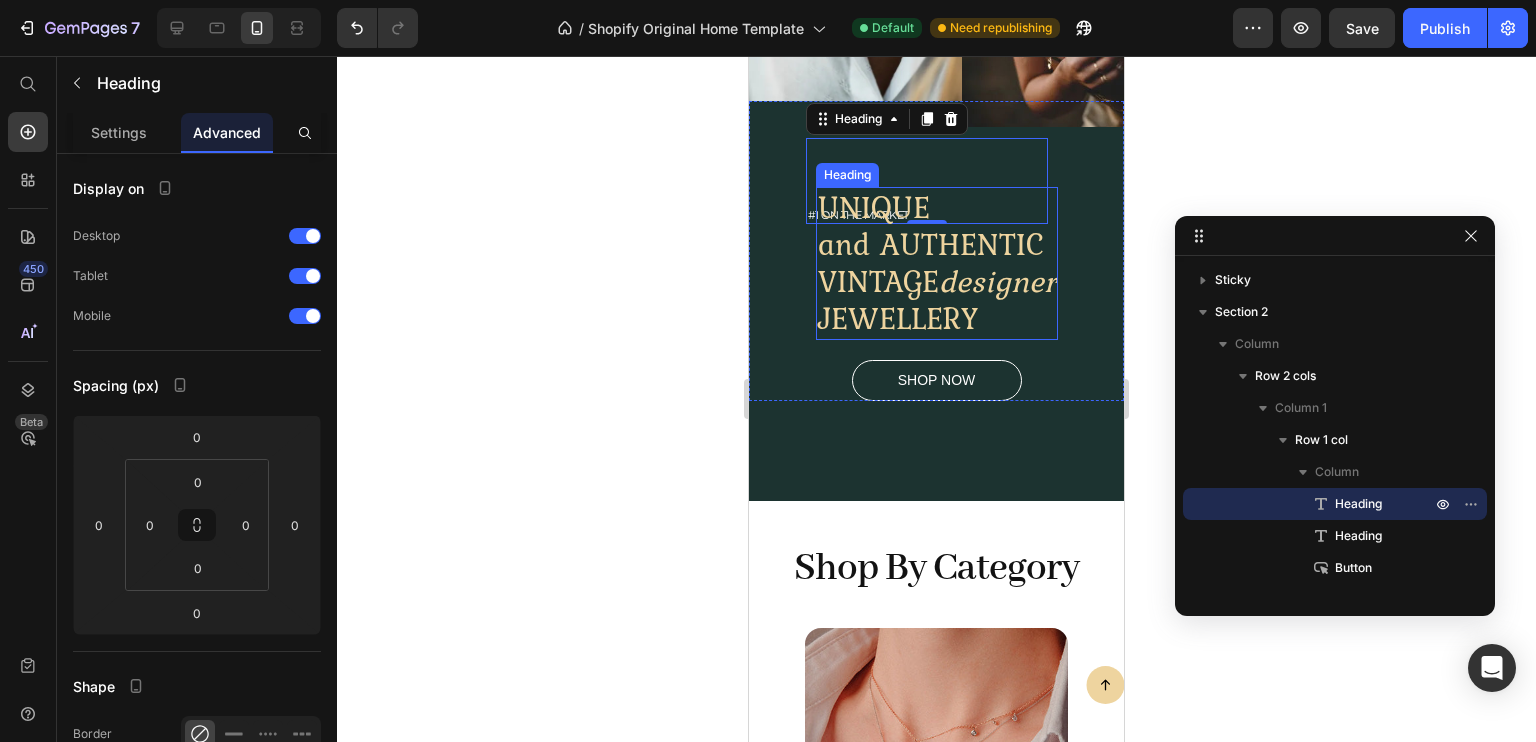 click on "UNIQUE  and AUTHENTIC VINTAGE  designer JEWELLERY" at bounding box center (937, 263) 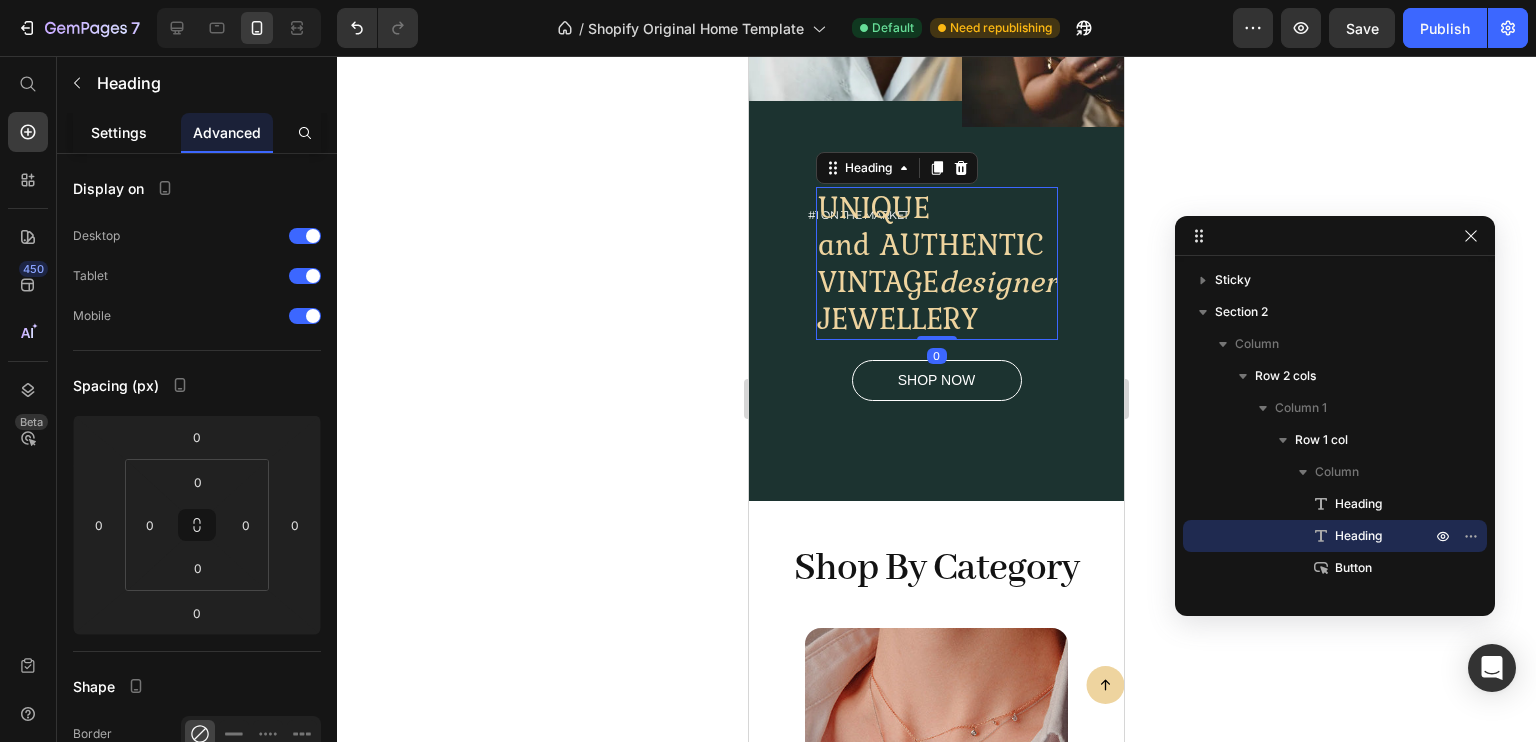 click on "Settings" at bounding box center (119, 132) 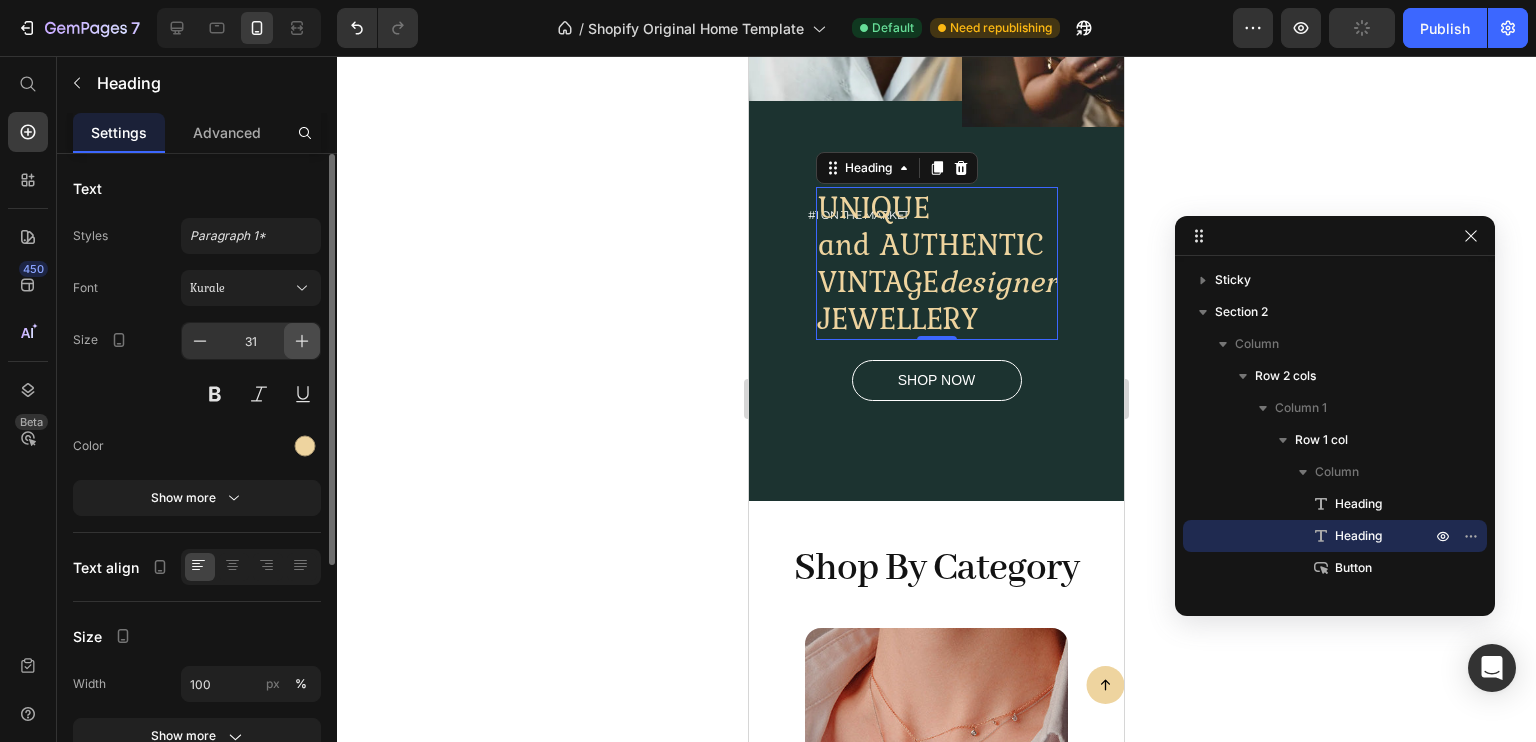 click at bounding box center (302, 341) 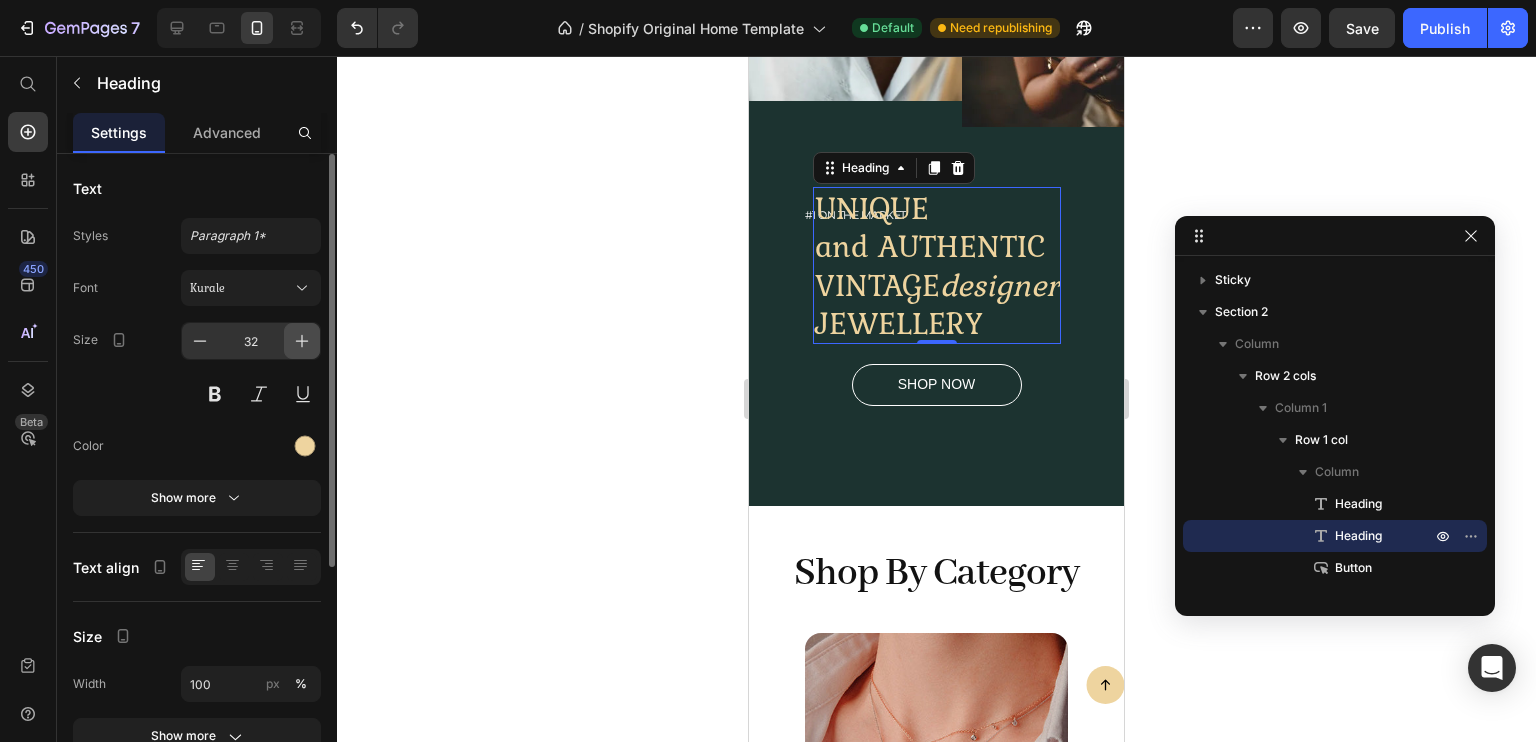 click at bounding box center [302, 341] 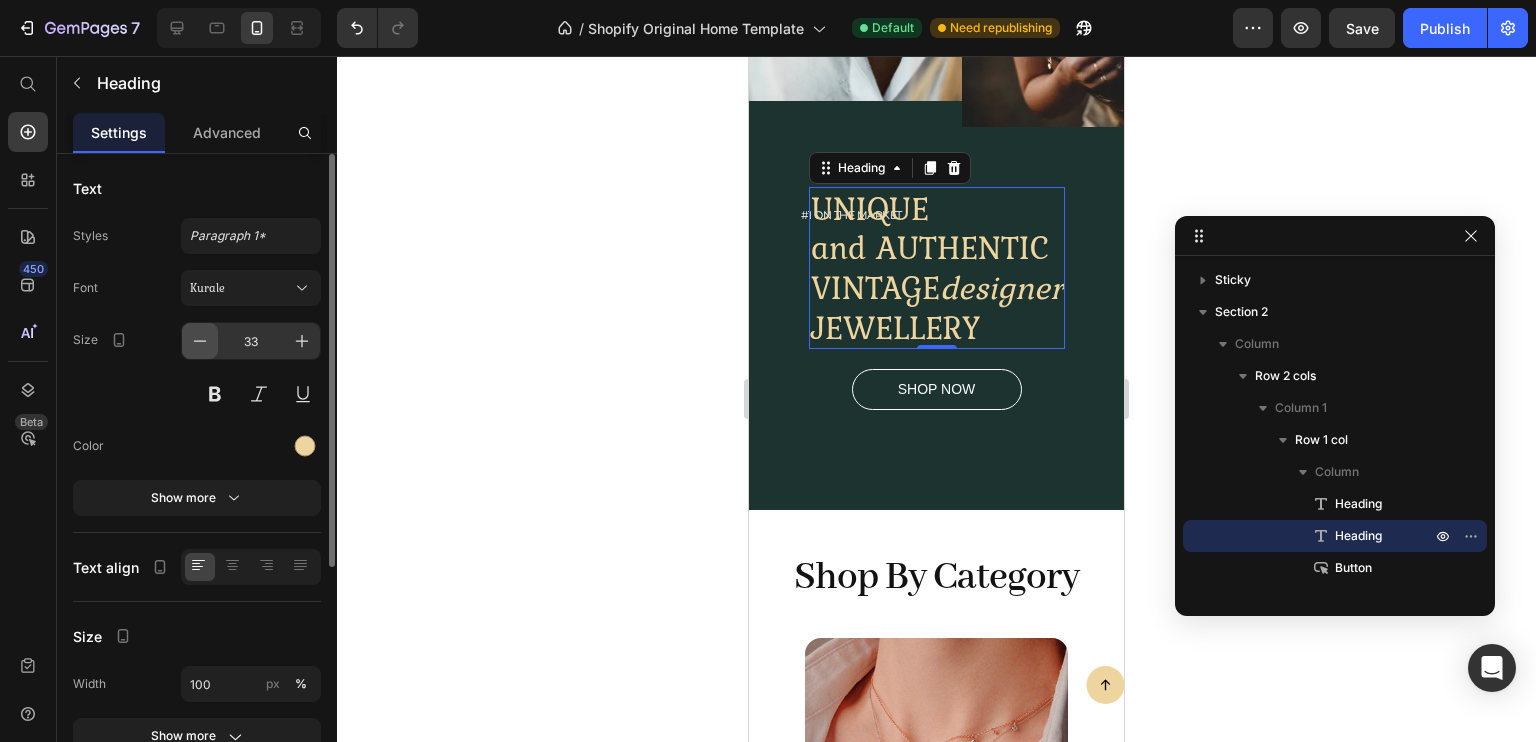 click 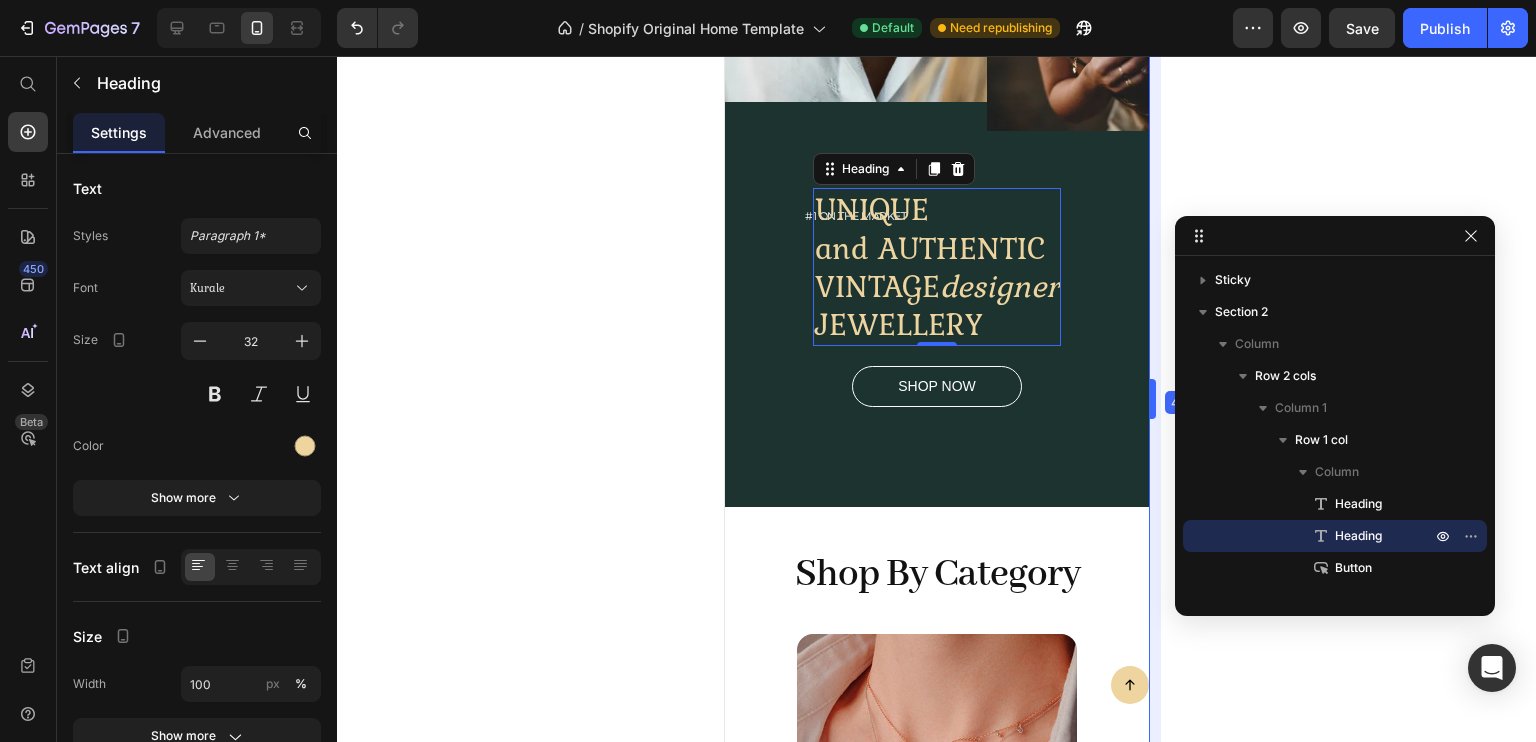 drag, startPoint x: 1131, startPoint y: 390, endPoint x: 1180, endPoint y: 395, distance: 49.25444 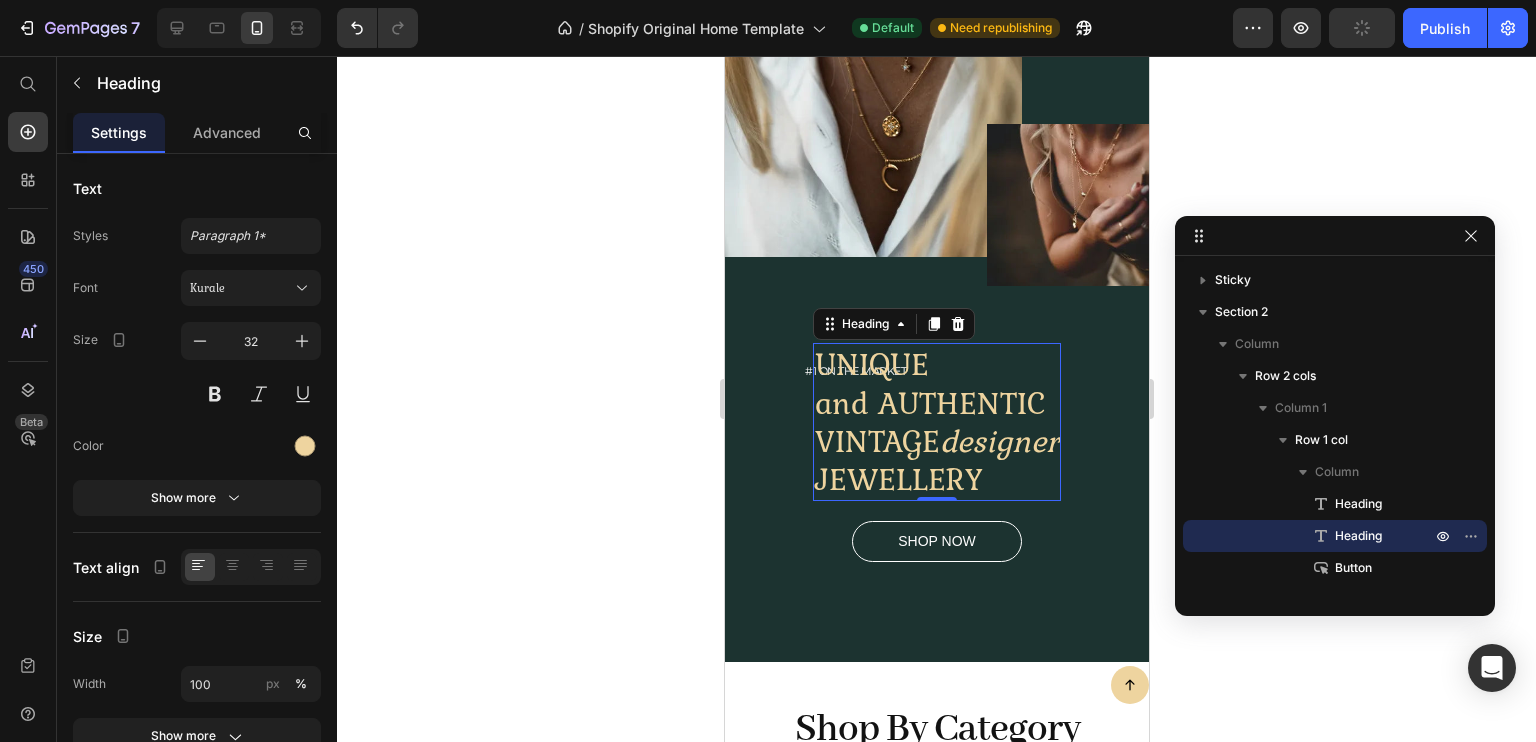 scroll, scrollTop: 0, scrollLeft: 0, axis: both 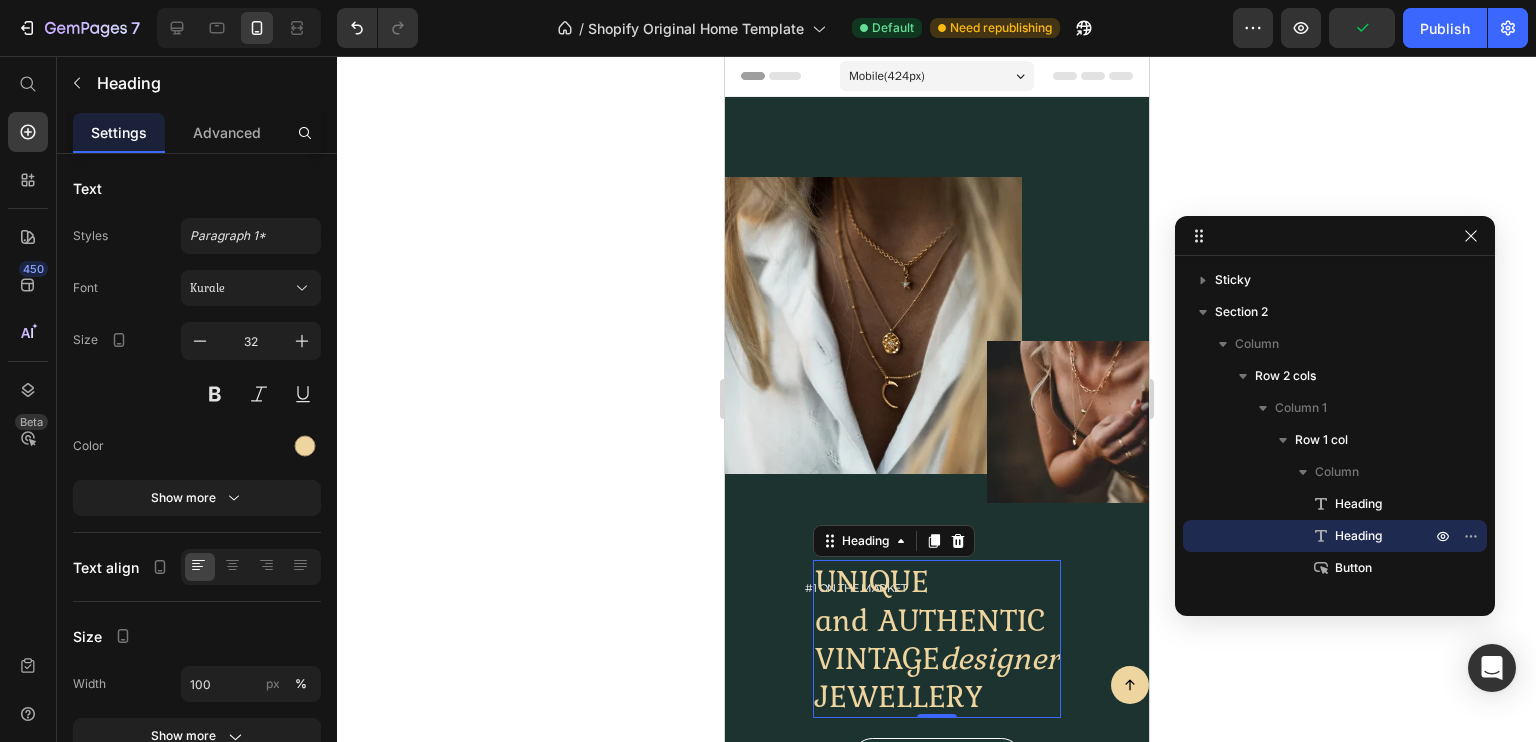 click on "Mobile  ( 424 px)" at bounding box center [886, 76] 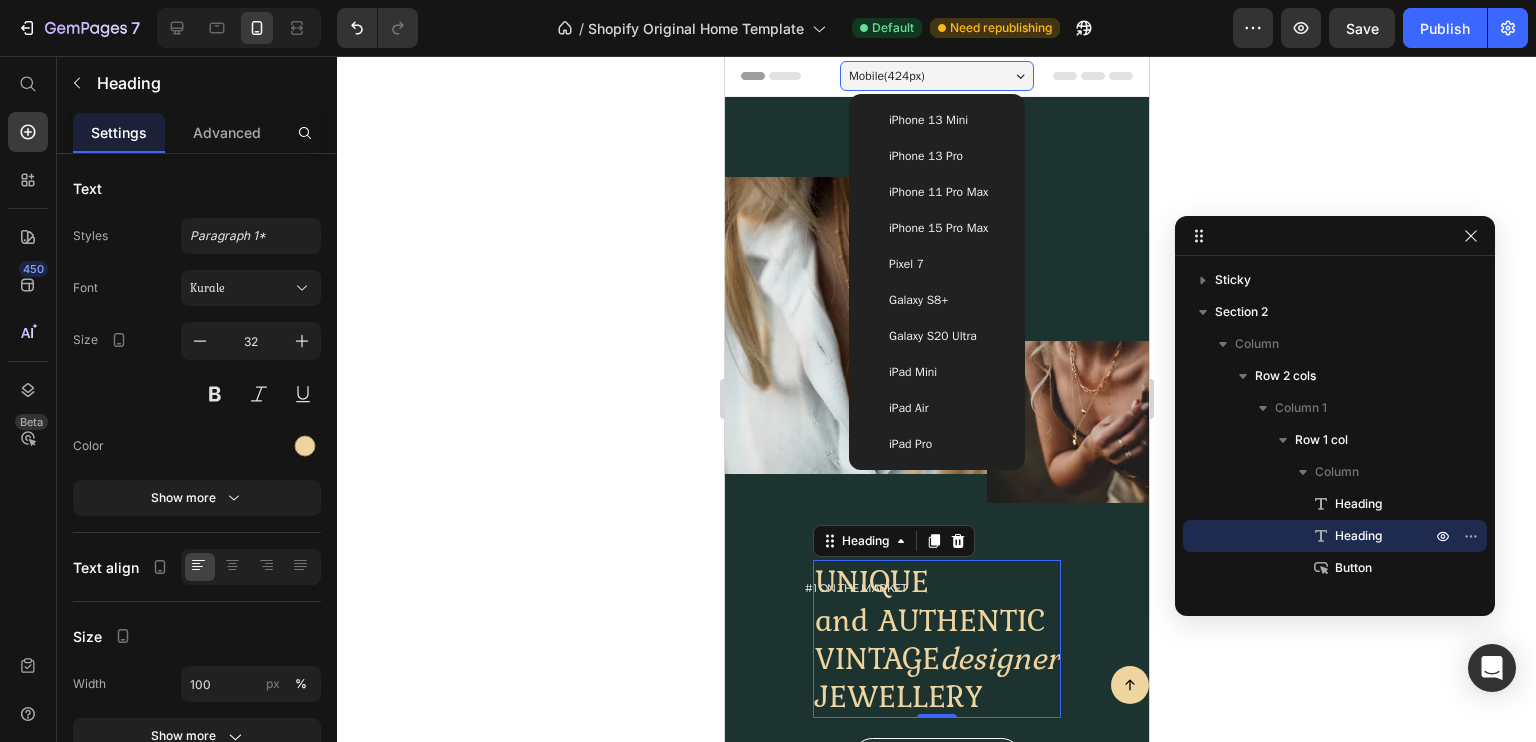 click on "iPhone 11 Pro Max" at bounding box center [937, 192] 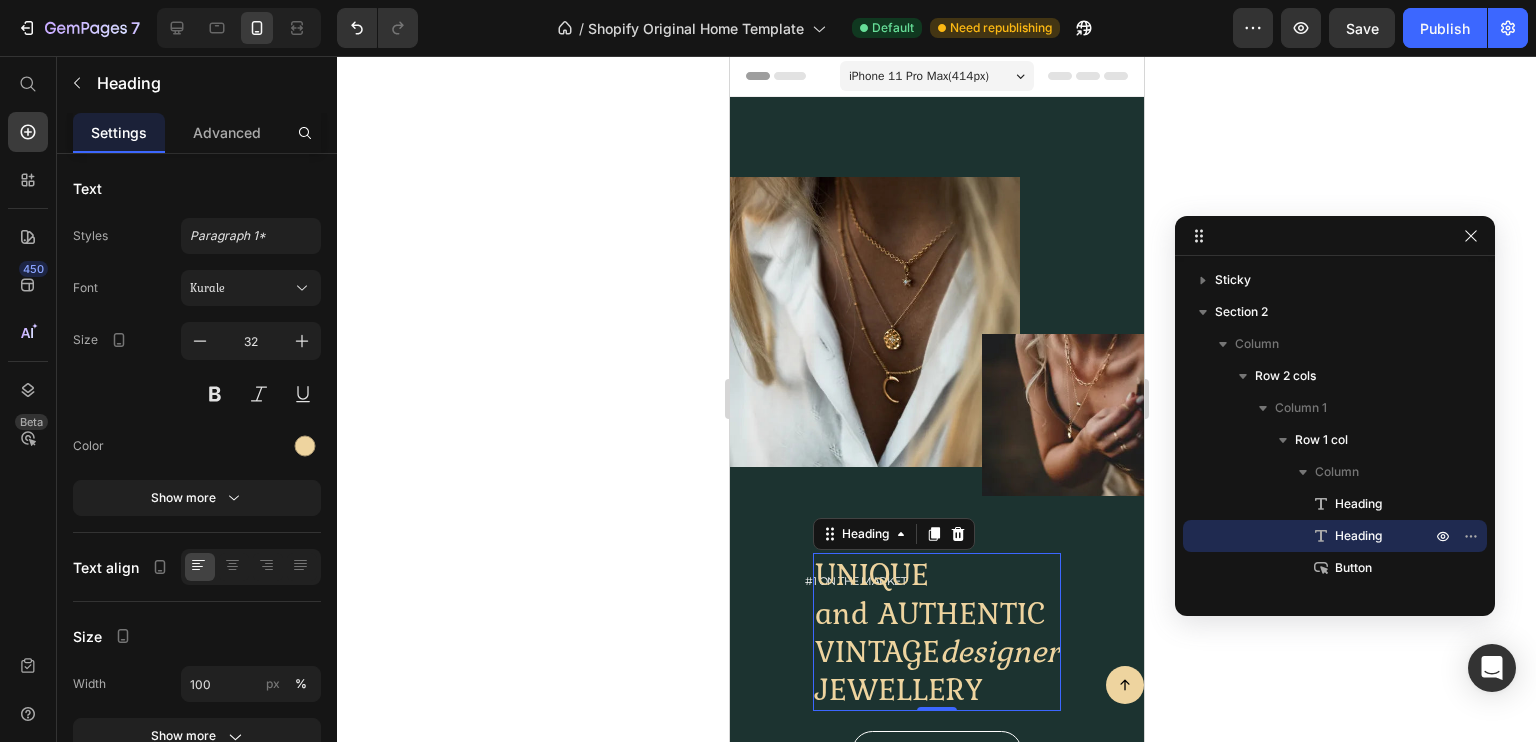 click on "iPhone 11 Pro Max  ( 414 px)" at bounding box center (936, 76) 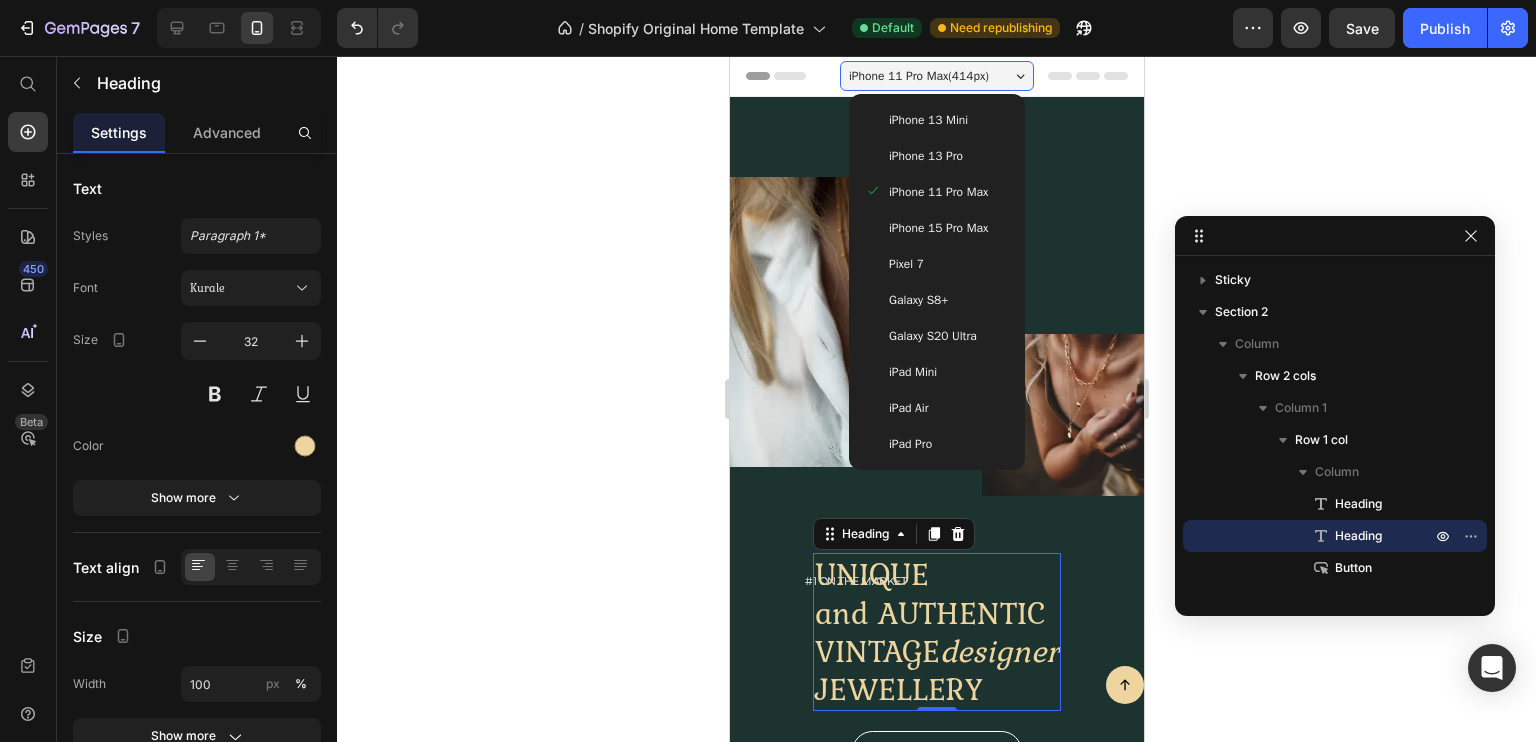 click on "iPad Air" at bounding box center (936, 408) 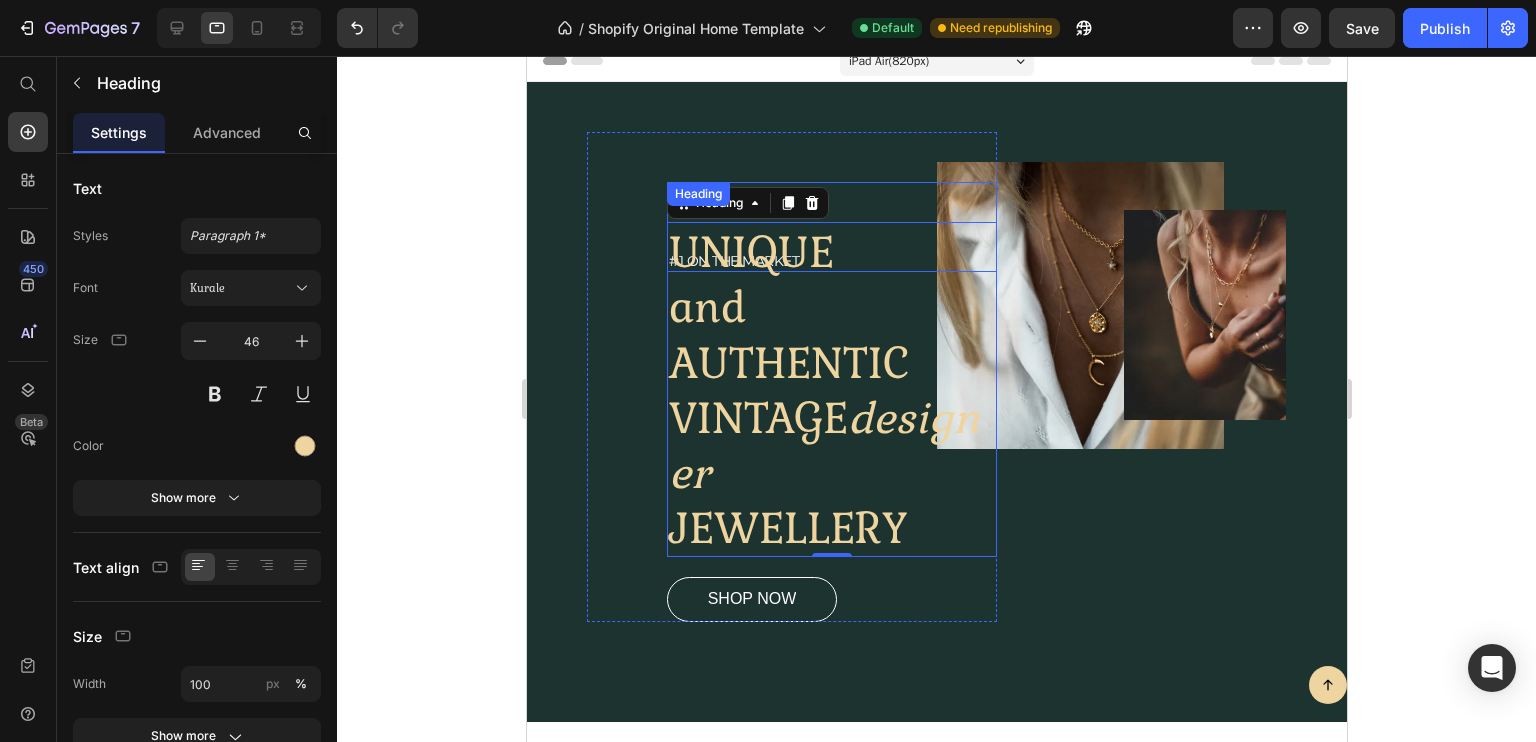 scroll, scrollTop: 0, scrollLeft: 0, axis: both 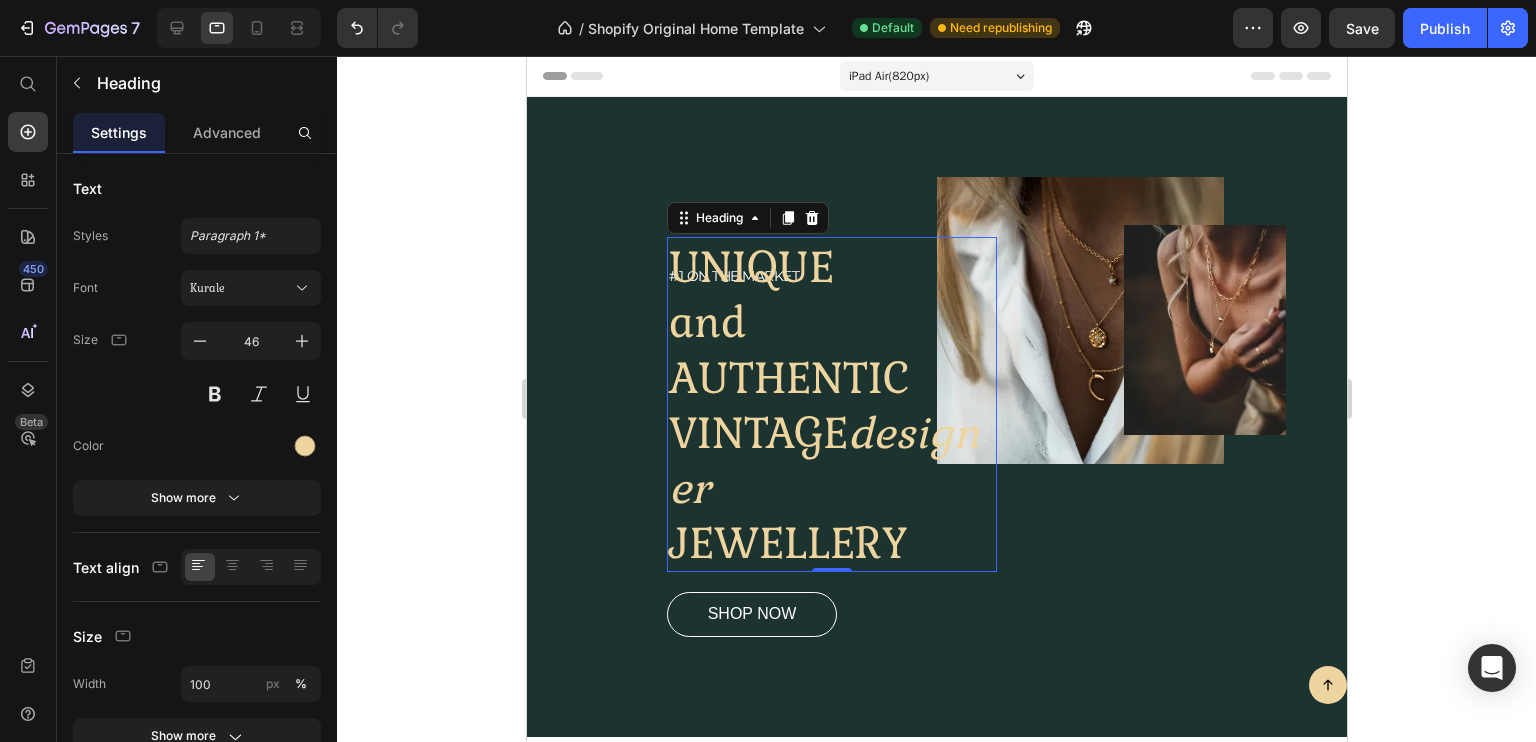 click on "iPad Air  ( 820 px)" at bounding box center (888, 76) 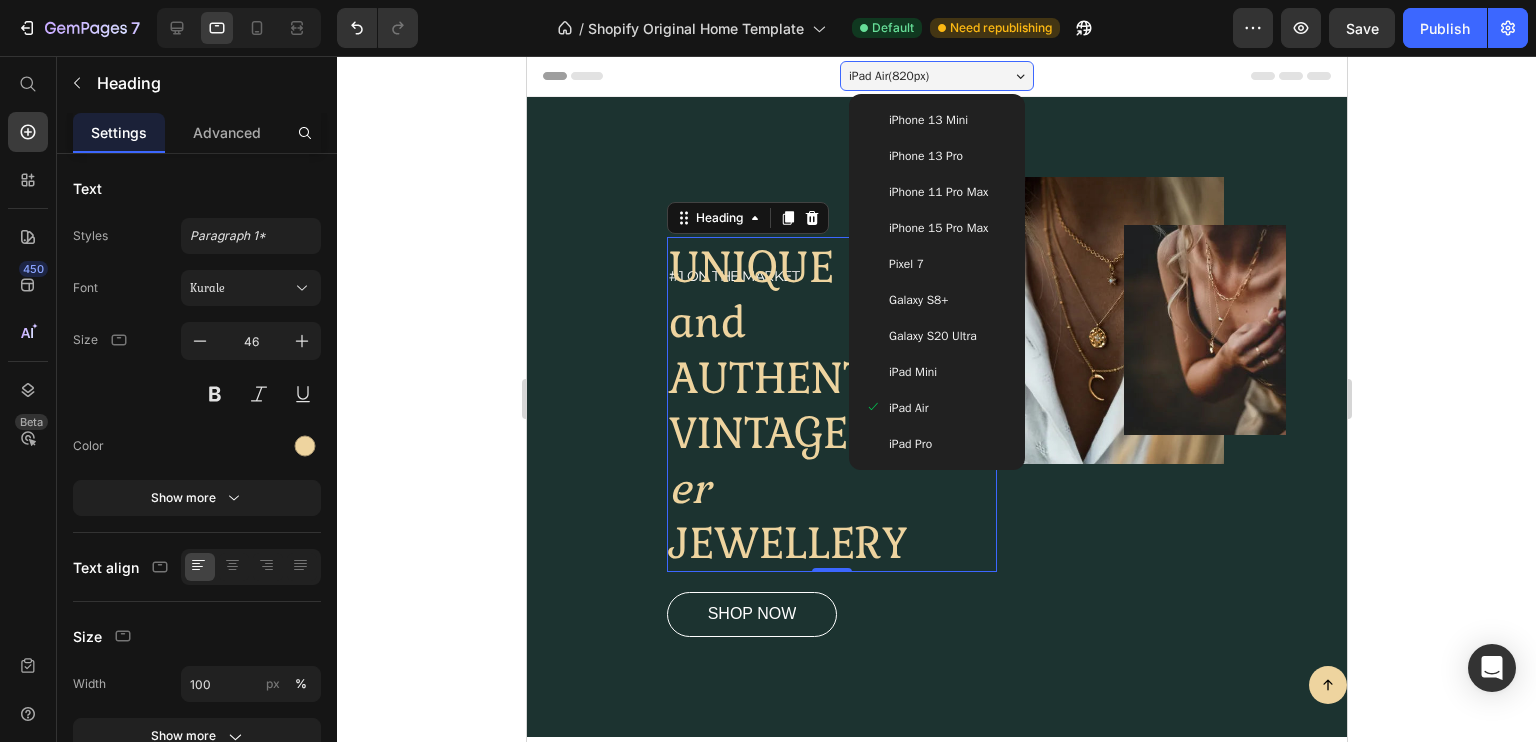 click on "Galaxy S20 Ultra" at bounding box center (936, 336) 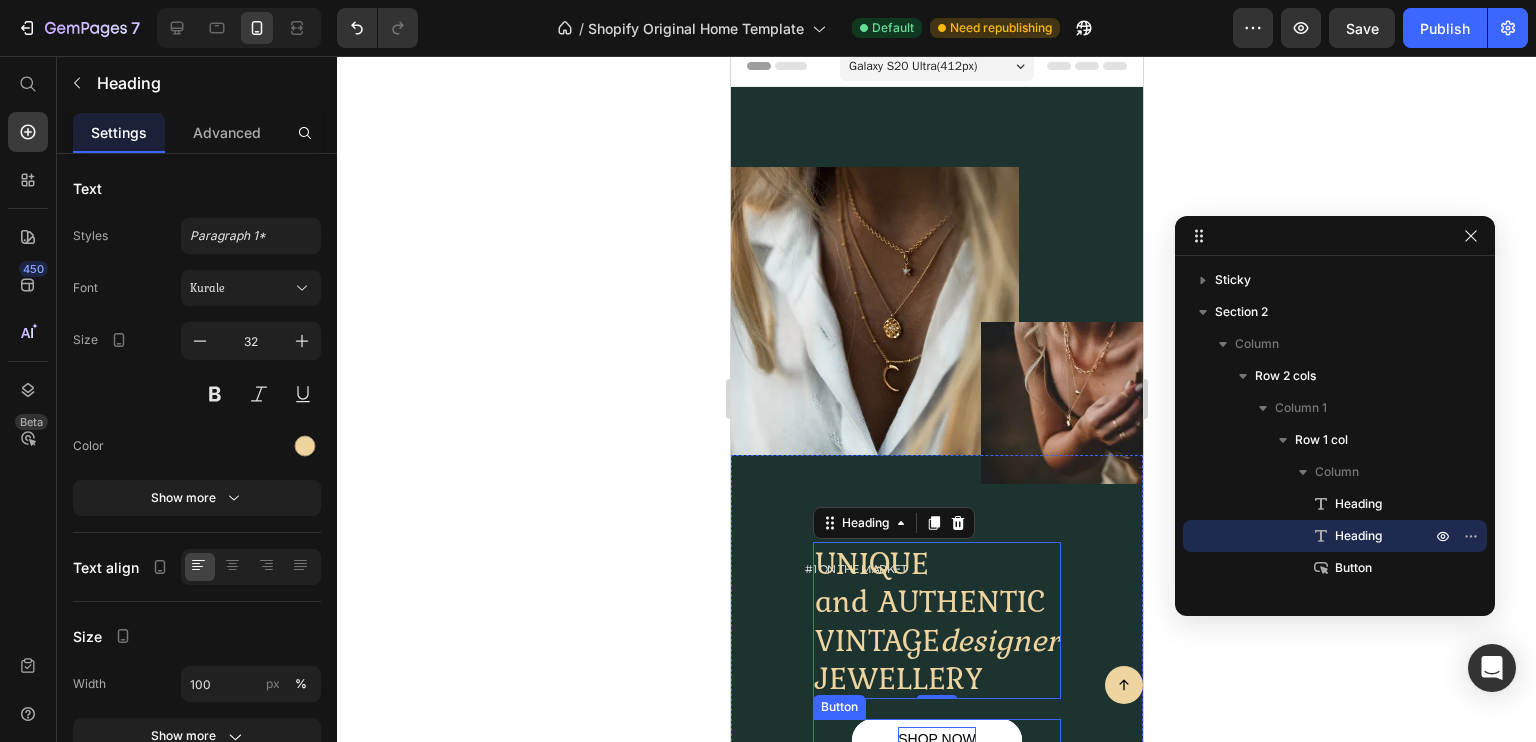 scroll, scrollTop: 0, scrollLeft: 0, axis: both 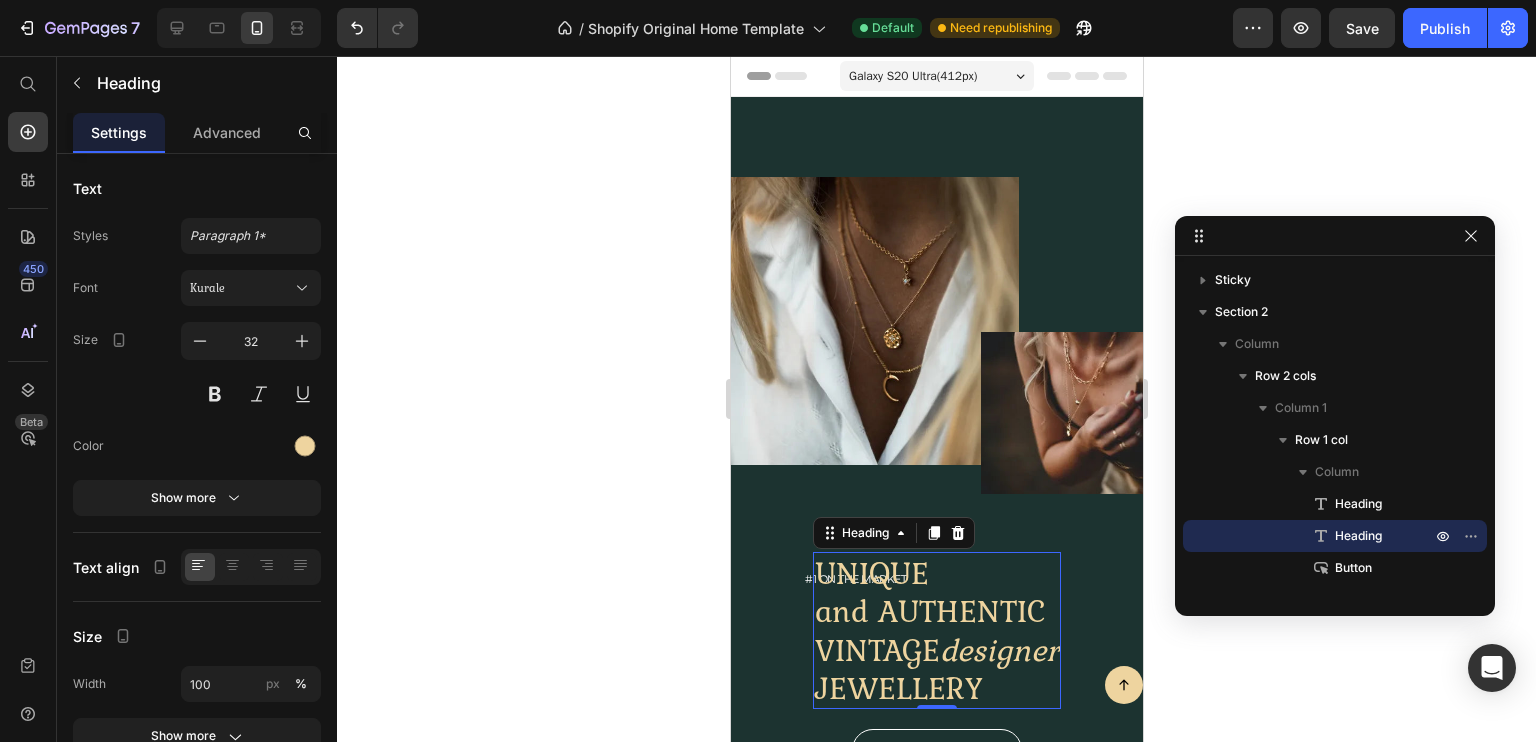 click on "Galaxy S20 Ultra  ( 412 px)" at bounding box center (912, 76) 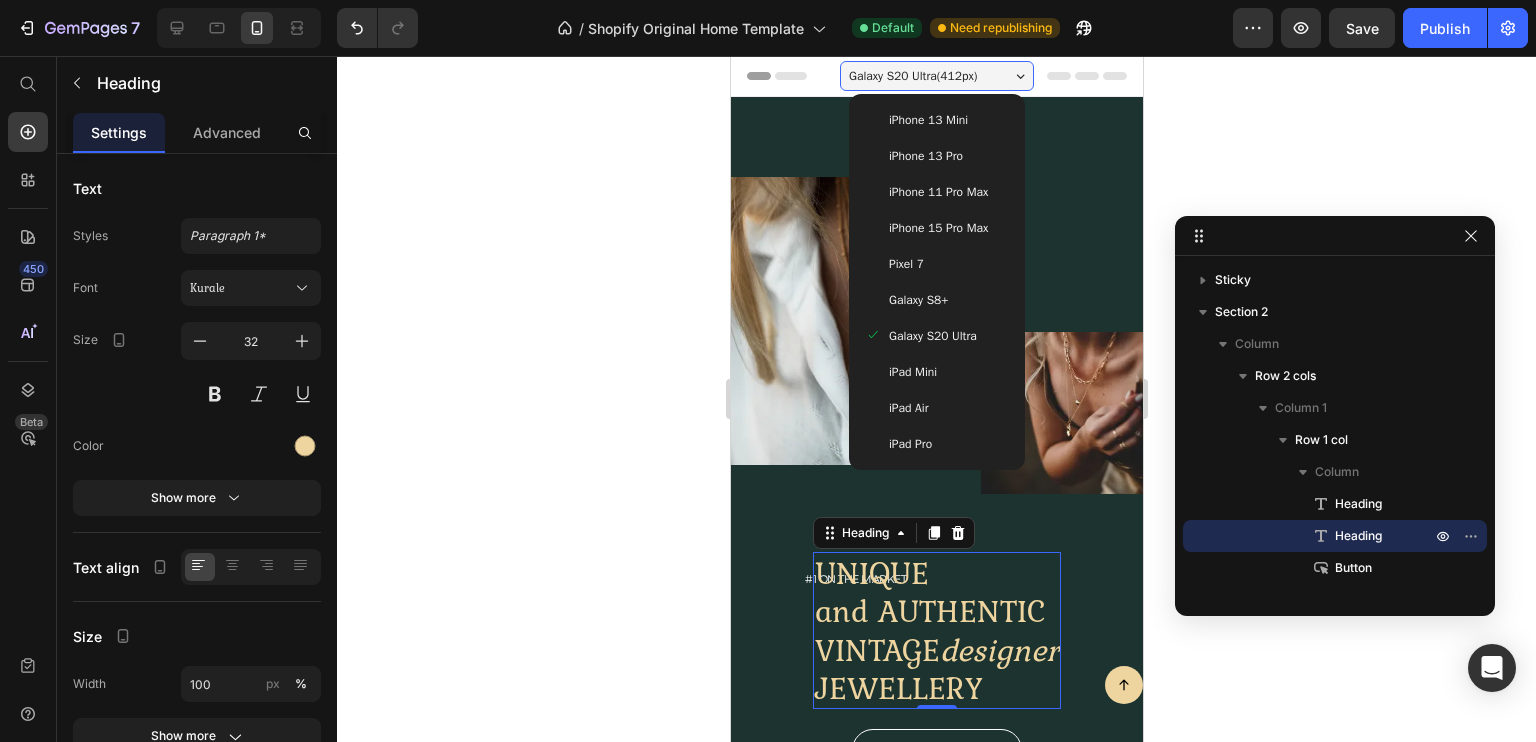 click on "Pixel 7" at bounding box center [905, 264] 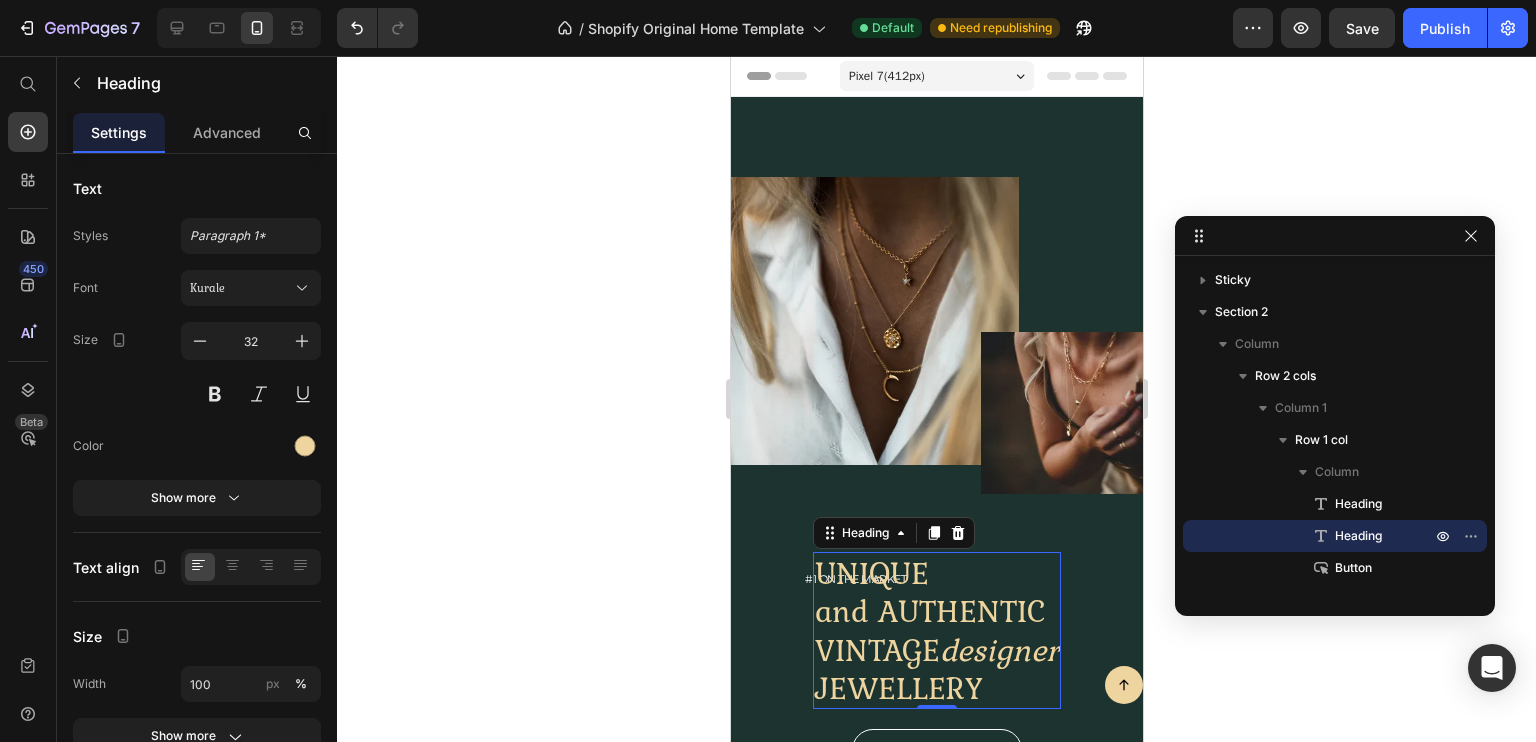 click on "Pixel 7  ( 412 px)" at bounding box center (936, 76) 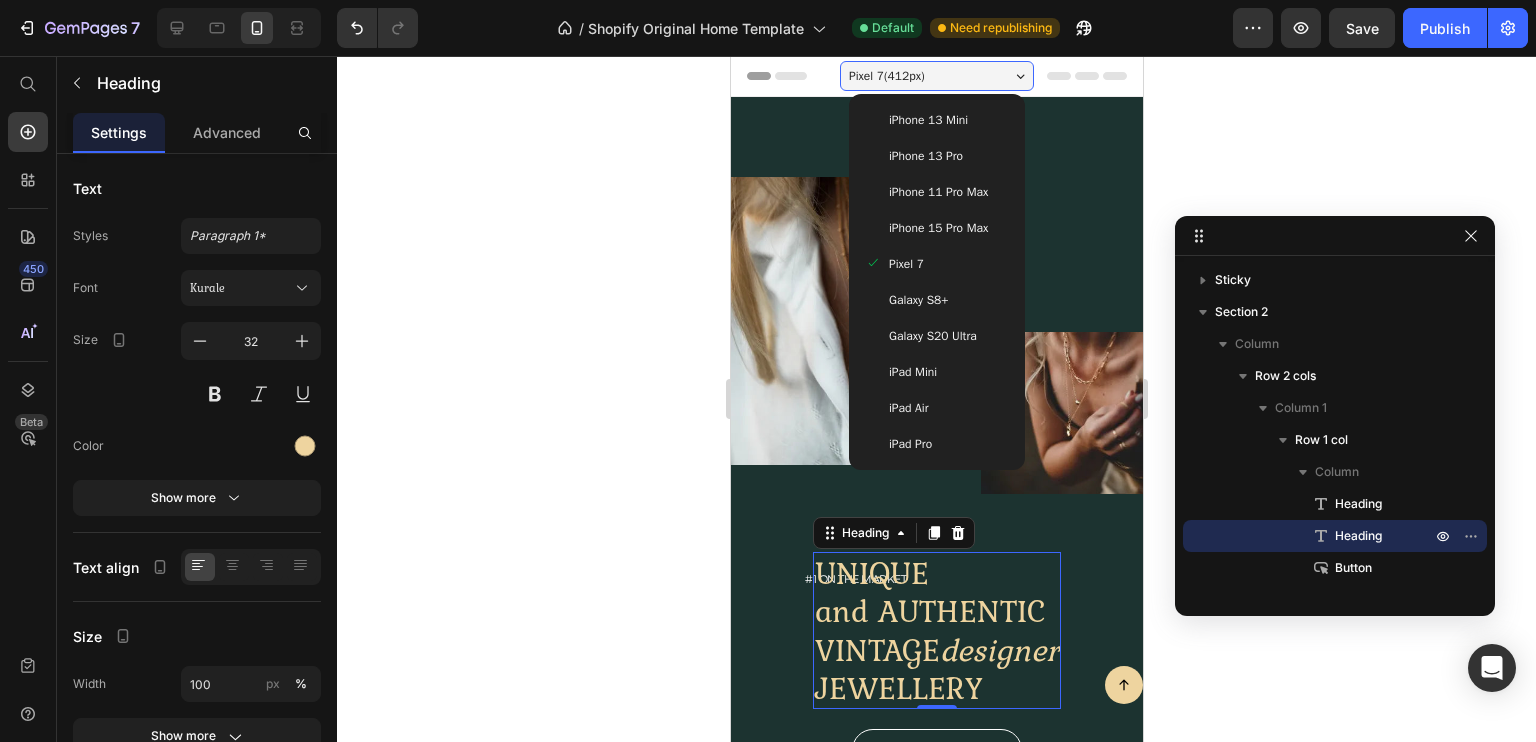 click at bounding box center [872, 300] 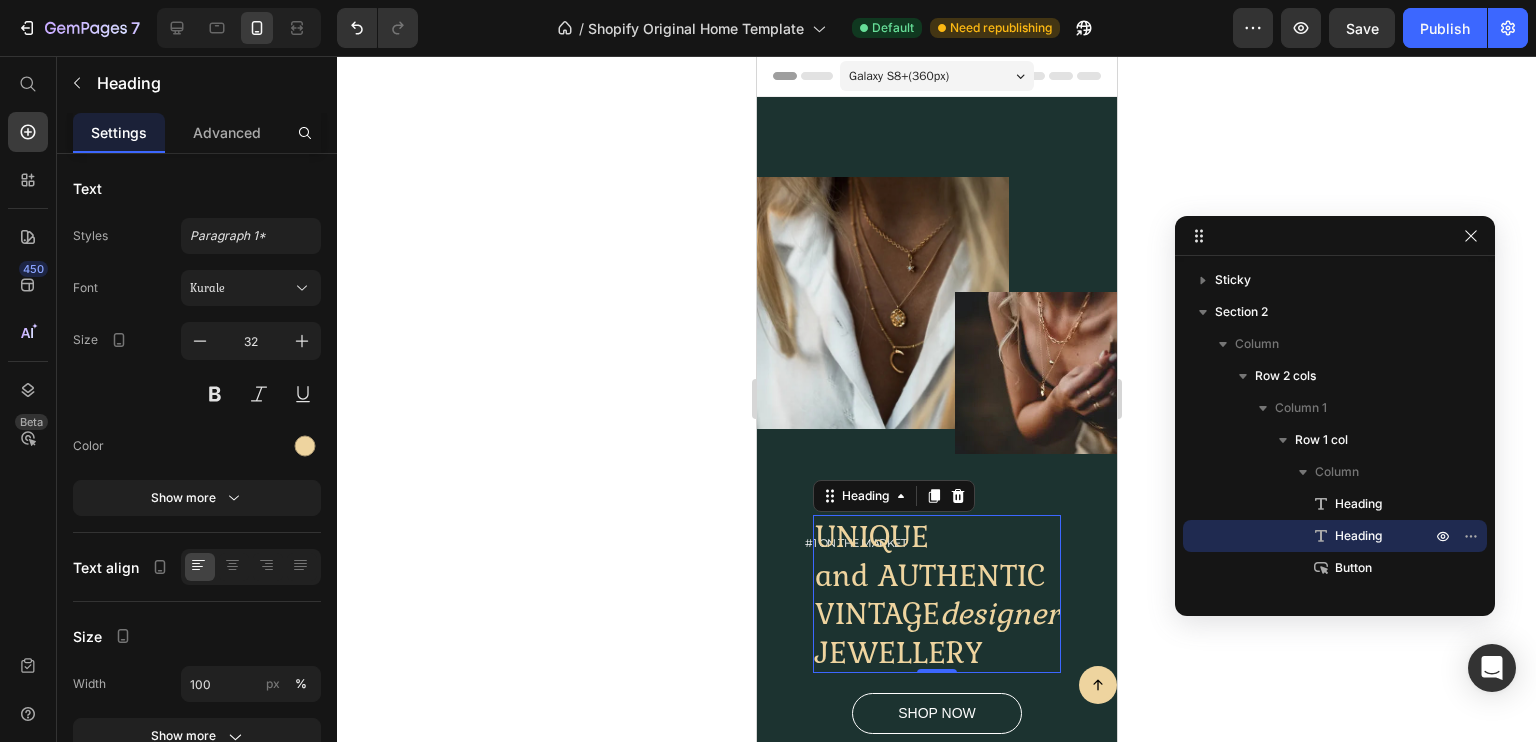 click on "Galaxy S8+  ( 360 px)" at bounding box center (936, 76) 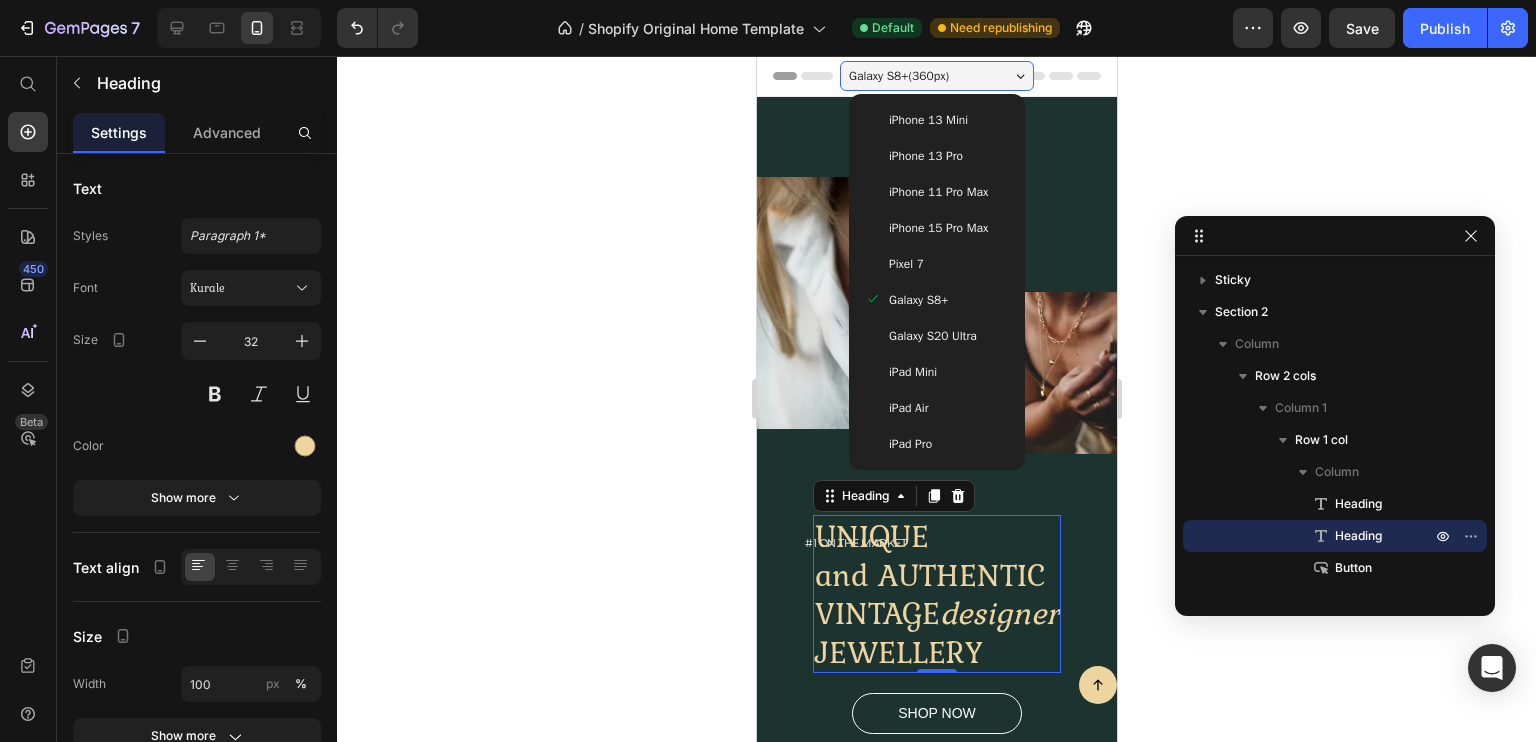 click on "iPhone 11 Pro Max" at bounding box center (937, 192) 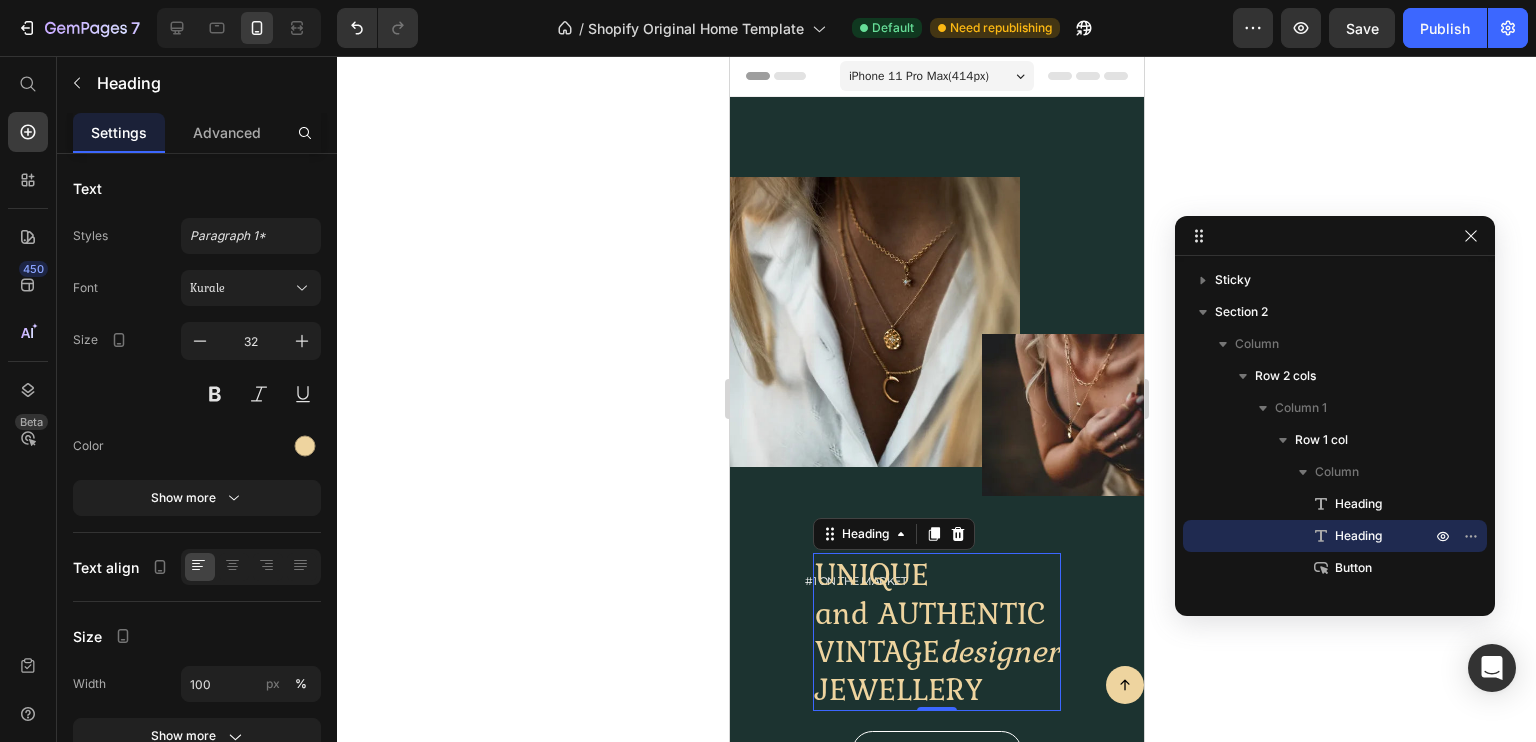 click on "iPhone 11 Pro Max  ( 414 px)" at bounding box center [936, 76] 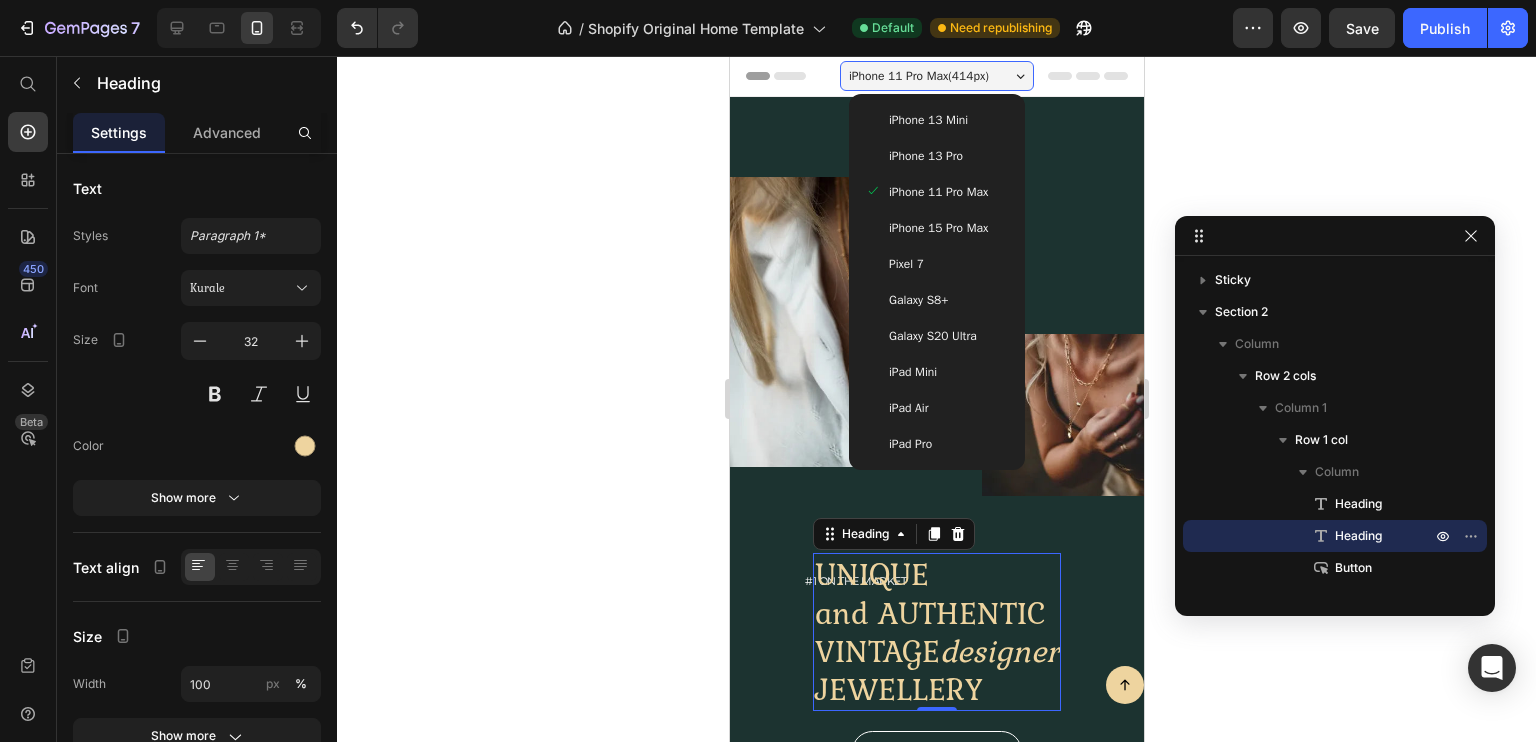 click at bounding box center (872, 228) 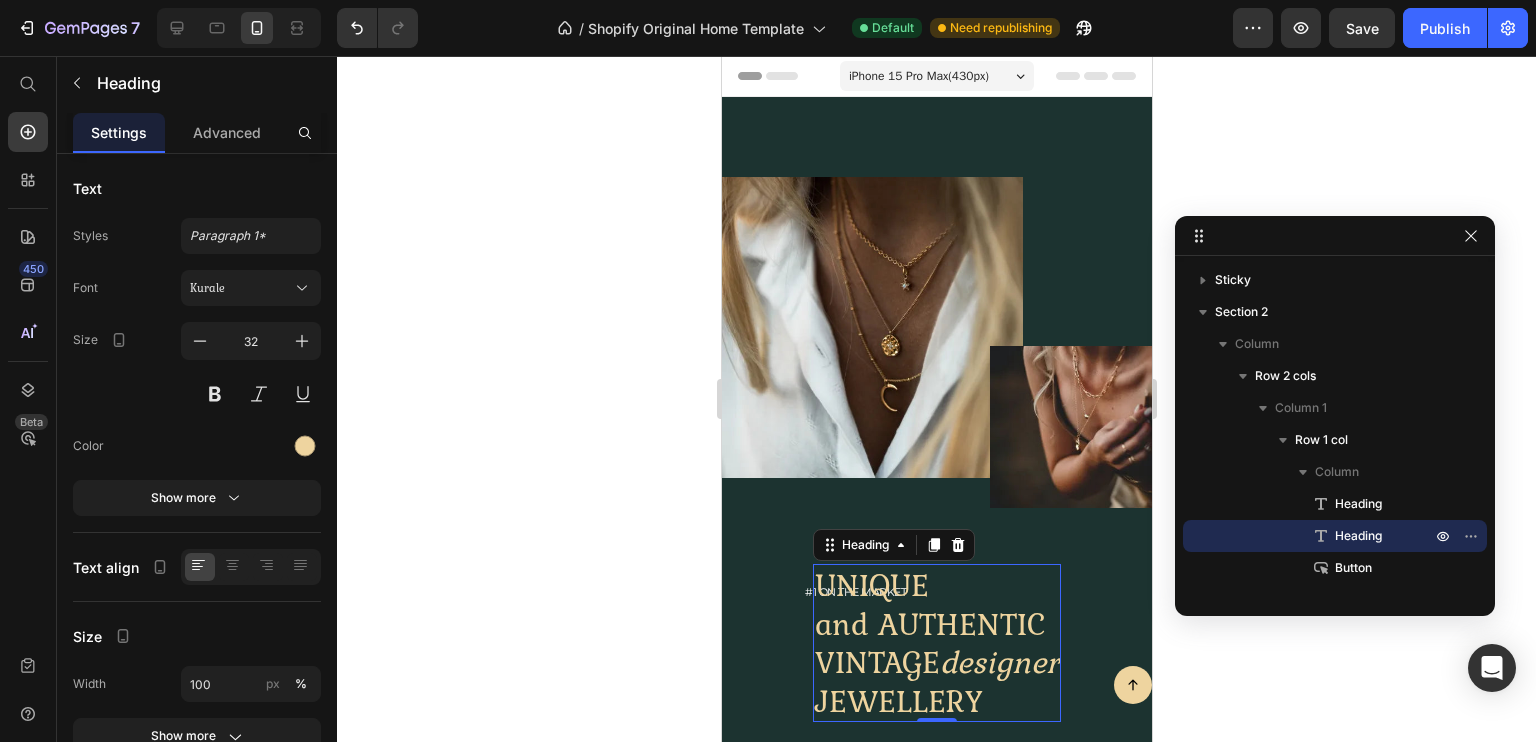click on "iPhone 15 Pro Max  ( 430 px)" at bounding box center (918, 76) 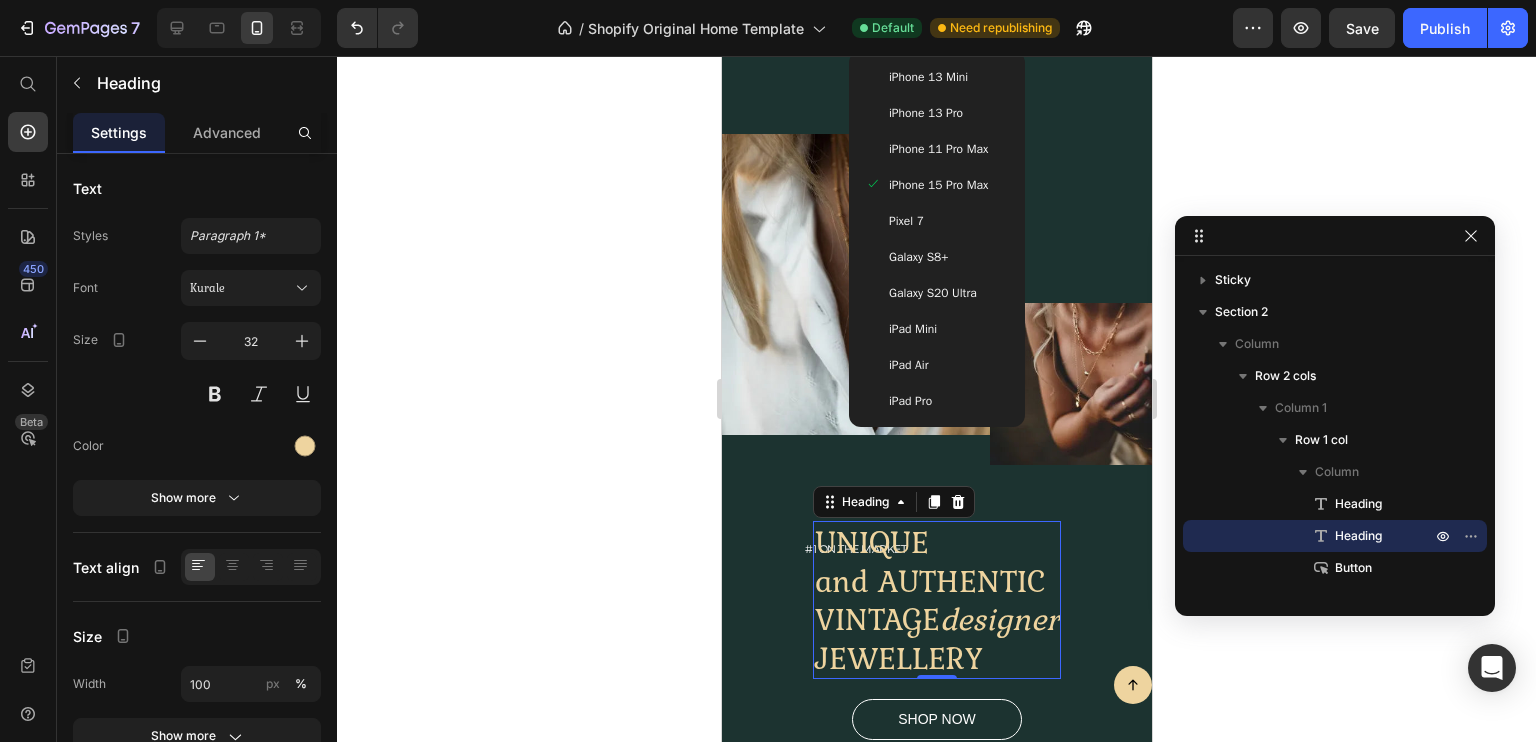 scroll, scrollTop: 0, scrollLeft: 0, axis: both 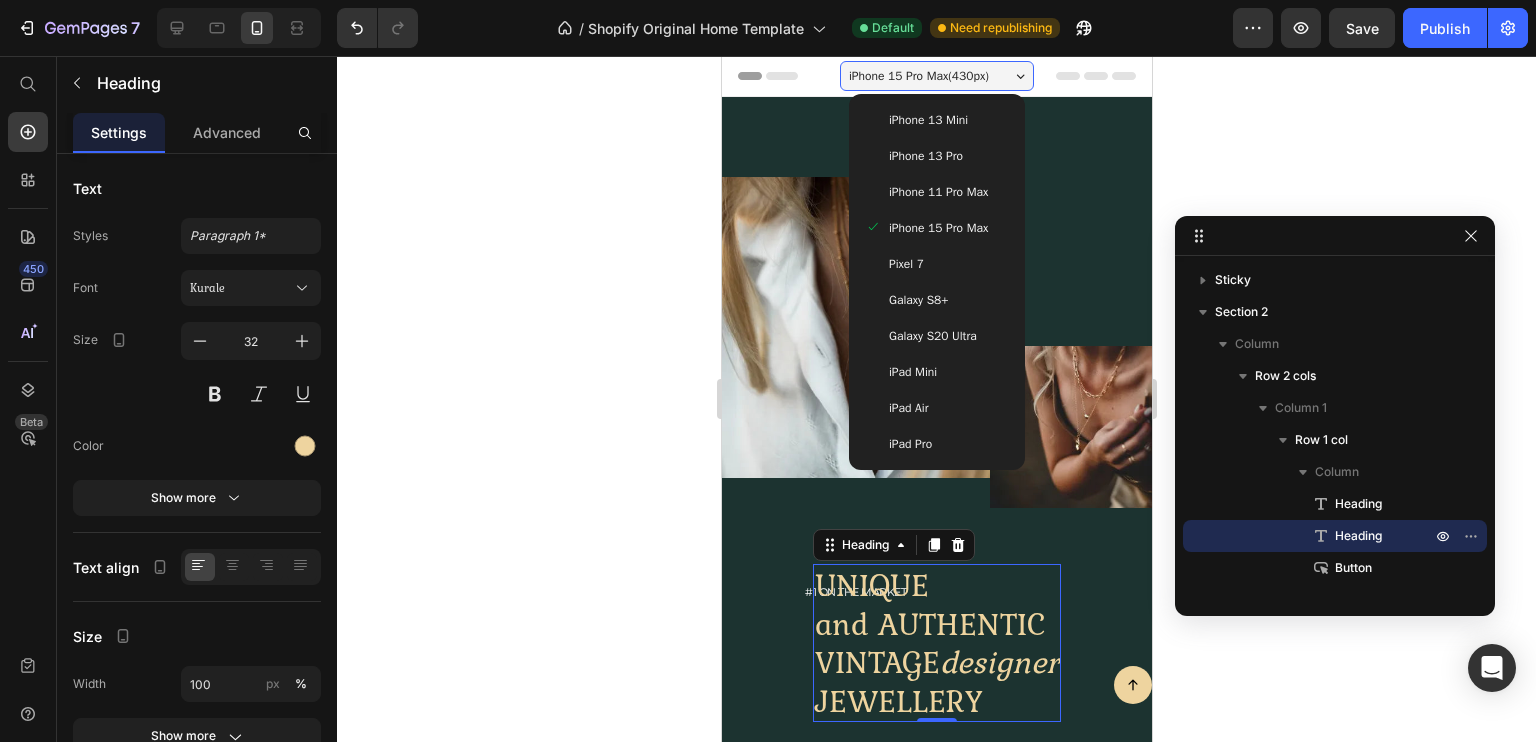 drag, startPoint x: 989, startPoint y: 78, endPoint x: 958, endPoint y: 117, distance: 49.819675 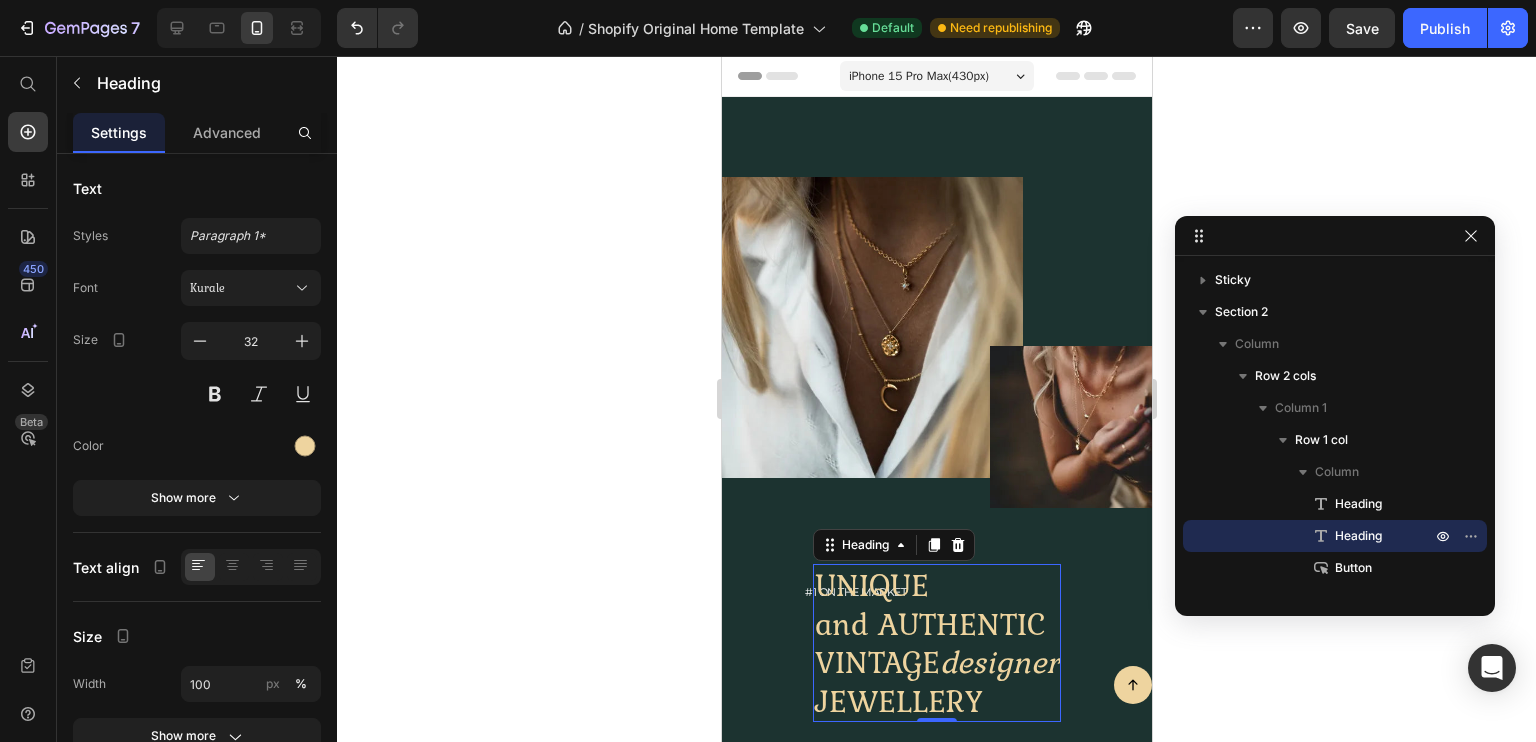 drag, startPoint x: 236, startPoint y: 23, endPoint x: 968, endPoint y: 48, distance: 732.42676 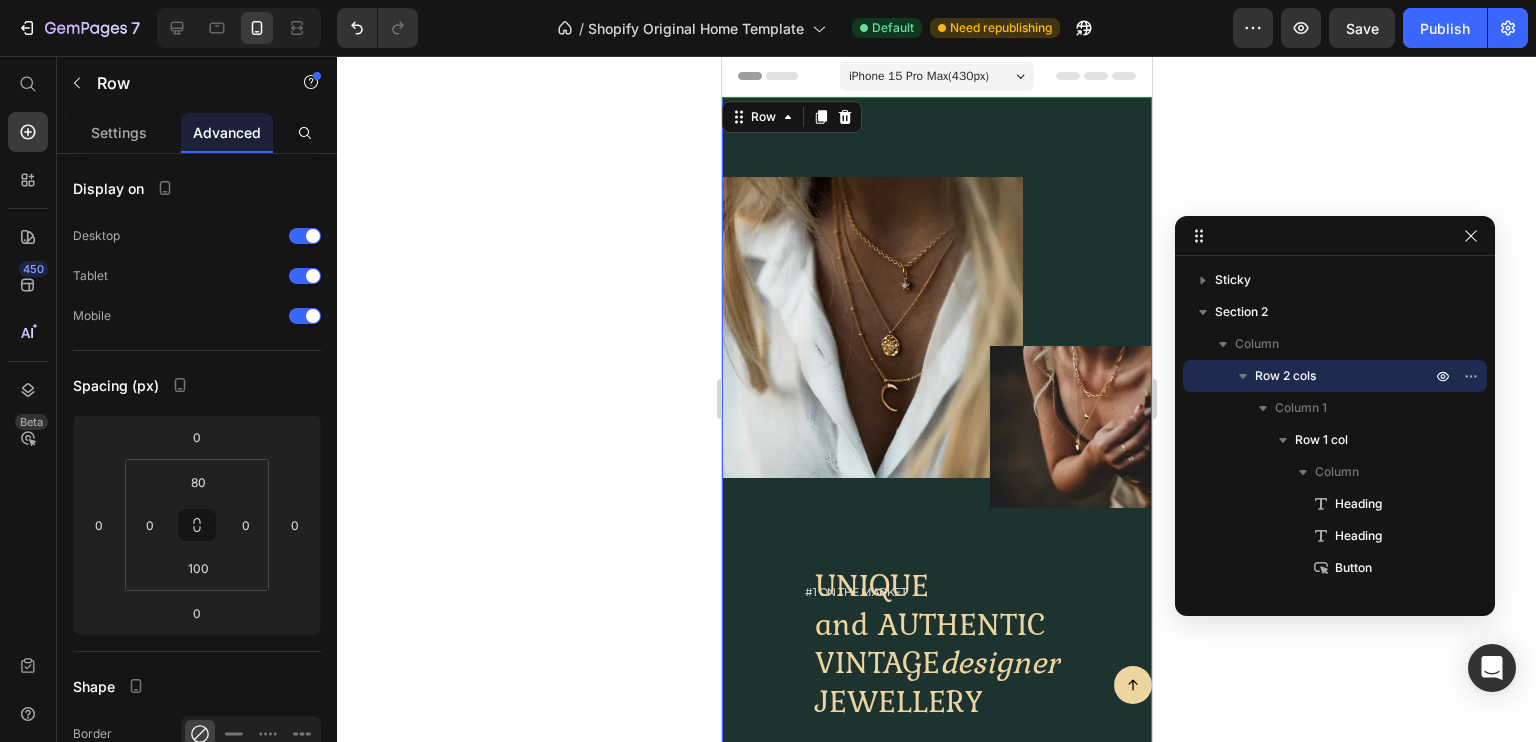 click on "iPhone 15 Pro Max  ( 430 px)" at bounding box center (918, 76) 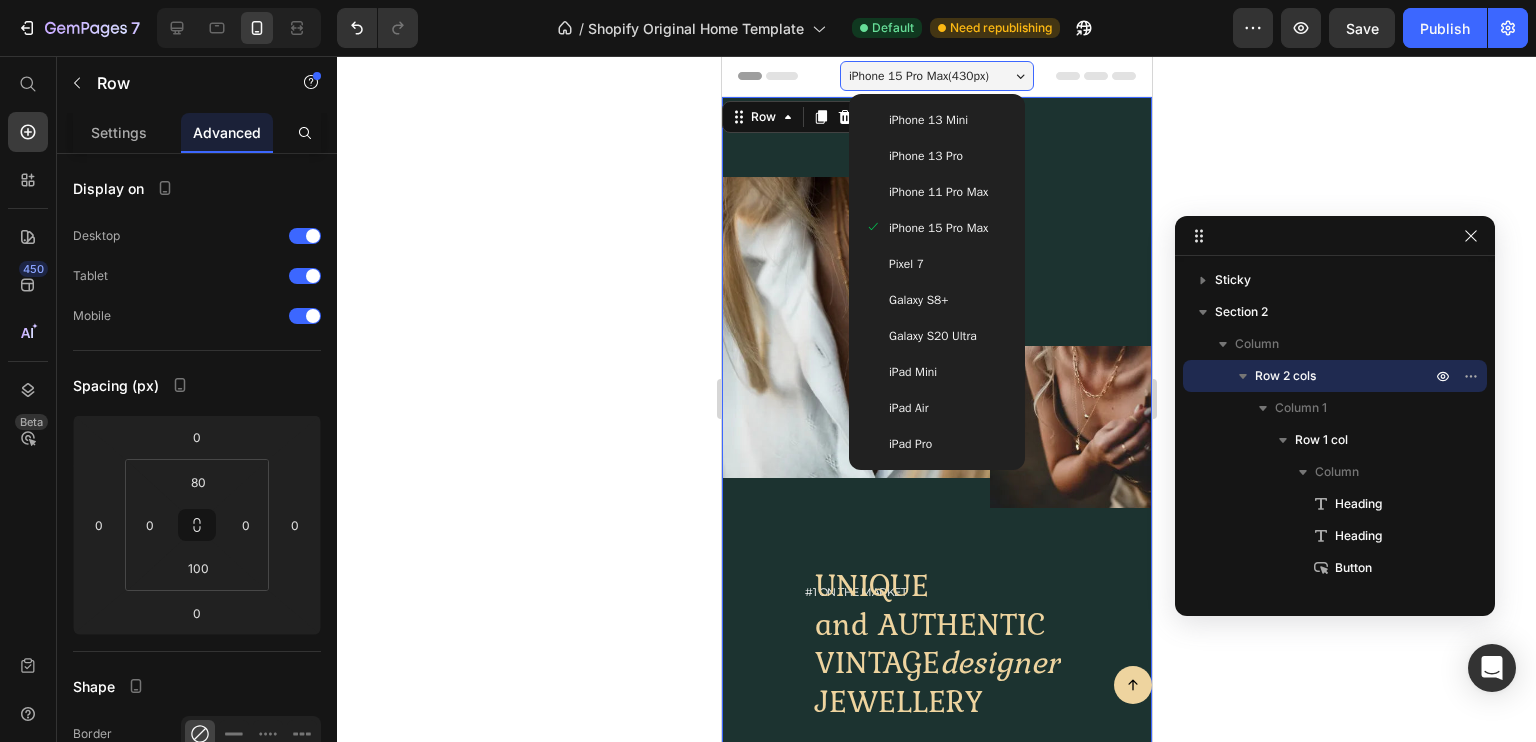 click on "Galaxy S8+" at bounding box center [917, 300] 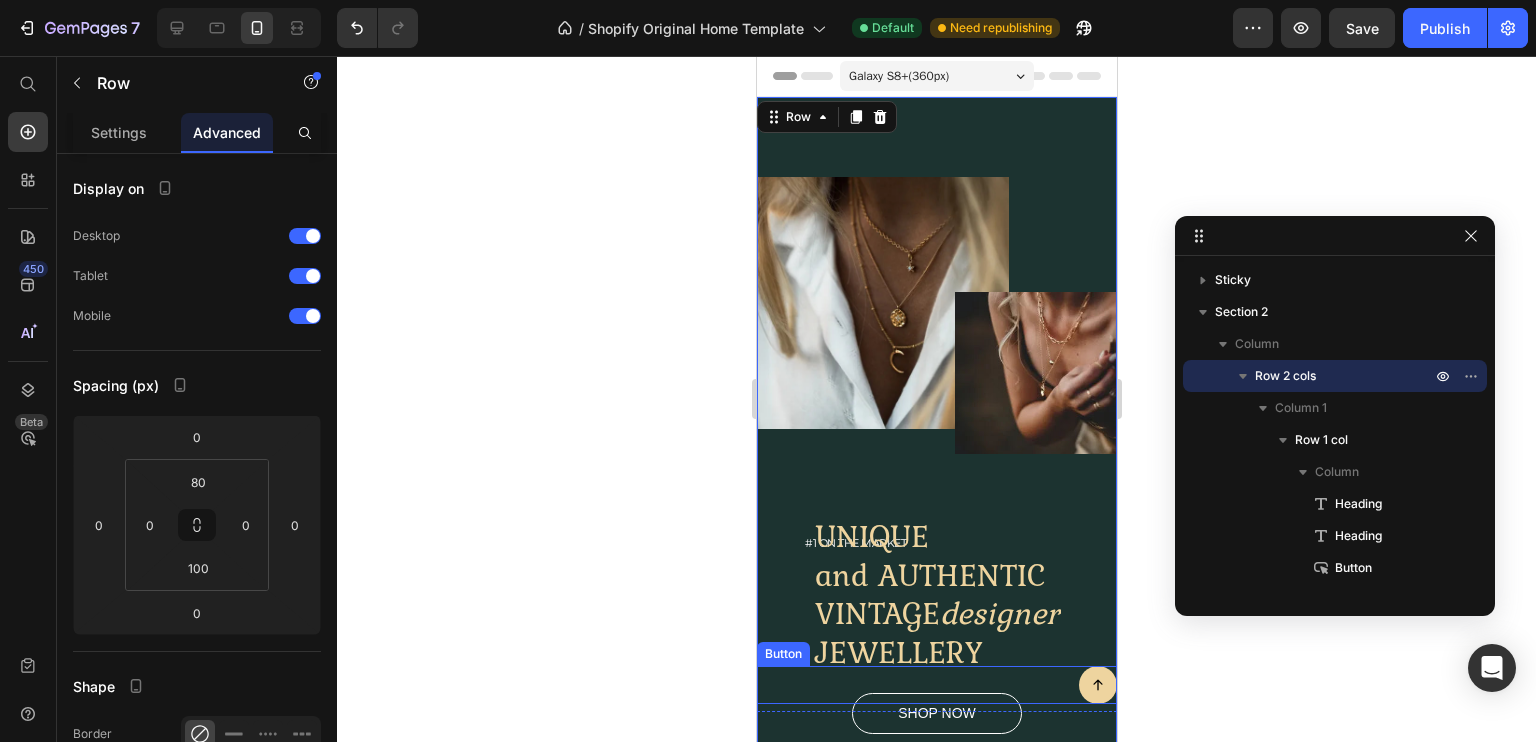 click on "Button" at bounding box center [936, 685] 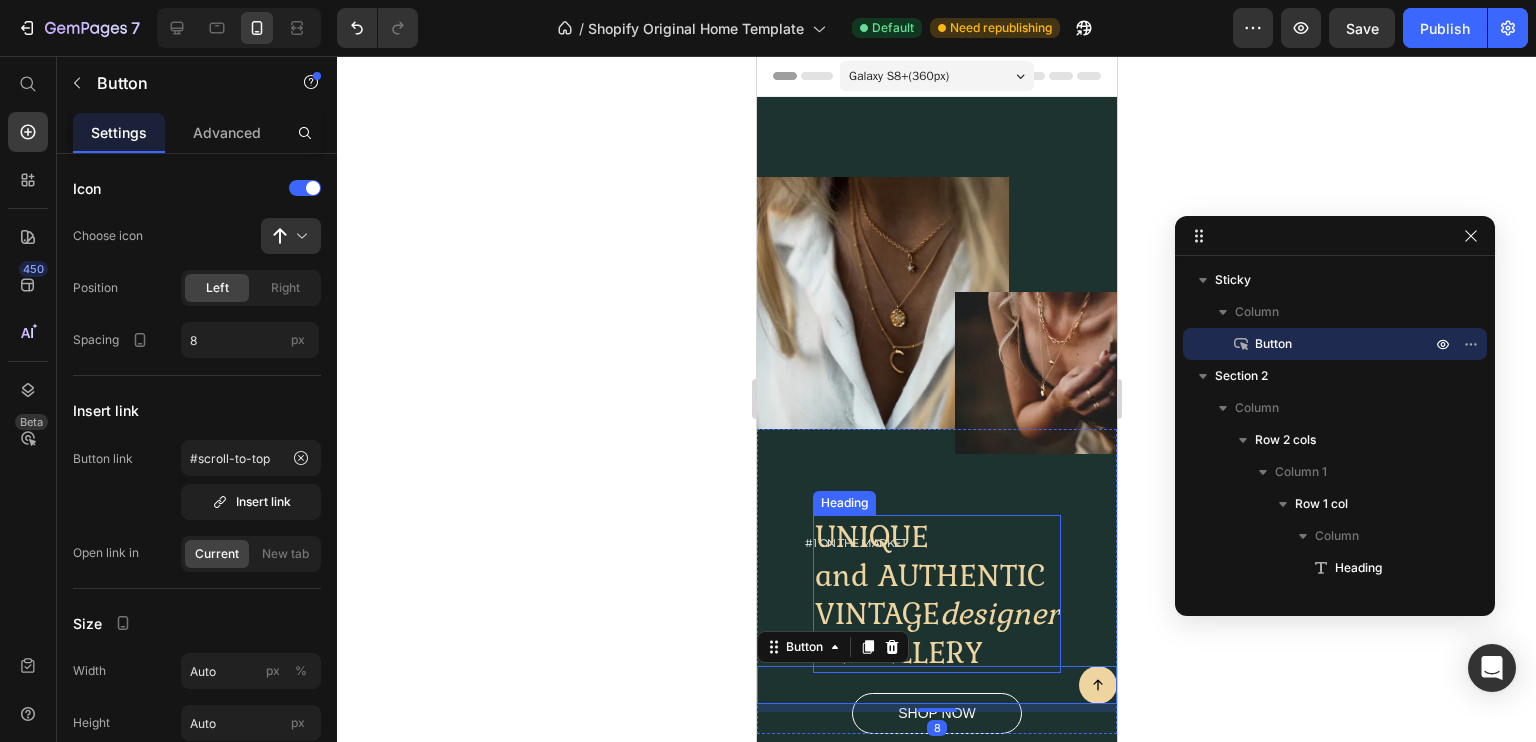 click on "UNIQUE  and AUTHENTIC VINTAGE  designer JEWELLERY" at bounding box center (936, 594) 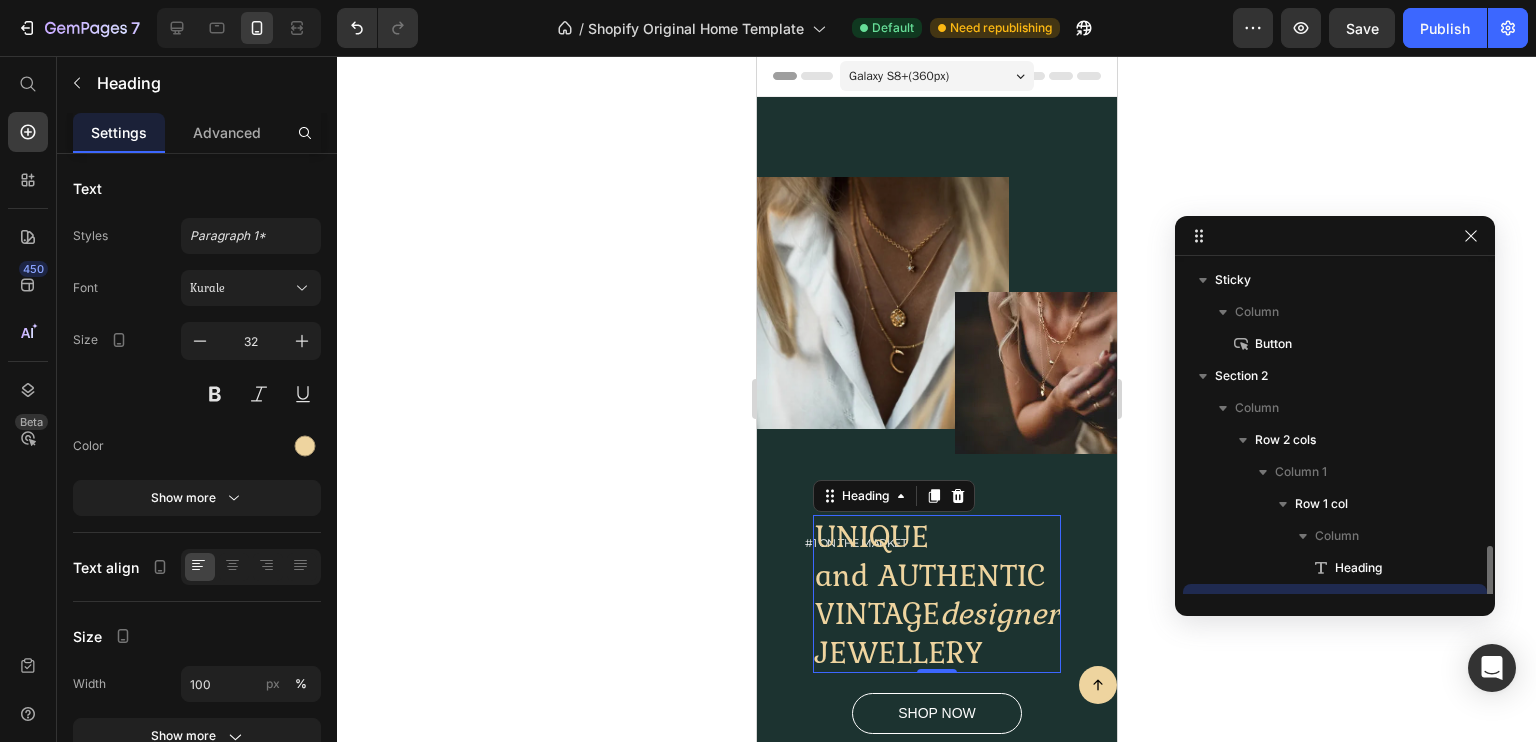 scroll, scrollTop: 186, scrollLeft: 0, axis: vertical 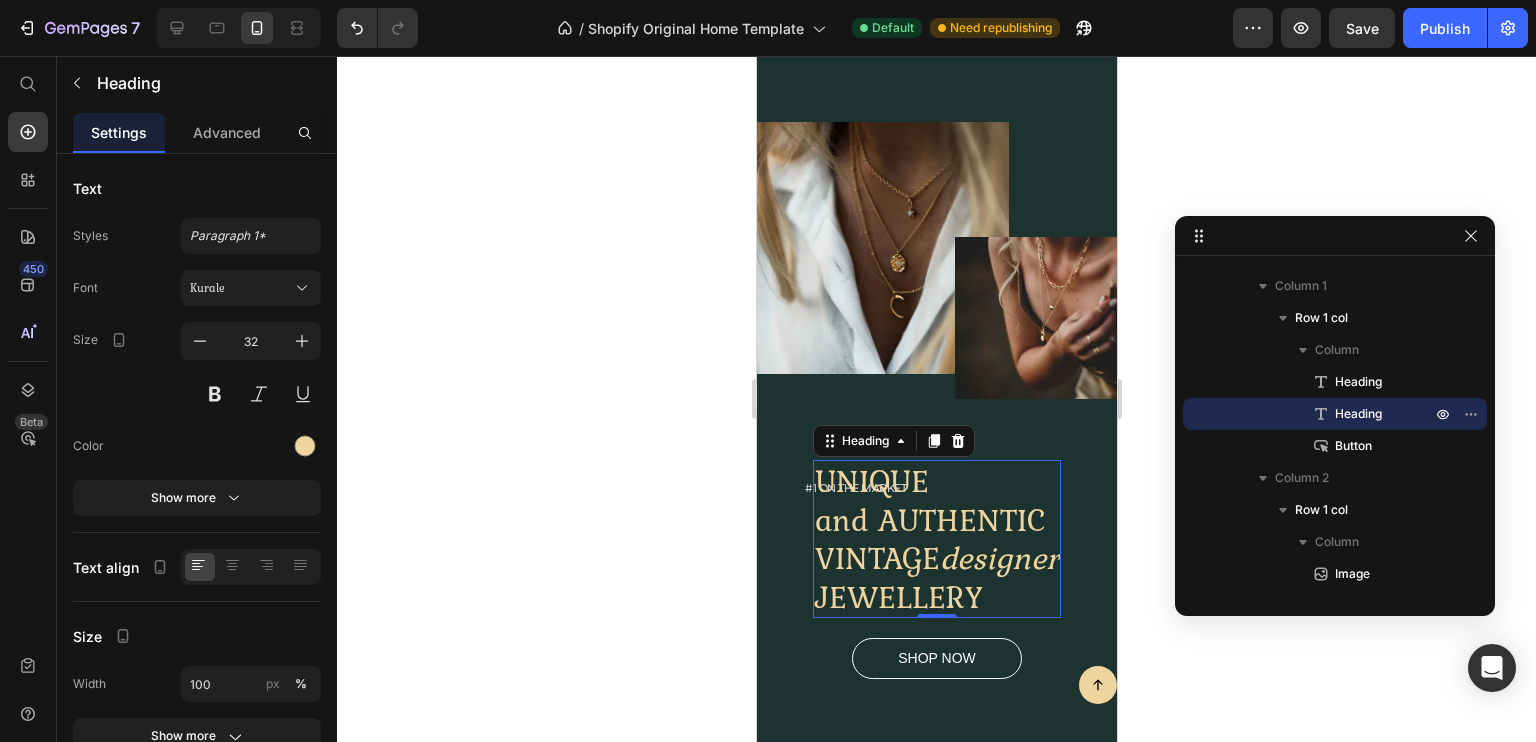 click on "UNIQUE  and AUTHENTIC VINTAGE  designer JEWELLERY" at bounding box center [936, 539] 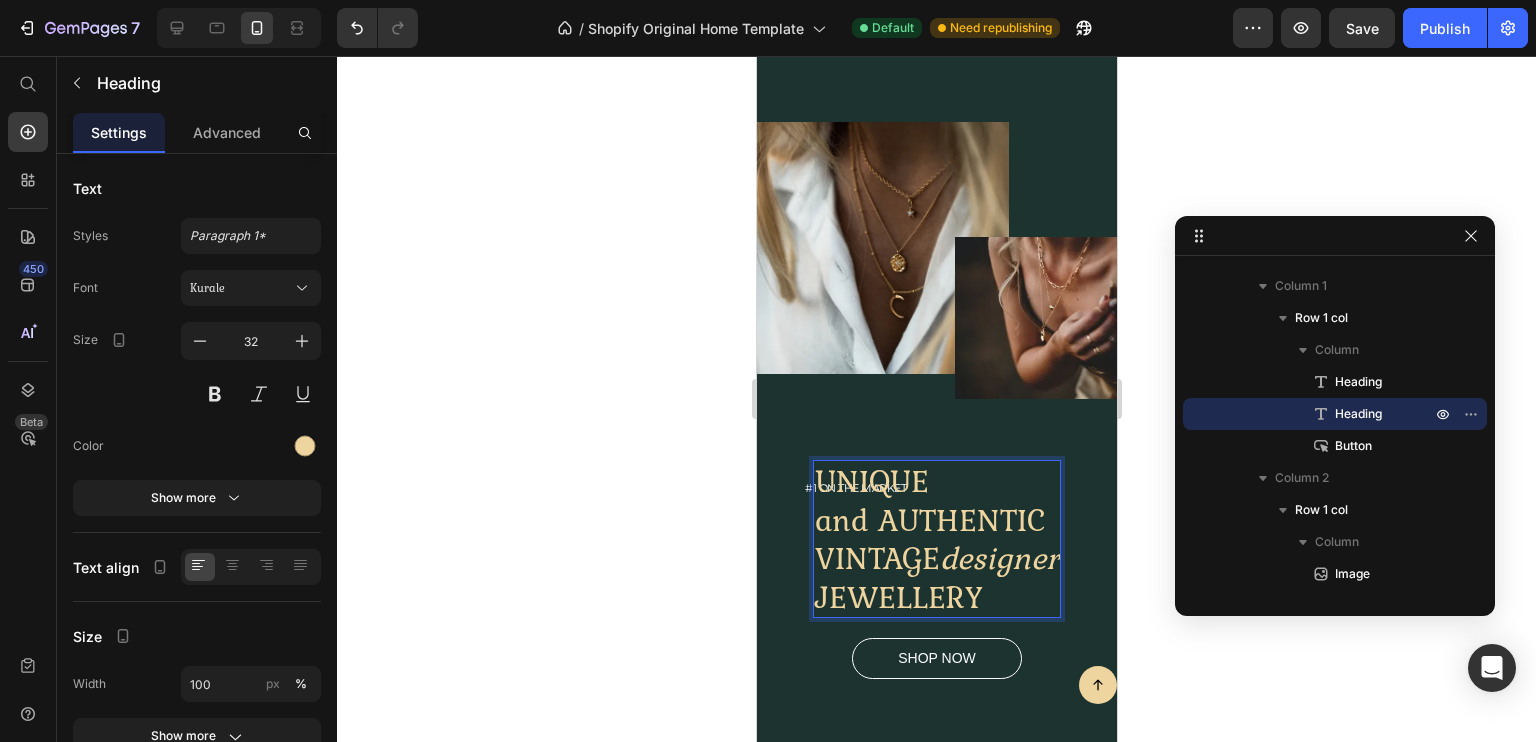click on "UNIQUE  and AUTHENTIC VINTAGE  designer JEWELLERY" at bounding box center (936, 539) 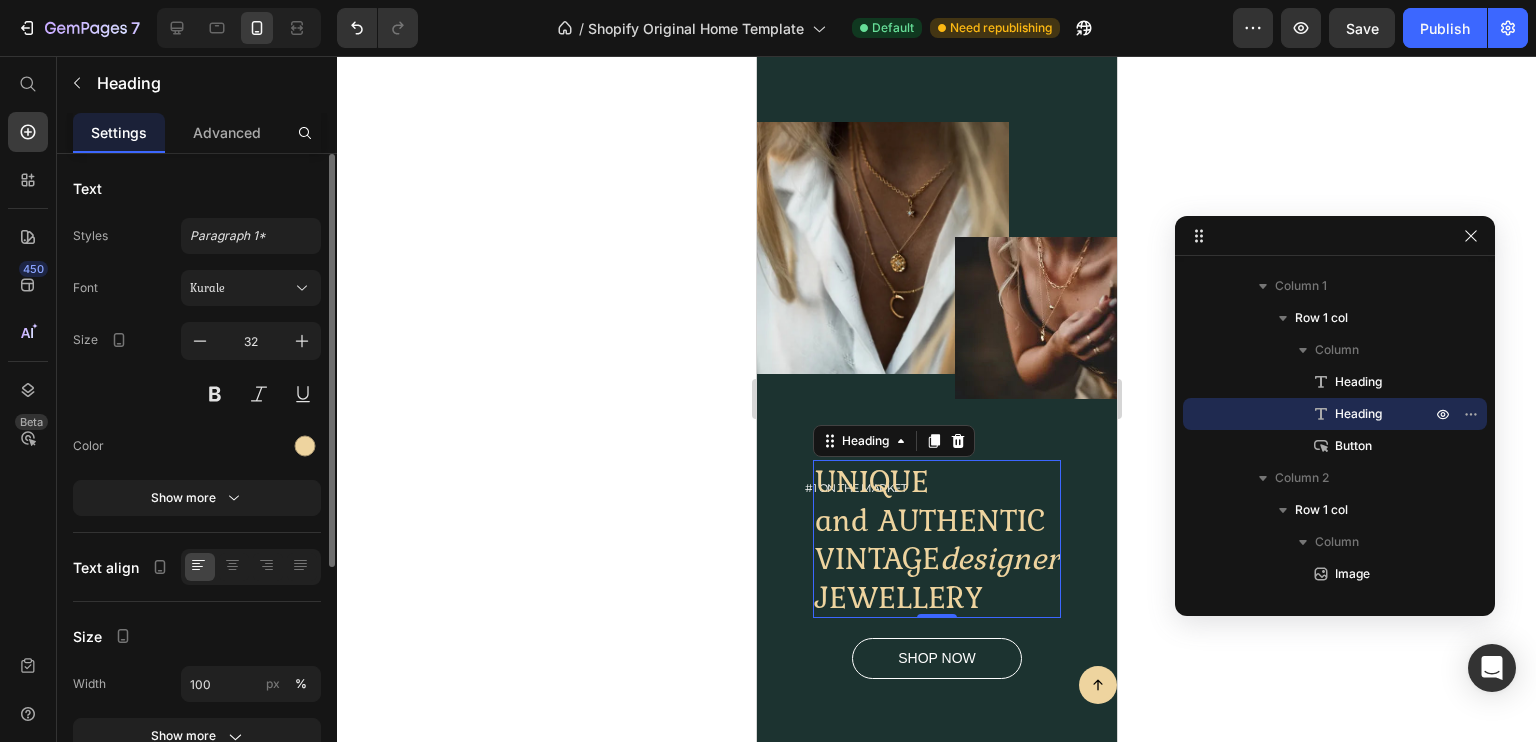 click on "32" at bounding box center [251, 367] 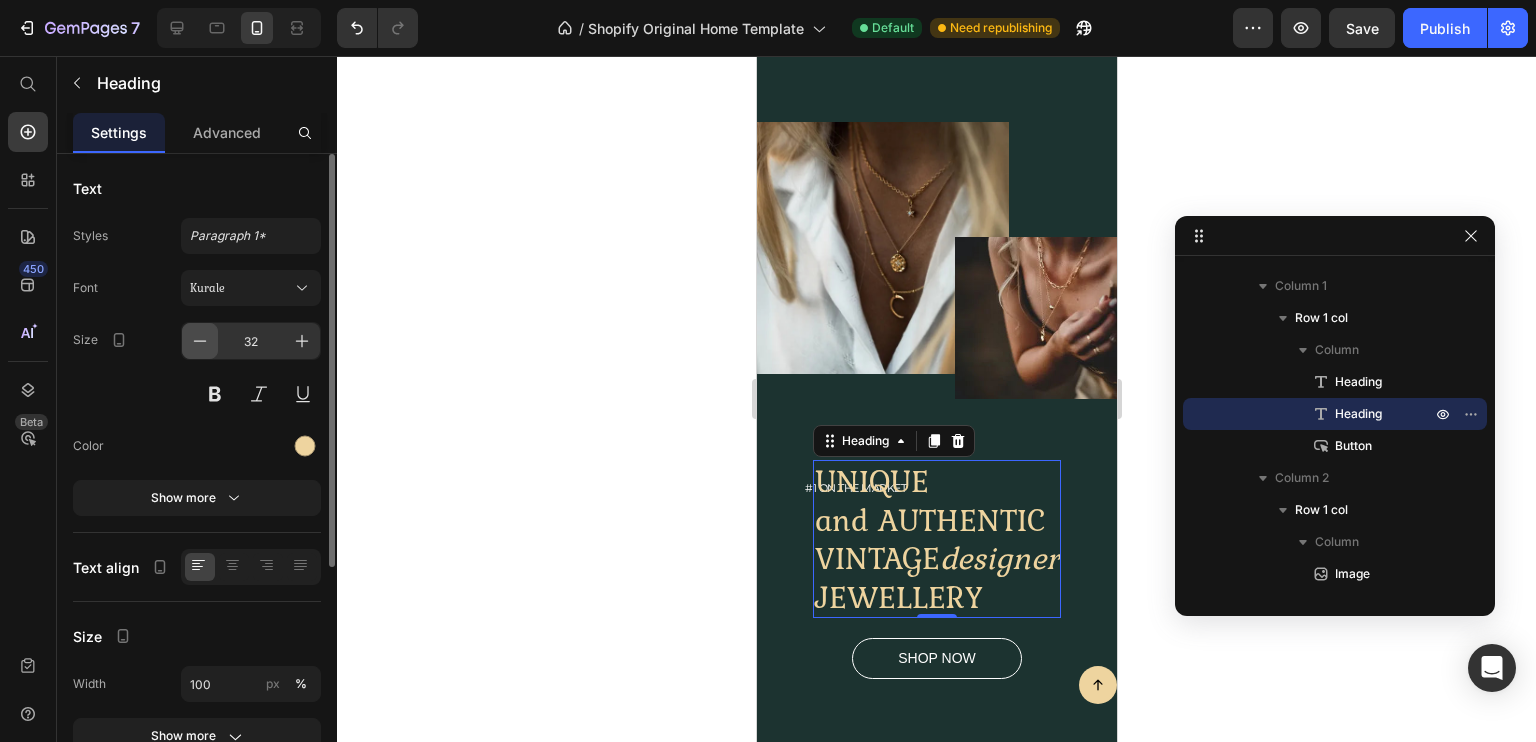 click 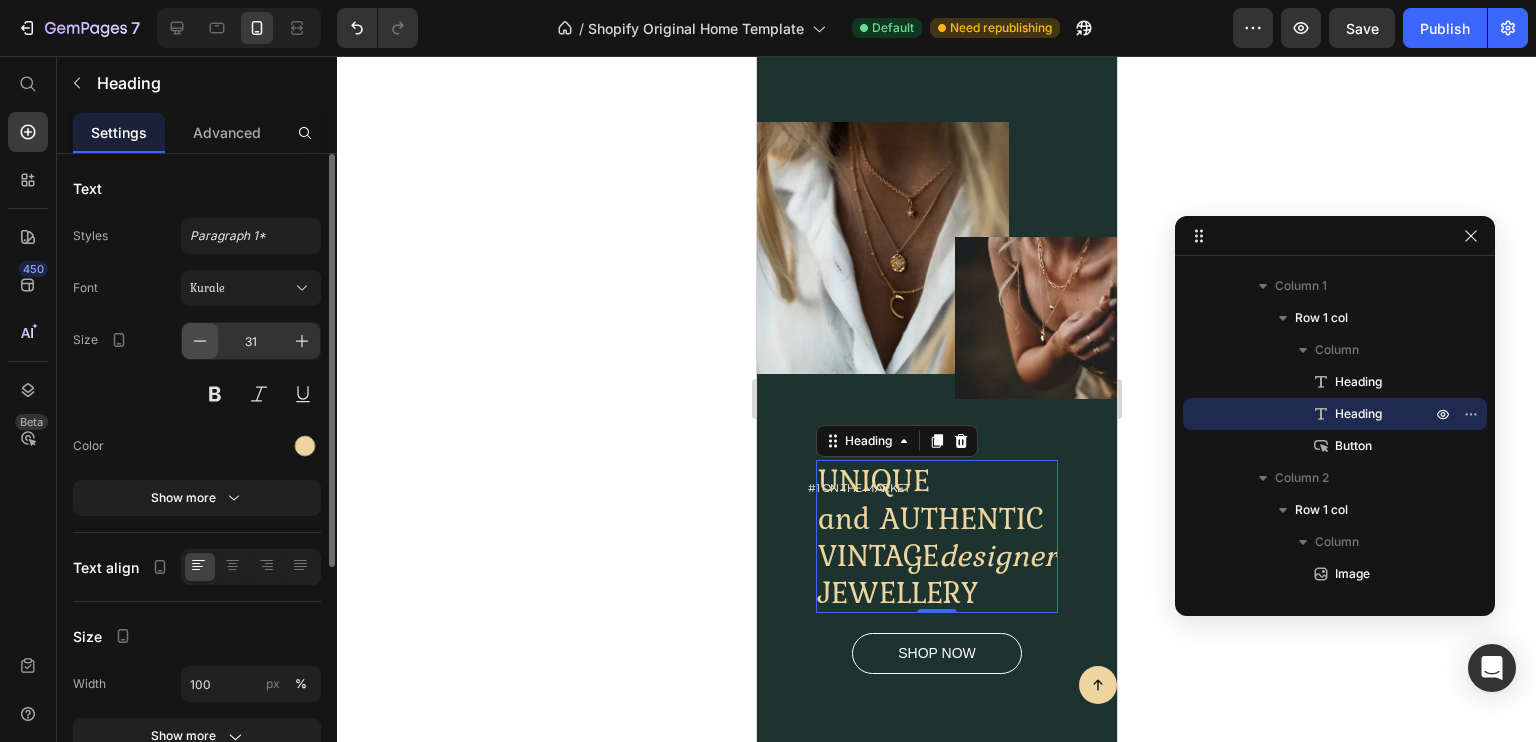 click 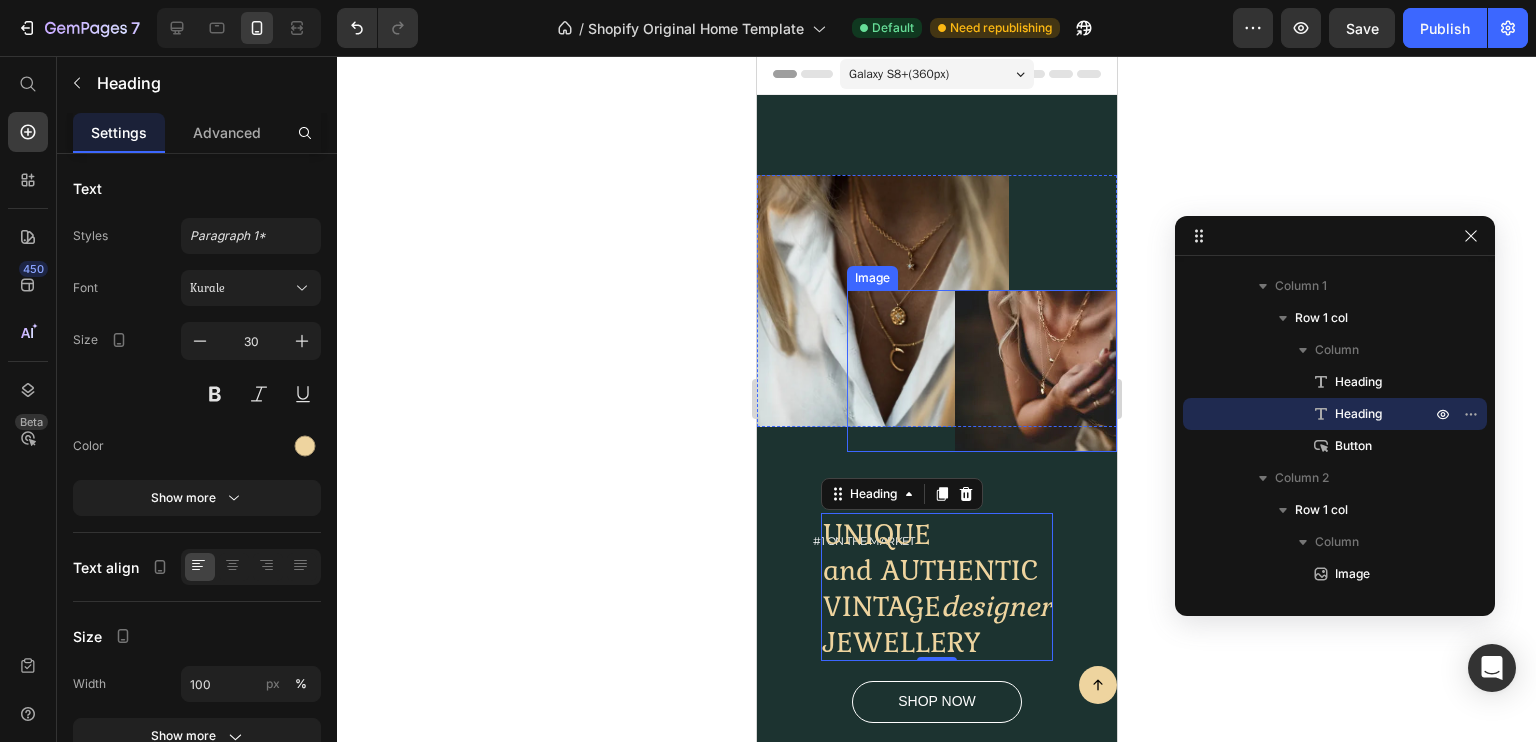 scroll, scrollTop: 0, scrollLeft: 0, axis: both 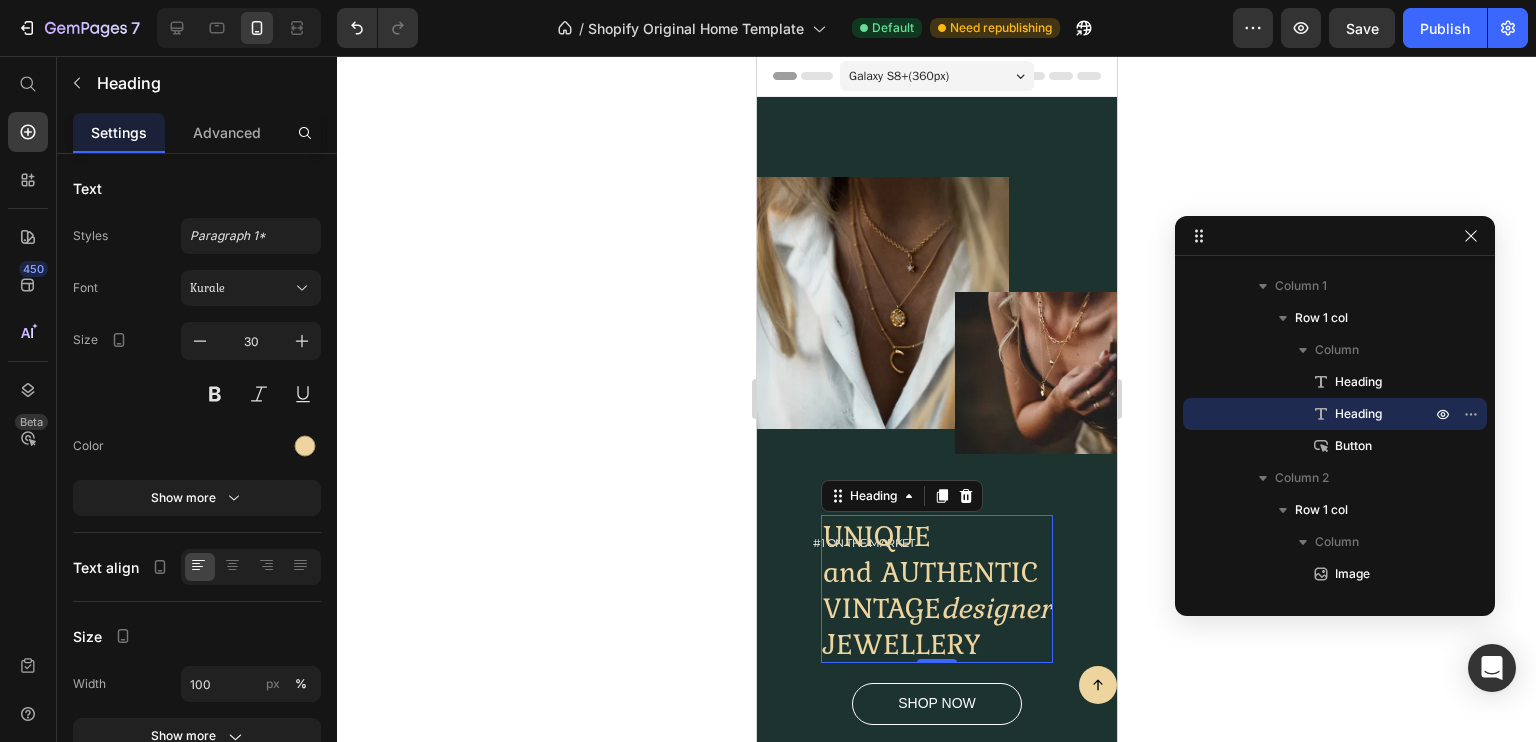click on "Galaxy S8+  ( 360 px)" at bounding box center (898, 76) 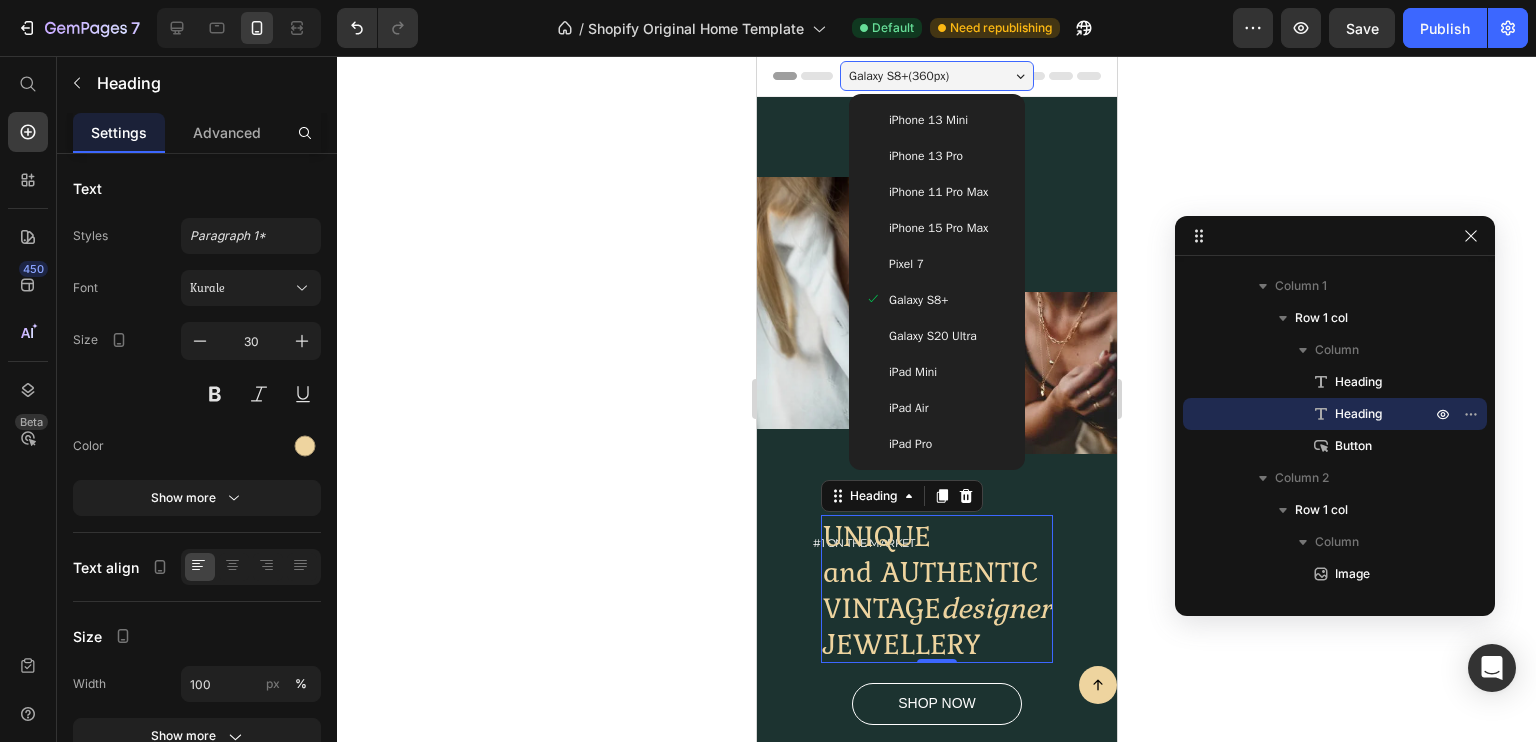 click on "iPhone 15 Pro Max" at bounding box center [936, 228] 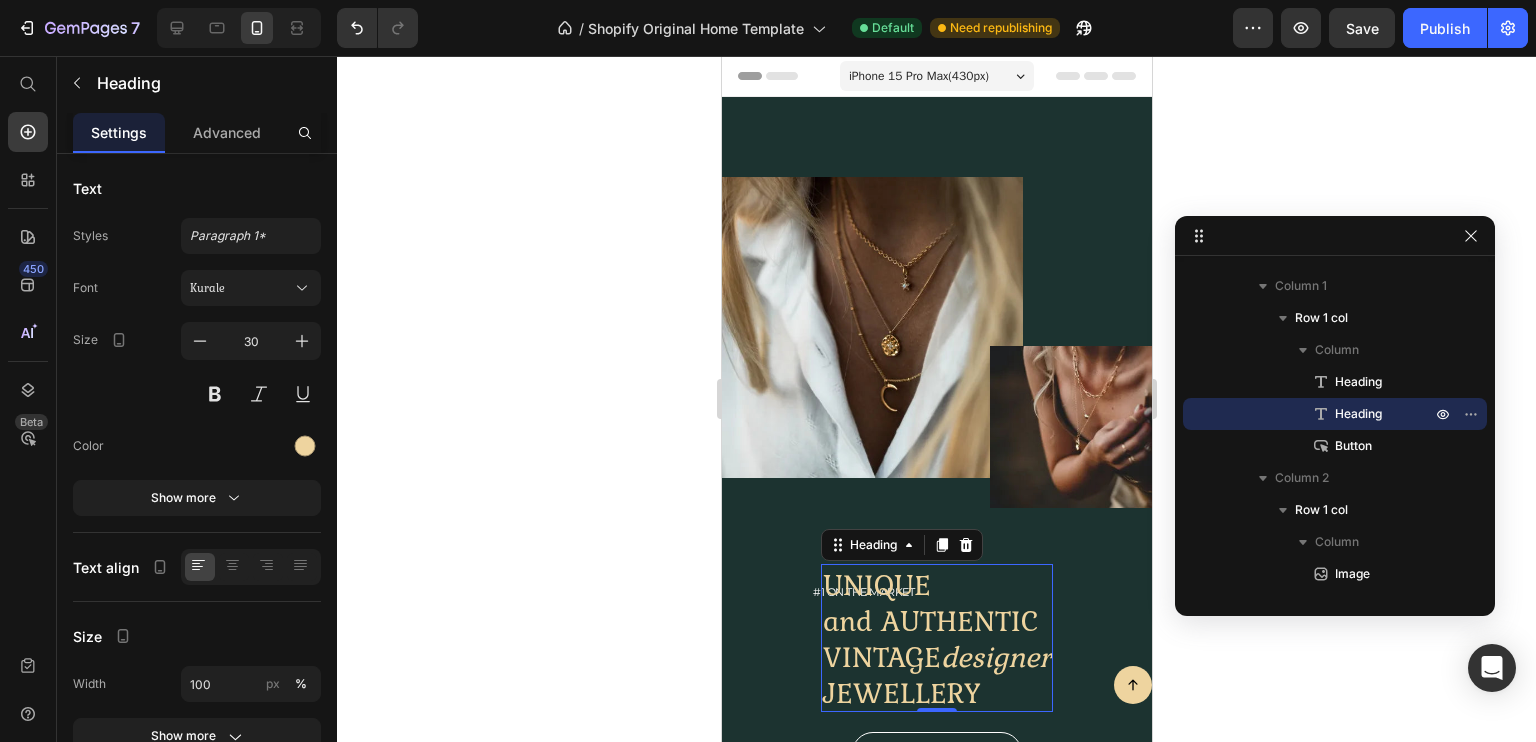 click on "iPhone 15 Pro Max  ( 430 px)" at bounding box center (918, 76) 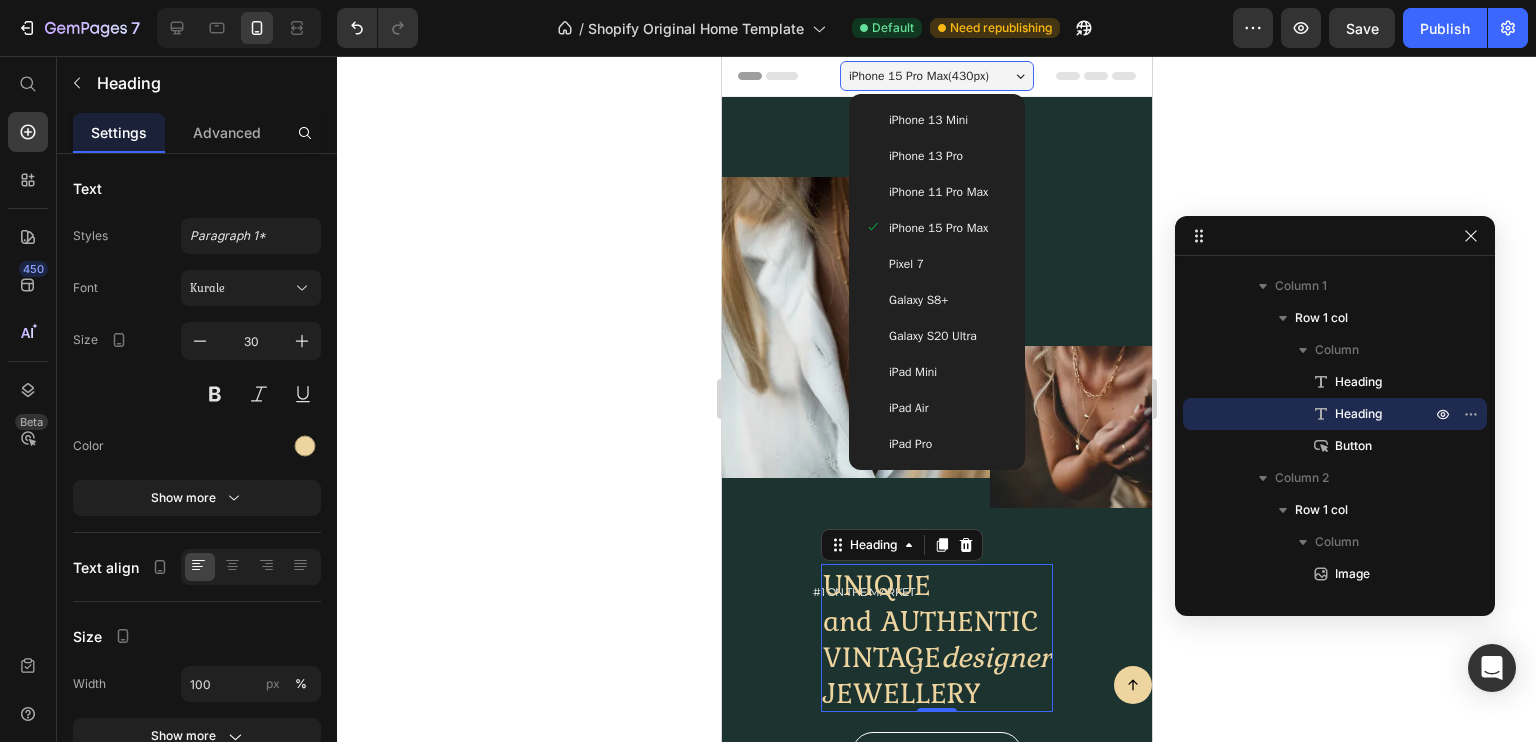 click on "iPad Mini" at bounding box center [936, 372] 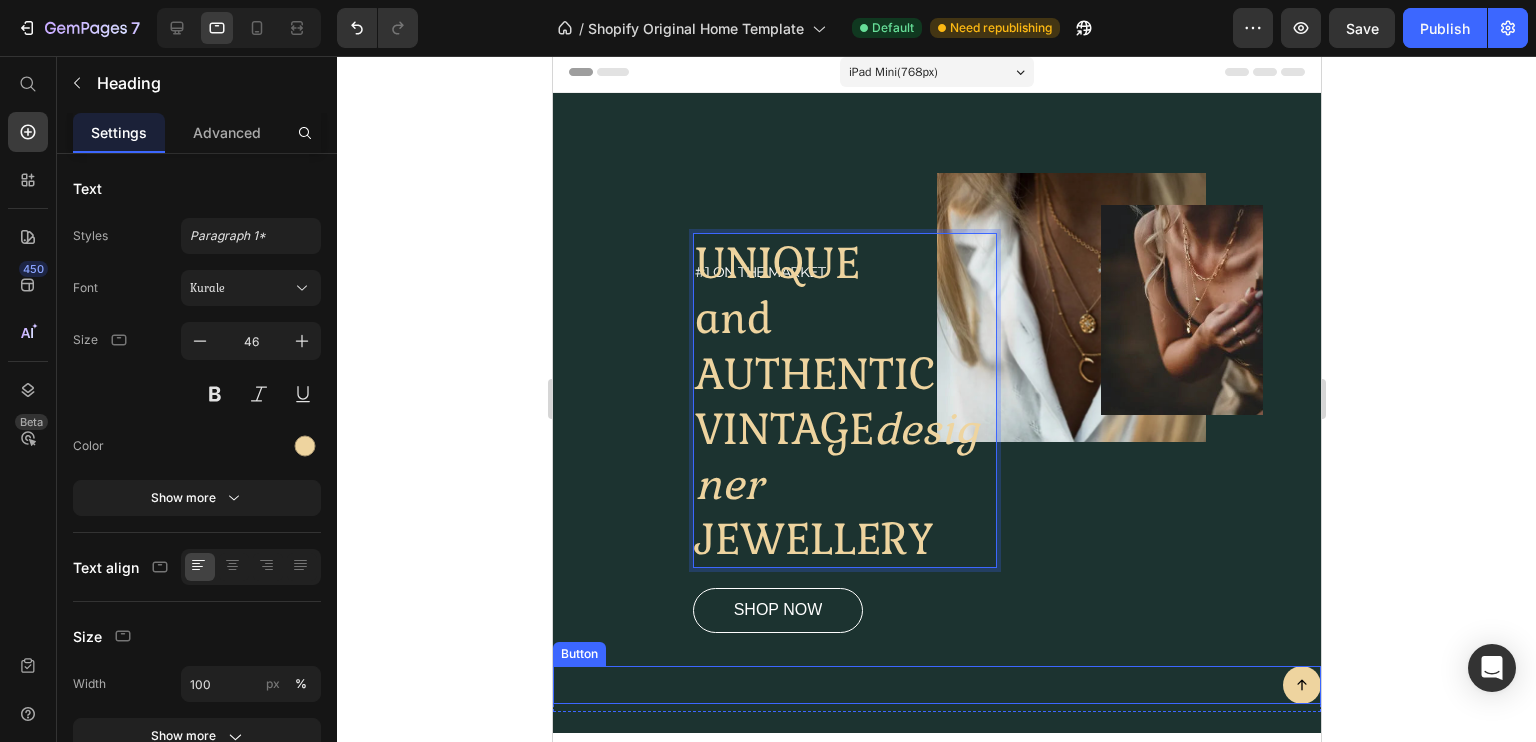 scroll, scrollTop: 0, scrollLeft: 0, axis: both 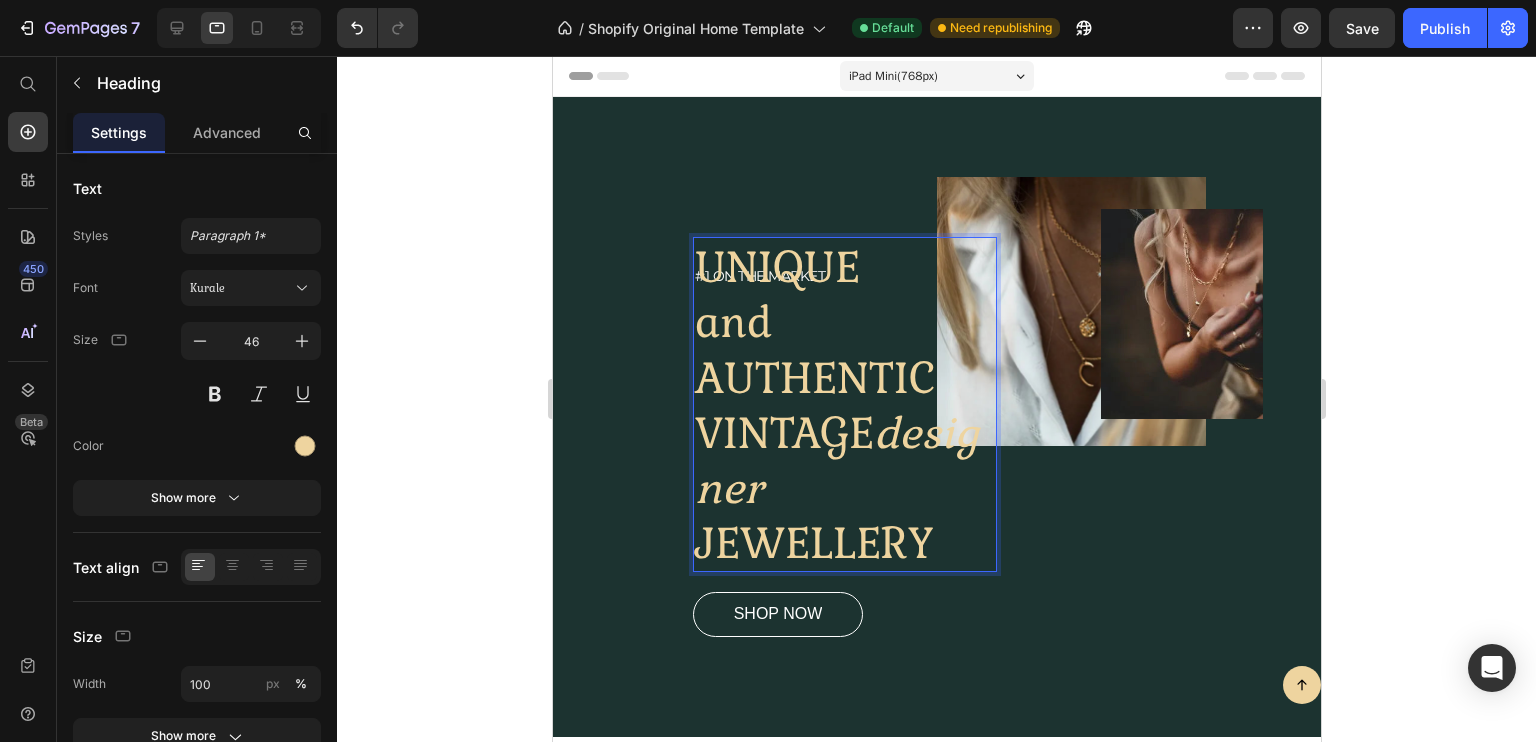 click on "iPad Mini  ( 768 px)" at bounding box center [936, 76] 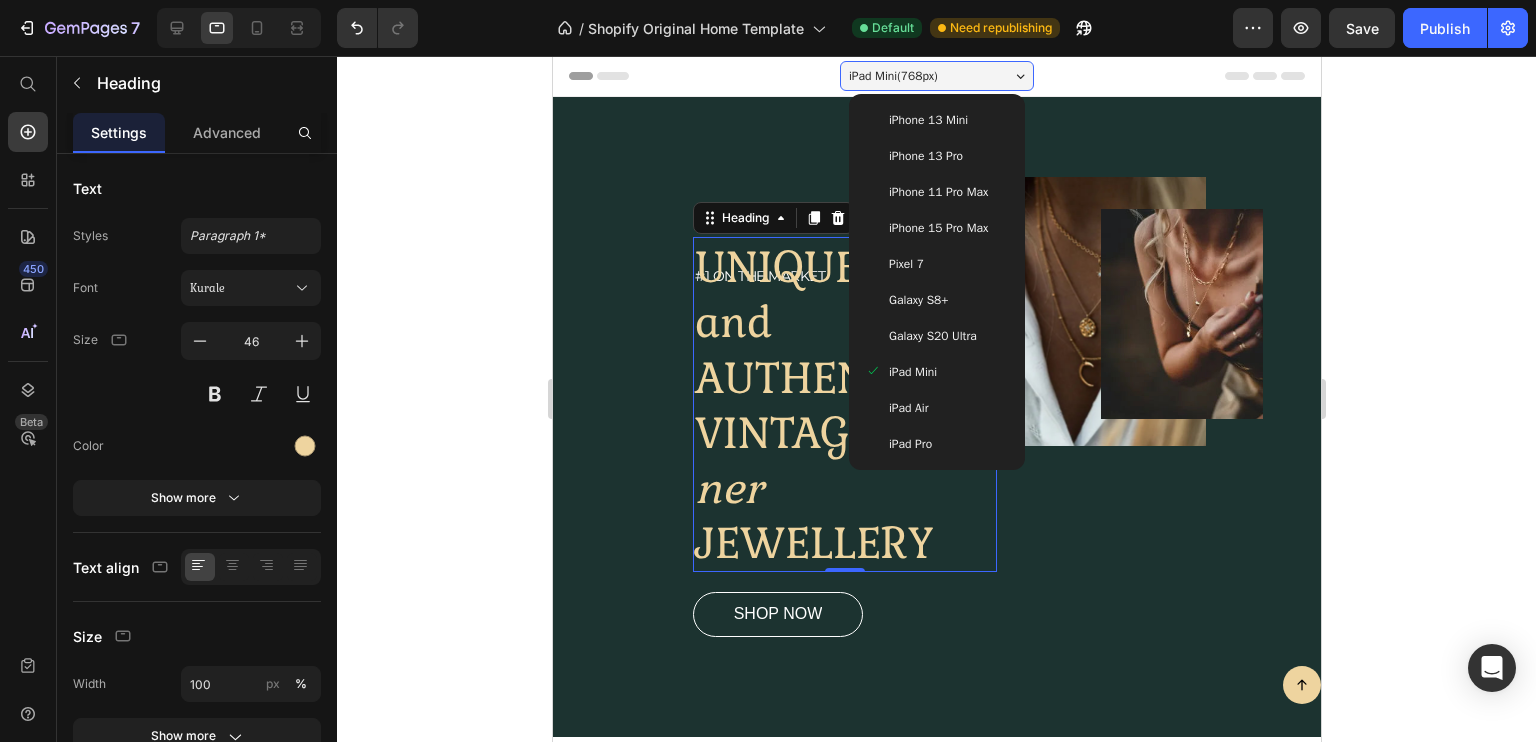 click on "iPhone 13 Pro" at bounding box center [925, 156] 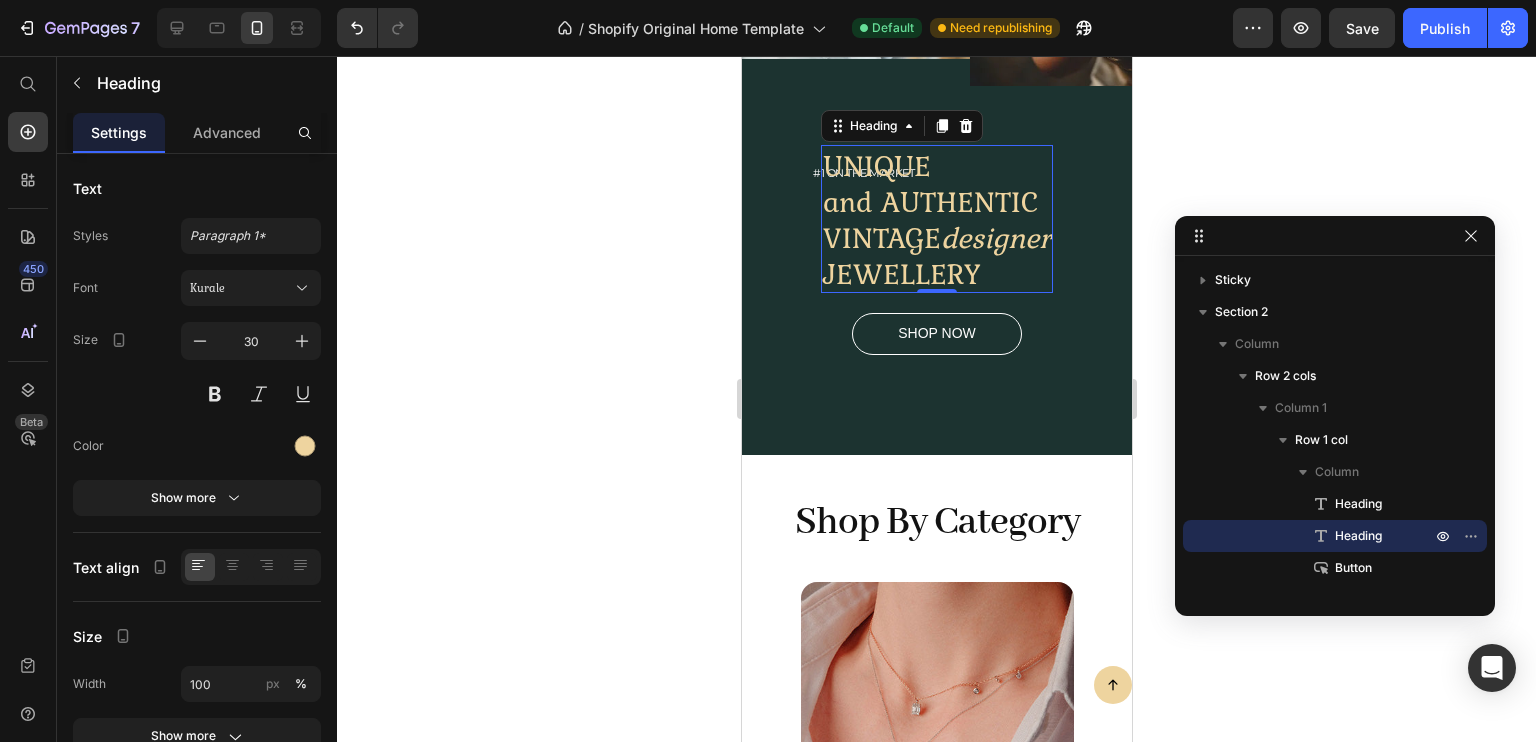 scroll, scrollTop: 400, scrollLeft: 0, axis: vertical 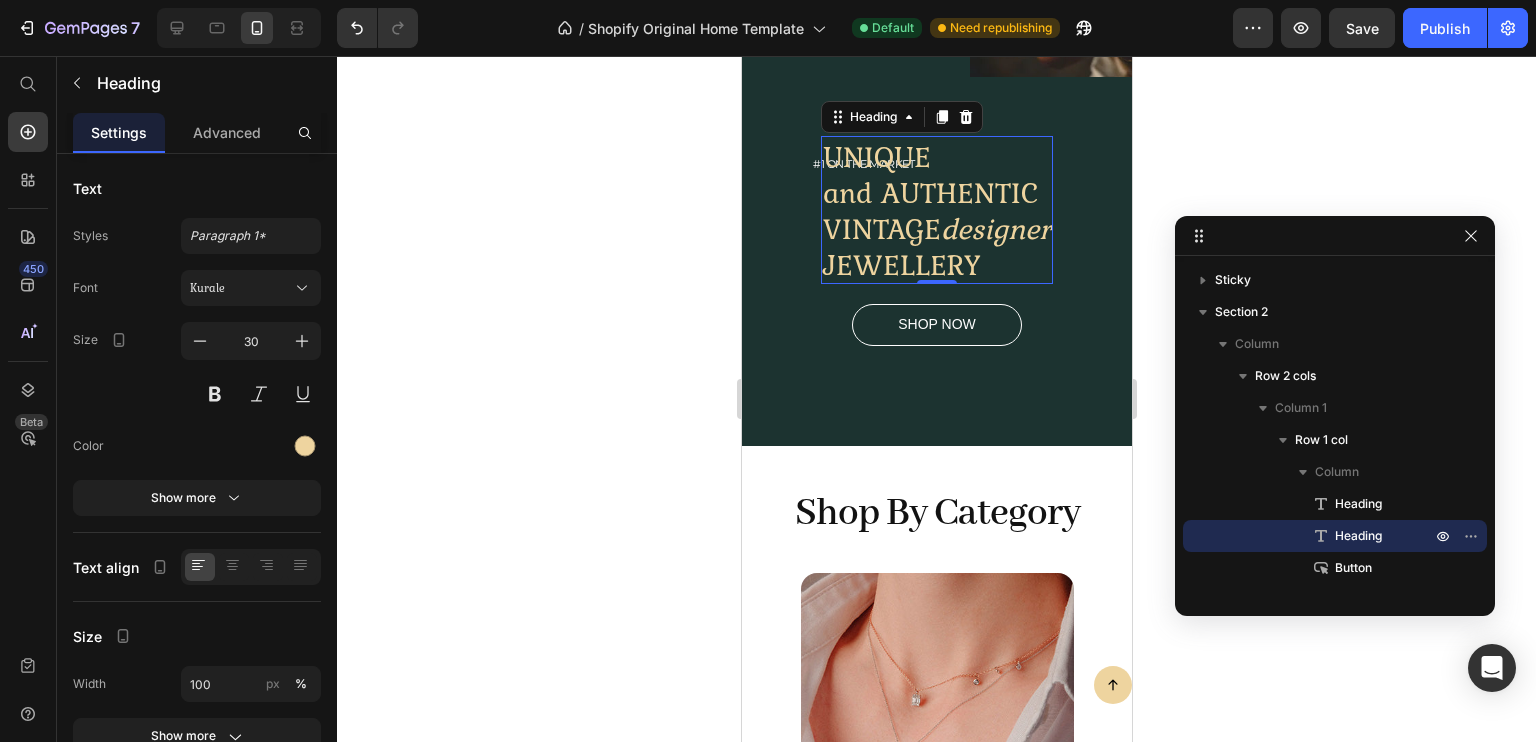 click 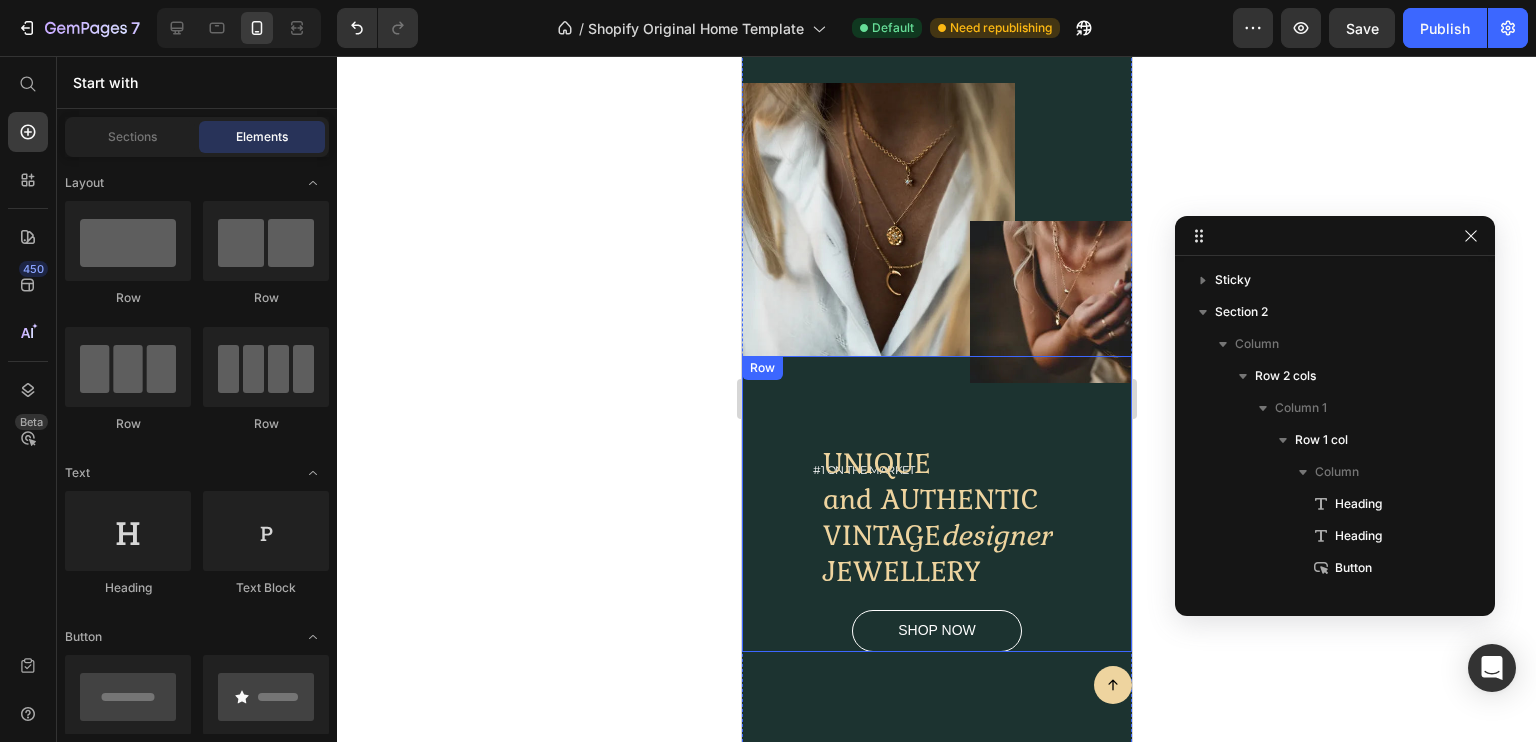 scroll, scrollTop: 88, scrollLeft: 0, axis: vertical 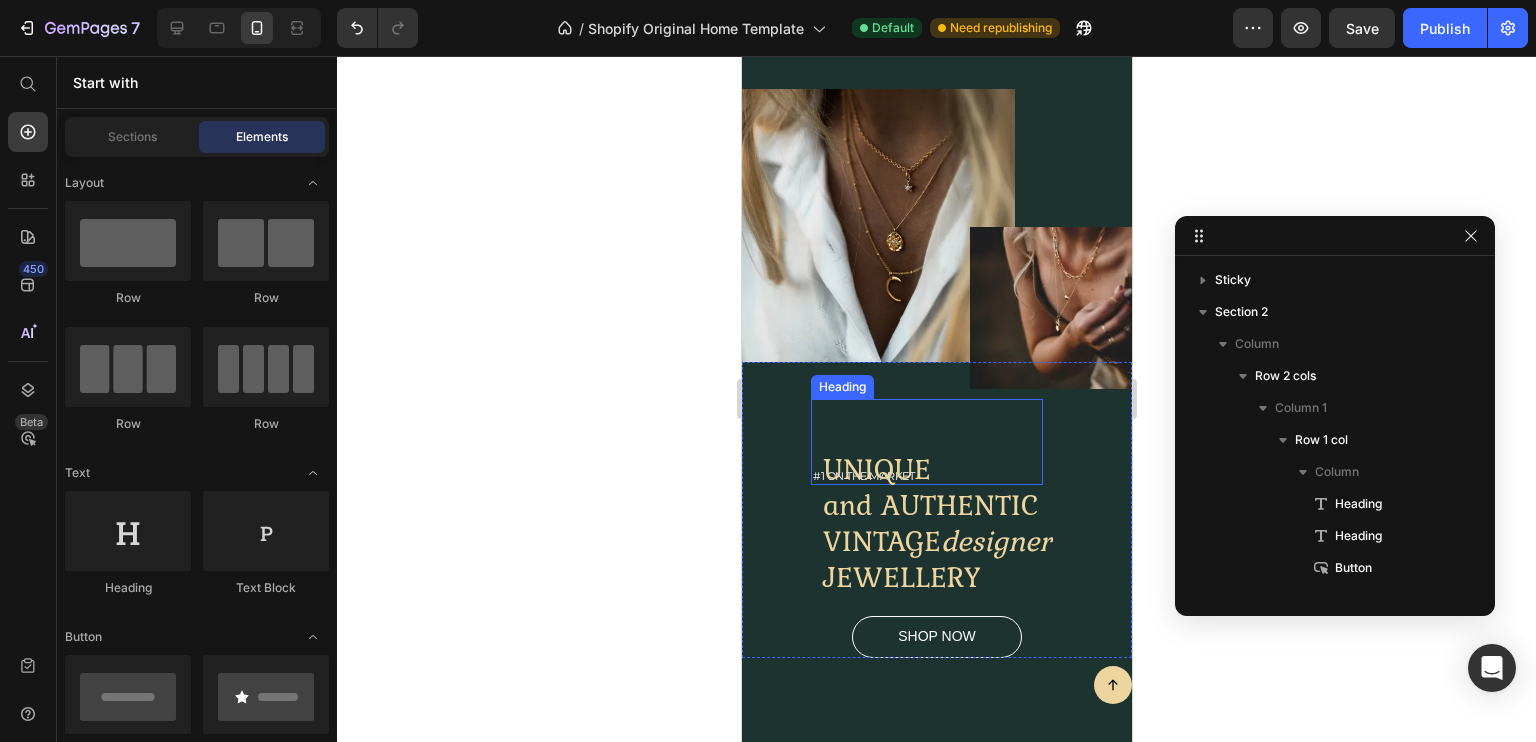 click on "#1 on the market" at bounding box center [926, 442] 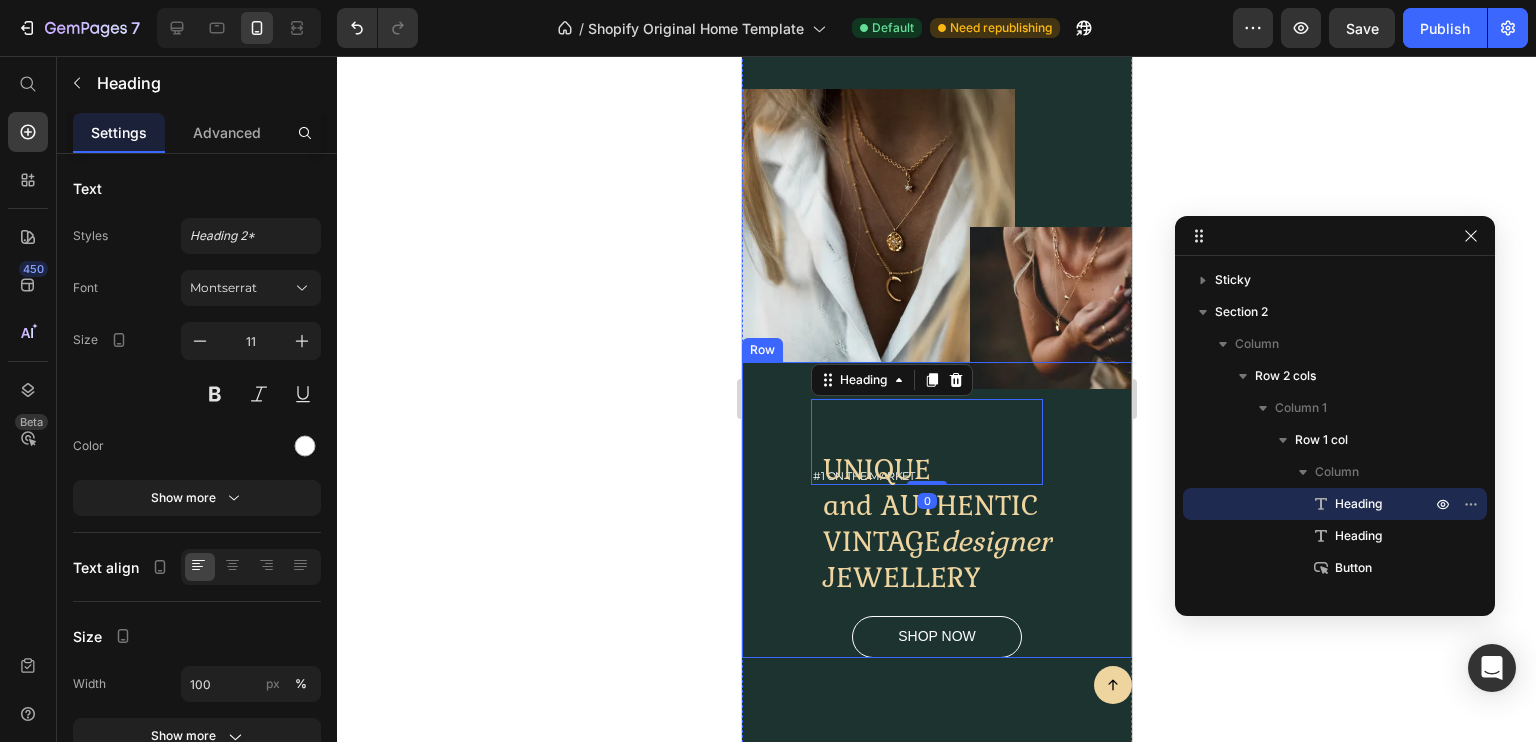 click on "#1 on the market Heading   0           UNIQUE  and AUTHENTIC VINTAGE  designer JEWELLERY Heading Shop now Button Row" at bounding box center [936, 510] 